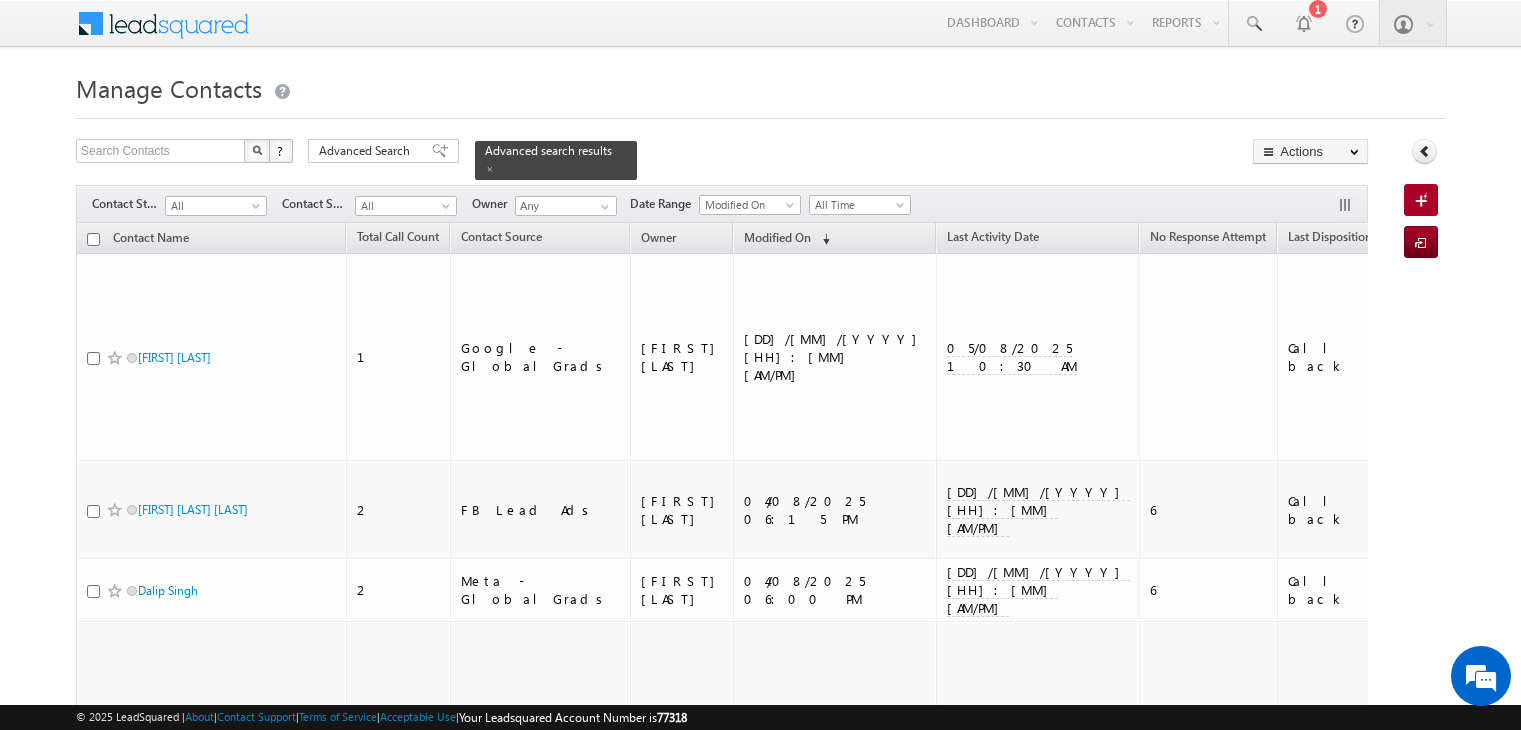 scroll, scrollTop: 0, scrollLeft: 0, axis: both 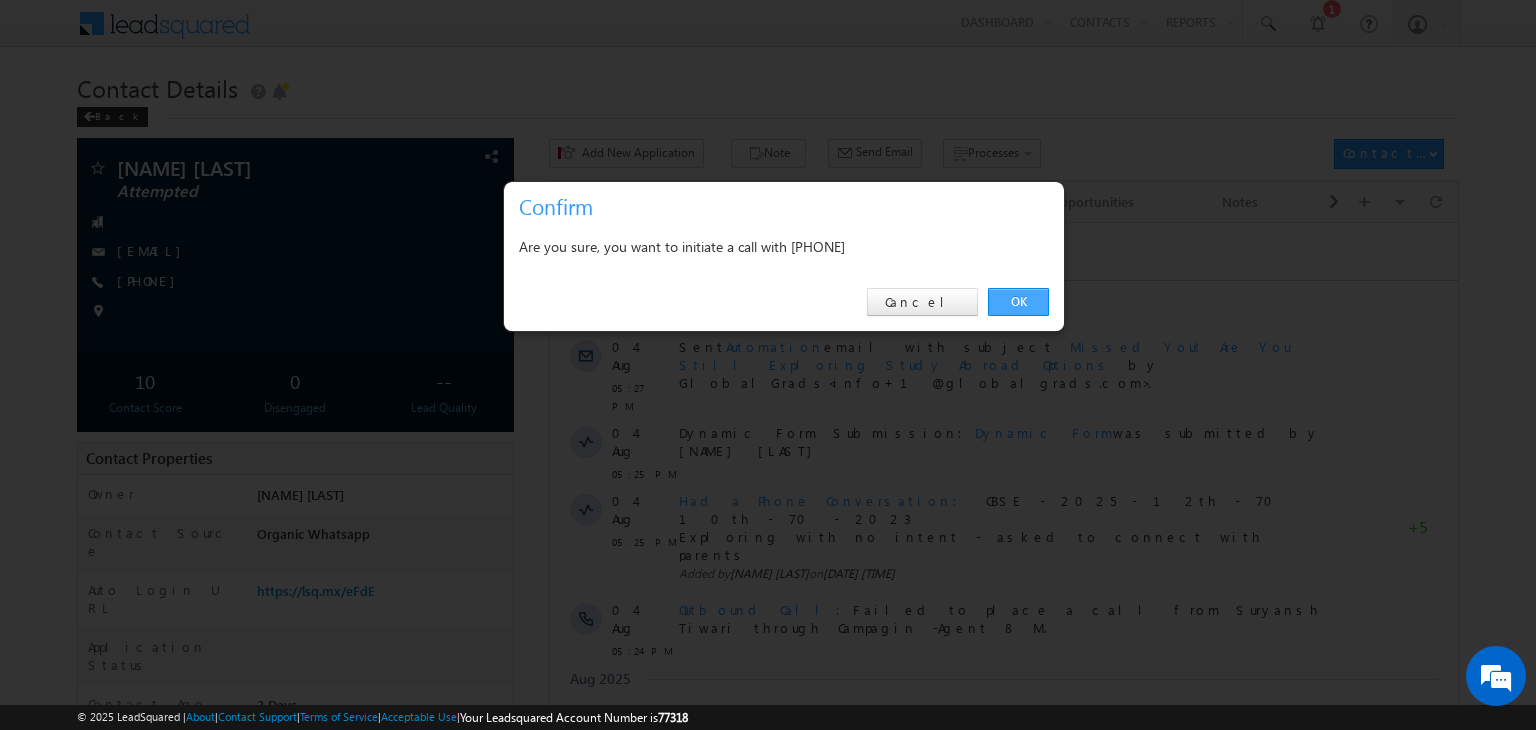 click on "OK" at bounding box center [1018, 302] 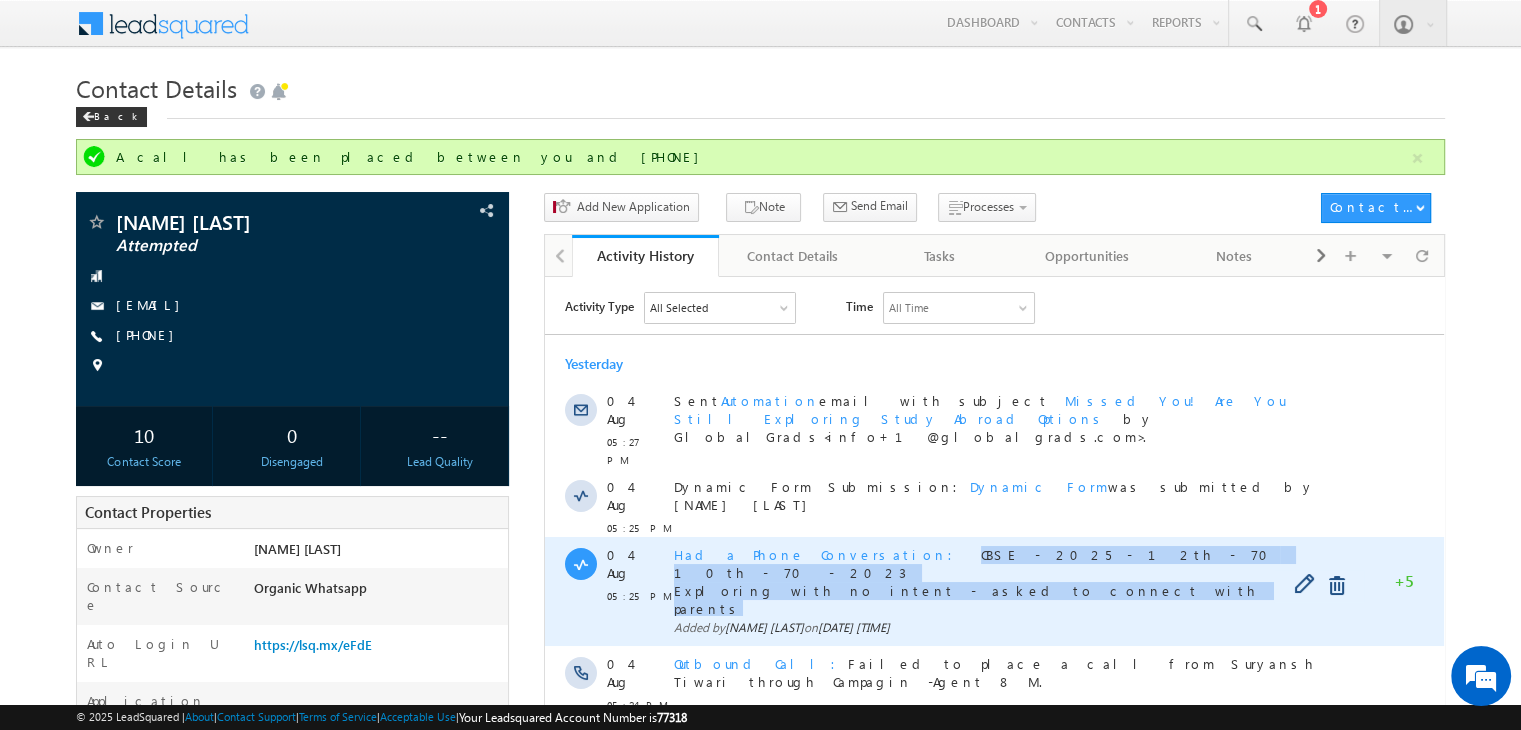 copy on "CBSE - 2025 - 12th - 70 10th - 70 - 2023 Exploring with no intent - asked to connect with parents" 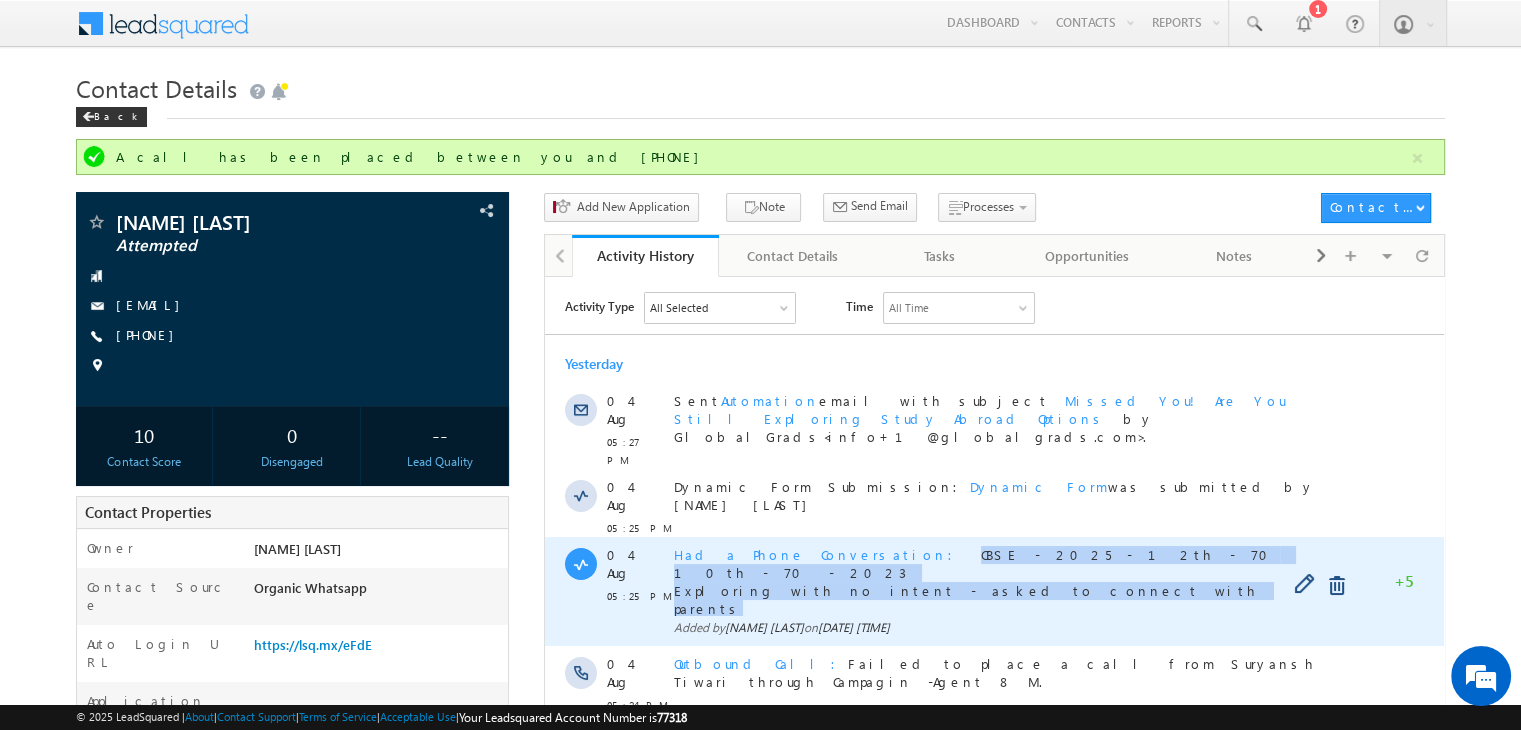 drag, startPoint x: 1006, startPoint y: 555, endPoint x: 838, endPoint y: 520, distance: 171.60712 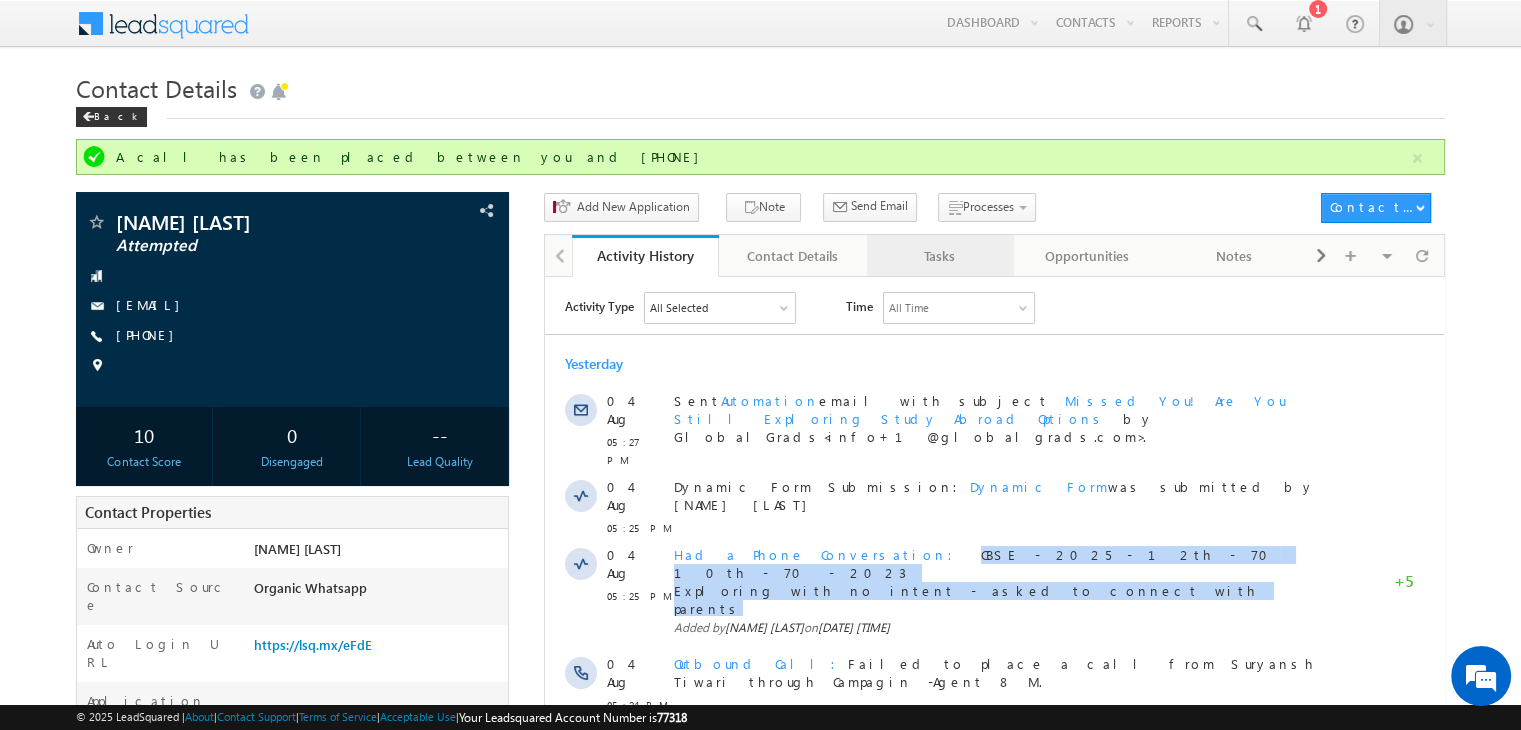 click on "Tasks" at bounding box center [939, 256] 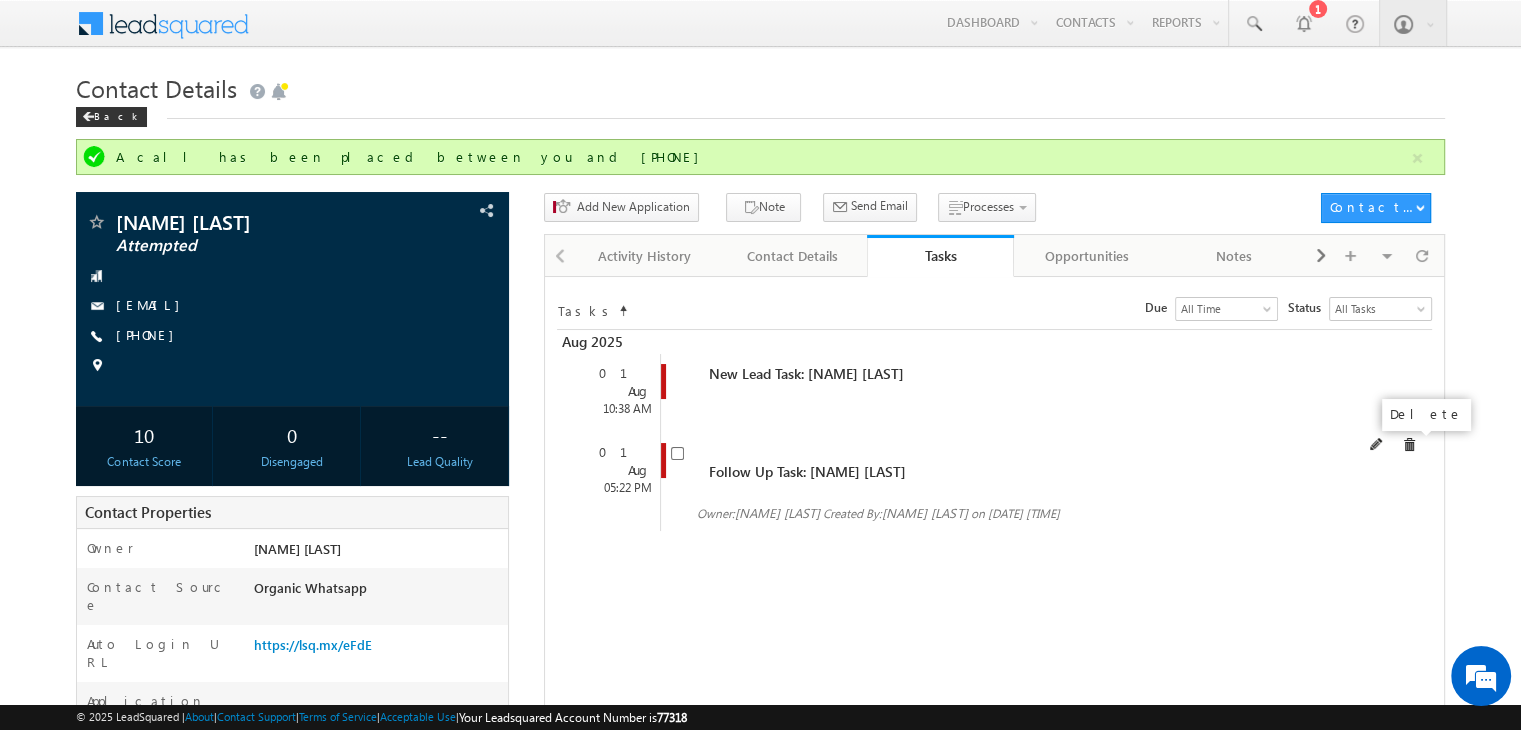 click at bounding box center [1409, 445] 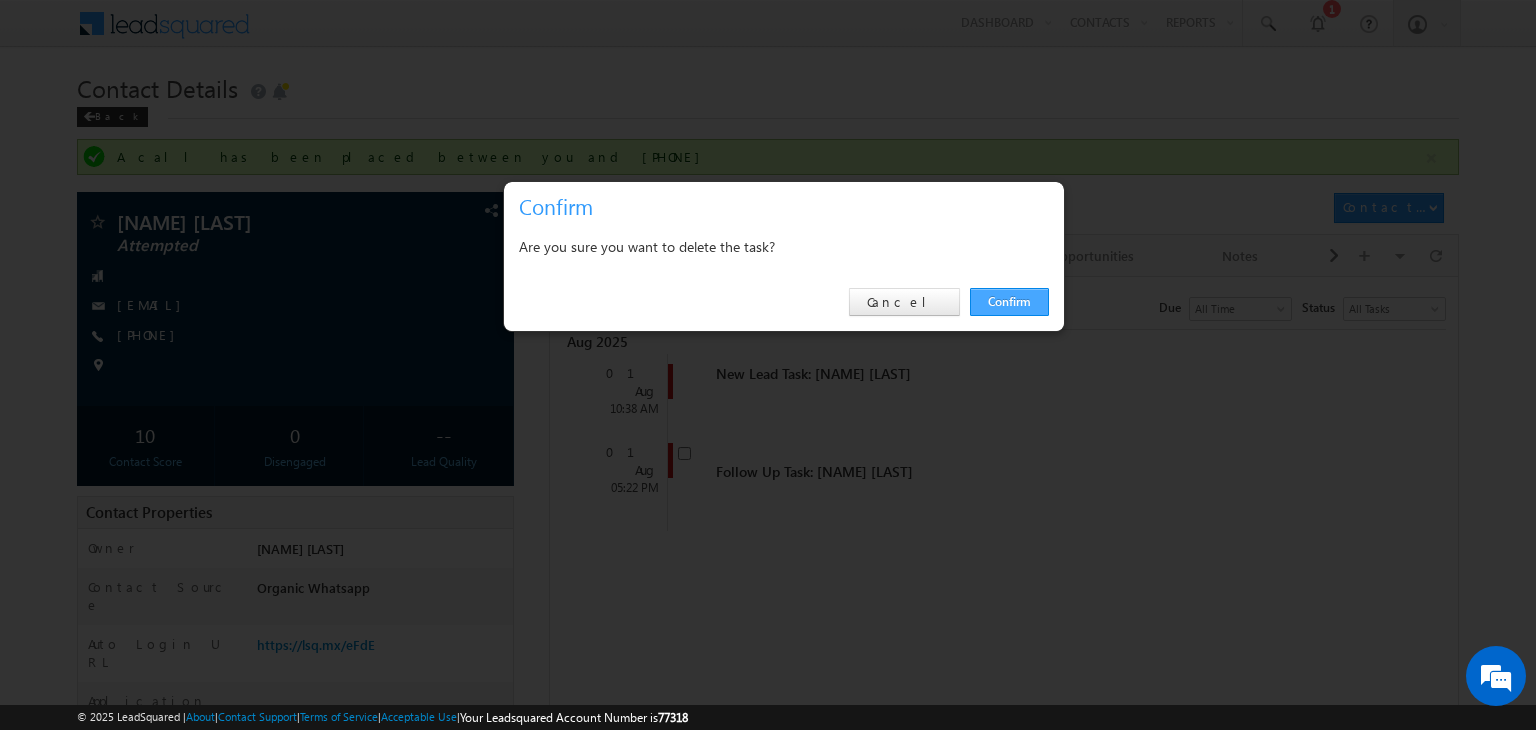 click on "Confirm" at bounding box center (1009, 302) 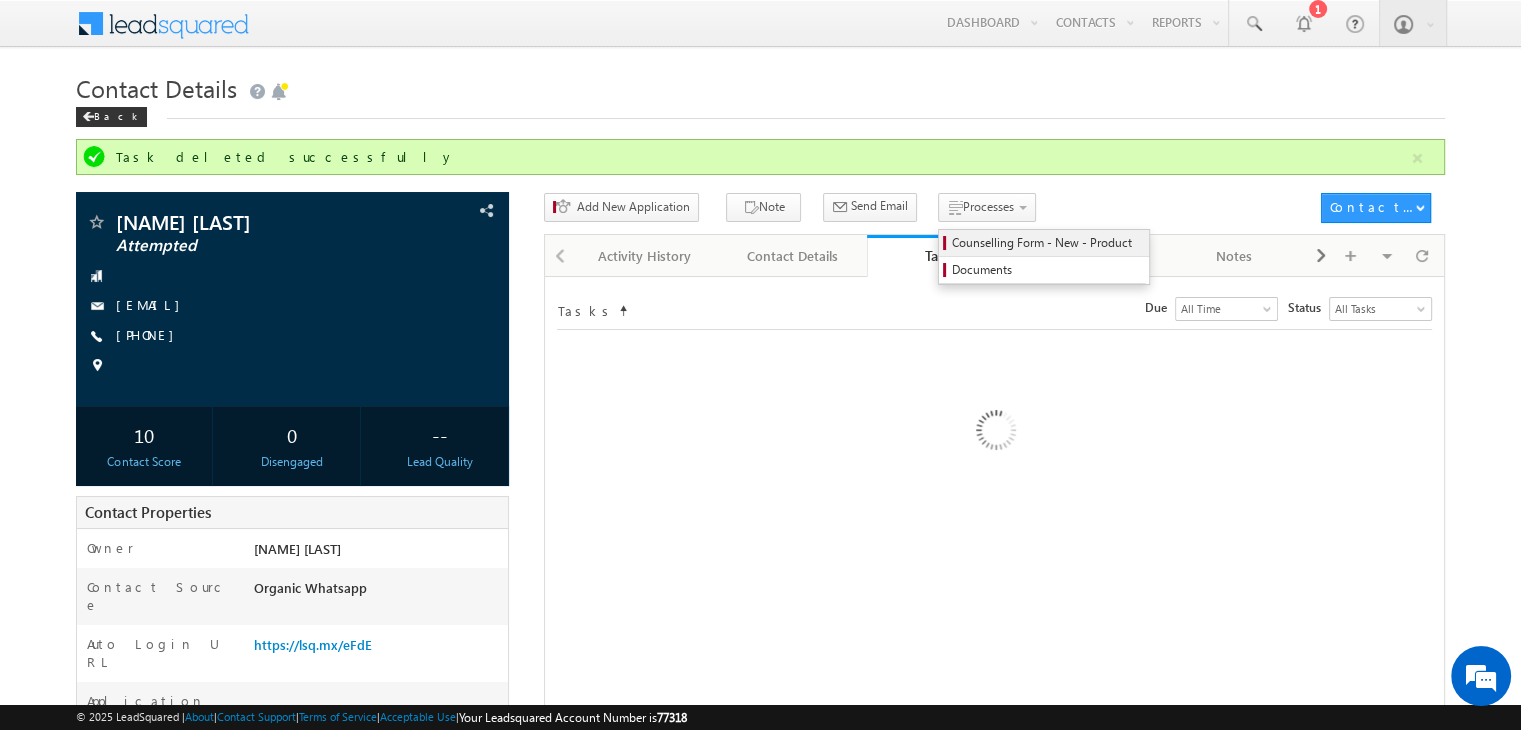 click on "Counselling Form - New - Product" at bounding box center [1047, 243] 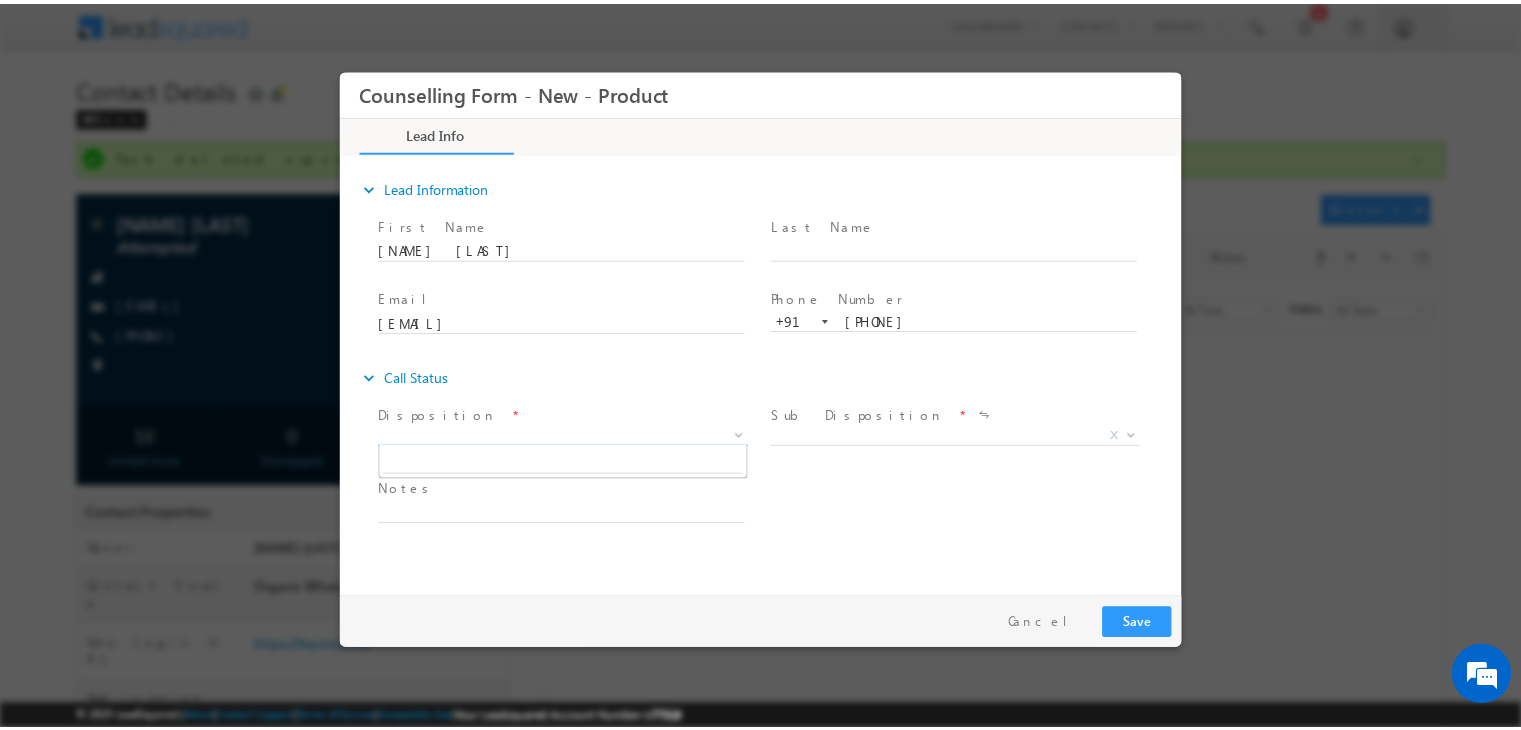 scroll, scrollTop: 0, scrollLeft: 0, axis: both 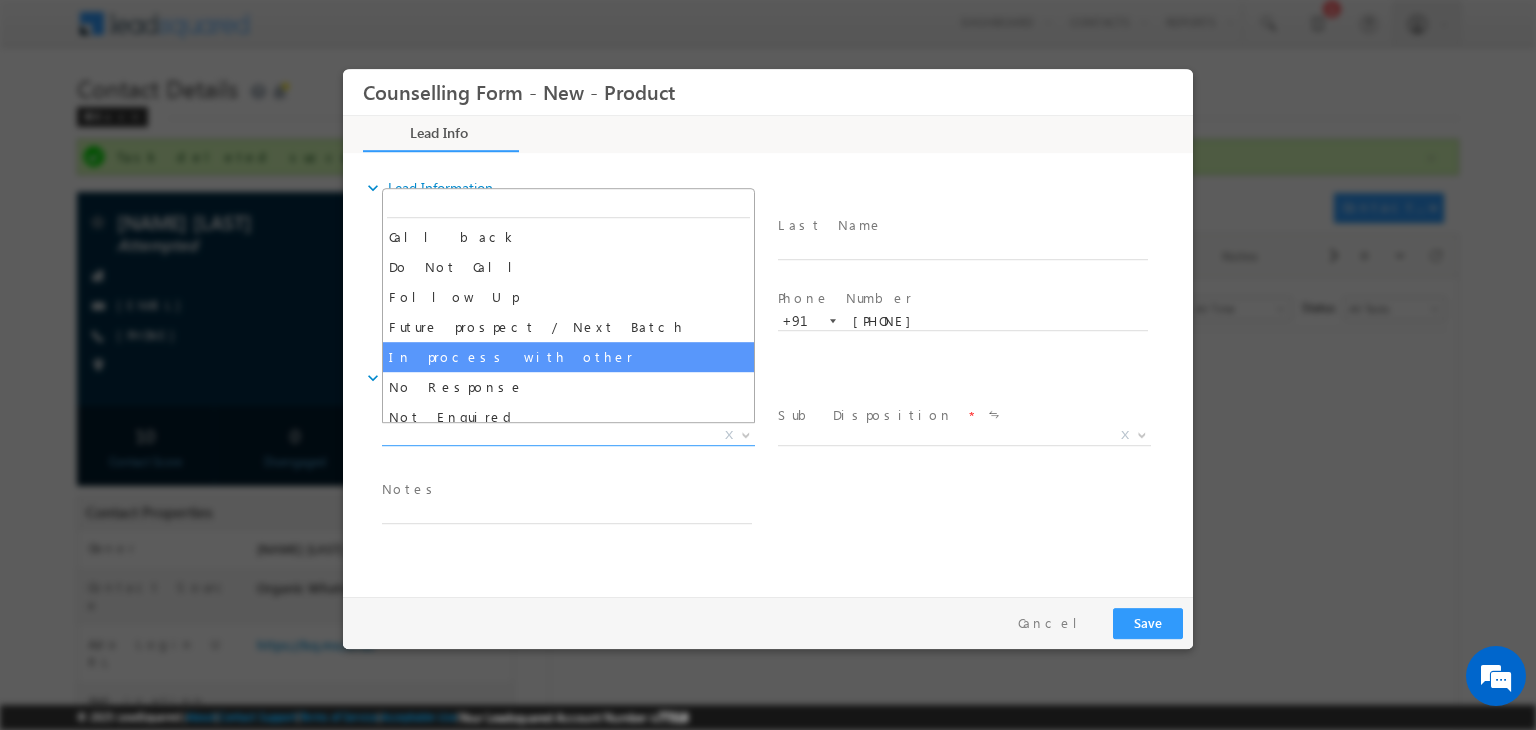 drag, startPoint x: 486, startPoint y: 366, endPoint x: 527, endPoint y: 395, distance: 50.219517 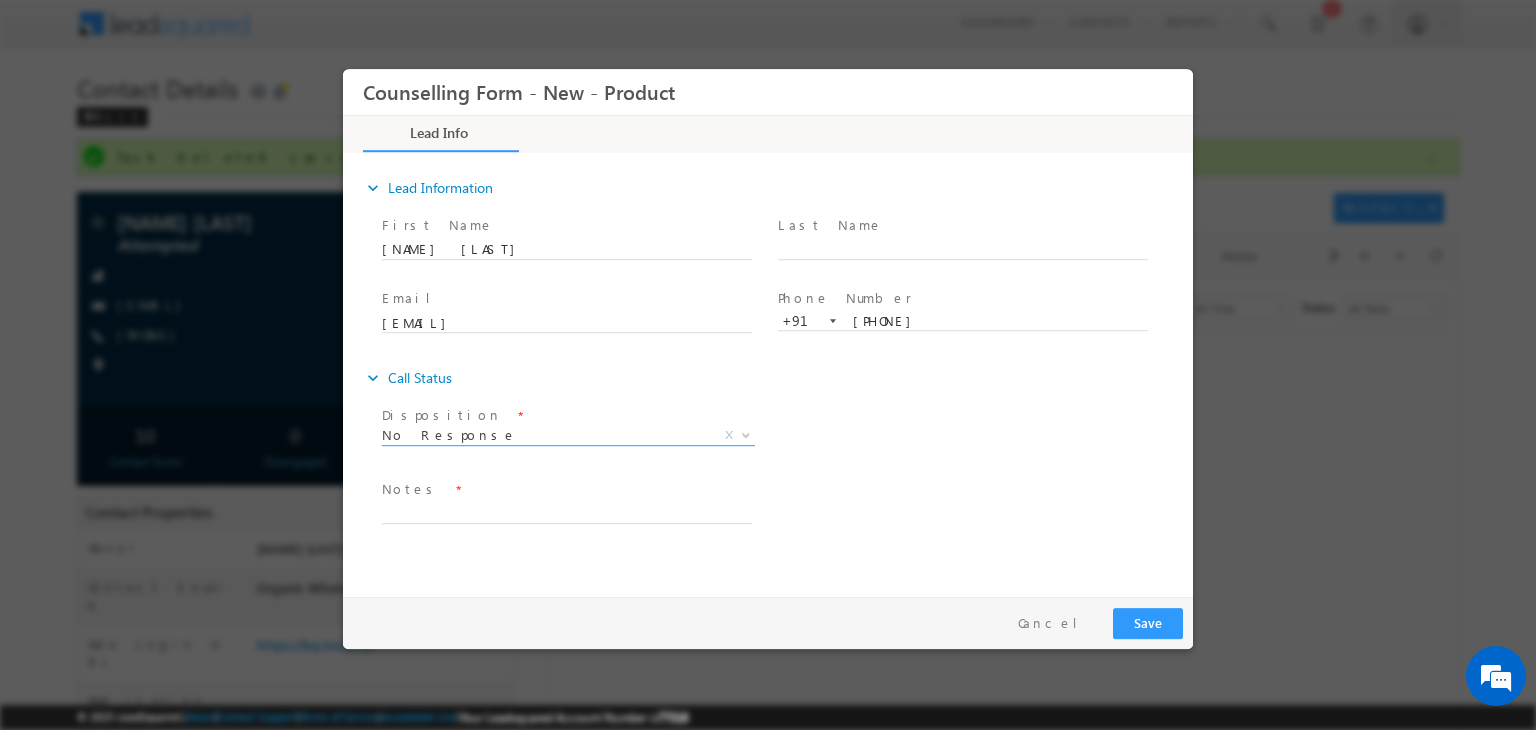 click on "expand_more Call Status" at bounding box center (778, 378) 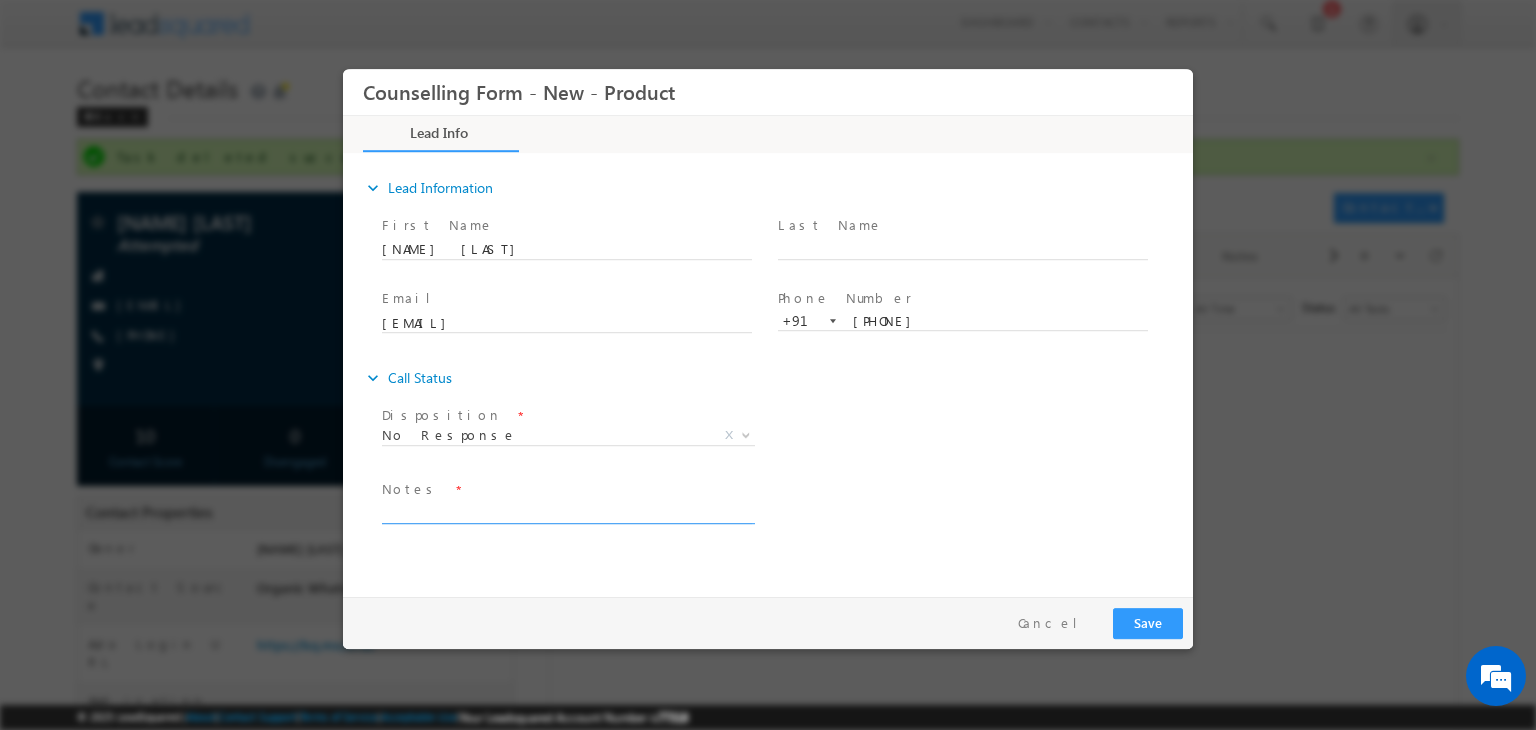 click at bounding box center [567, 512] 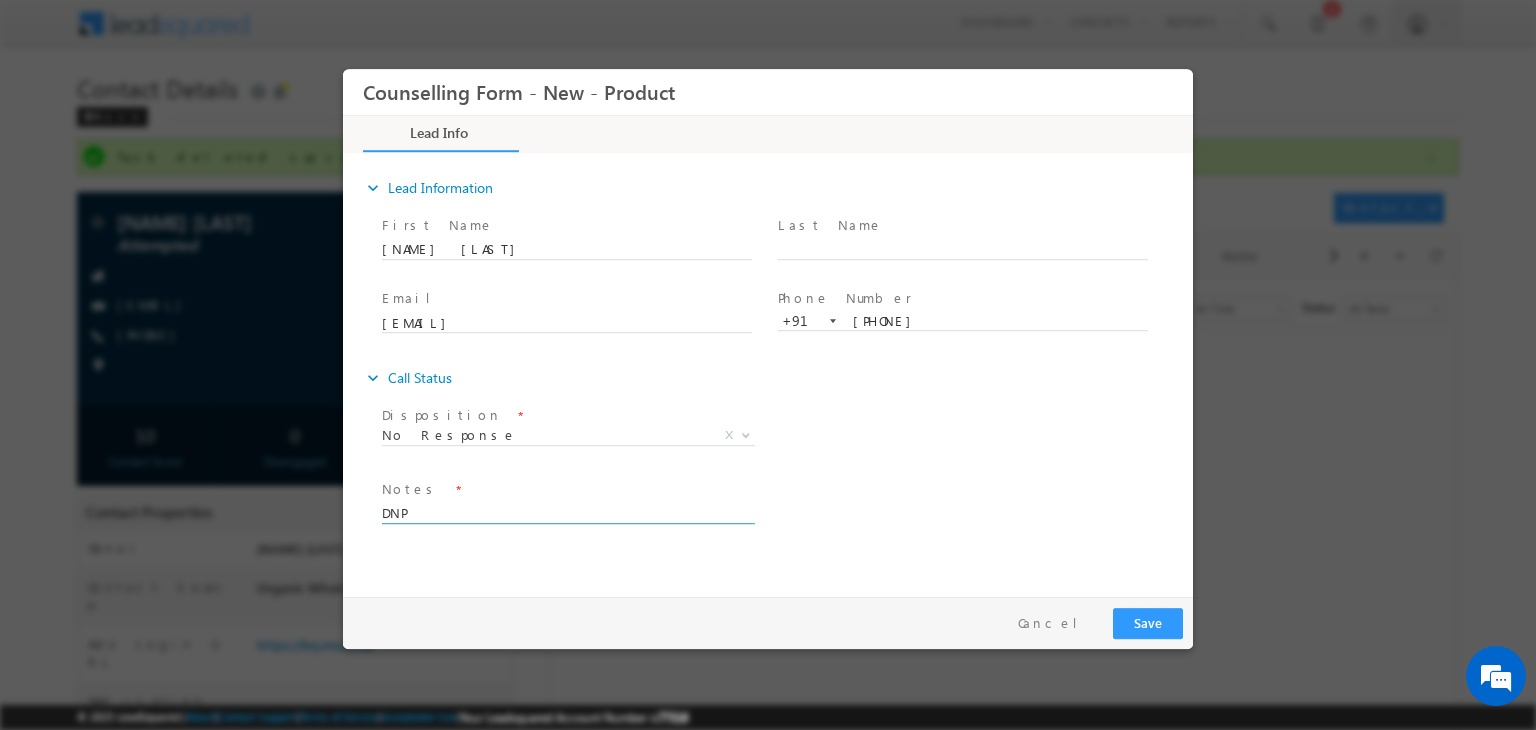 type on "DNP" 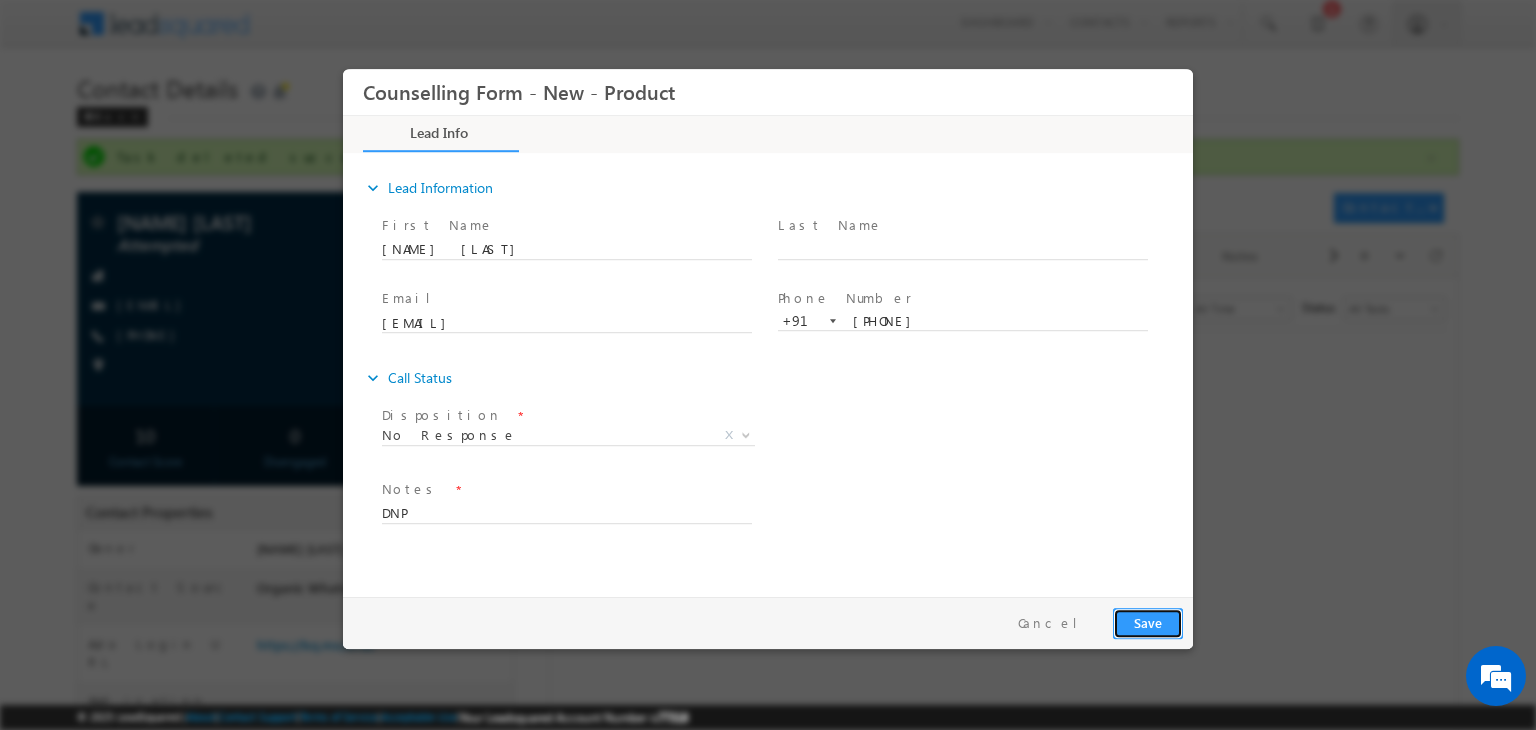 click on "Save" at bounding box center (1148, 623) 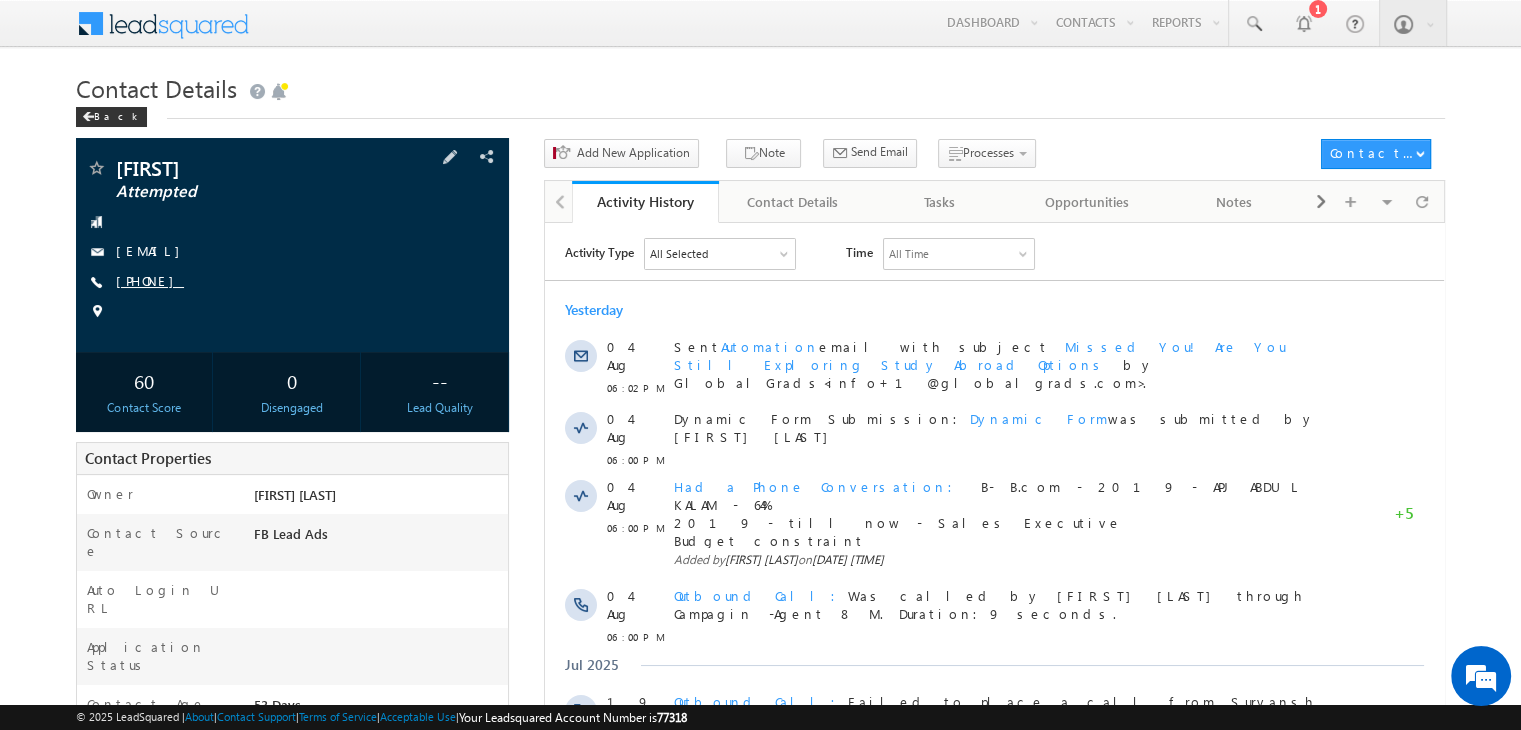 scroll, scrollTop: 0, scrollLeft: 0, axis: both 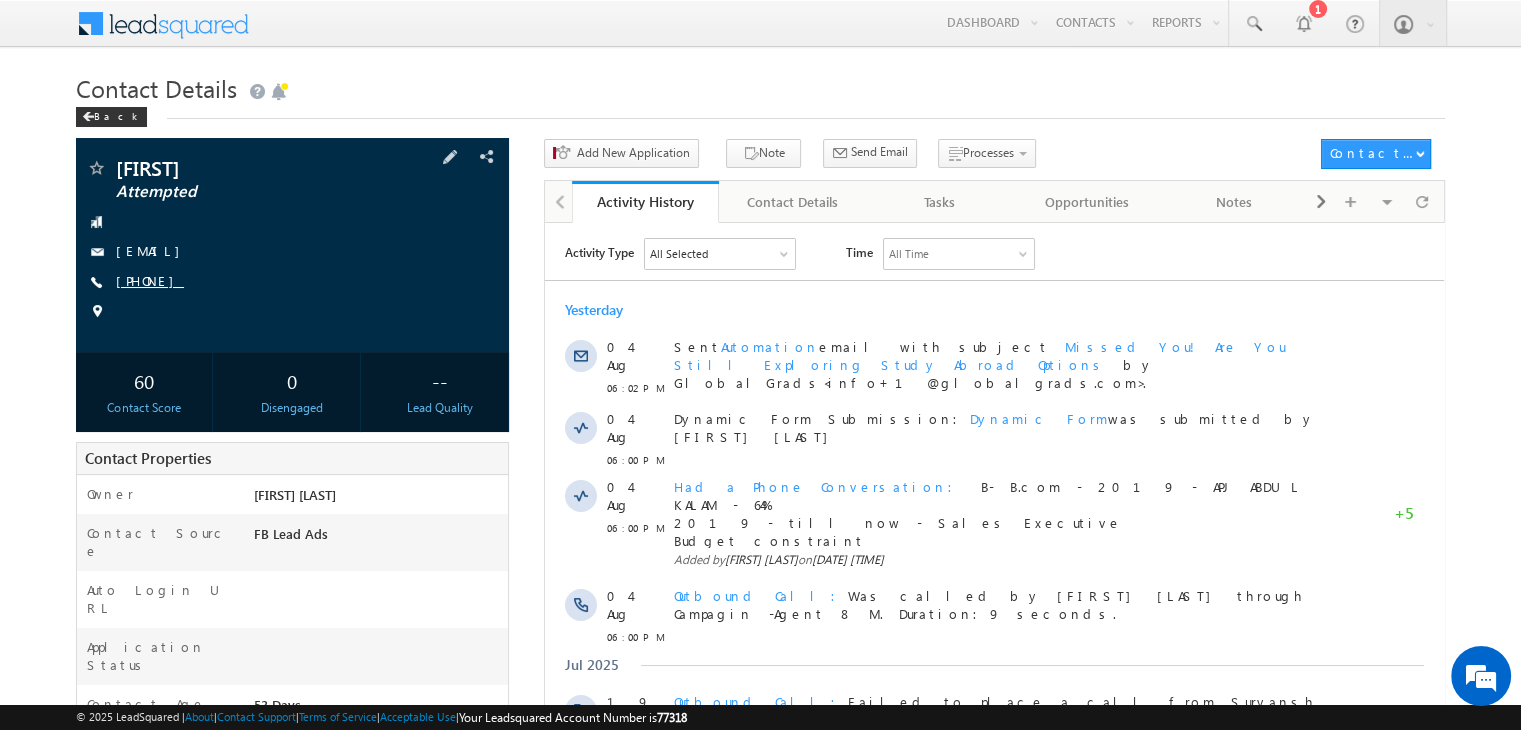 click on "[PHONE]" at bounding box center (150, 280) 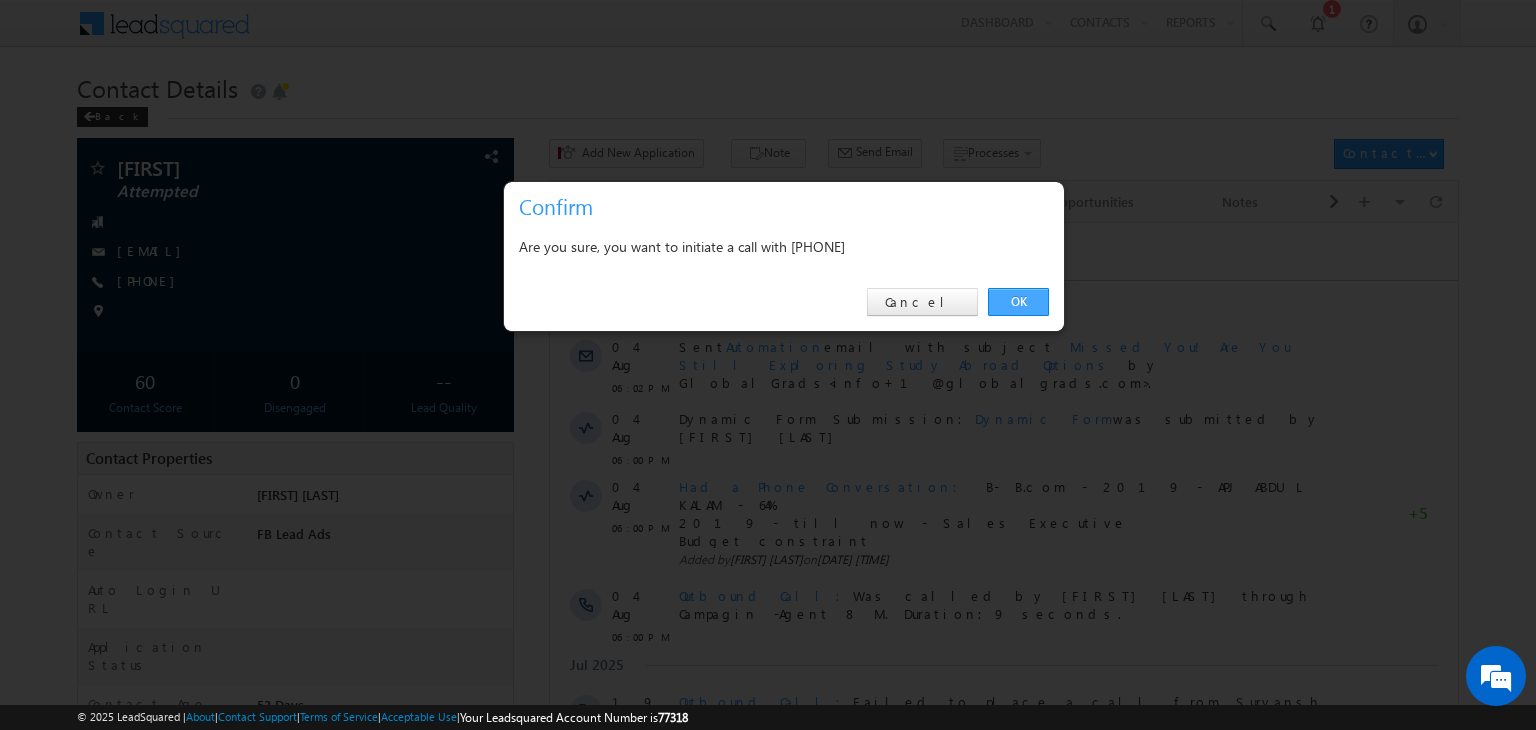 click on "OK" at bounding box center [1018, 302] 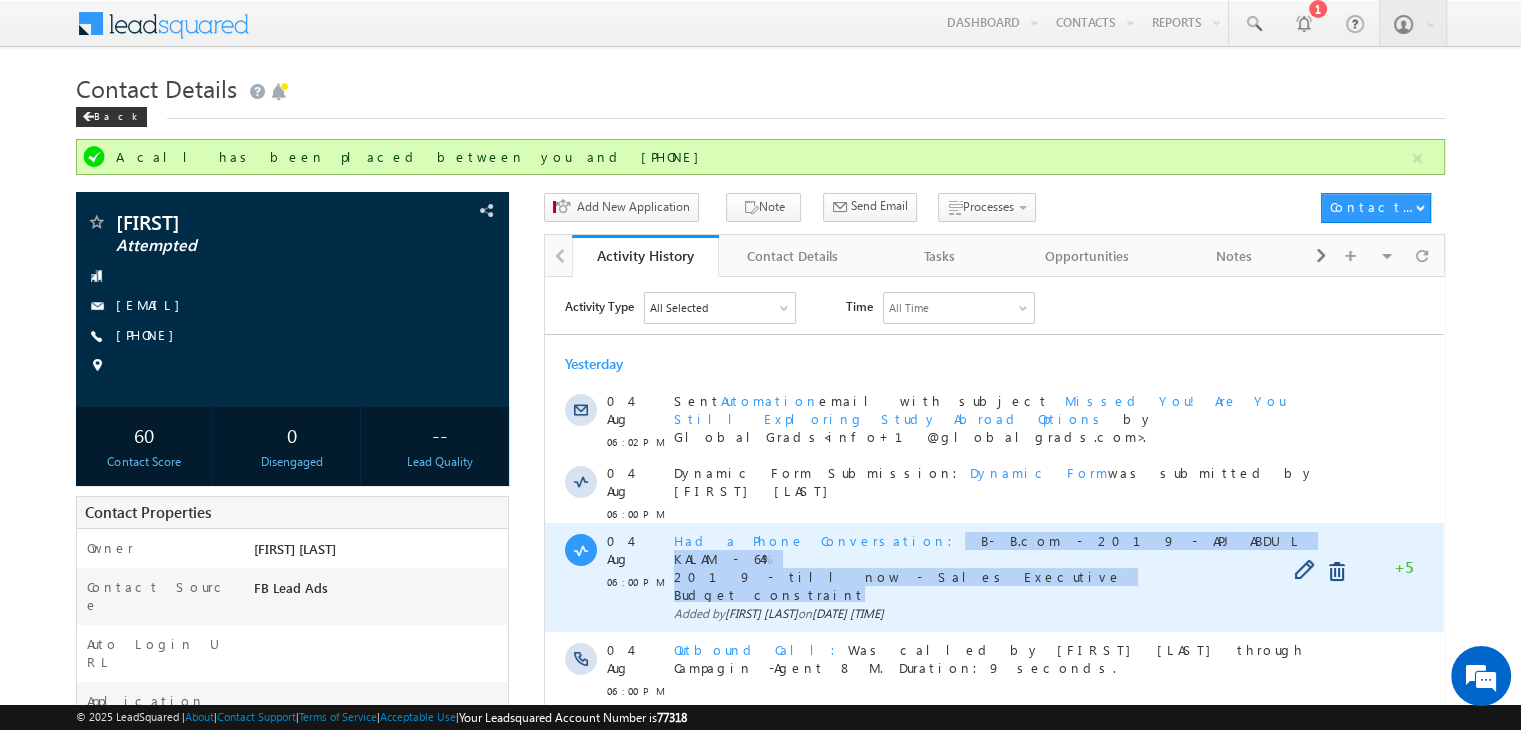 copy on "B- B.com - 2019 - APJ ABDUL KALAM - 64% 2019 - till now - Sales Executive Budget constraint" 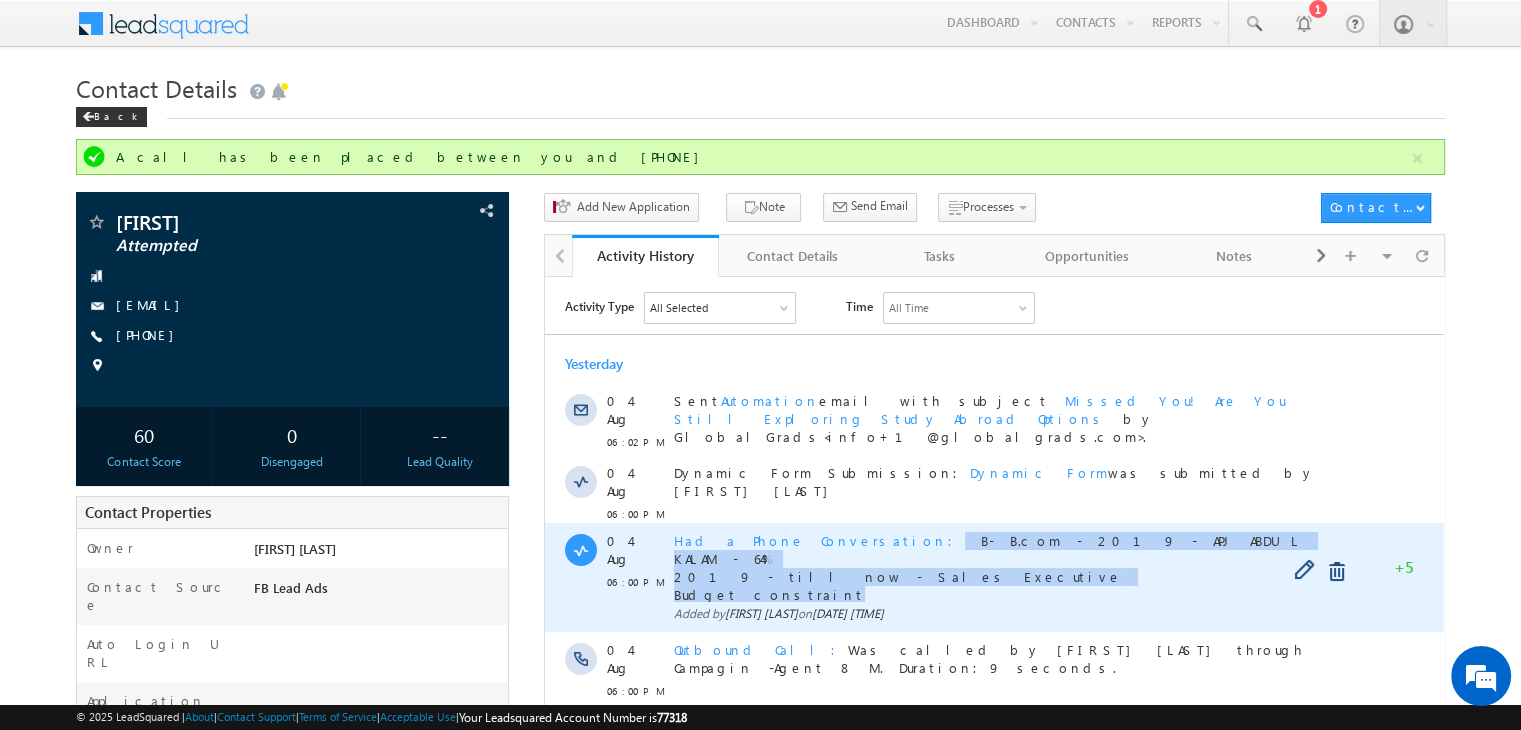 drag, startPoint x: 834, startPoint y: 518, endPoint x: 956, endPoint y: 556, distance: 127.78106 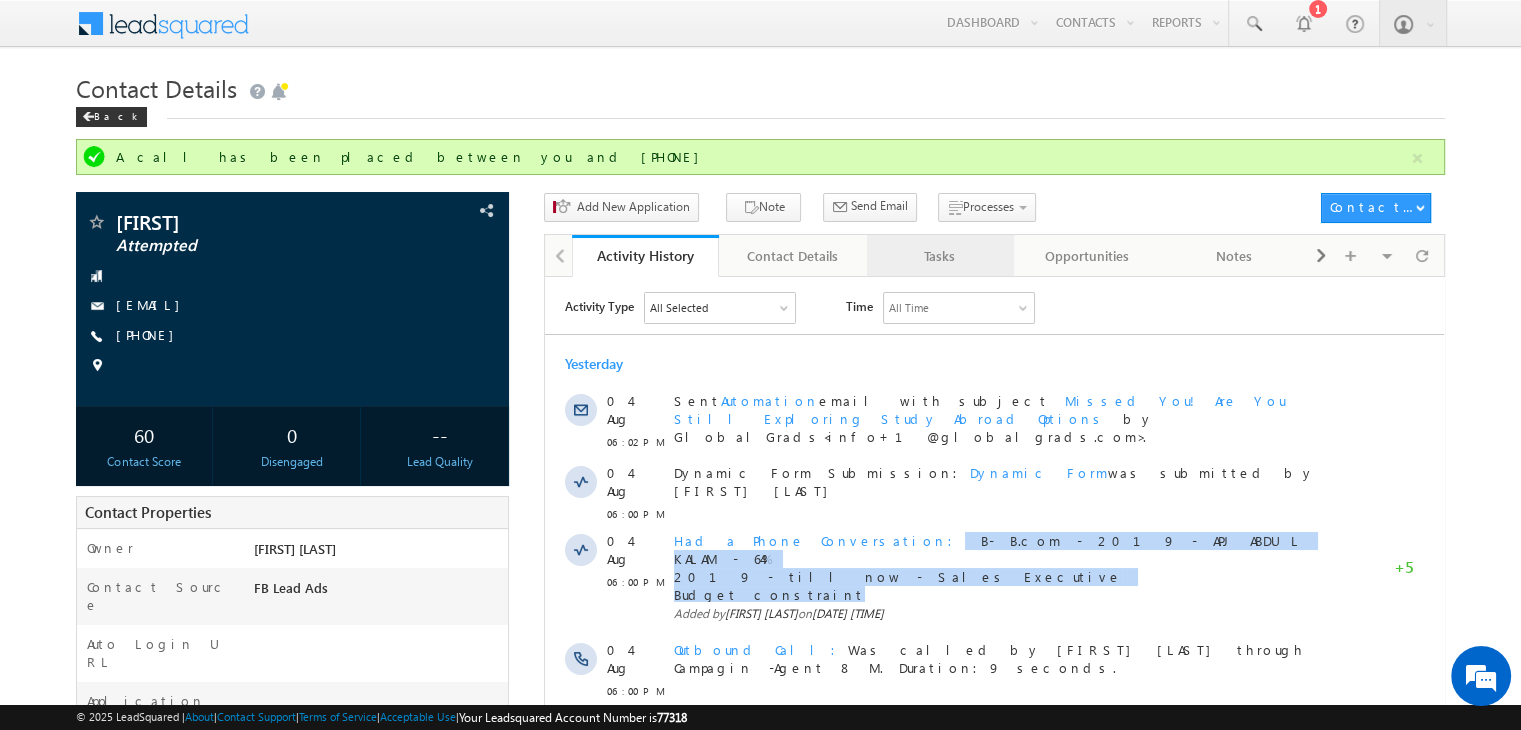click on "Tasks" at bounding box center (939, 256) 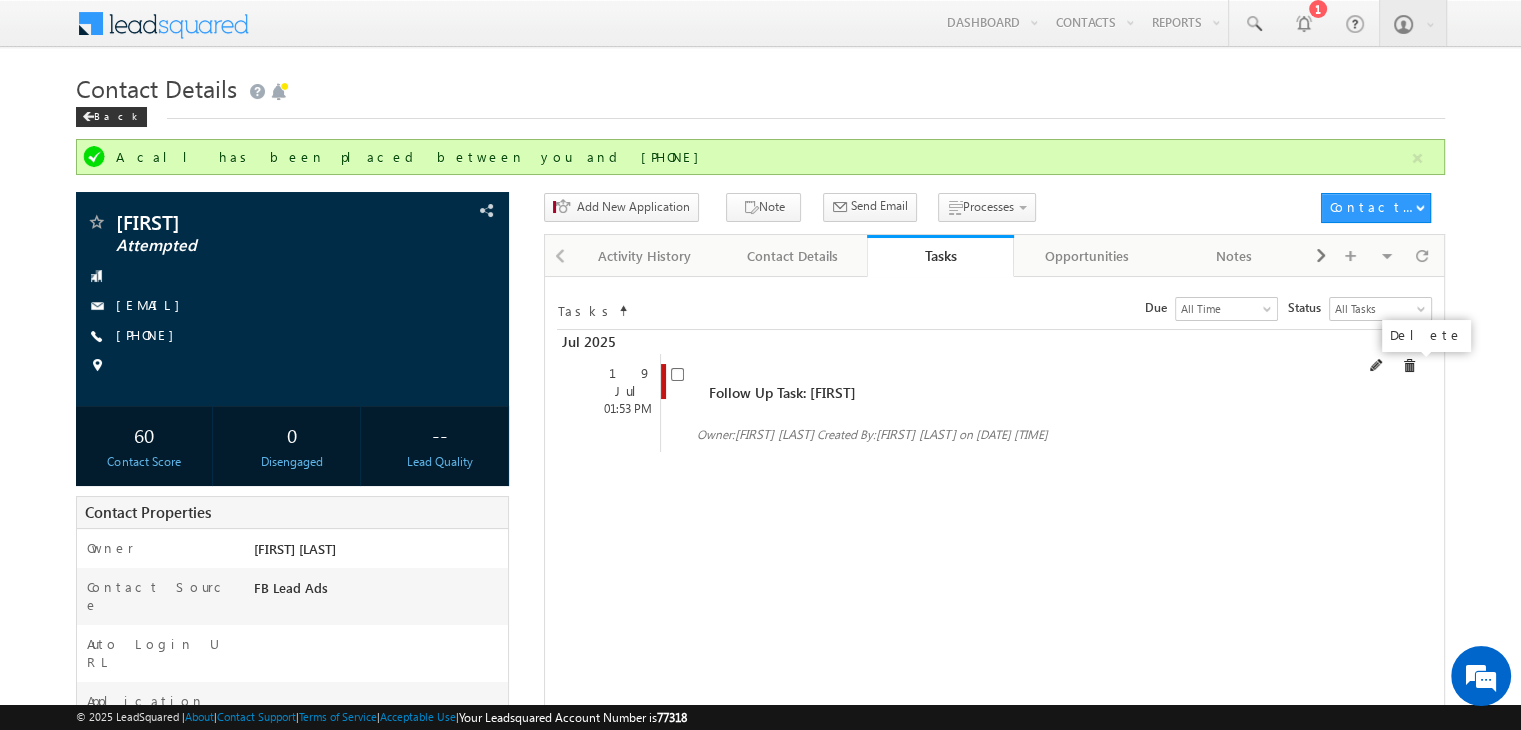 click at bounding box center (1409, 366) 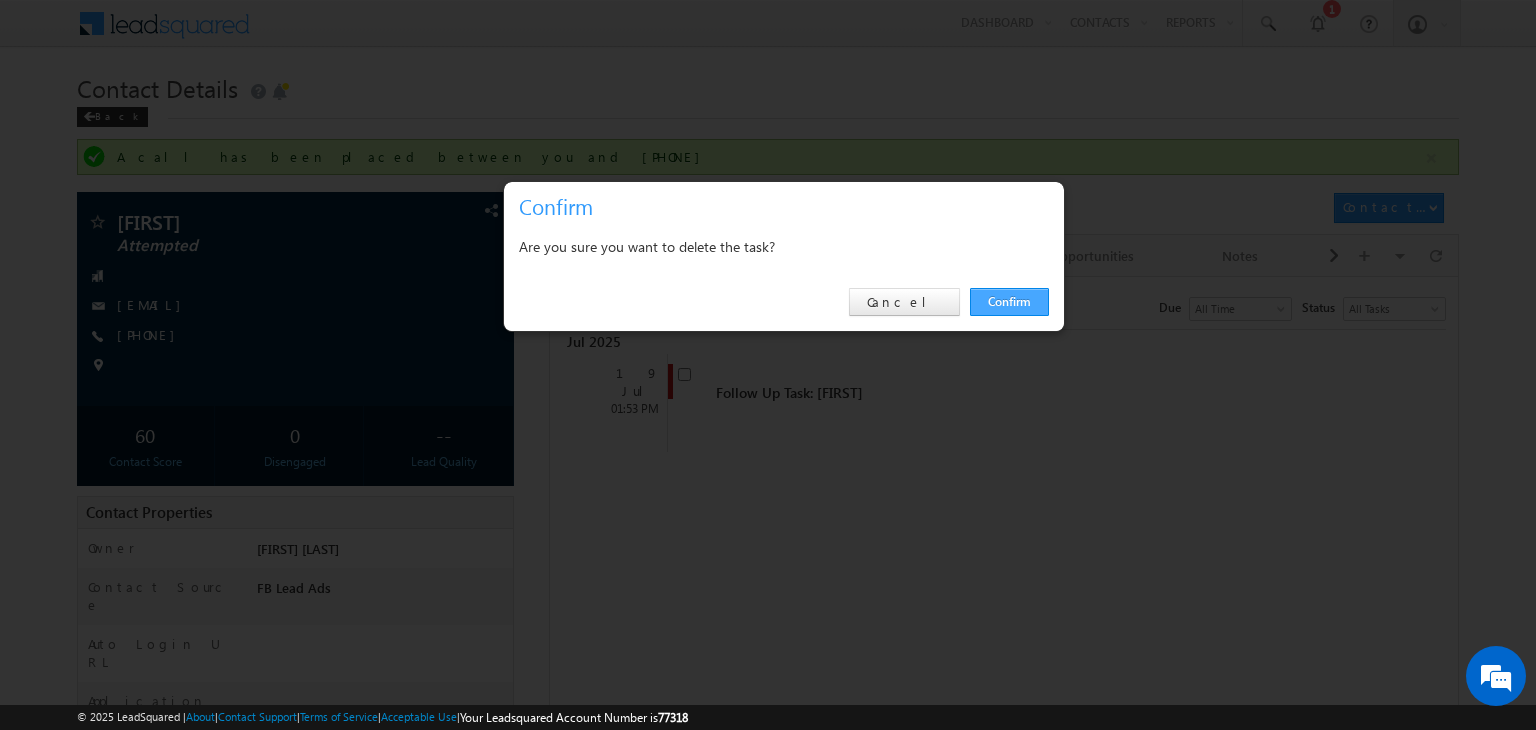 click on "Confirm" at bounding box center [1009, 302] 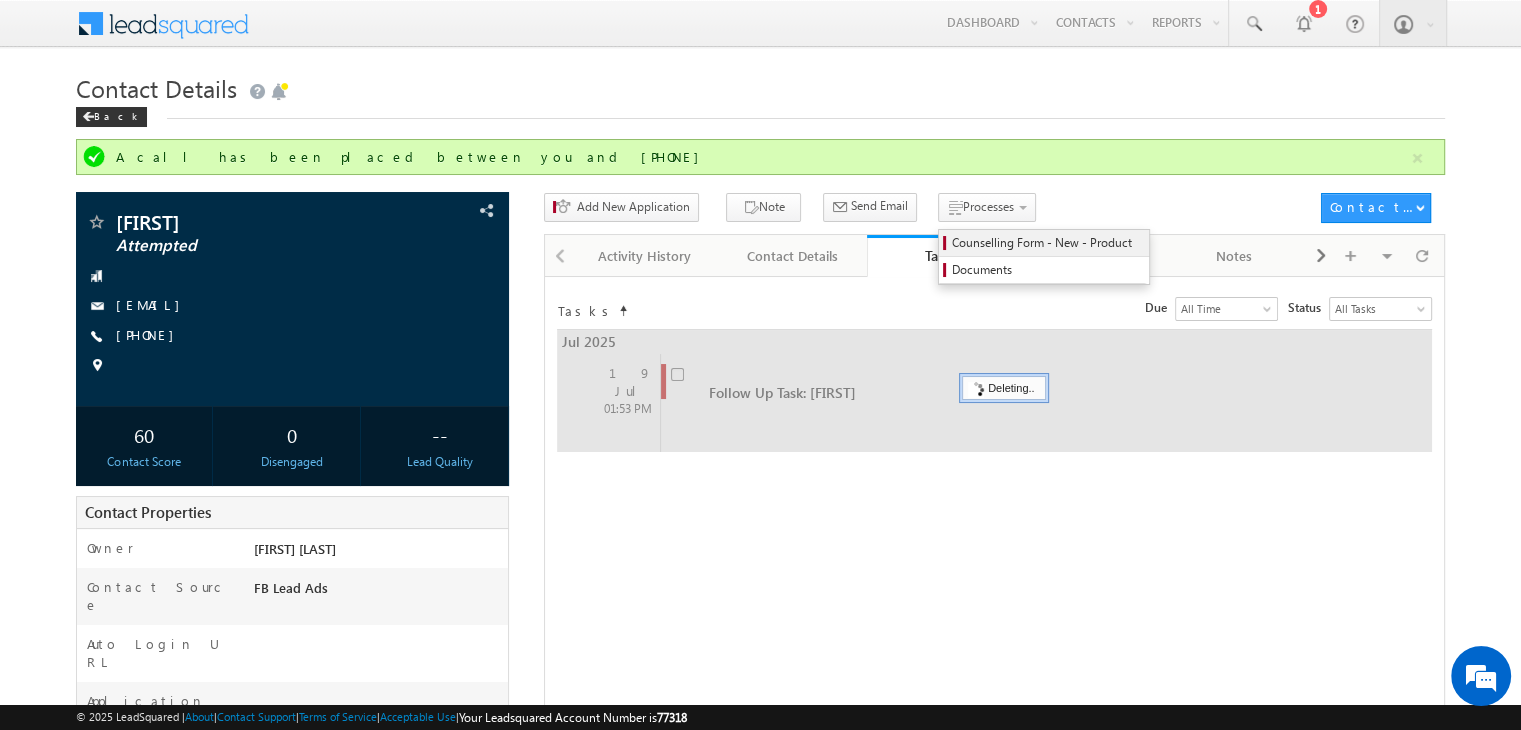 drag, startPoint x: 981, startPoint y: 222, endPoint x: 989, endPoint y: 233, distance: 13.601471 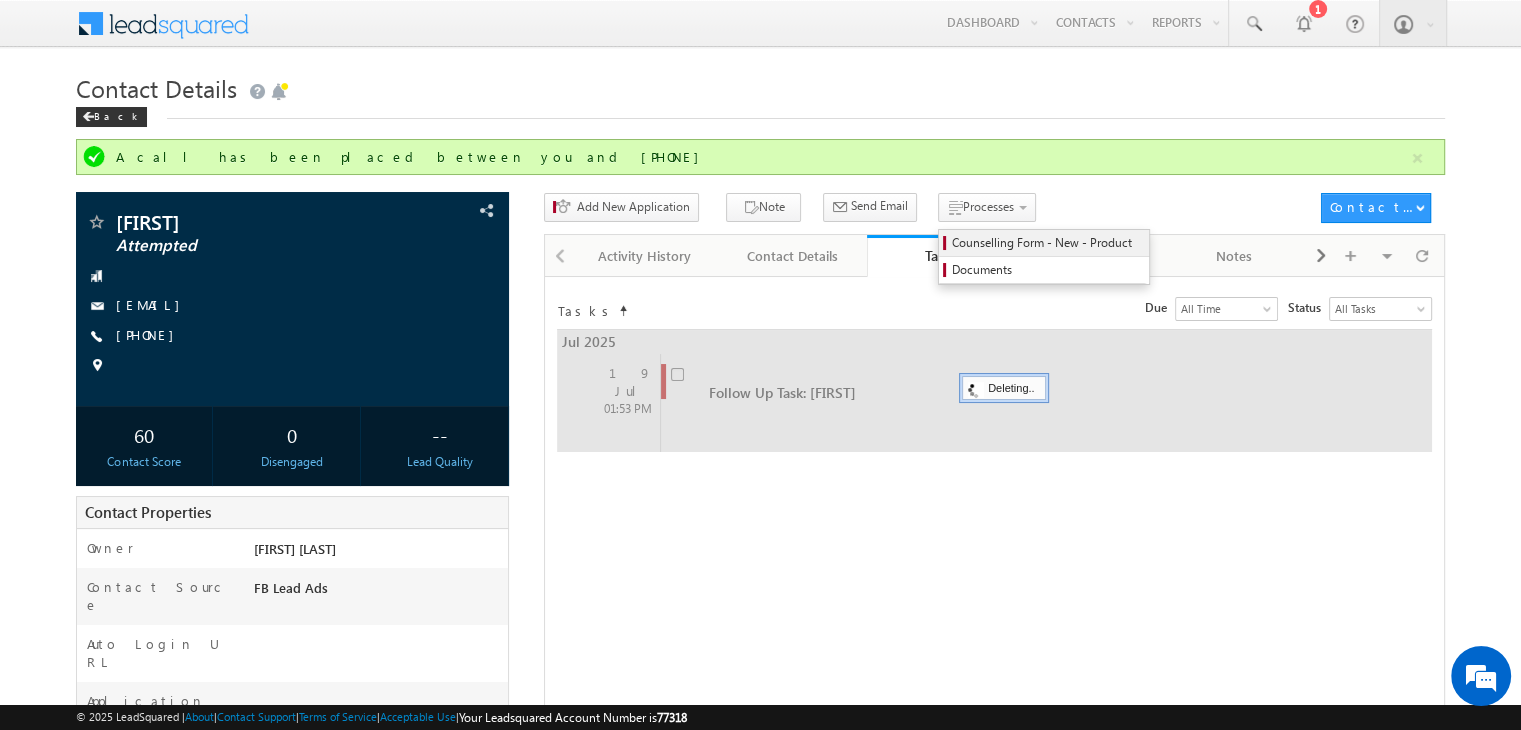 click on "Processes Counselling Form - New - Product Documents" at bounding box center (990, 211) 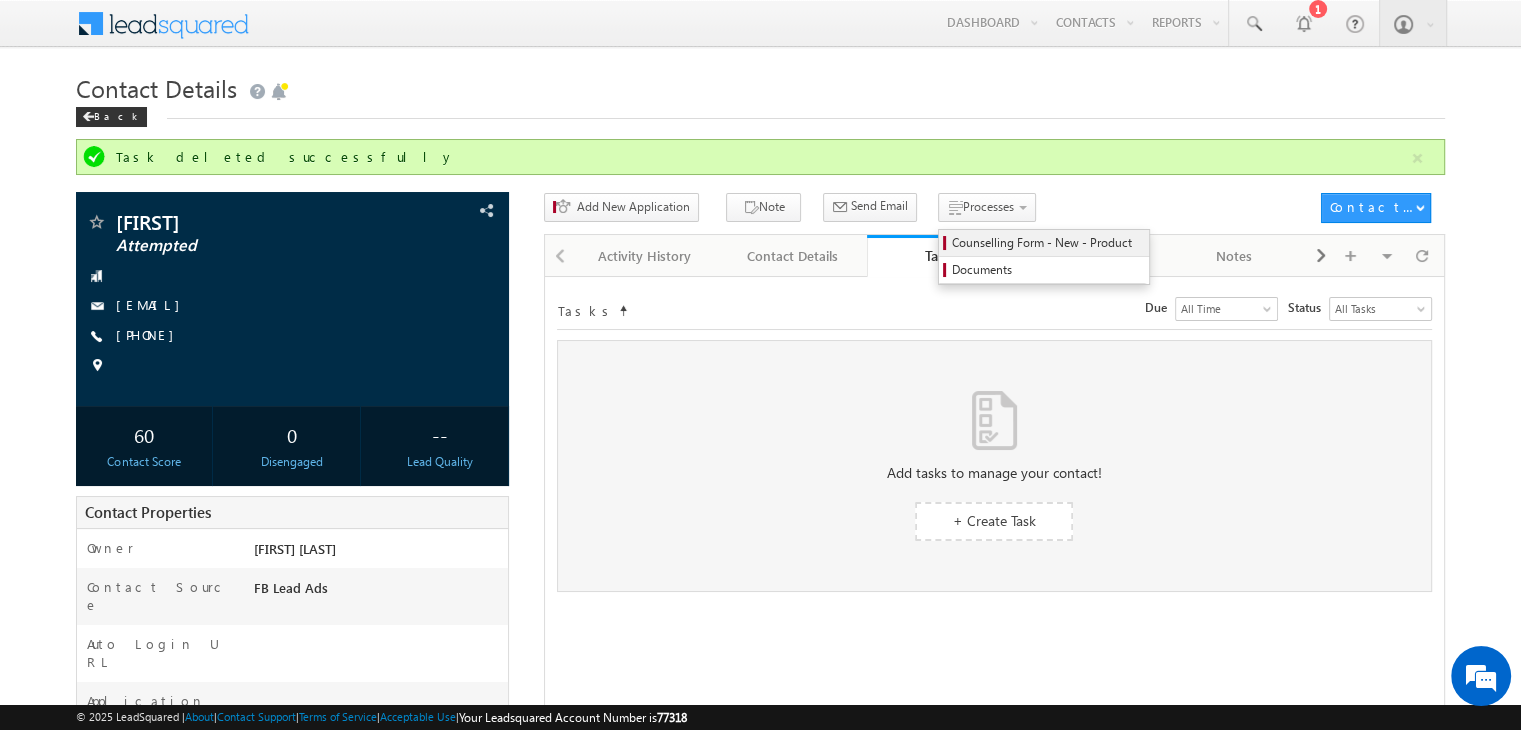 click on "Counselling Form - New - Product" at bounding box center [1044, 243] 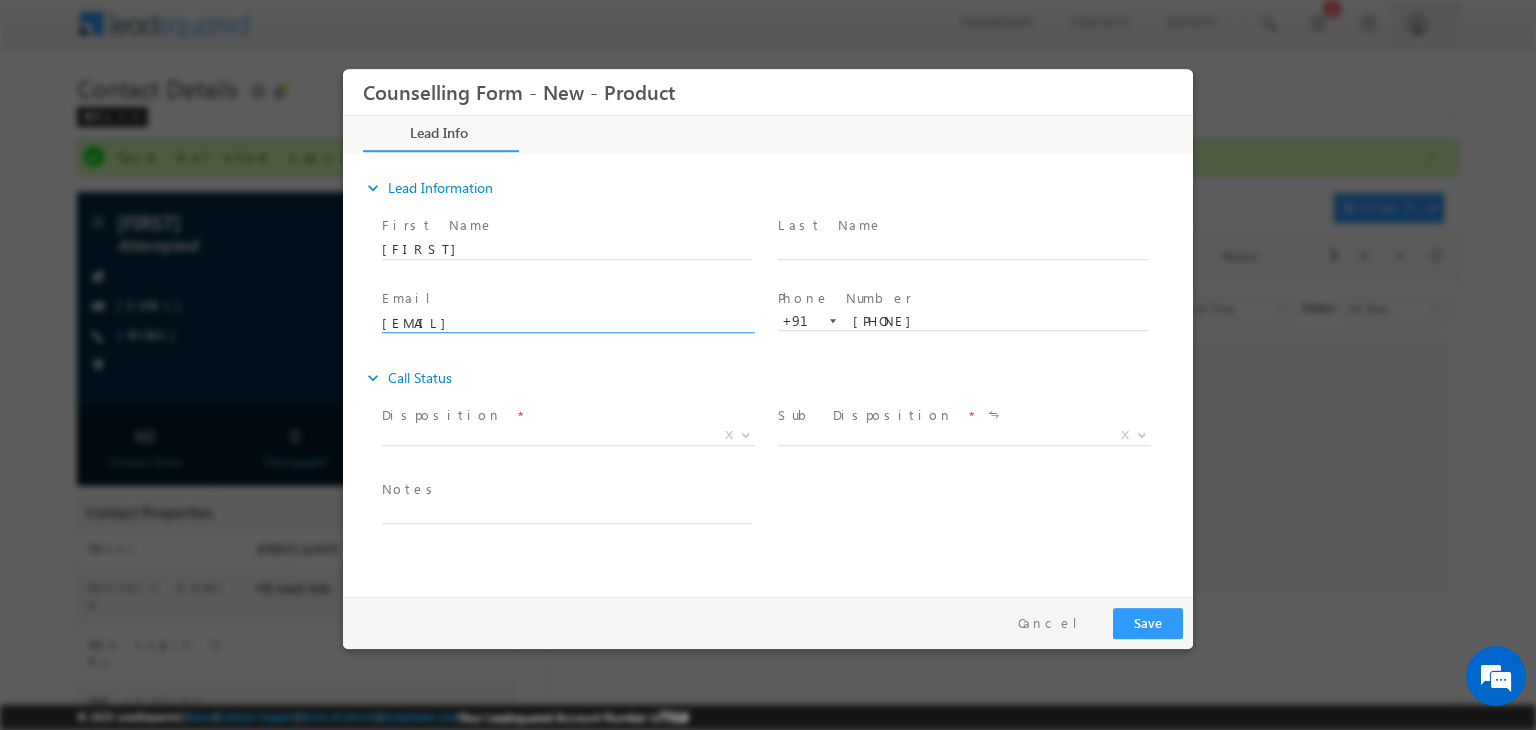 scroll, scrollTop: 0, scrollLeft: 0, axis: both 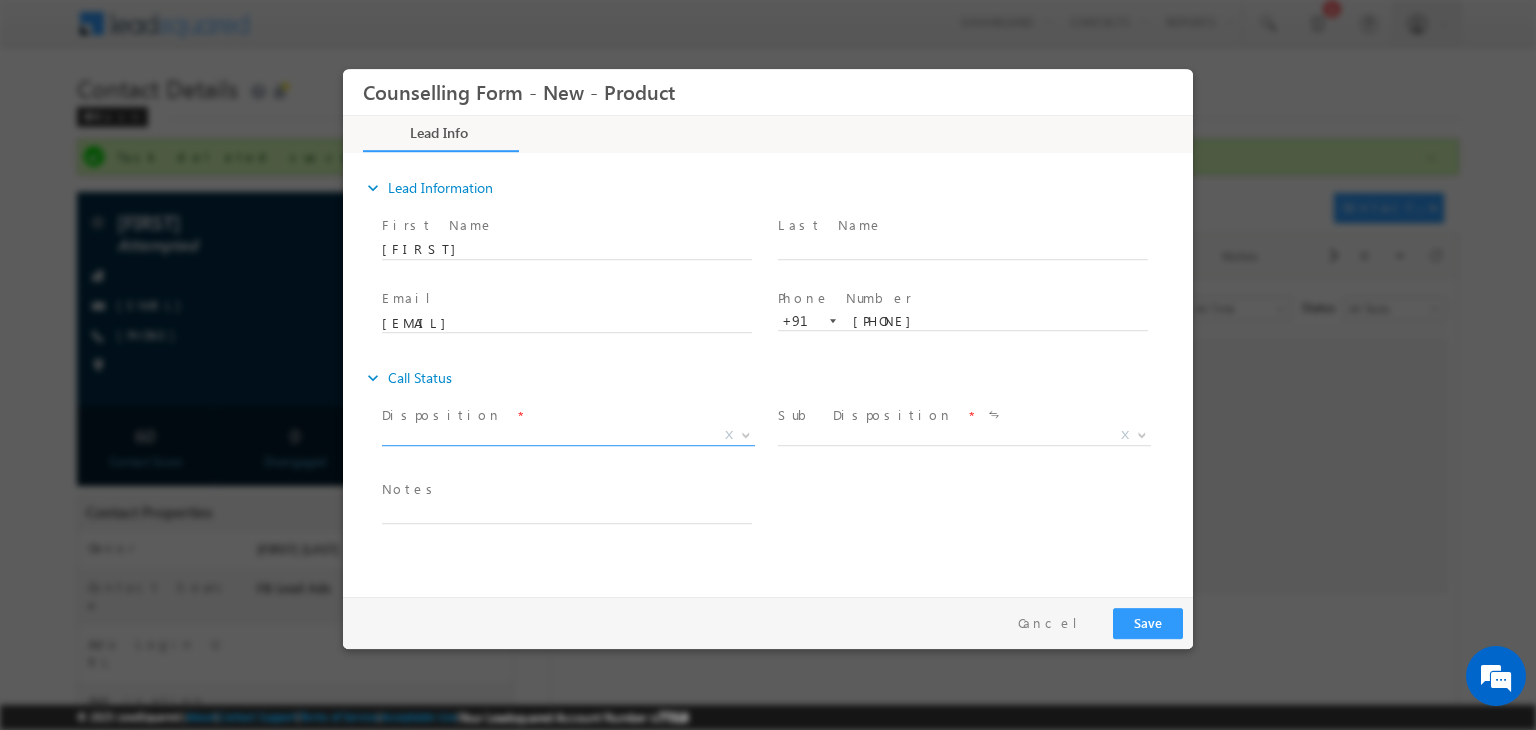 click on "X" at bounding box center [568, 436] 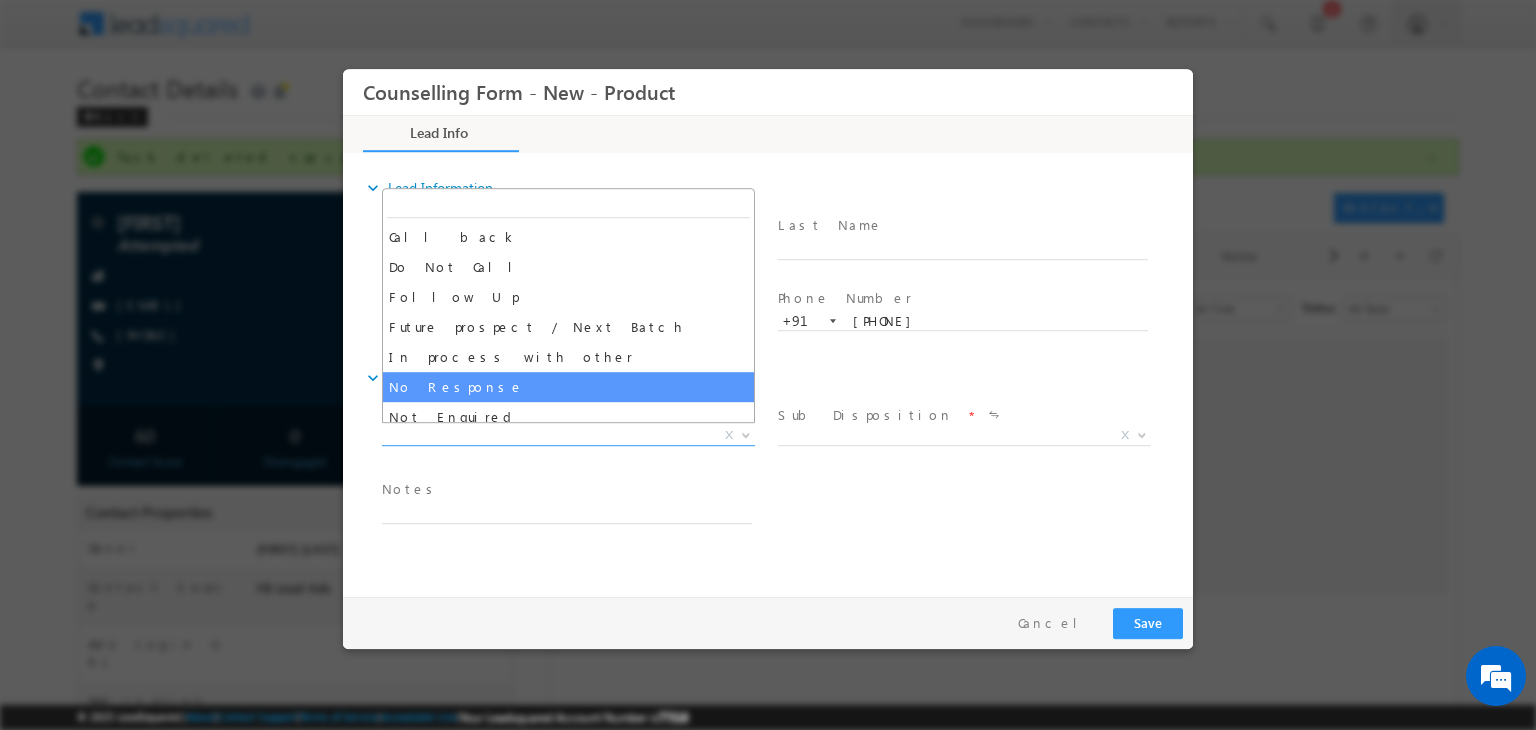 select on "No Response" 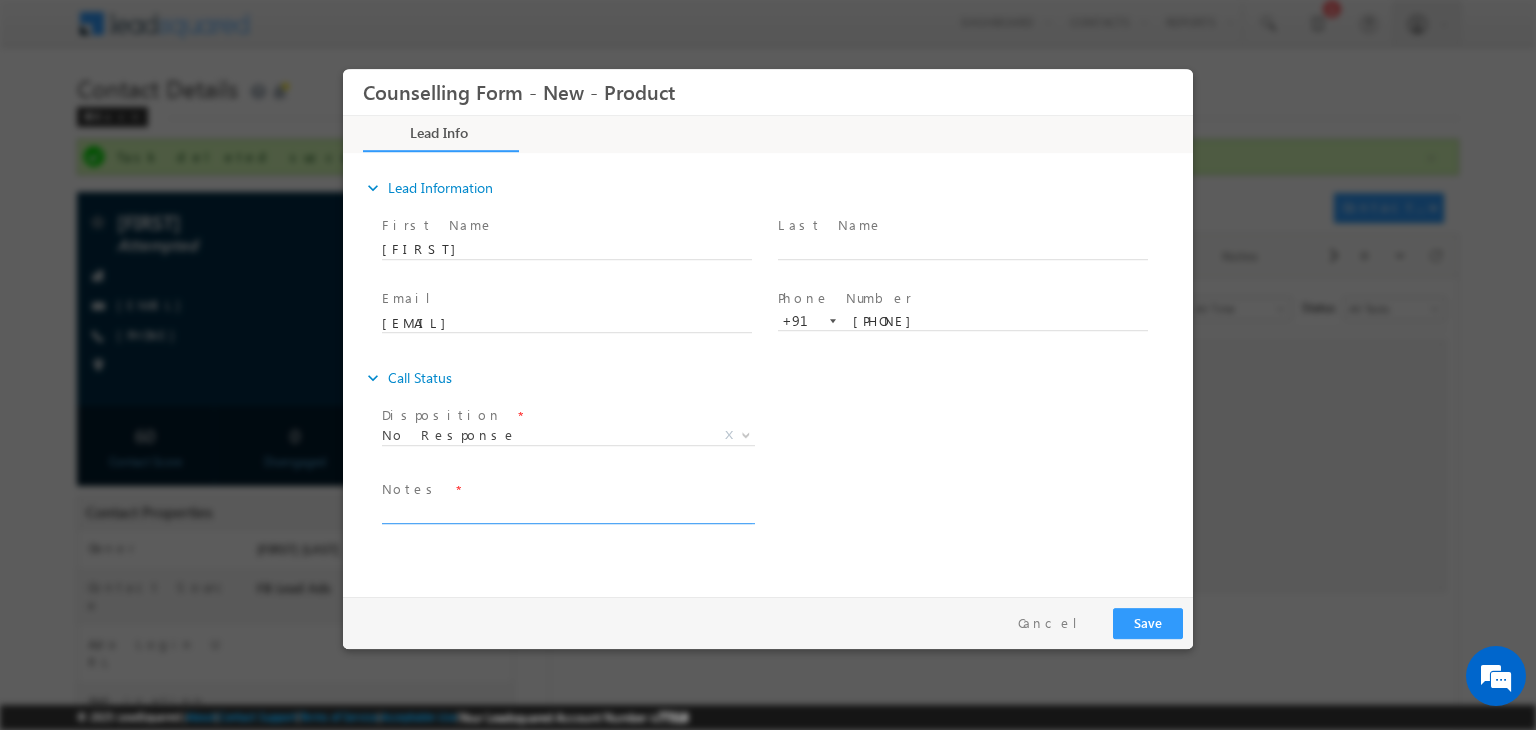 click at bounding box center [567, 512] 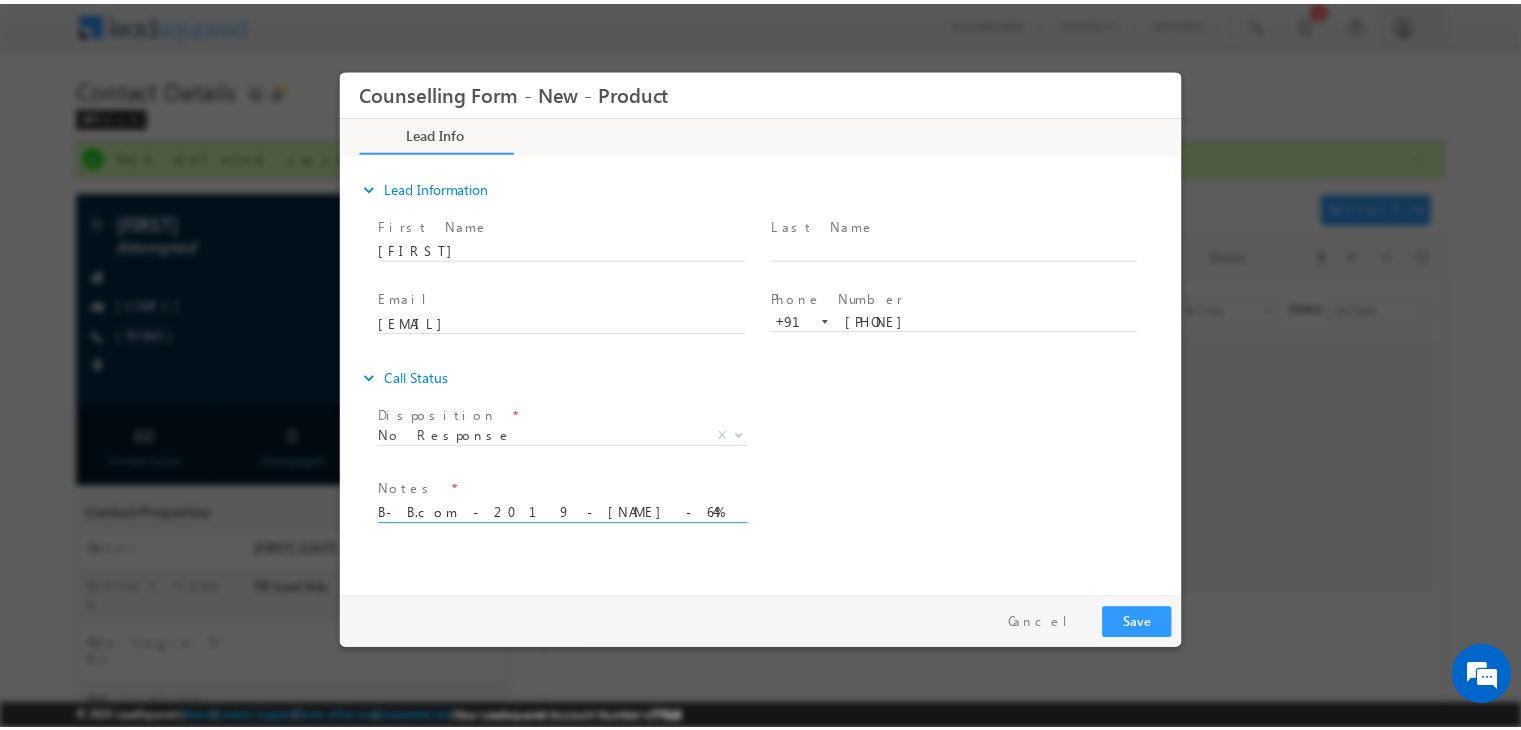 scroll, scrollTop: 3, scrollLeft: 0, axis: vertical 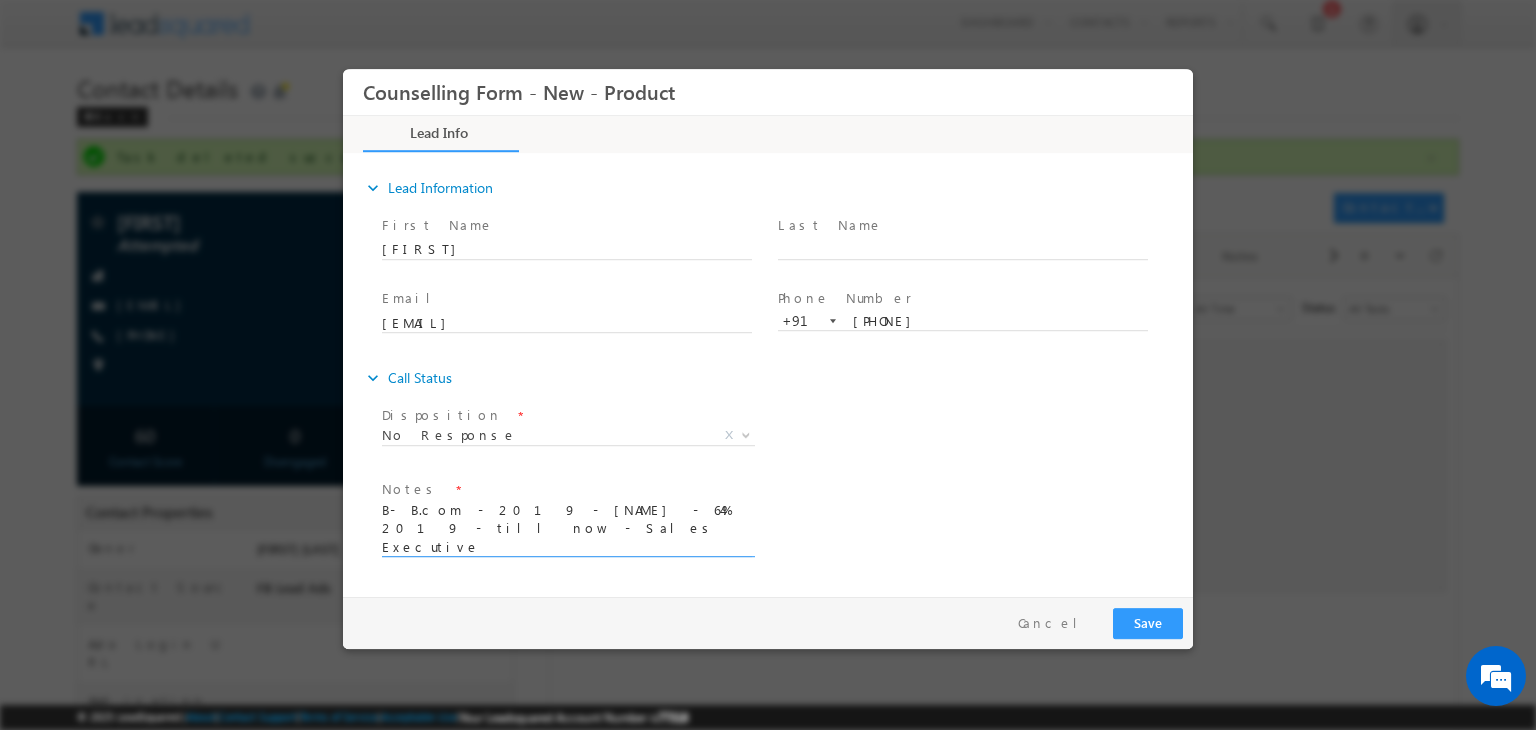 type on "B- B.com - 2019 - APJ ABDUL KALAM - 64%
2019 - till now - Sales Executive
Budget constraint" 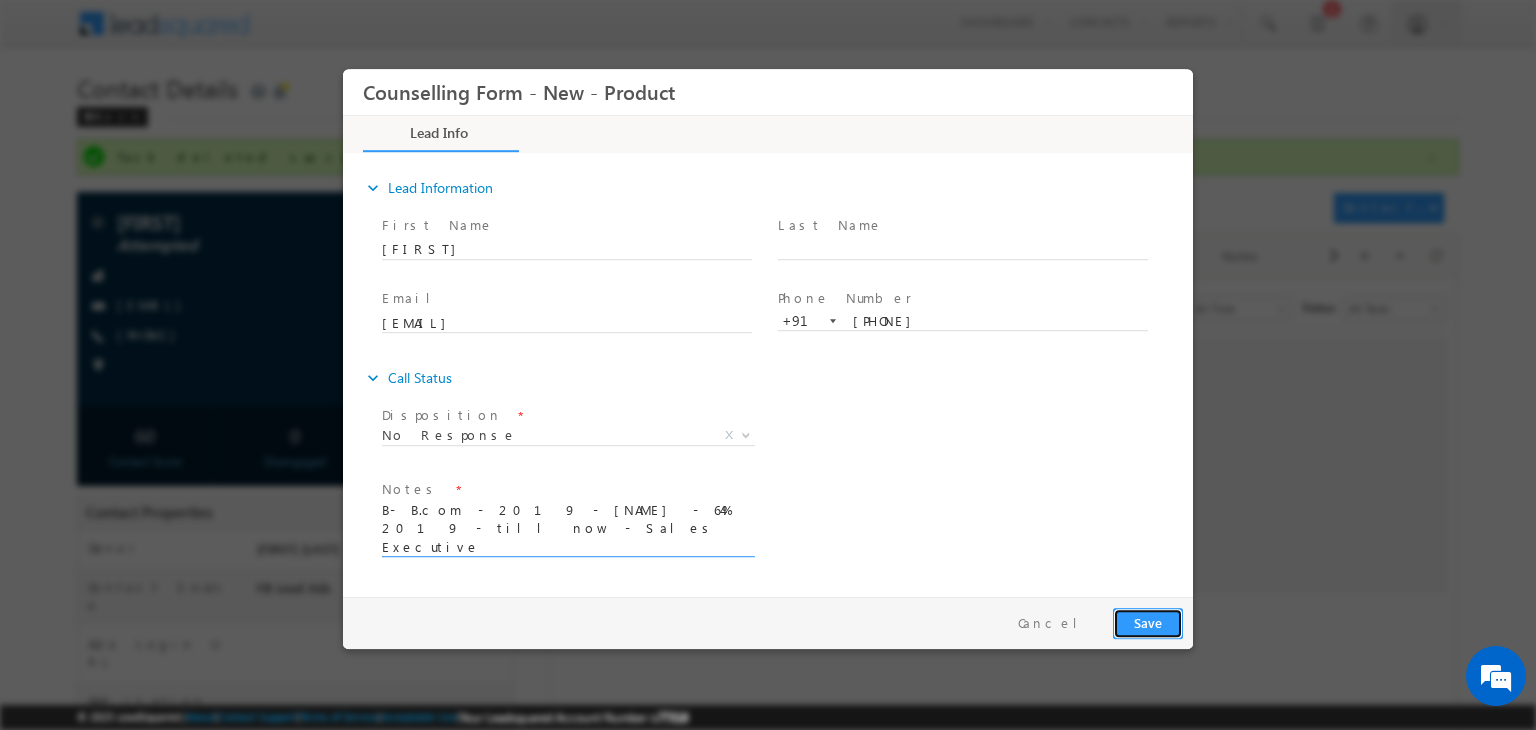 click on "Save" at bounding box center [1148, 623] 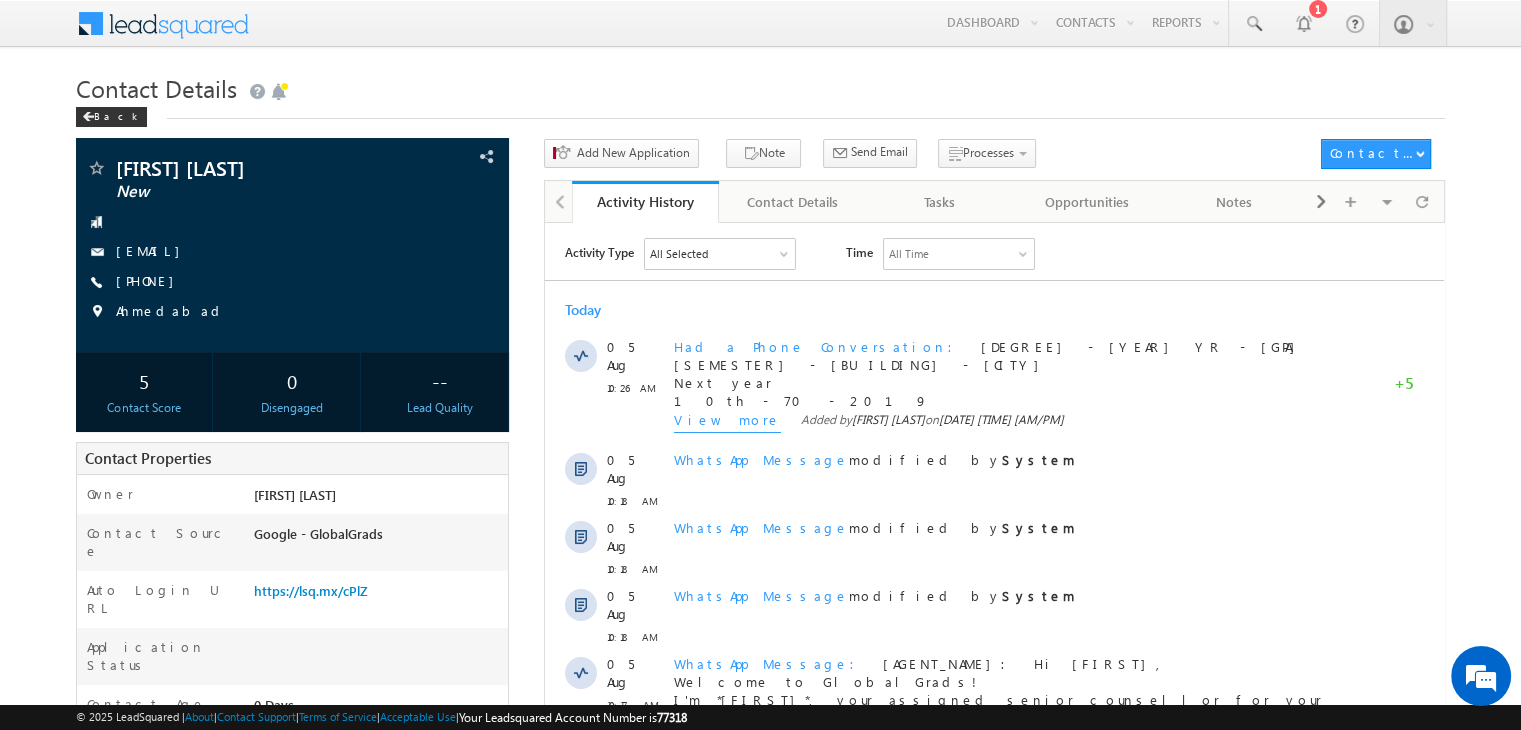 scroll, scrollTop: 0, scrollLeft: 0, axis: both 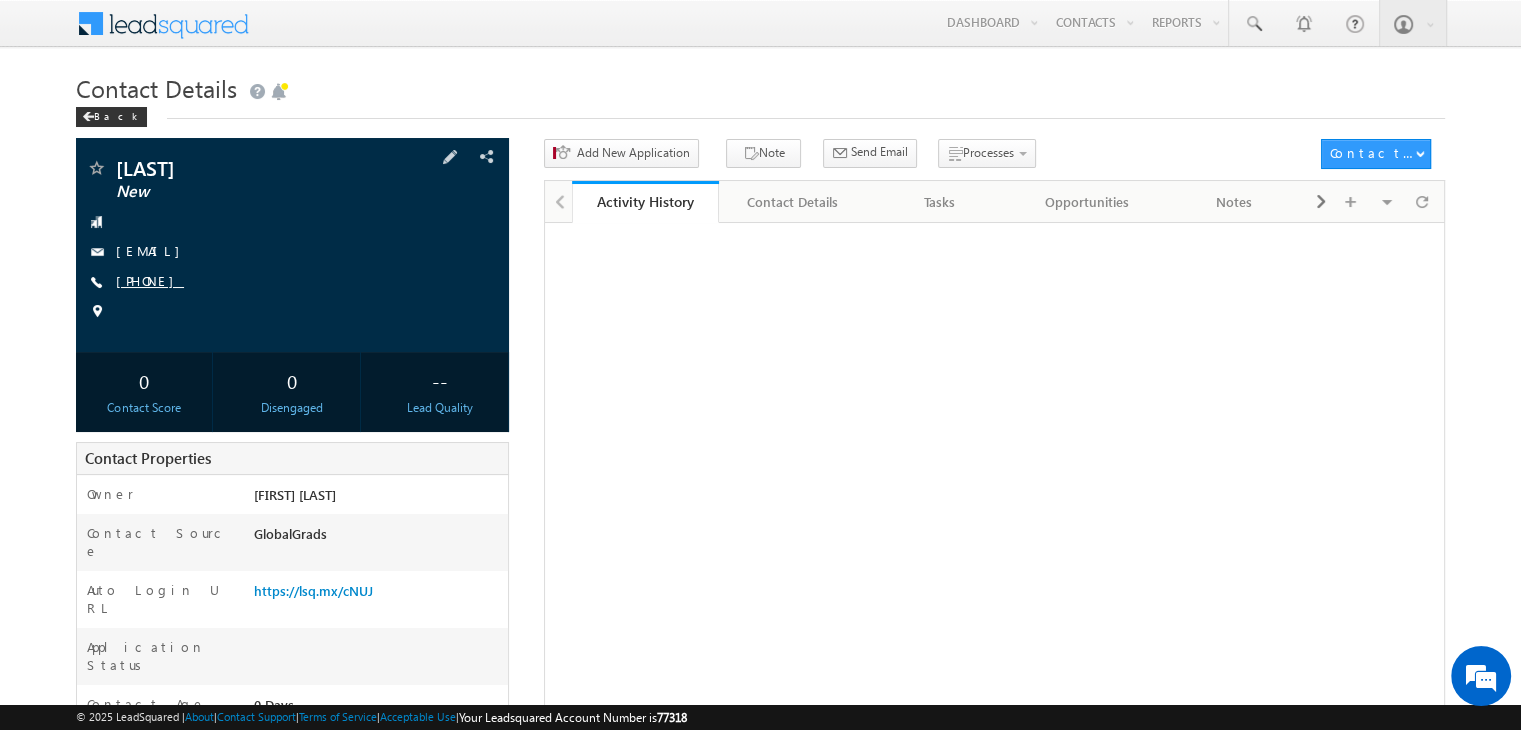 click on "+91-6361264593" at bounding box center (150, 280) 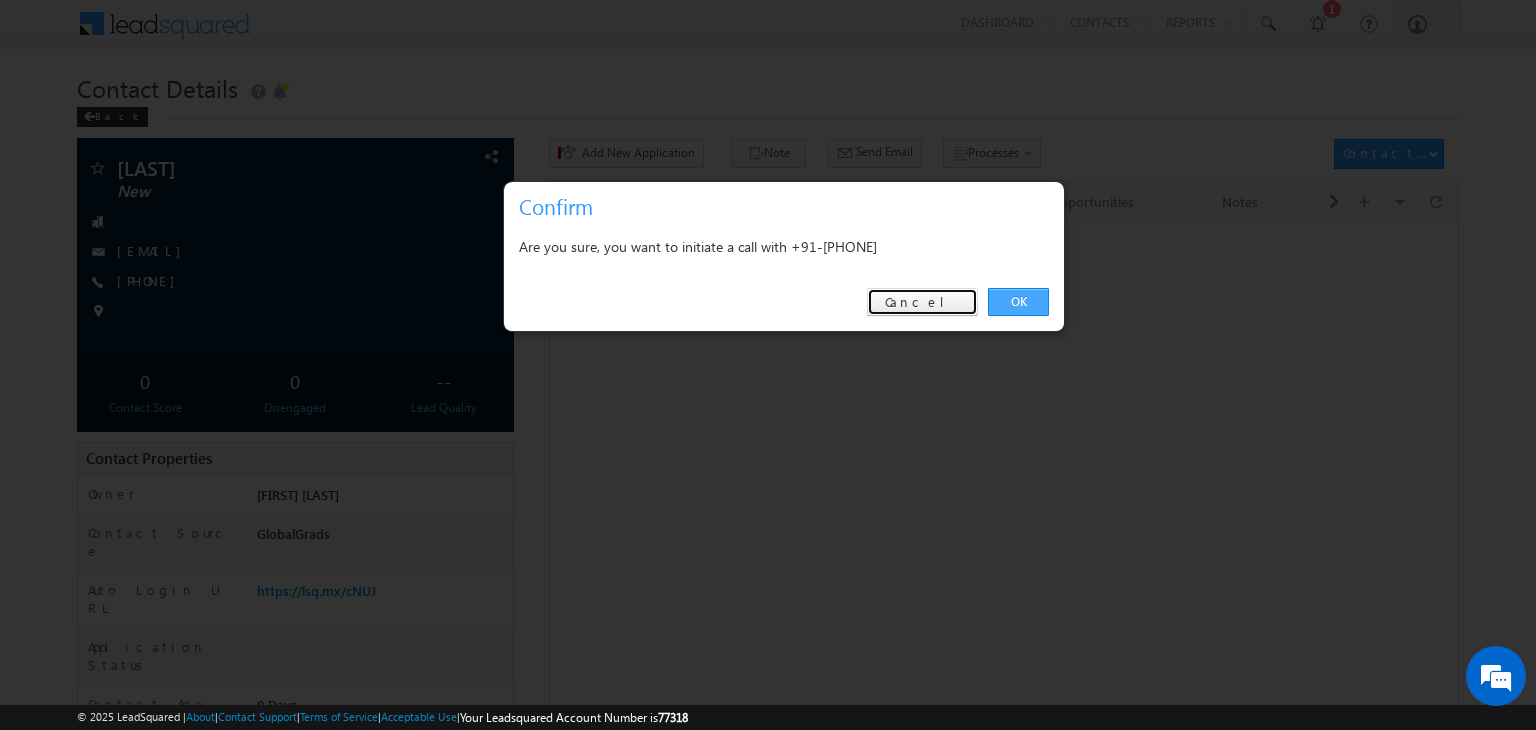 drag, startPoint x: 975, startPoint y: 286, endPoint x: 1015, endPoint y: 293, distance: 40.60788 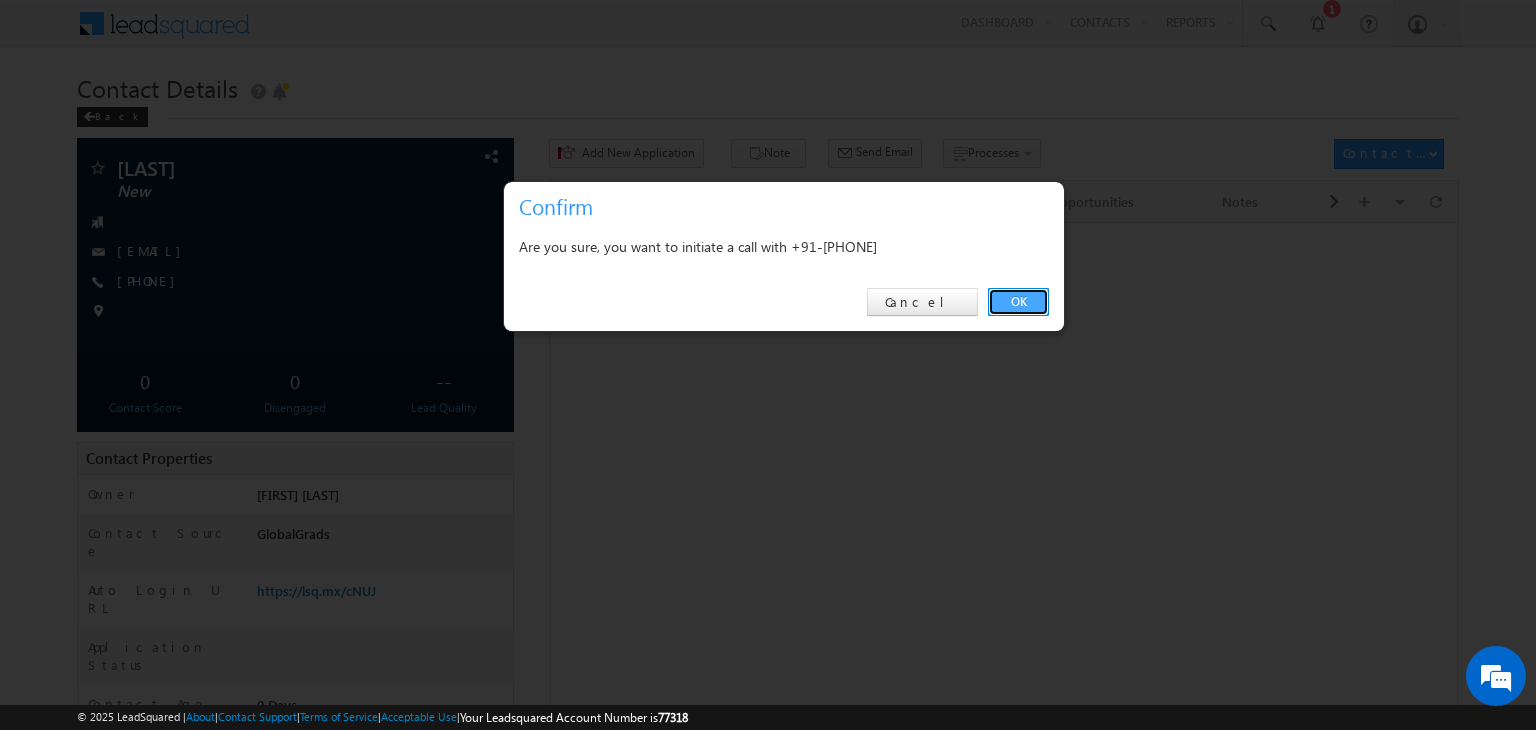 click on "OK" at bounding box center [1018, 302] 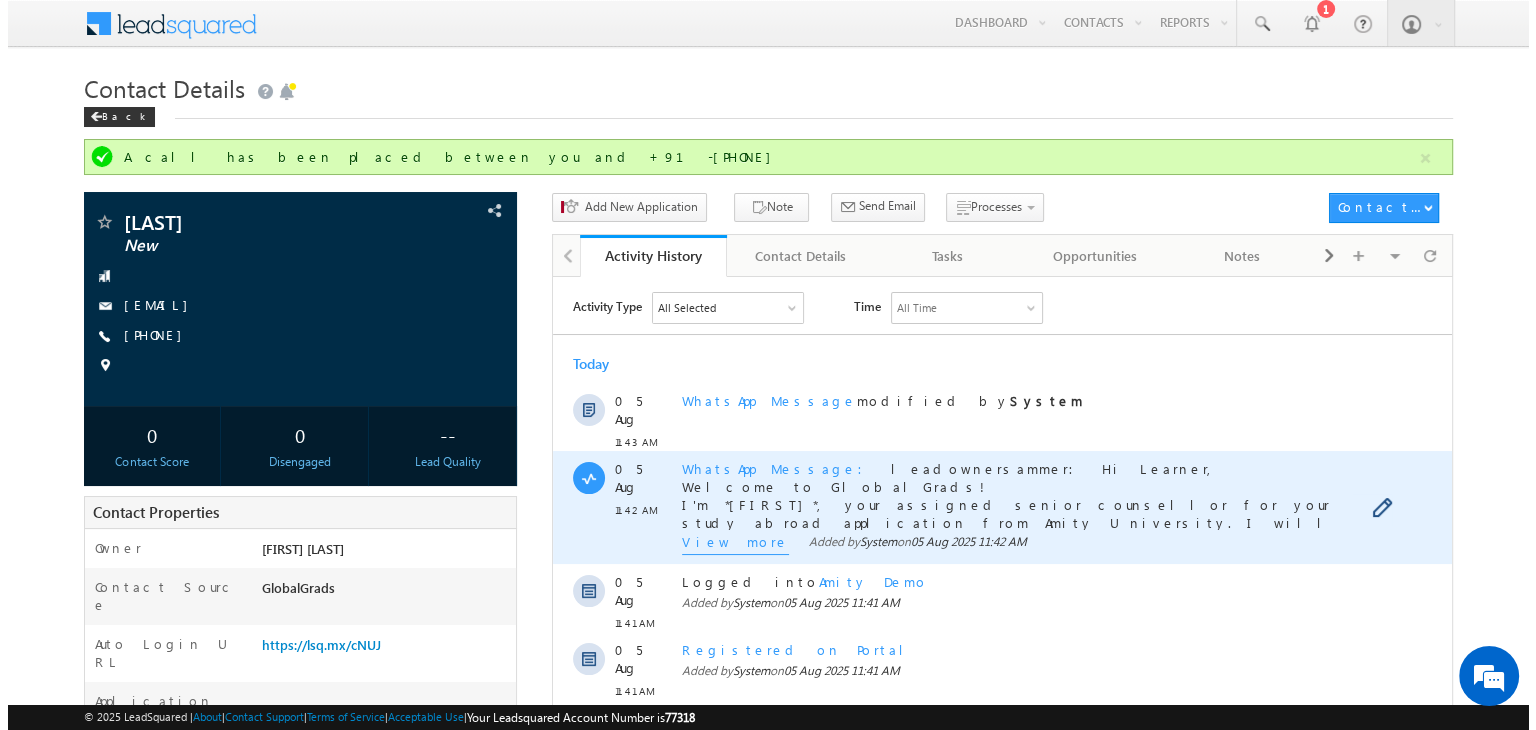 scroll, scrollTop: 407, scrollLeft: 0, axis: vertical 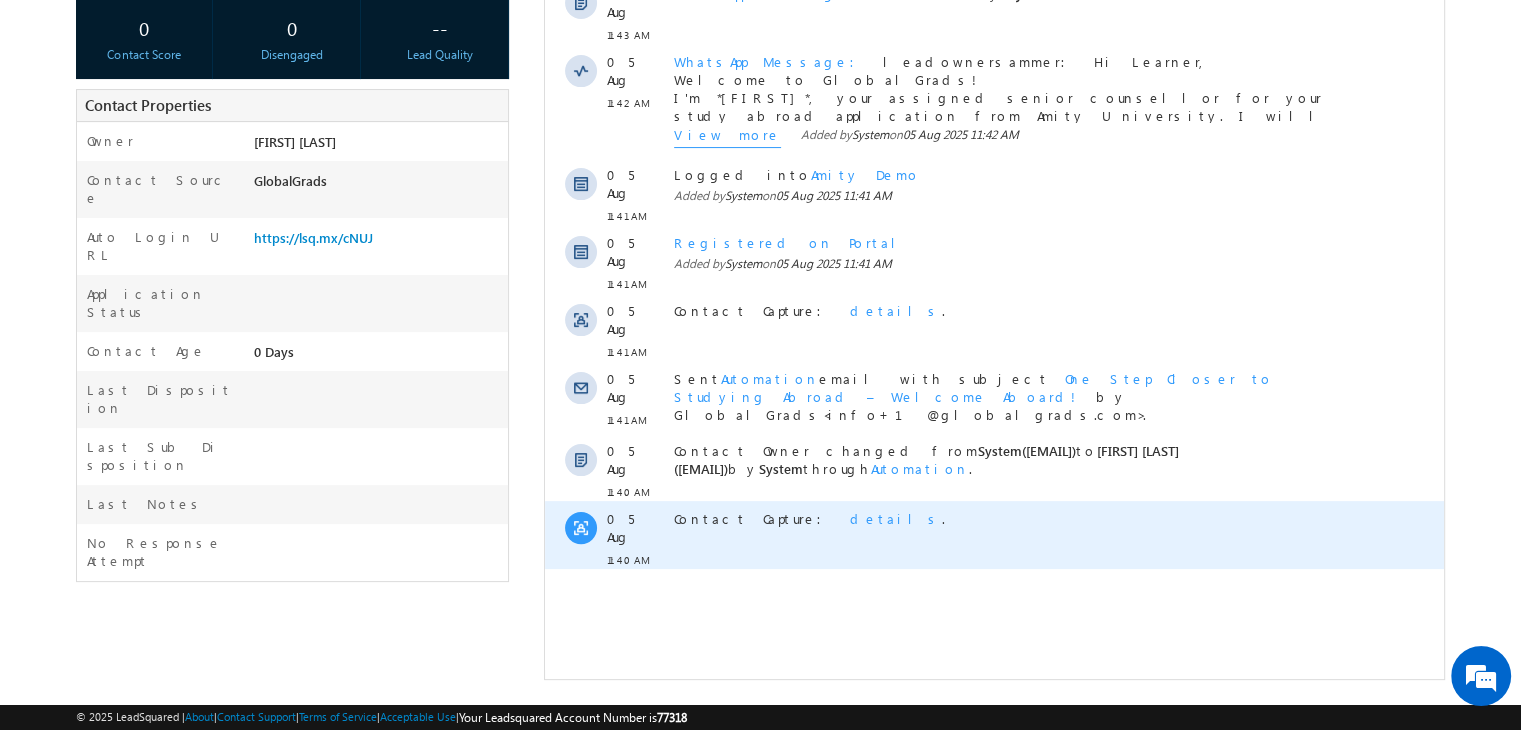 click on "details" at bounding box center [896, 518] 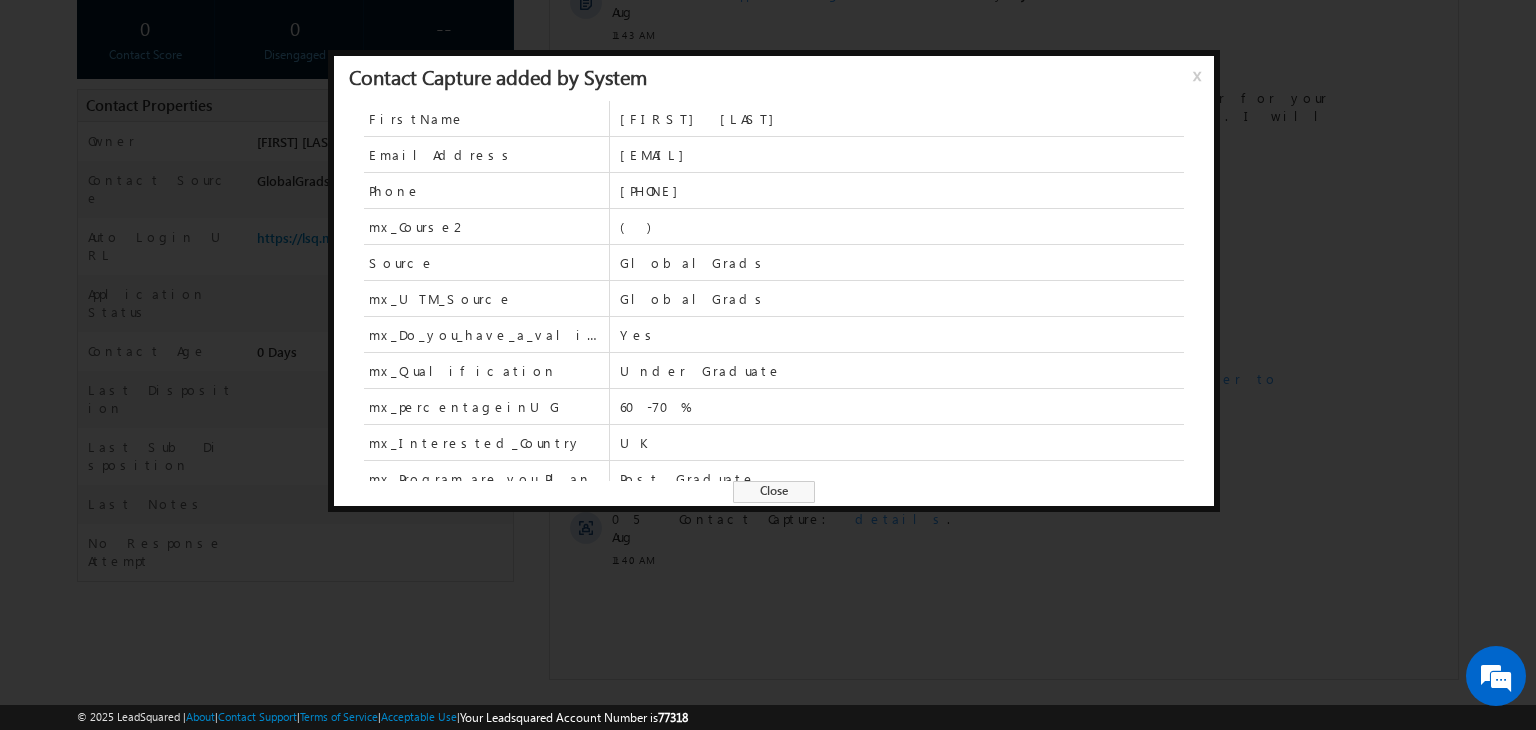 scroll, scrollTop: 120, scrollLeft: 0, axis: vertical 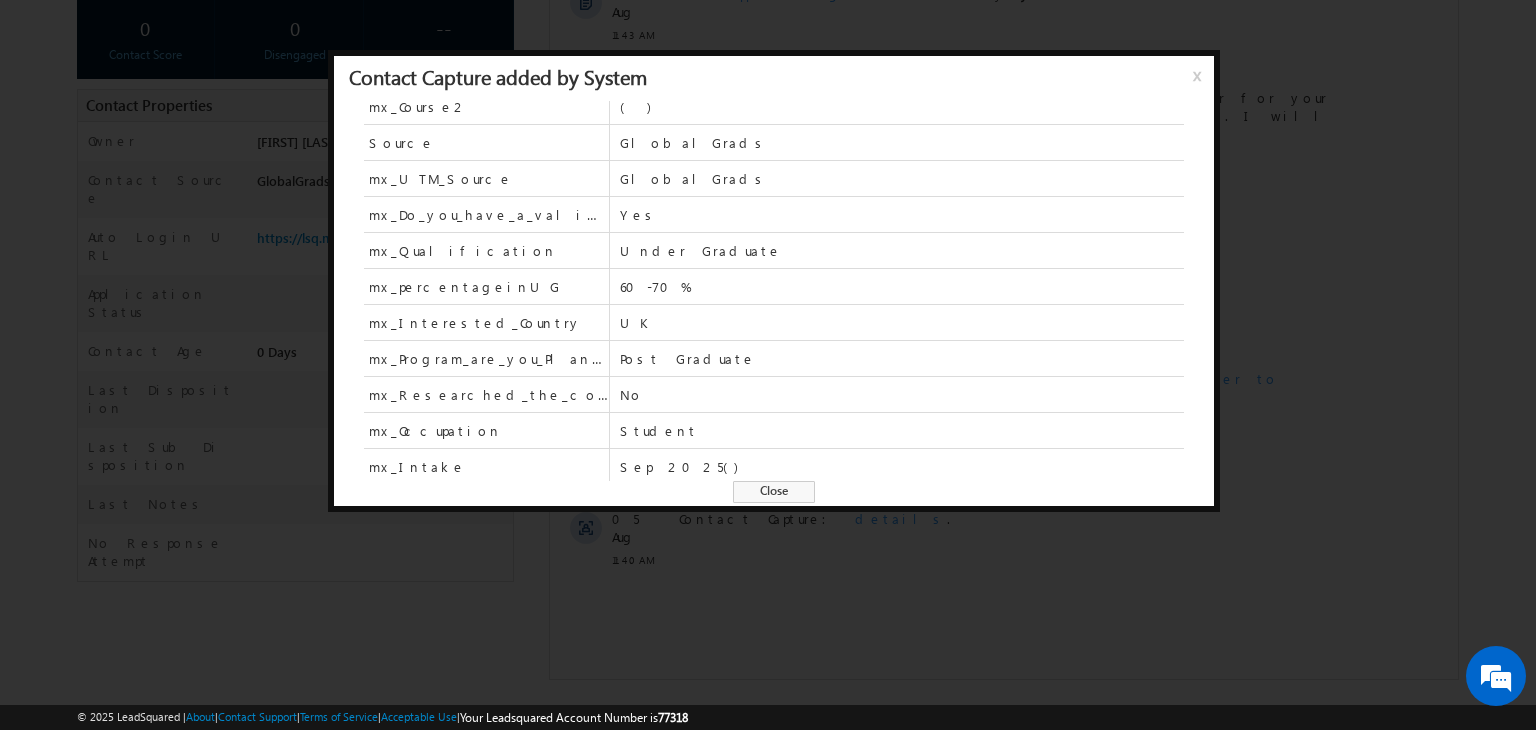 click on "Close" at bounding box center (774, 492) 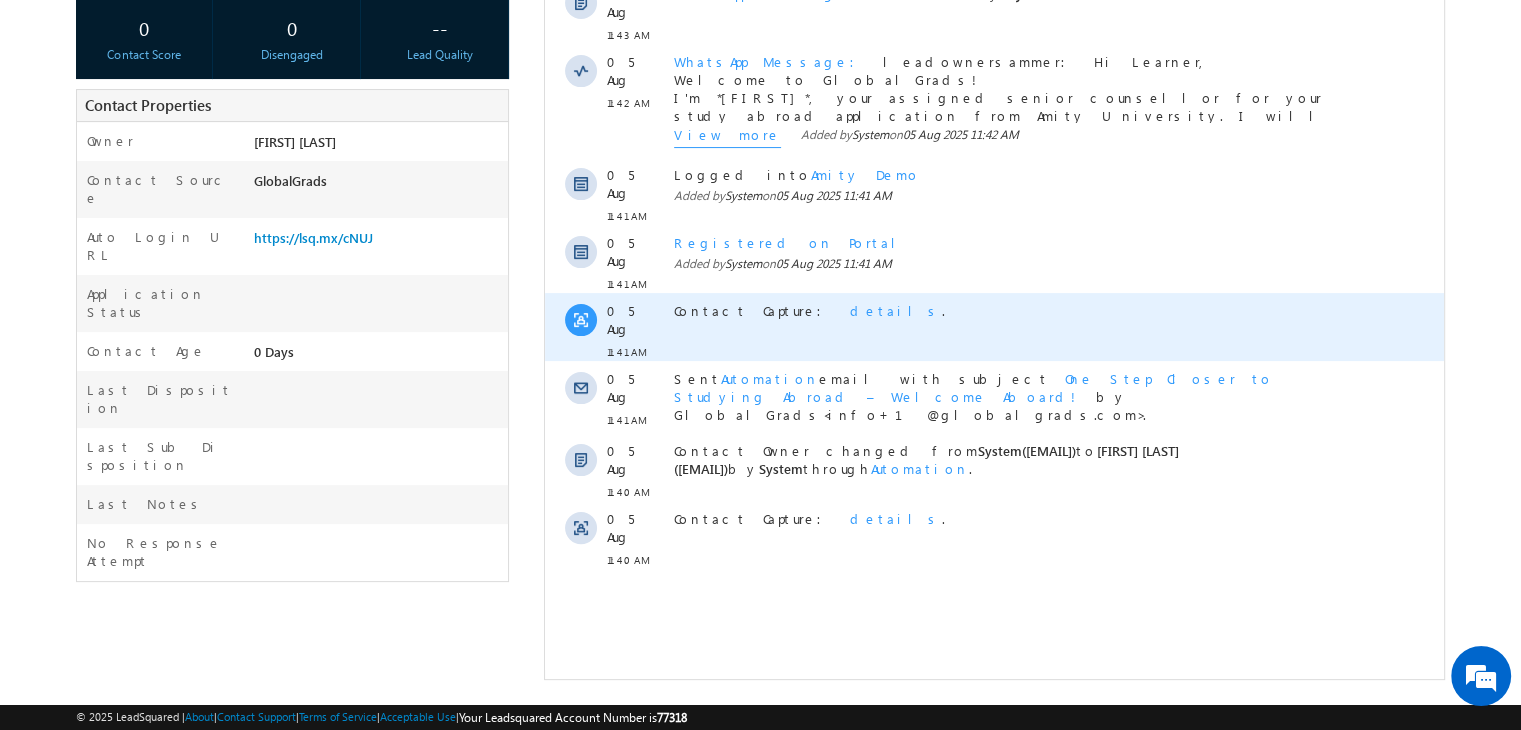 click on "details" at bounding box center (896, 310) 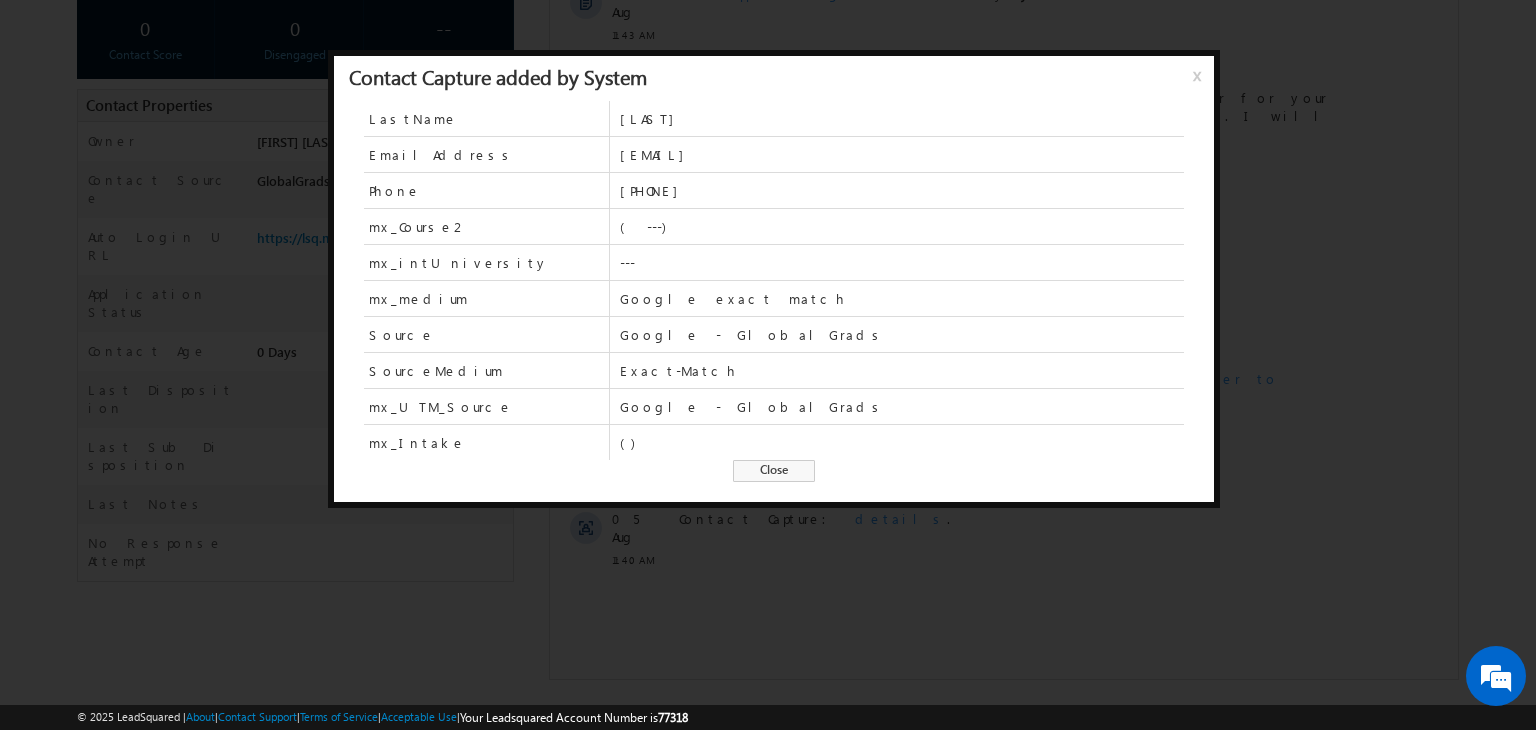 drag, startPoint x: 794, startPoint y: 493, endPoint x: 776, endPoint y: 478, distance: 23.43075 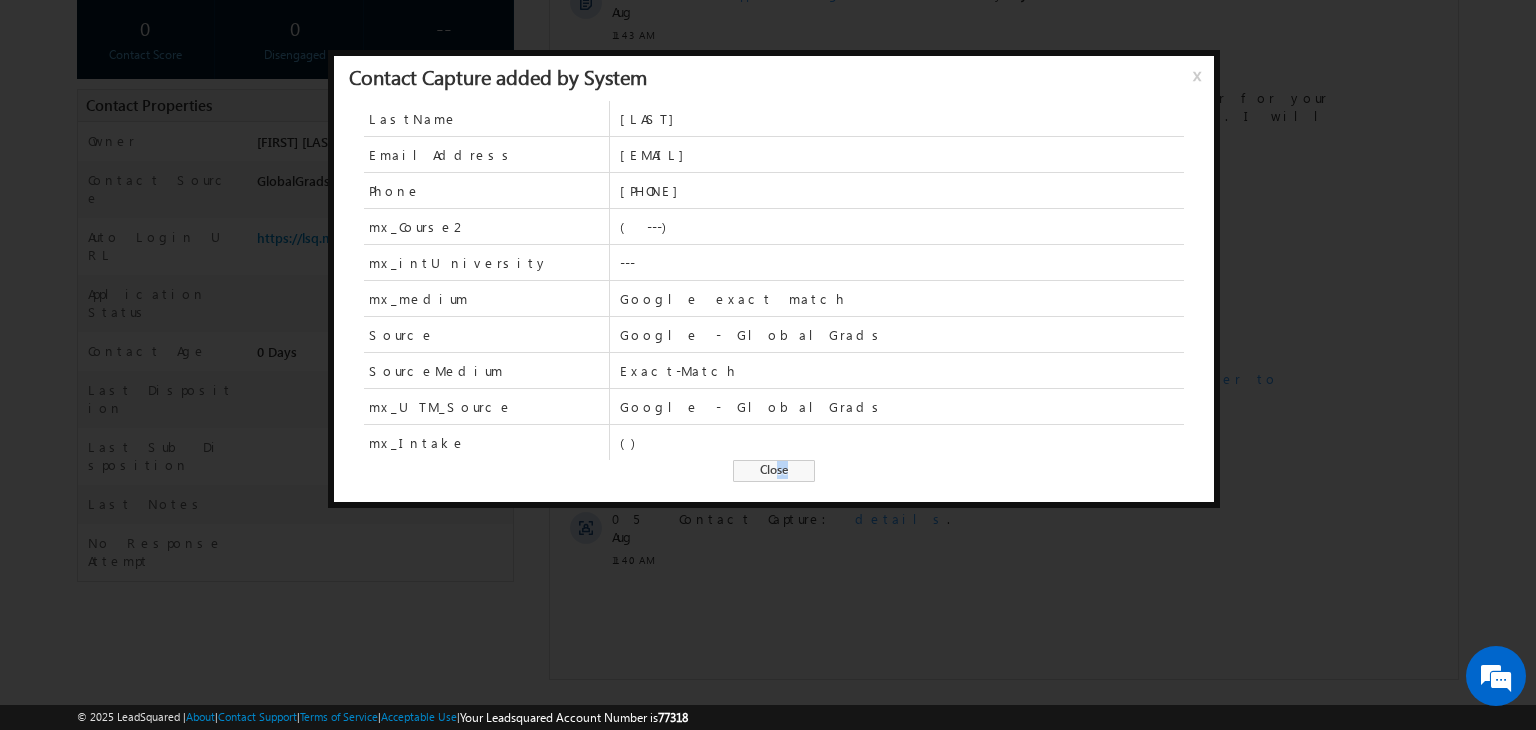 click on "Close" at bounding box center (774, 471) 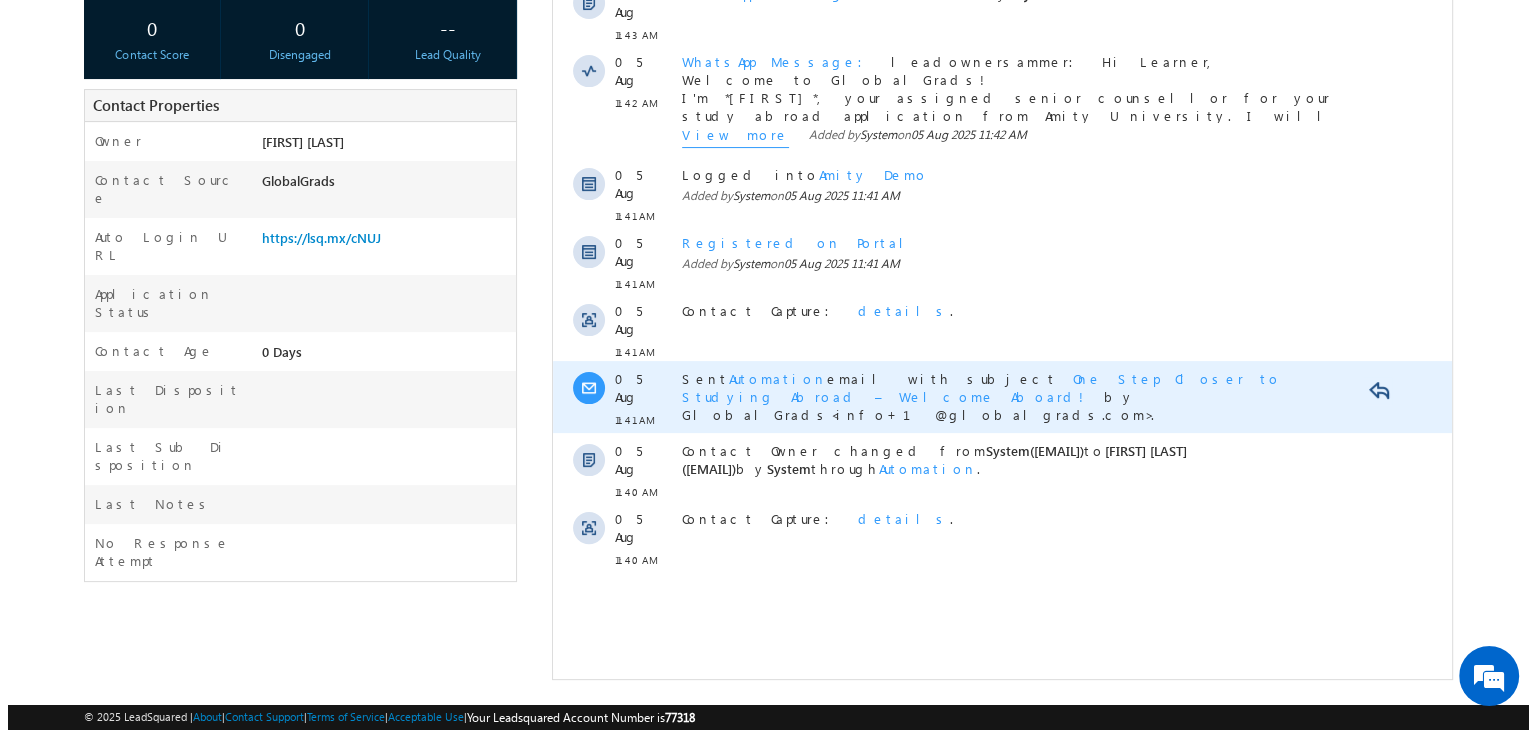 scroll, scrollTop: 0, scrollLeft: 0, axis: both 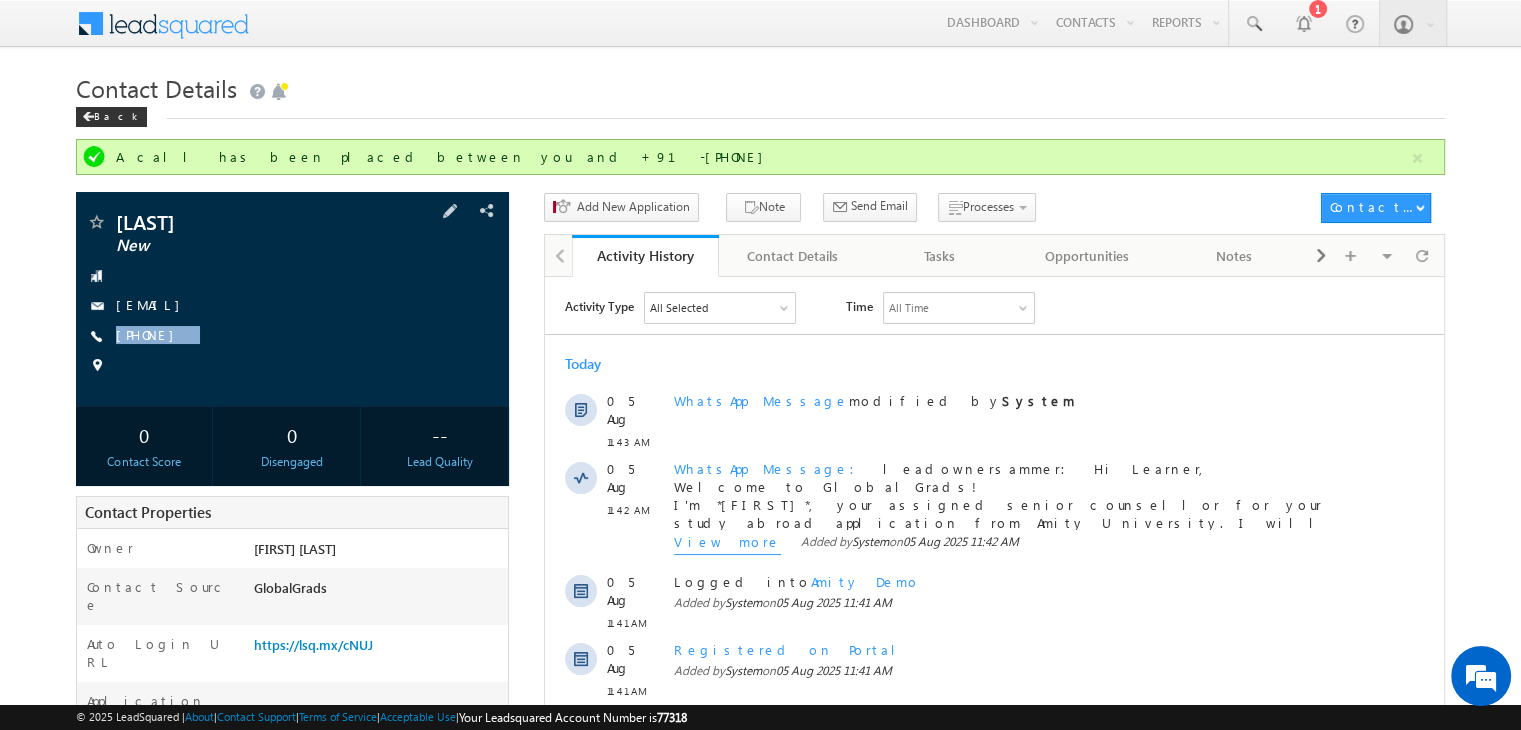 copy on "+91-6361264593" 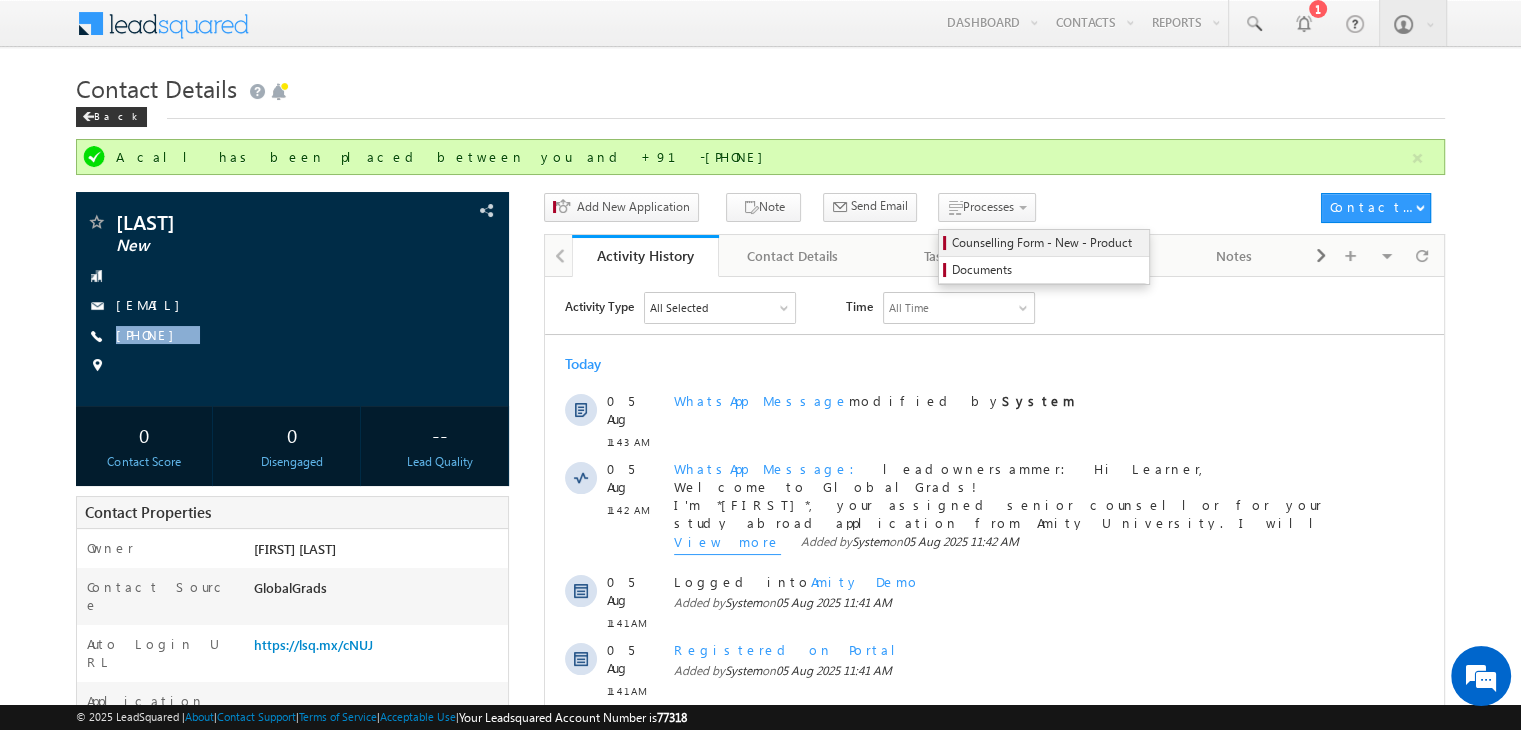 click on "Counselling Form - New - Product" at bounding box center [1047, 243] 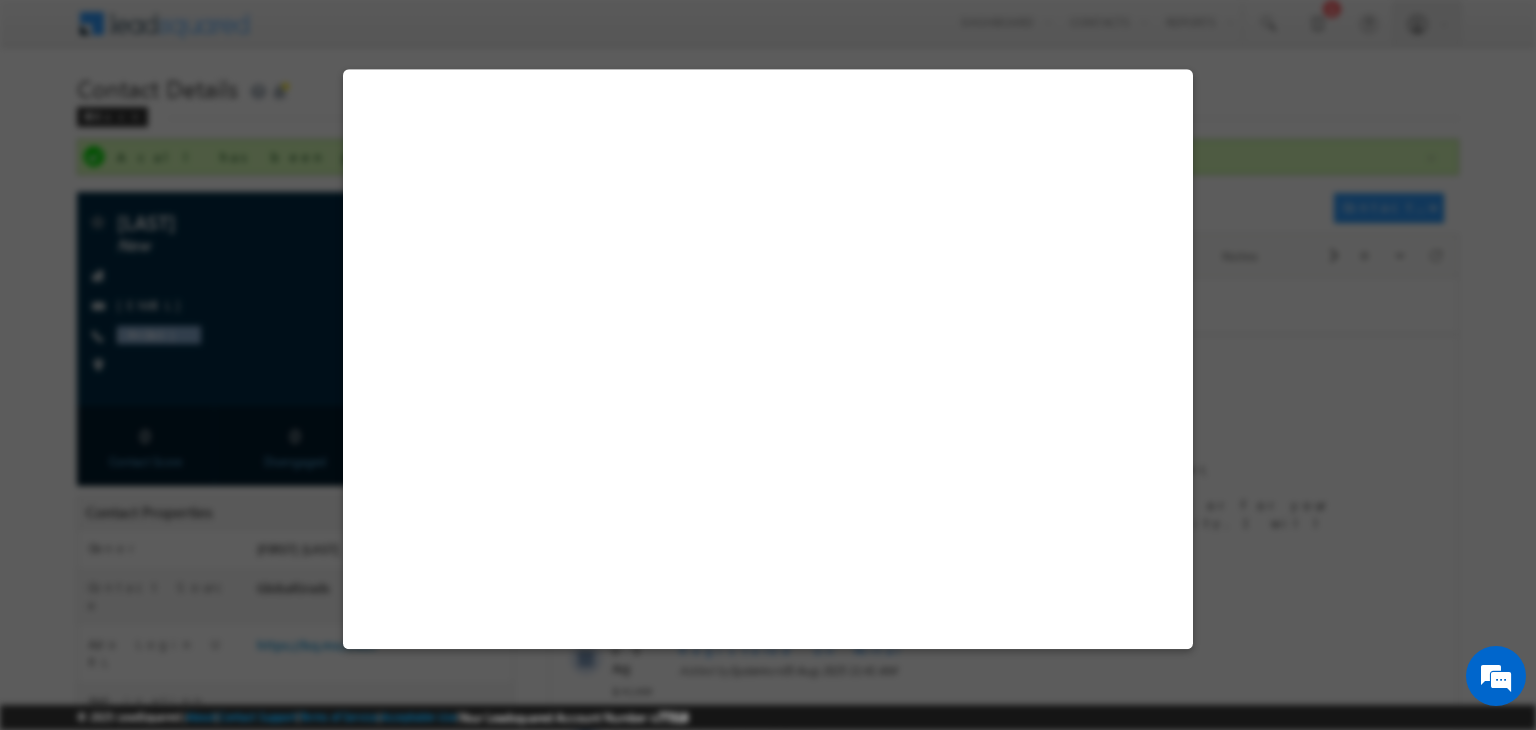 select on "New" 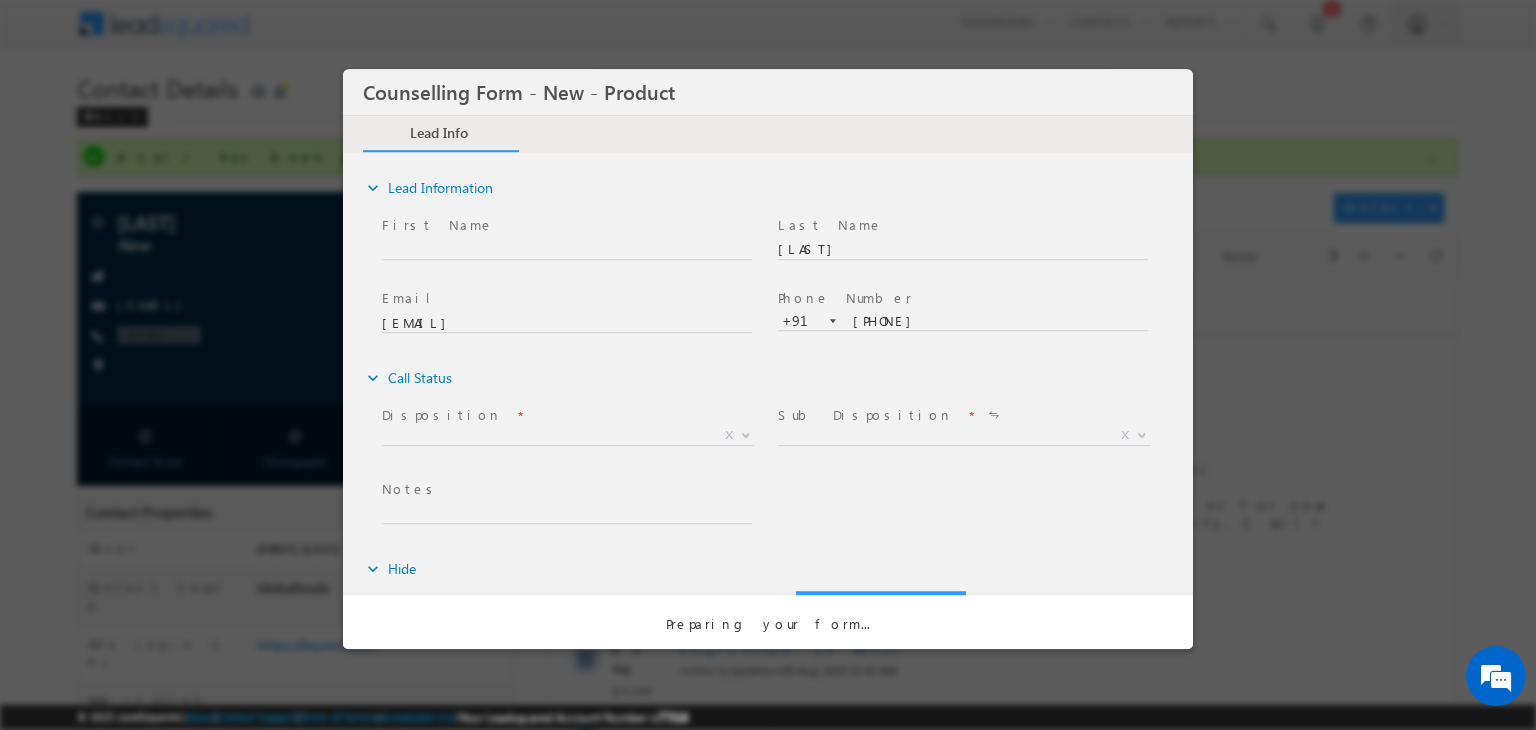 click at bounding box center (567, 512) 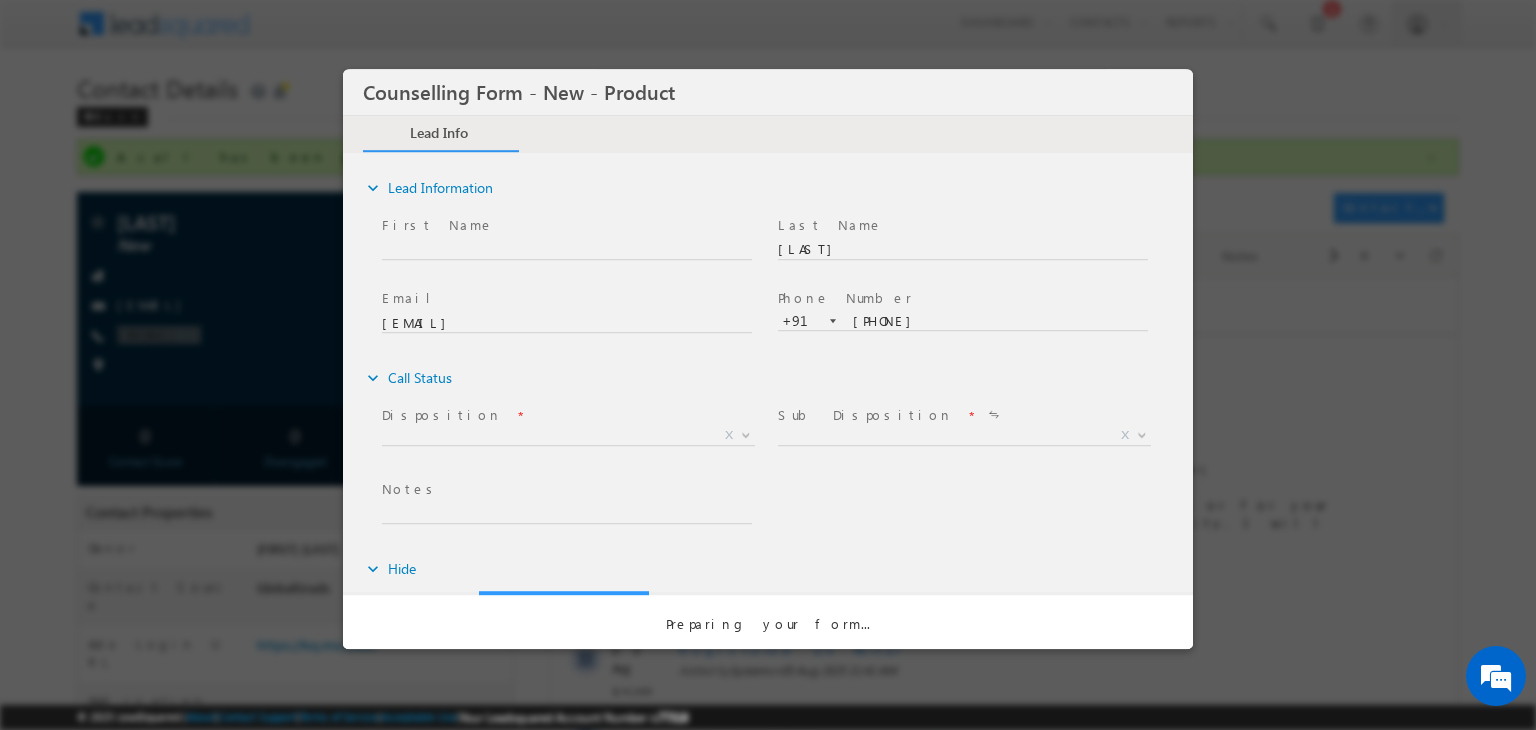 scroll, scrollTop: 0, scrollLeft: 0, axis: both 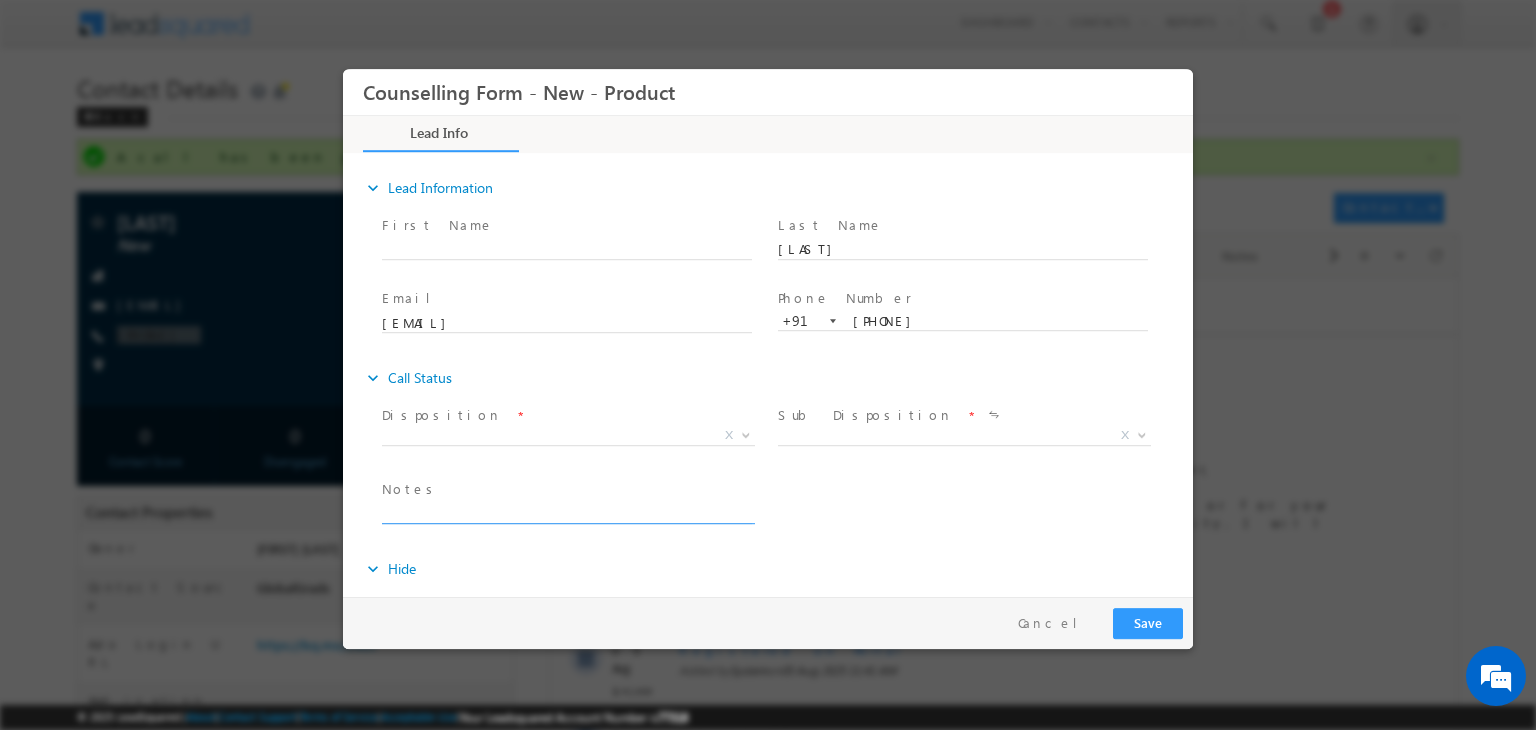 click at bounding box center (567, 512) 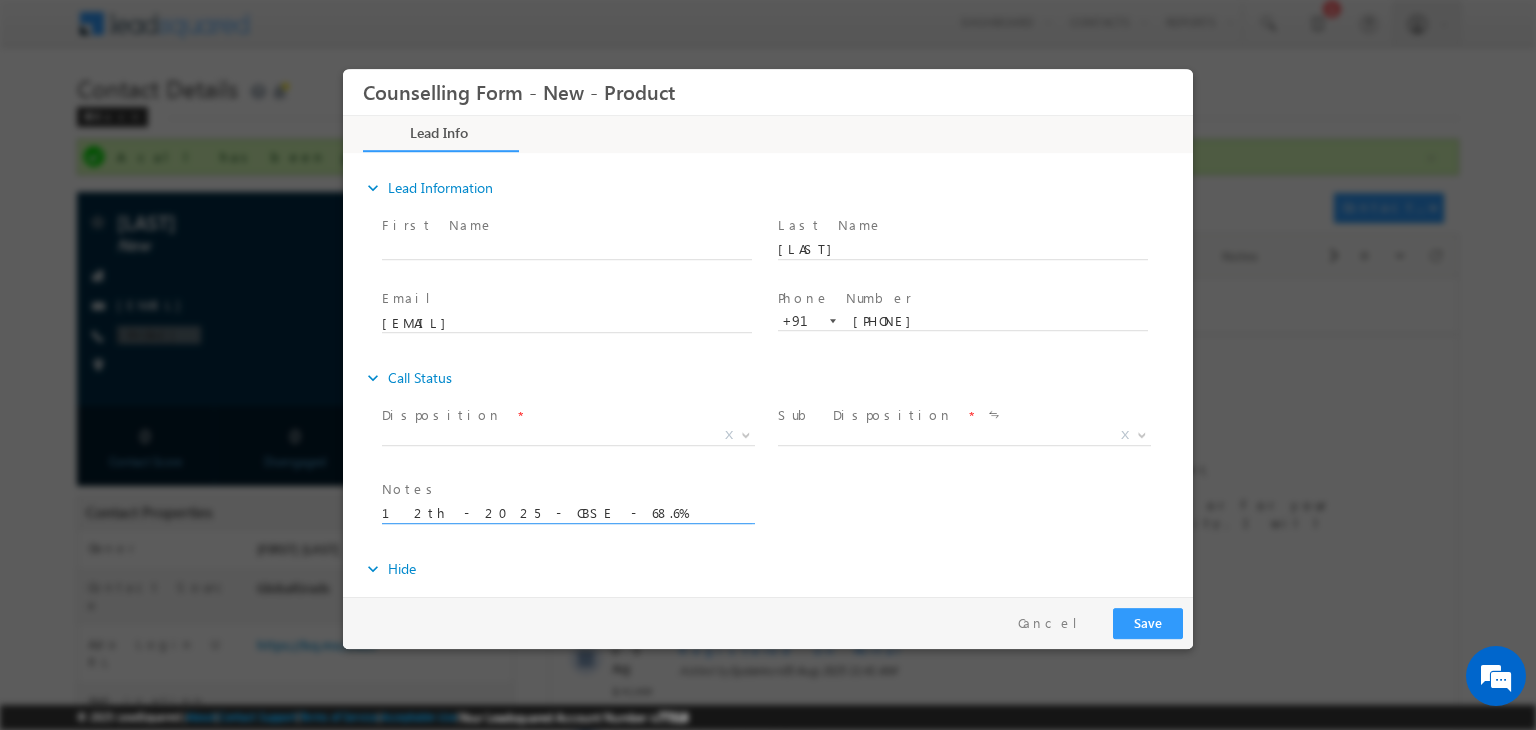 scroll, scrollTop: 4, scrollLeft: 0, axis: vertical 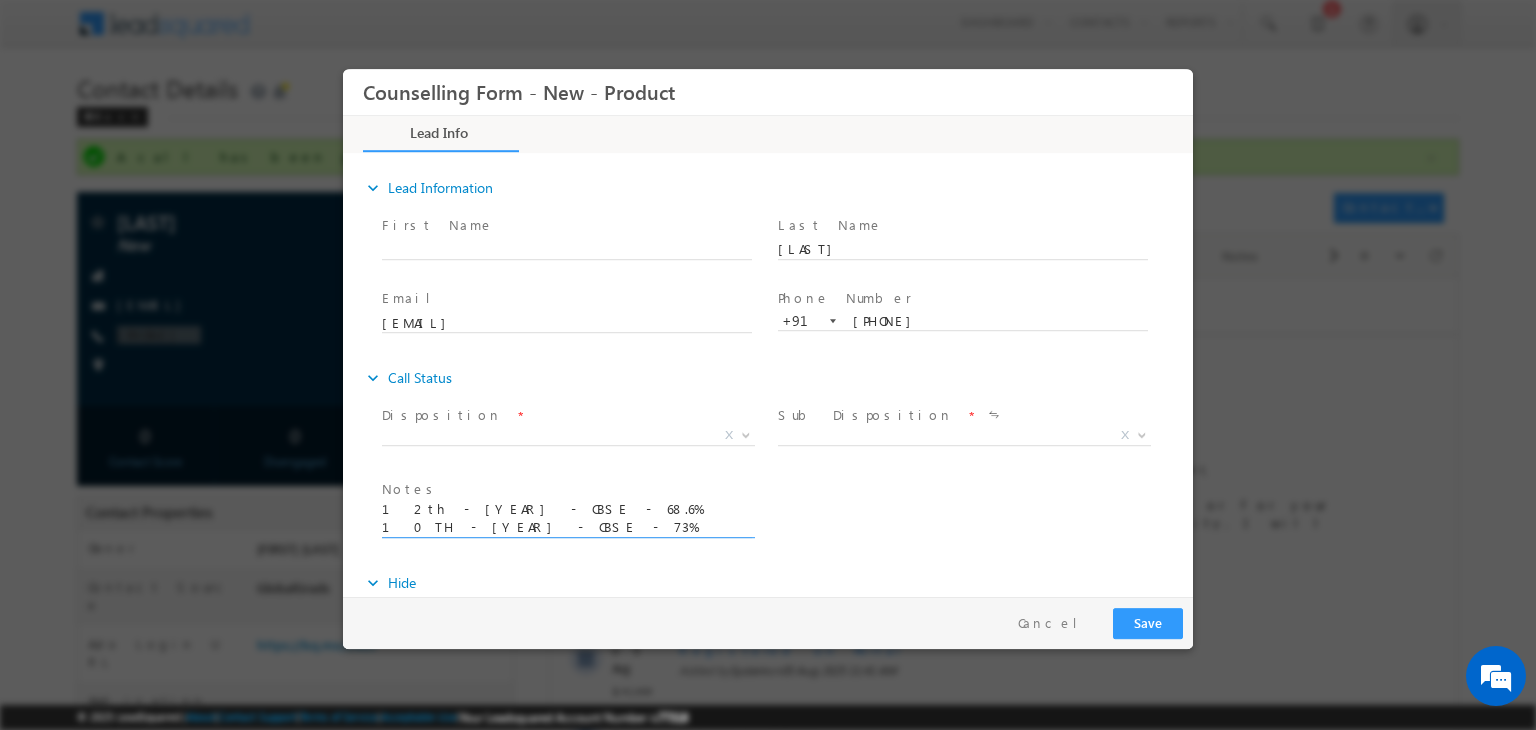 click on "12th - 2025 - CBSE - 68.6%
10TH - 2023 - CBSE - 73%" at bounding box center (567, 519) 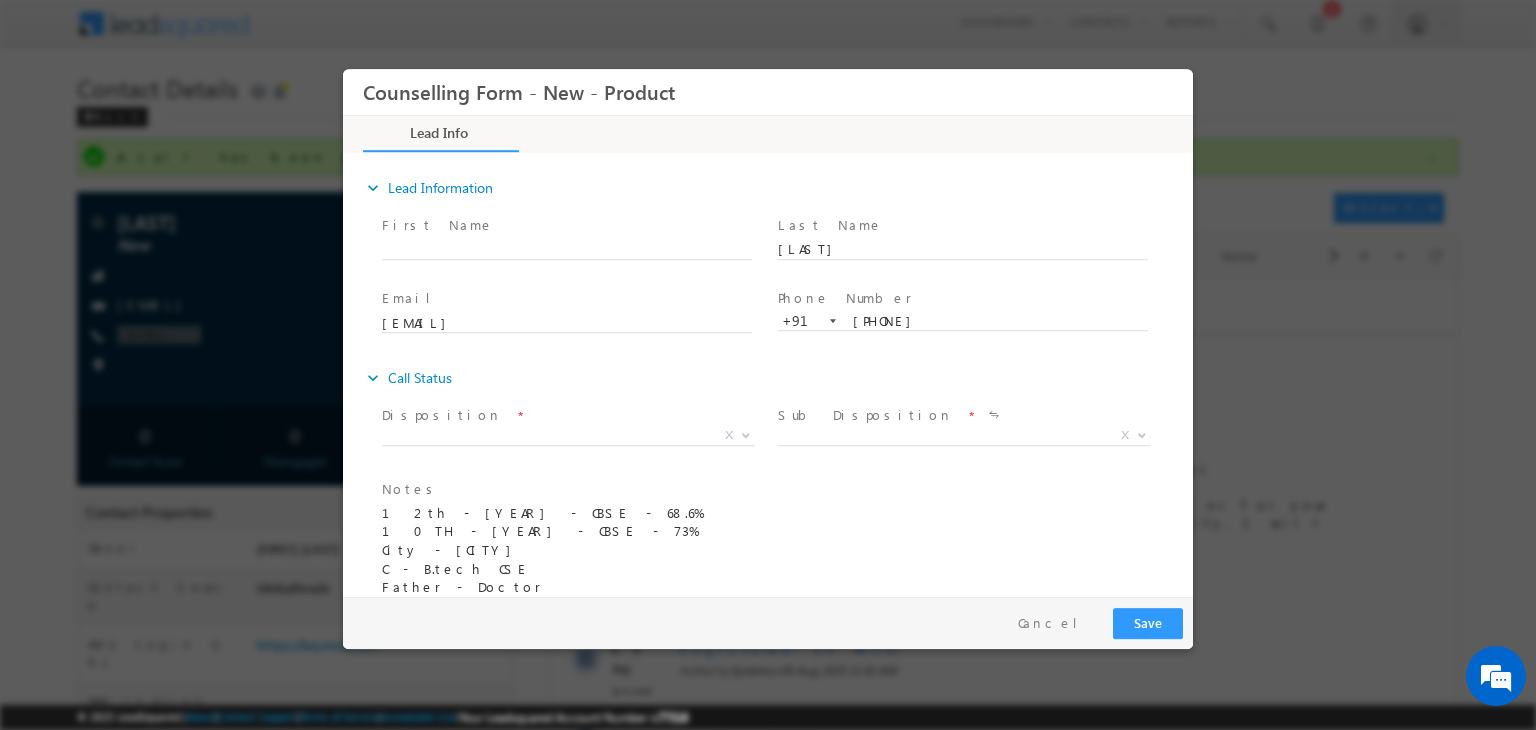 scroll, scrollTop: 15, scrollLeft: 0, axis: vertical 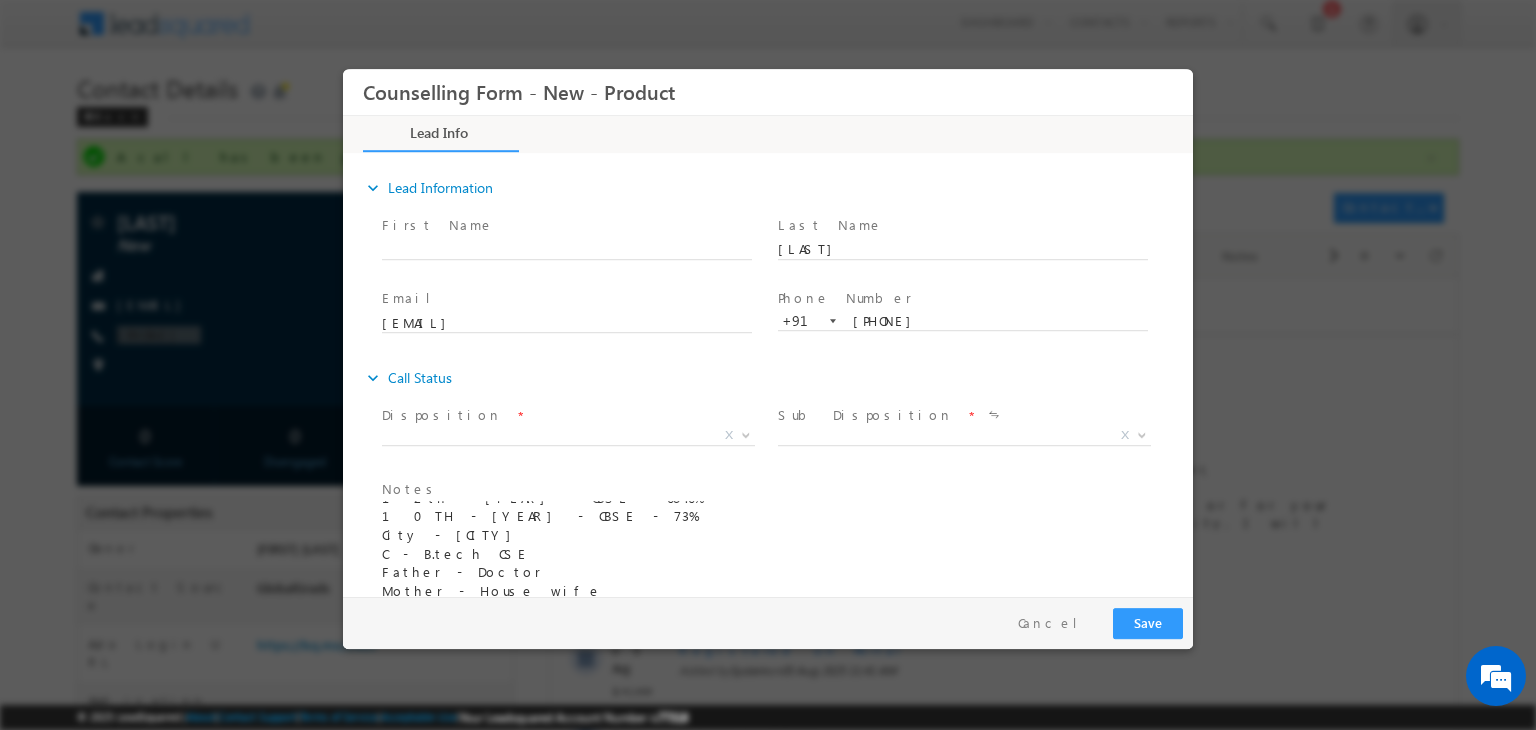 click on "12th - 2025 - CBSE - 68.6%
10TH - 2023 - CBSE - 73%
City - Bangalore
C - B.tech CSE
Father - Doctor
Mother - House wife" at bounding box center (567, 551) 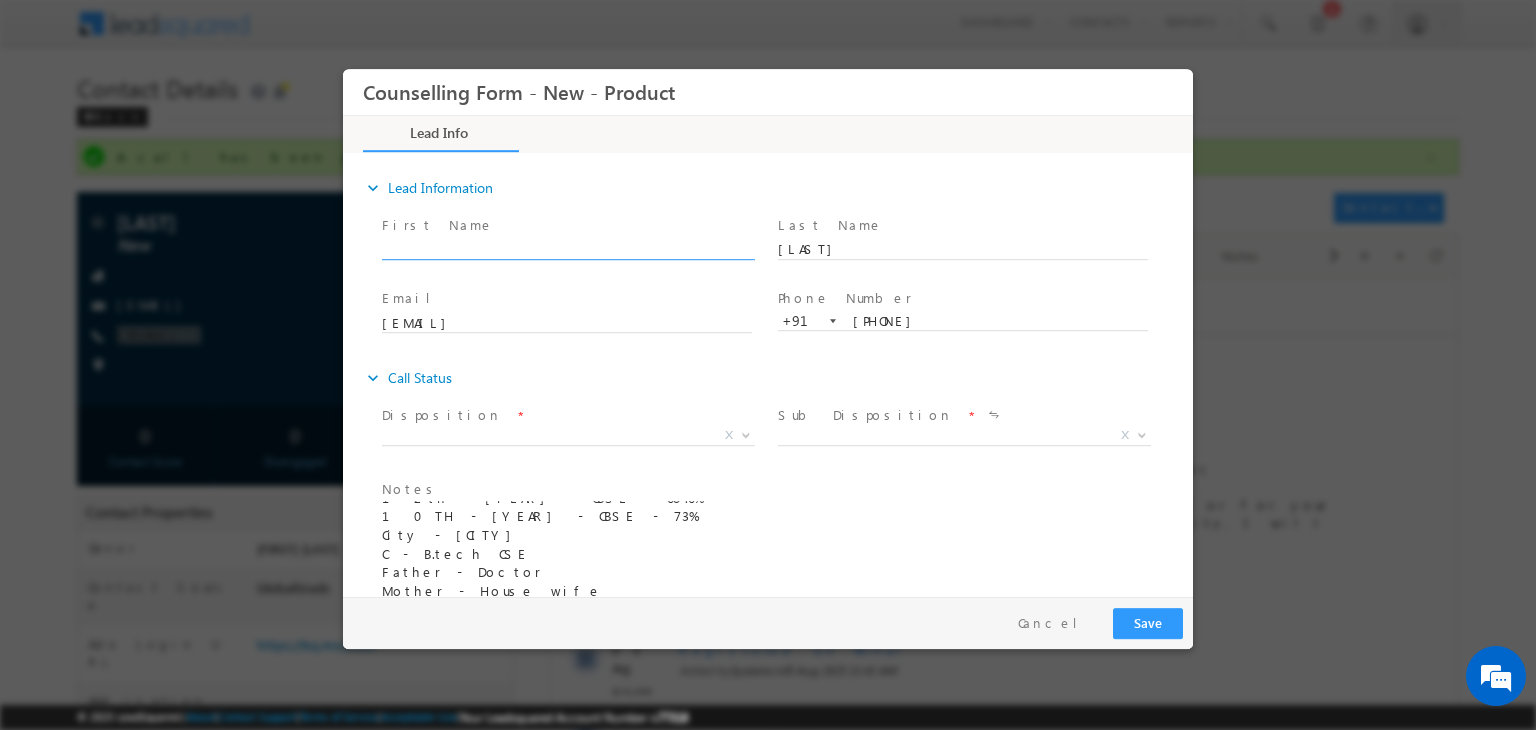 type on "12th - 2025 - CBSE - 68.6%
10TH - 2023 - CBSE - 73%
City - Bangalore
C - B.tech CSE
Father - Doctor
Mother - House wife" 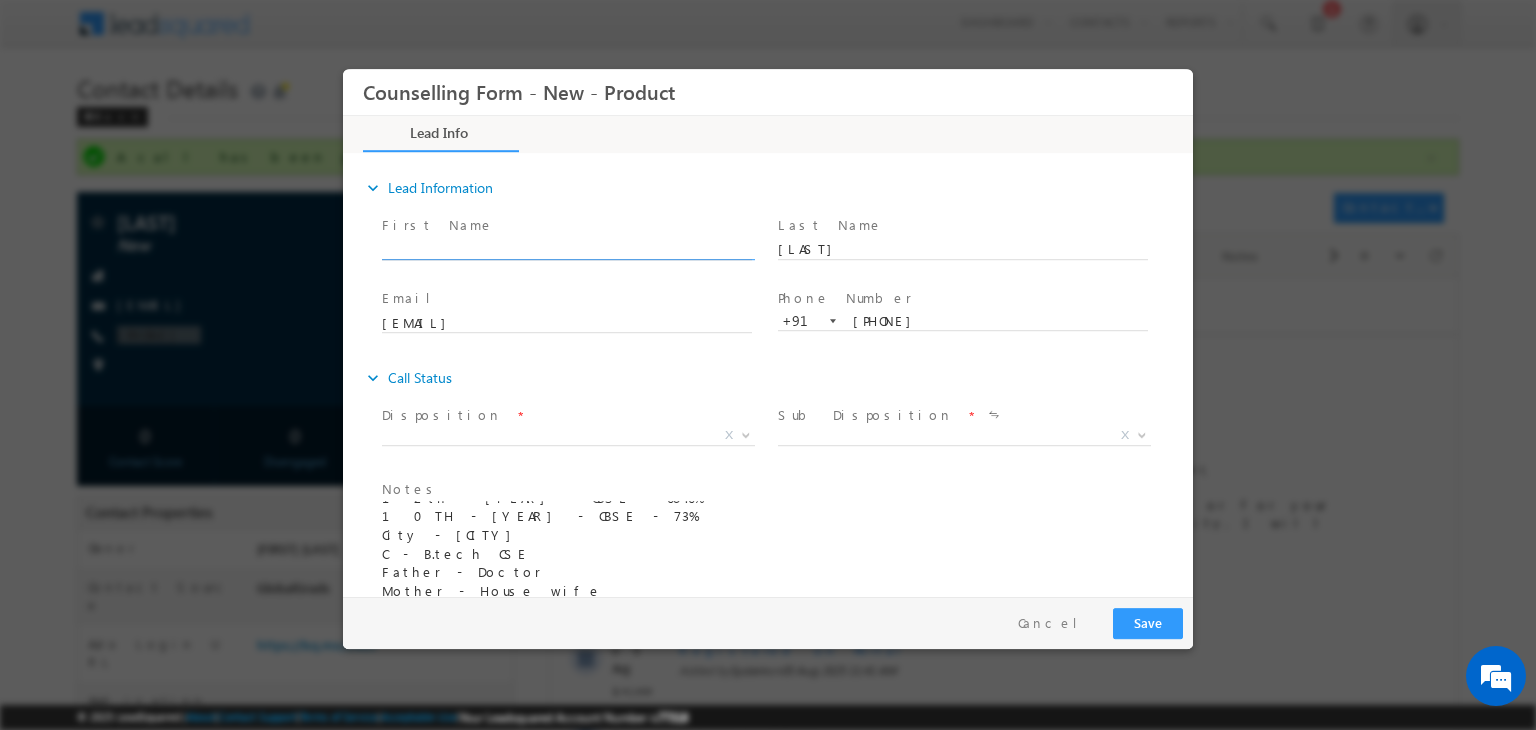 click at bounding box center [567, 250] 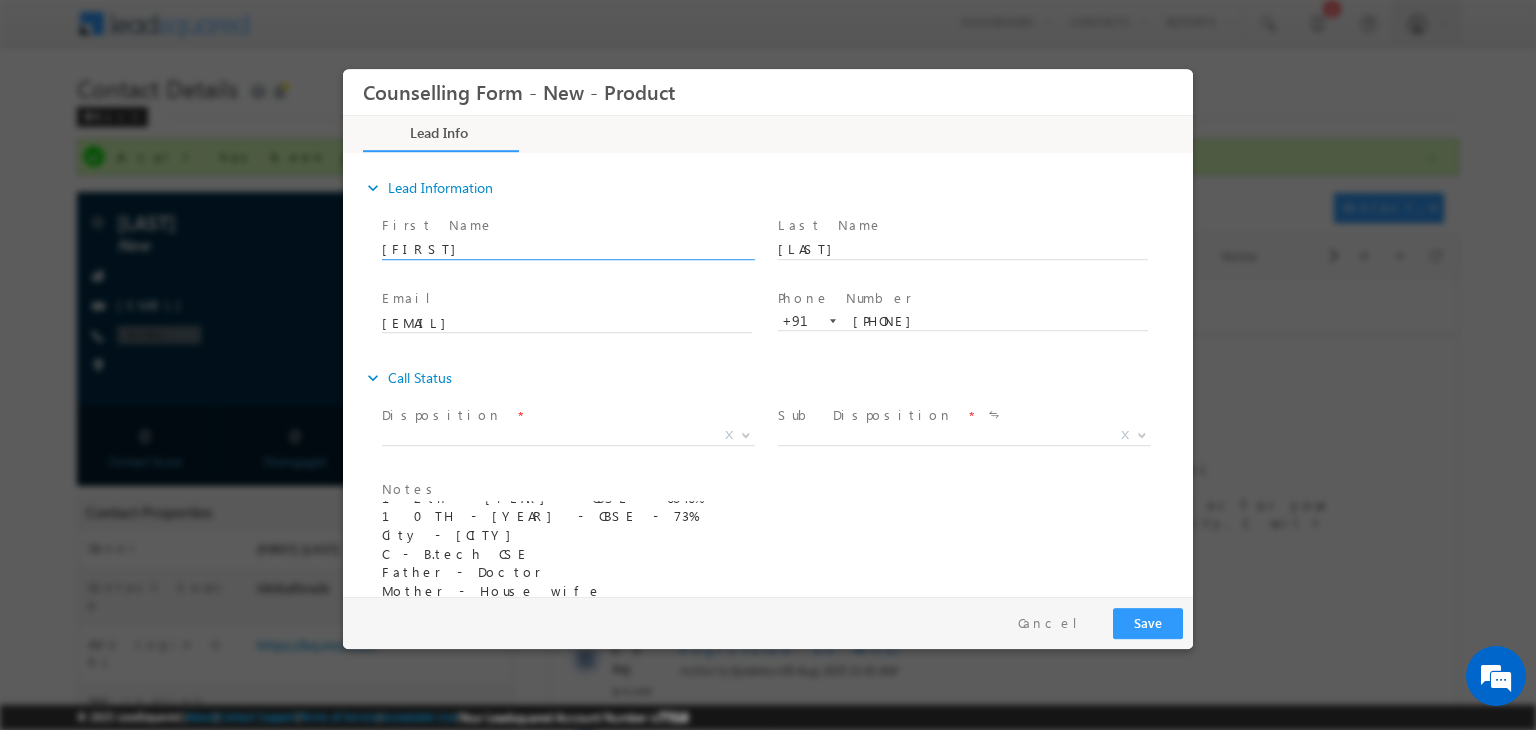type on "Raj" 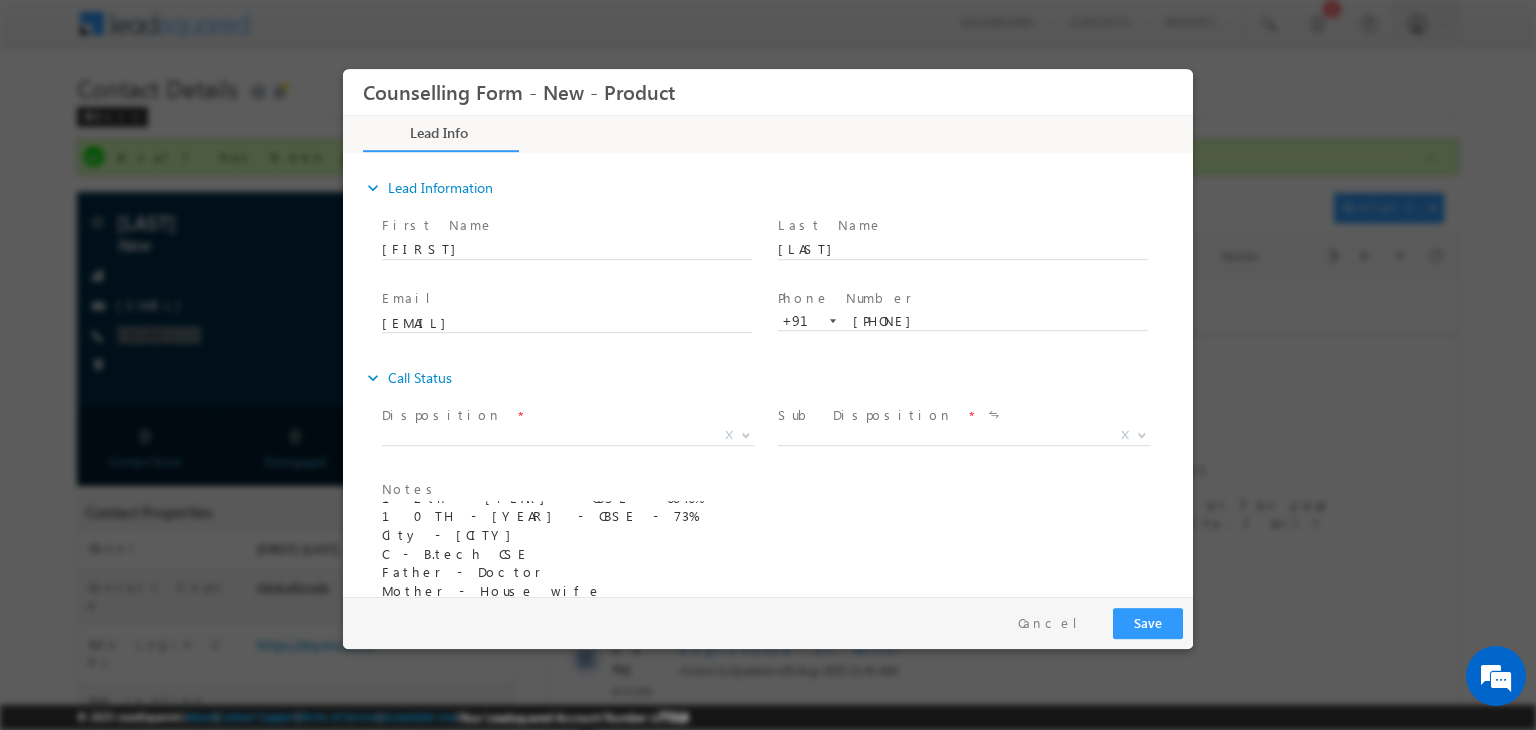 click on "Follow Up Date
*
Notes
*
12th - 2025 - CBSE - 68.6%
10TH - 2023 - CBSE - 73%
City - Bangalore
C - B.tech CSE
Father - Doctor
Mother - House wife" at bounding box center [785, 550] 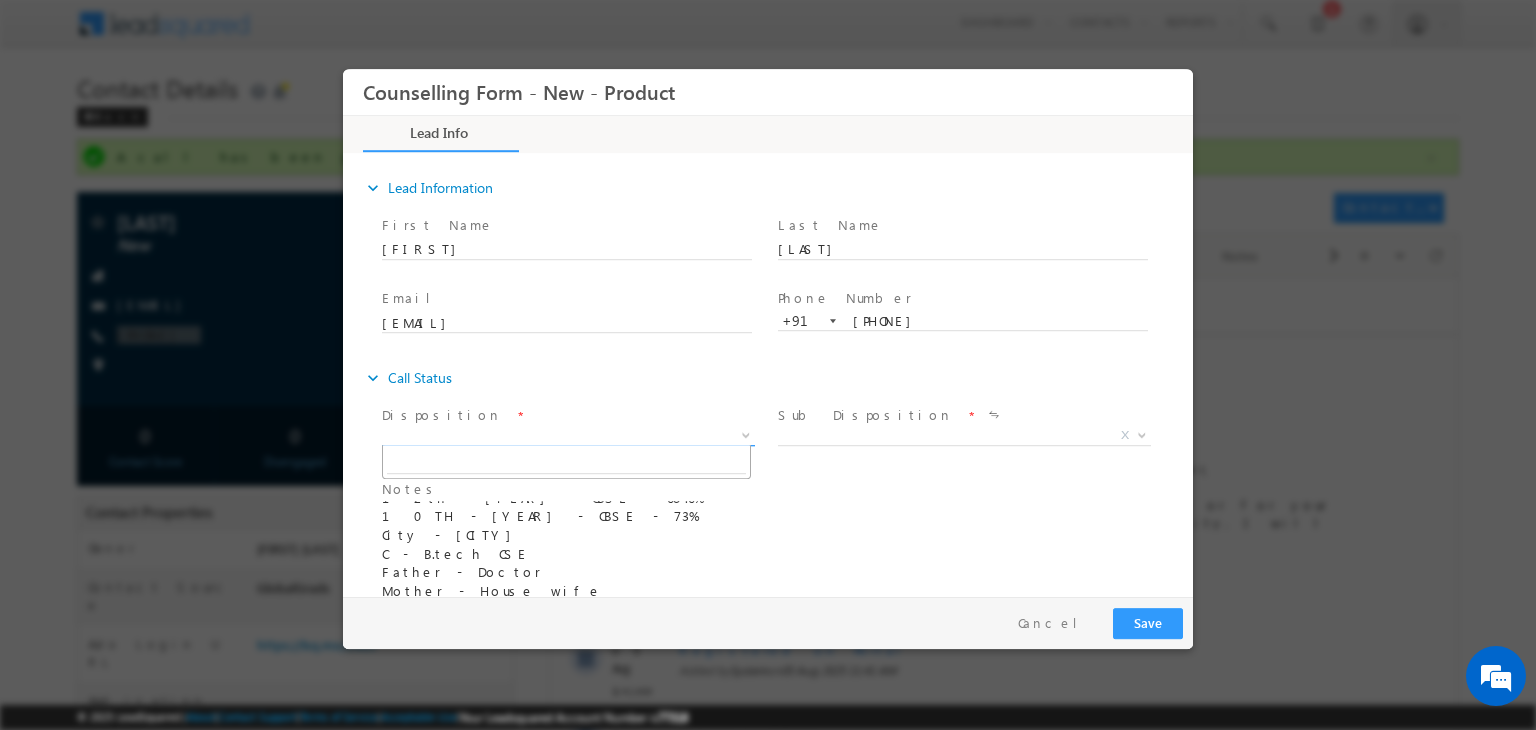click on "X" at bounding box center [568, 436] 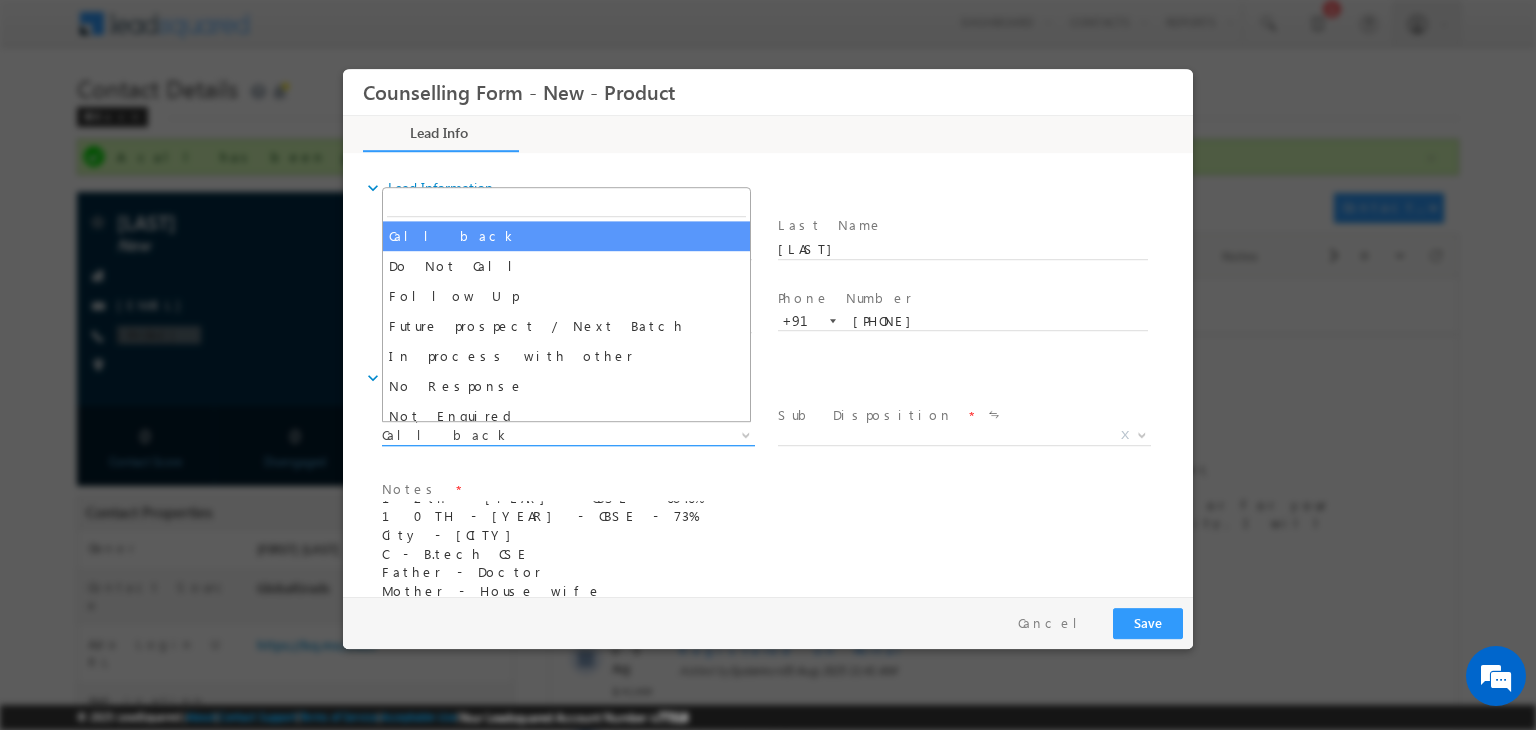 click on "Call back" at bounding box center (544, 435) 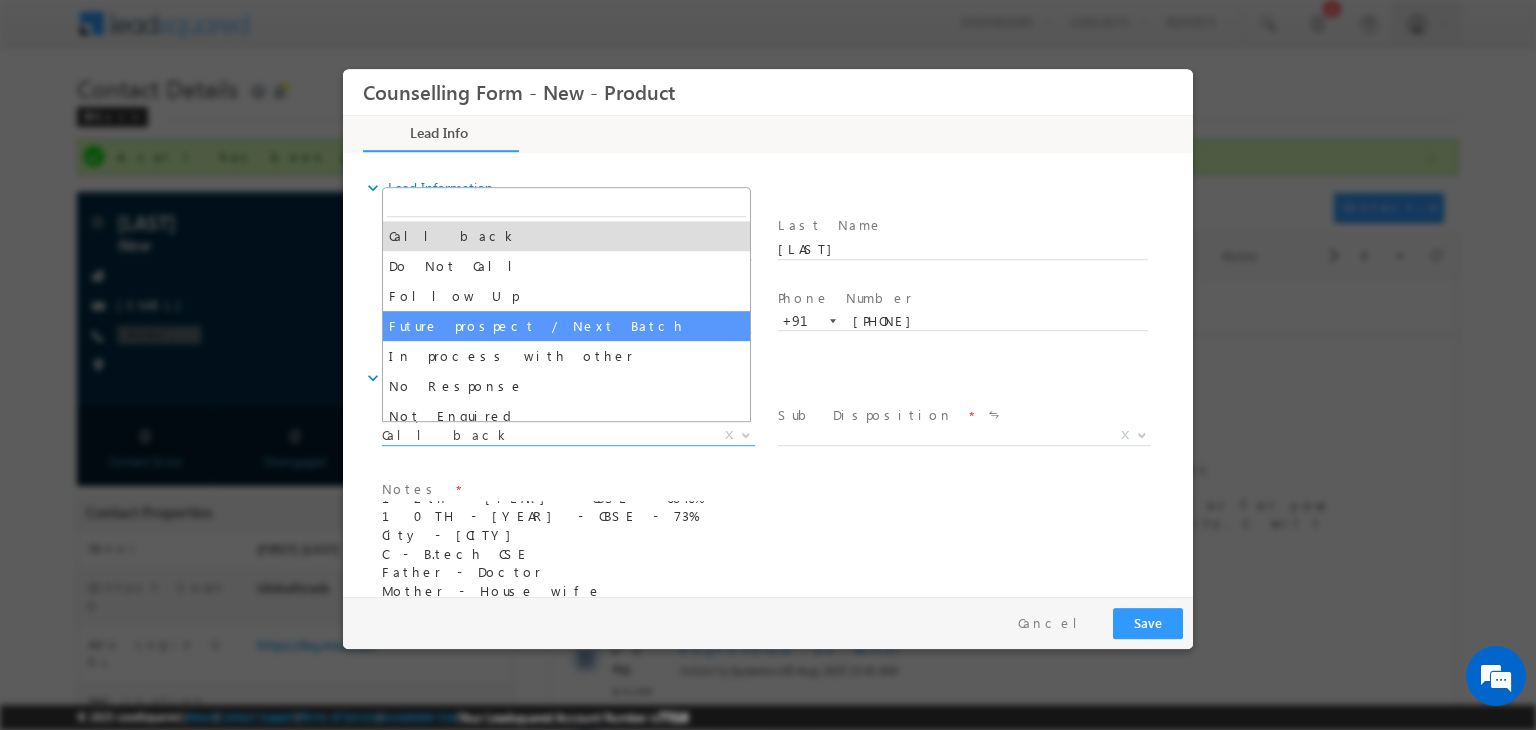 scroll, scrollTop: 129, scrollLeft: 0, axis: vertical 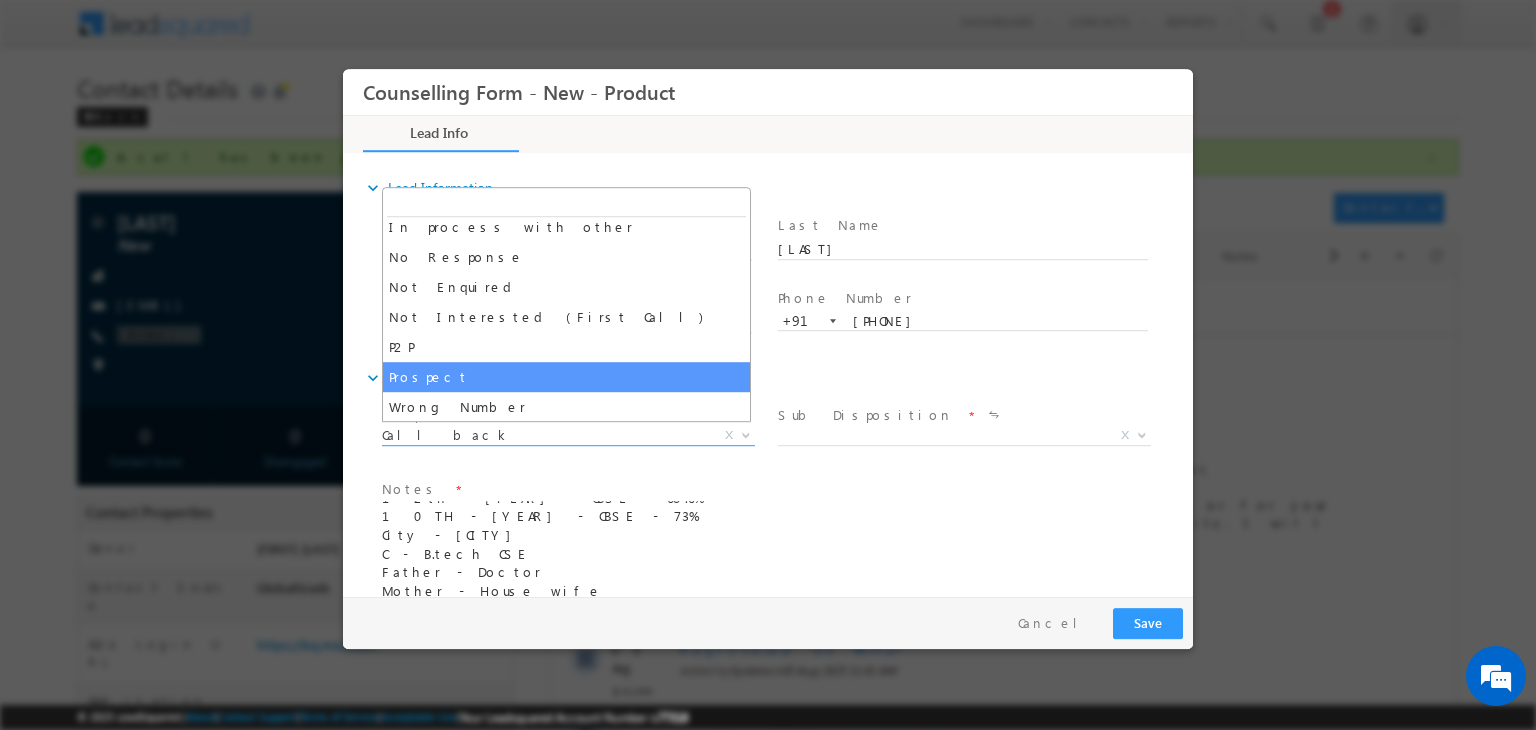 select on "Prospect" 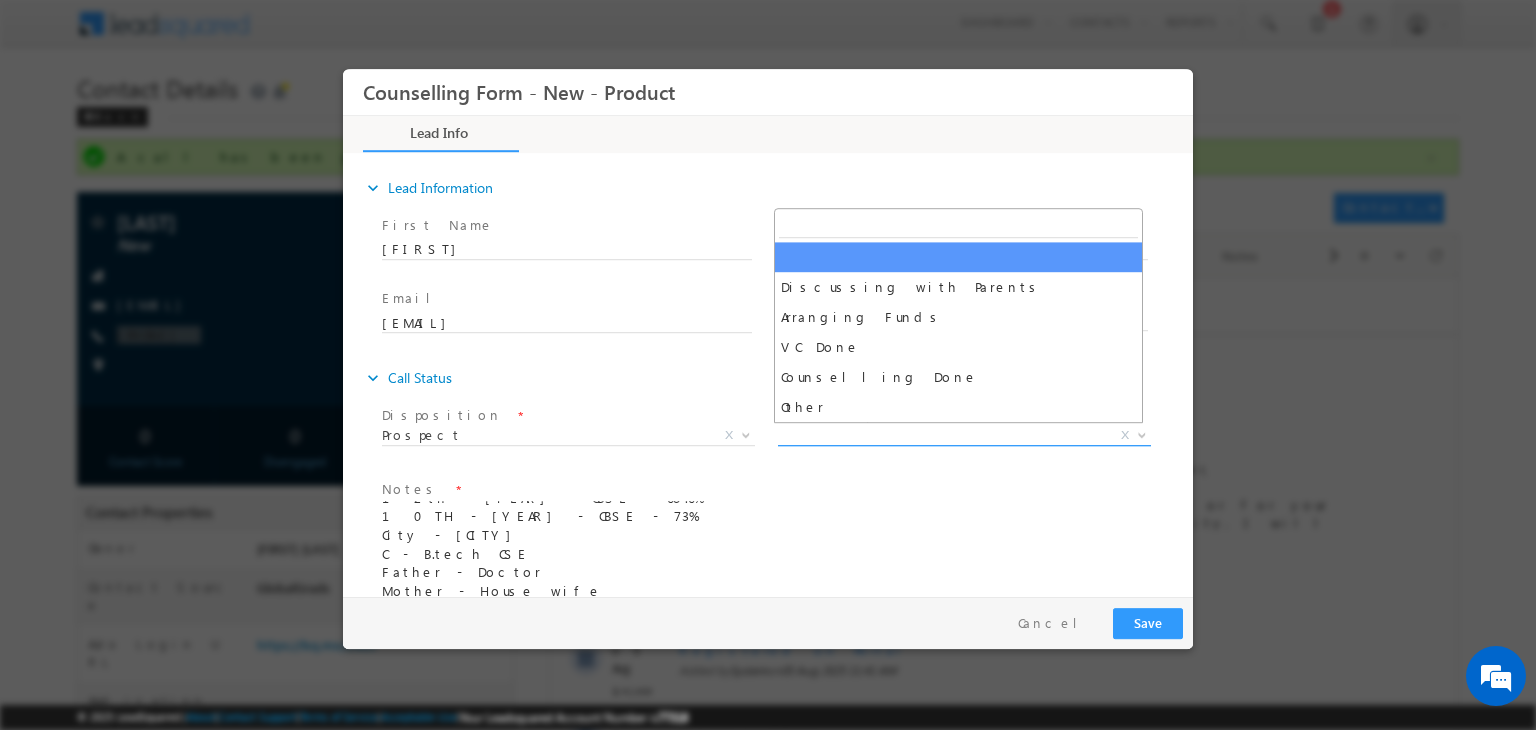 click on "X" at bounding box center [964, 436] 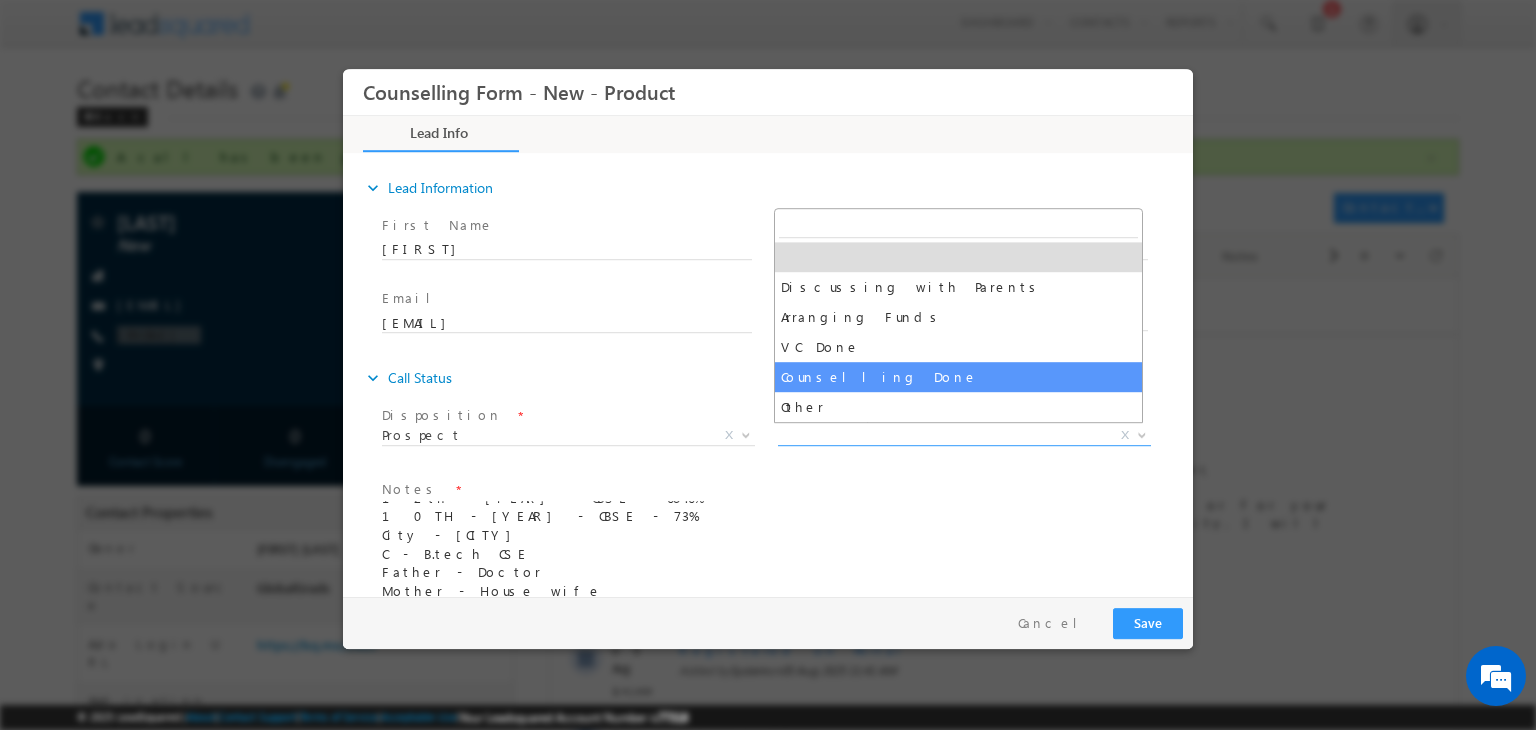 select on "Counselling Done" 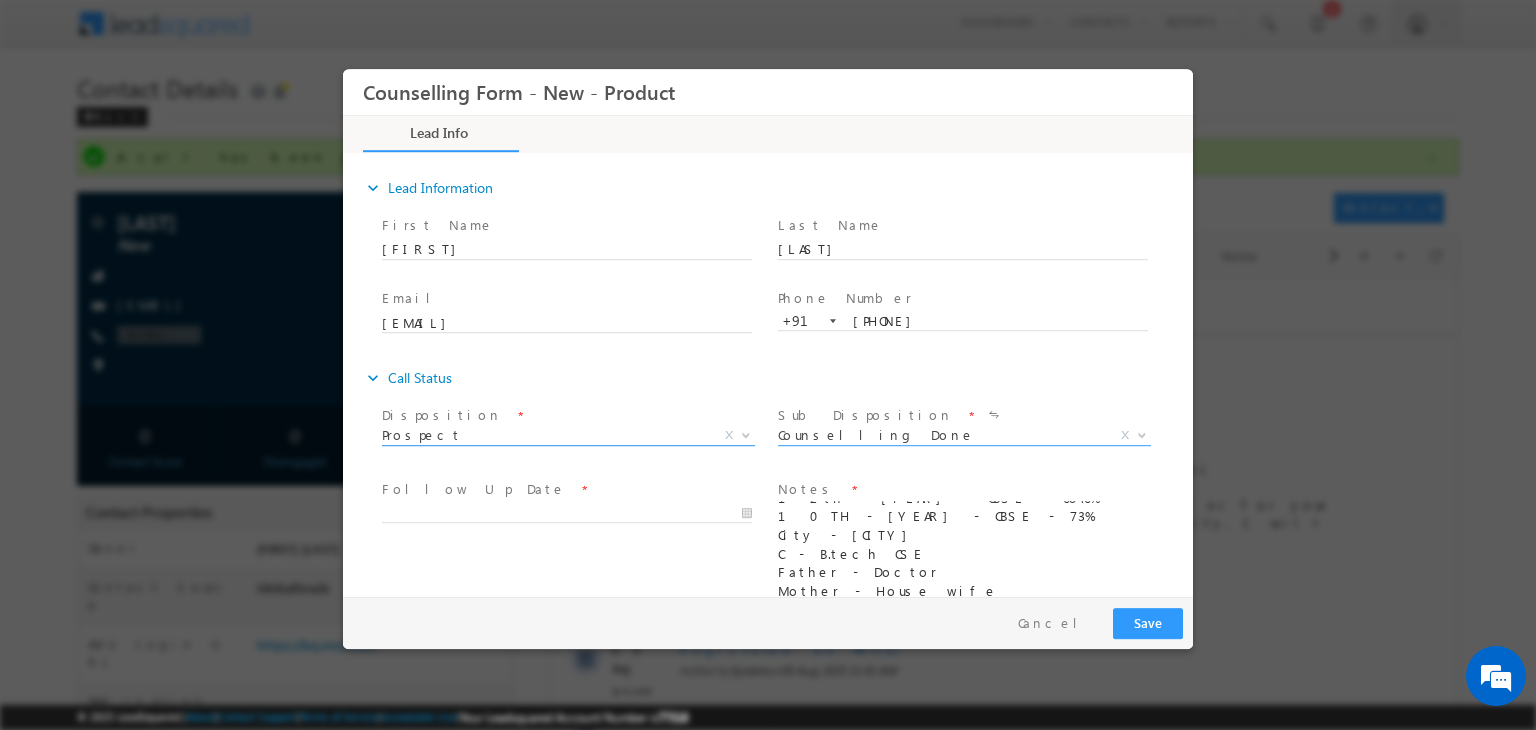 scroll, scrollTop: 107, scrollLeft: 0, axis: vertical 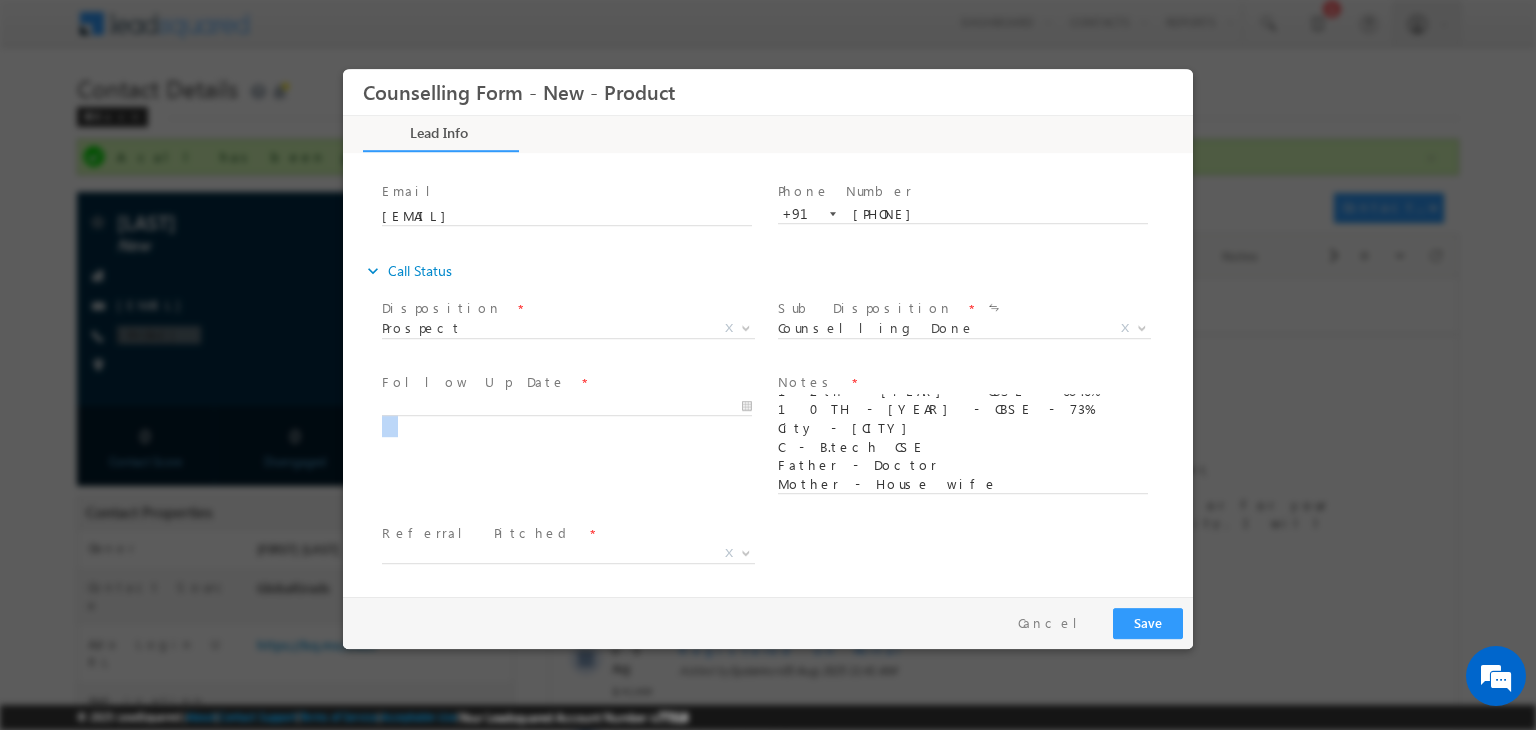 drag, startPoint x: 601, startPoint y: 424, endPoint x: 571, endPoint y: 404, distance: 36.05551 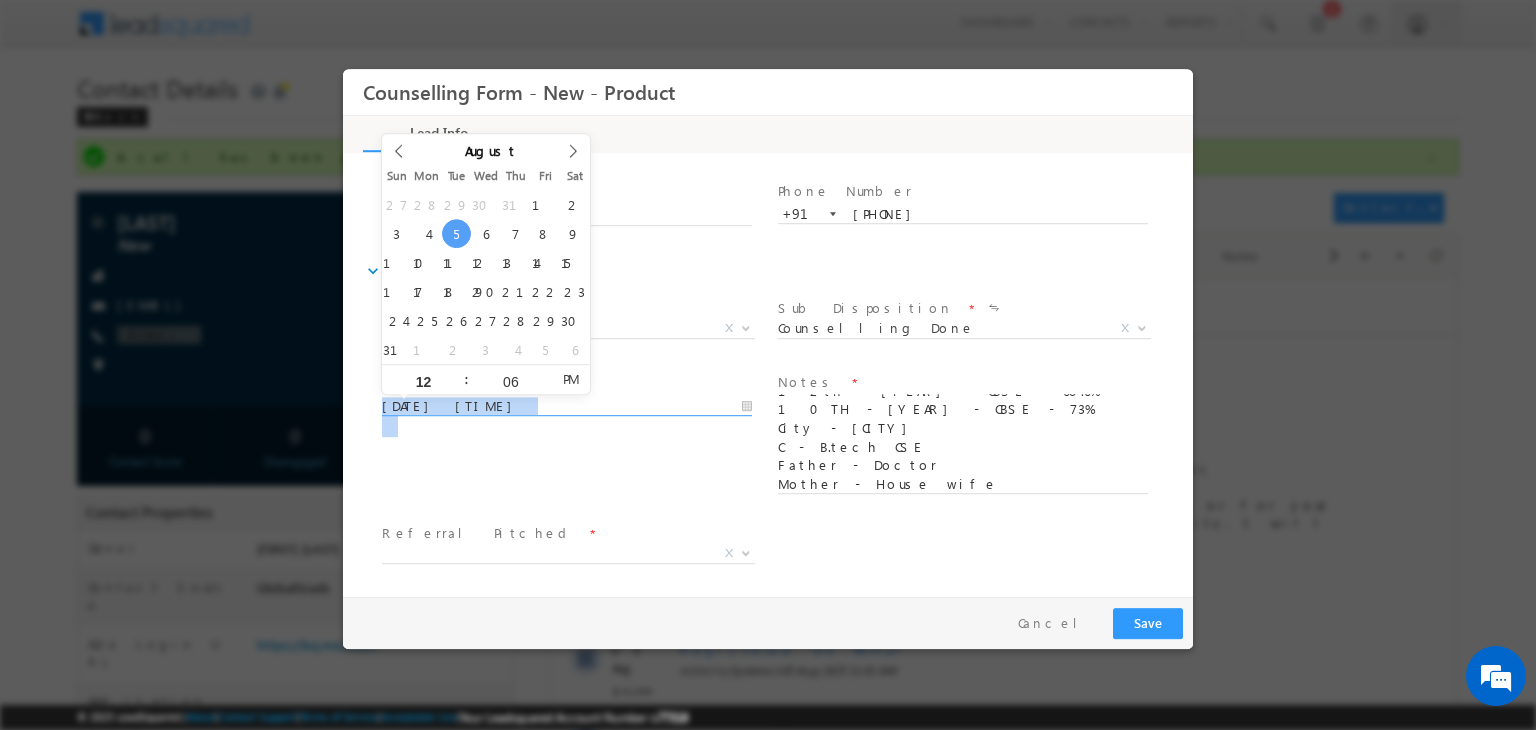 click on "05/08/2025 12:06 PM" at bounding box center (567, 407) 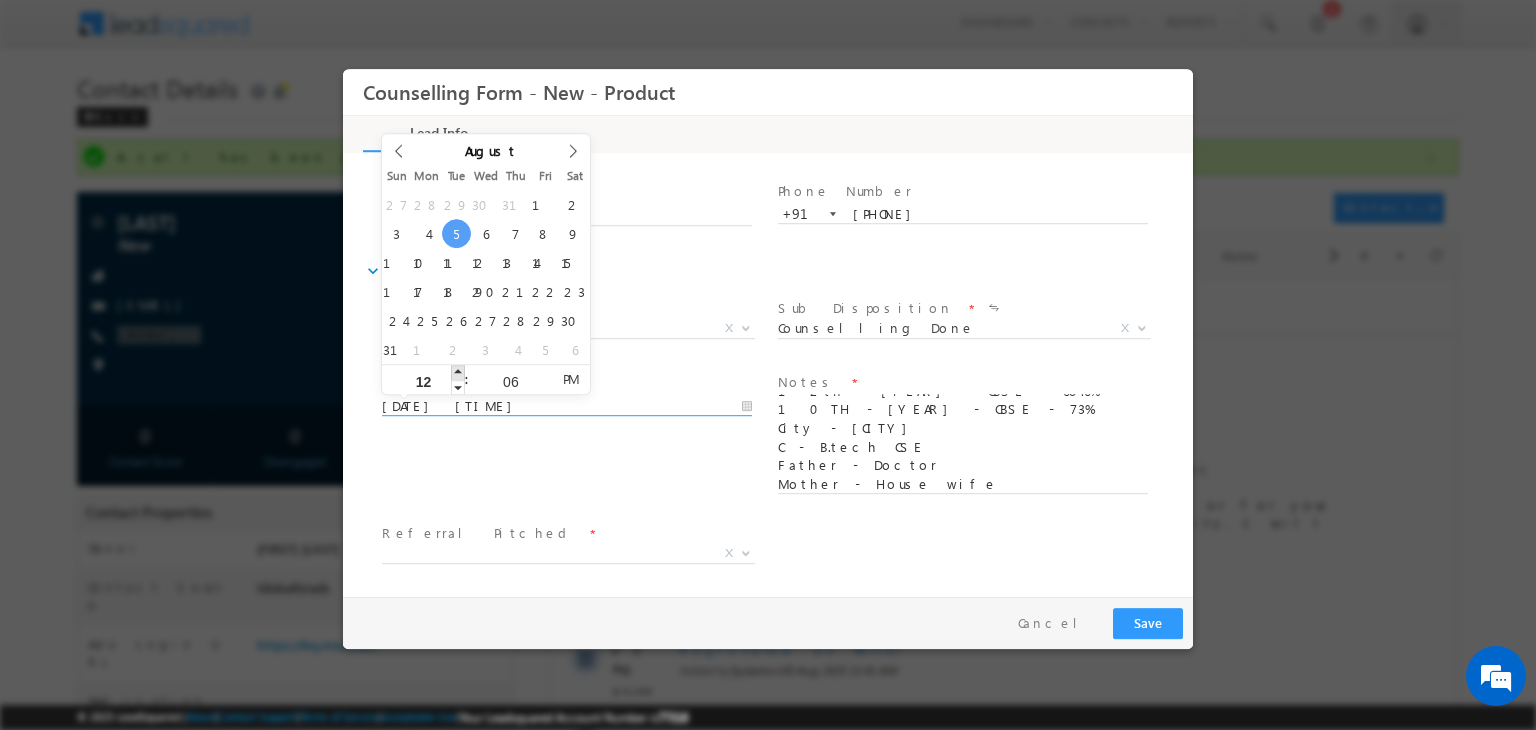 type on "05/08/2025 1:06 PM" 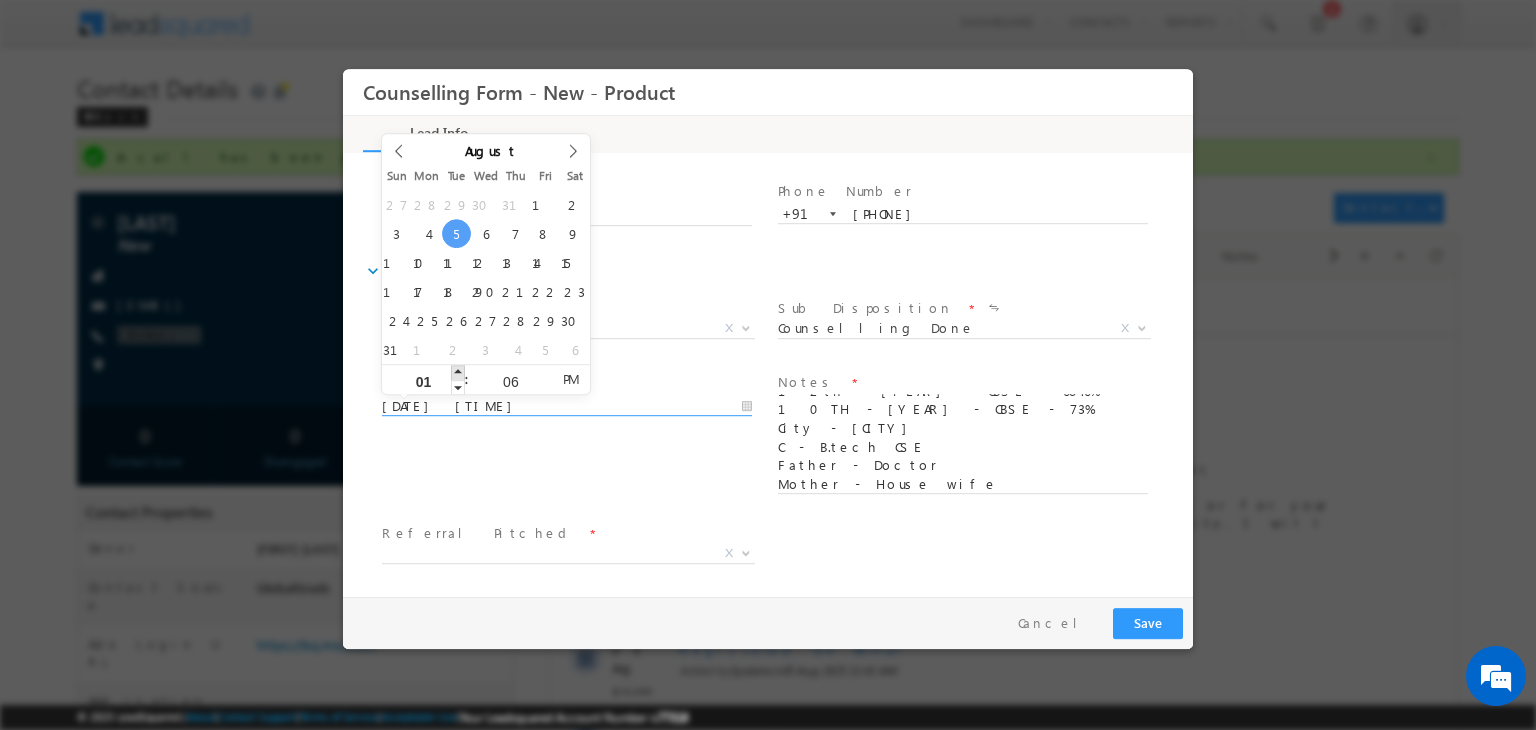 click at bounding box center (458, 372) 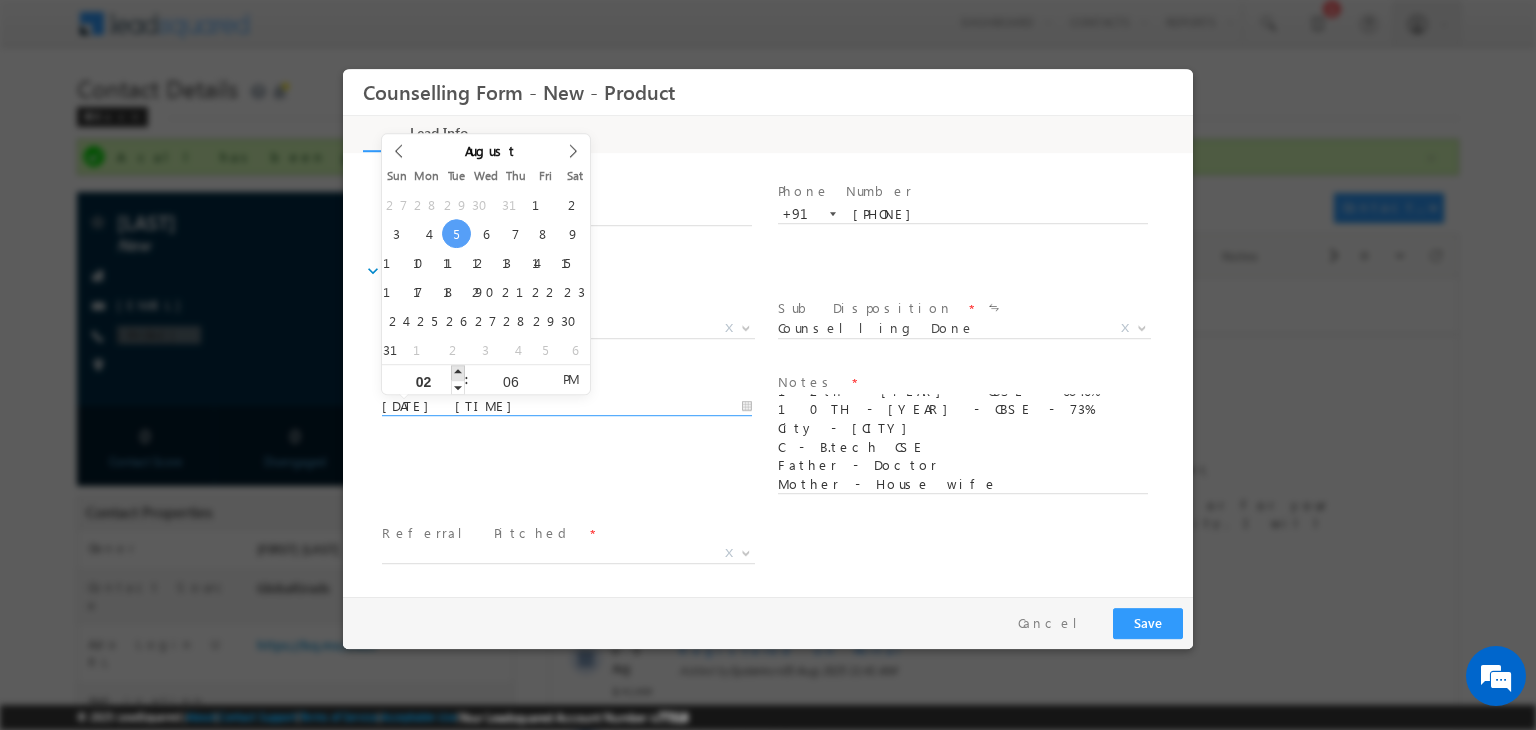 click at bounding box center [458, 372] 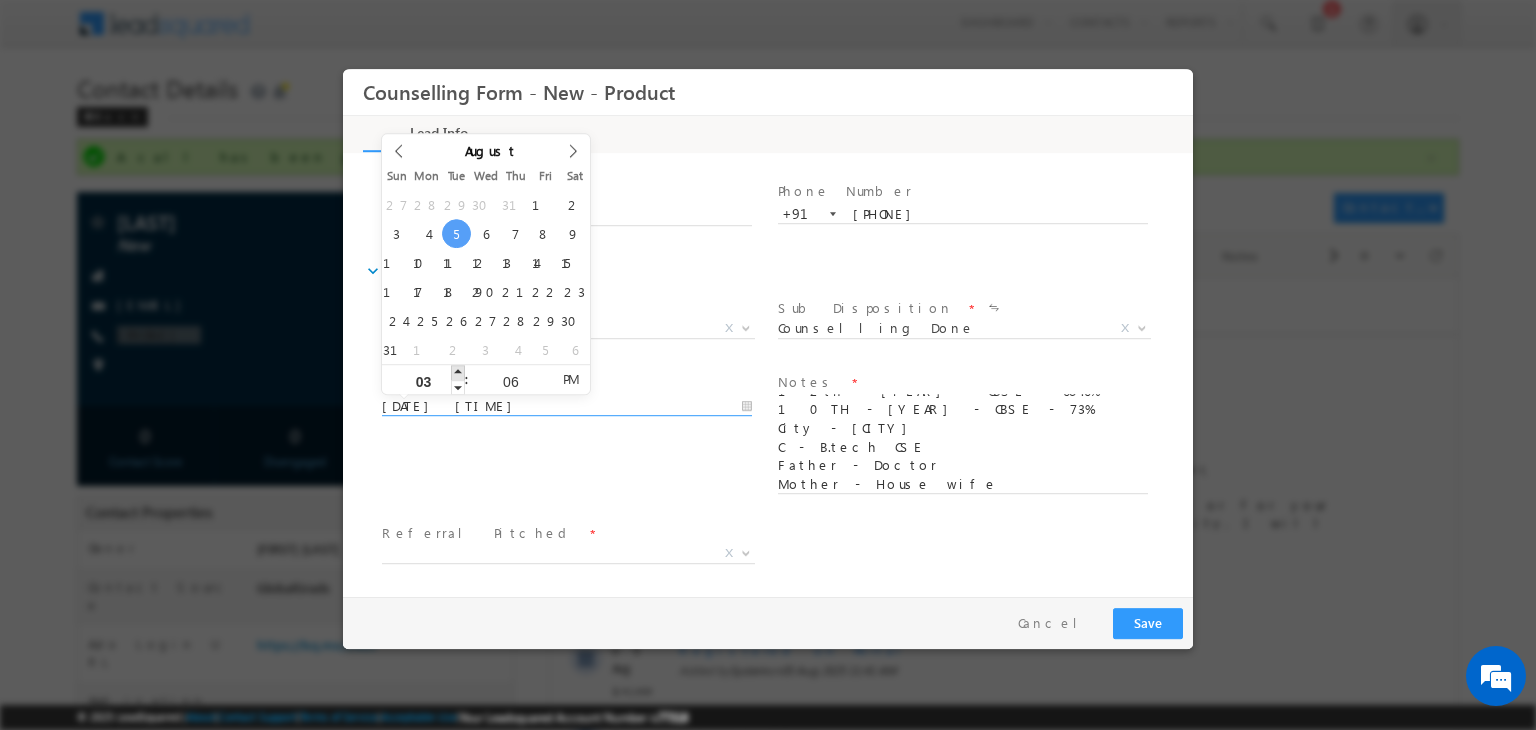 click at bounding box center (458, 372) 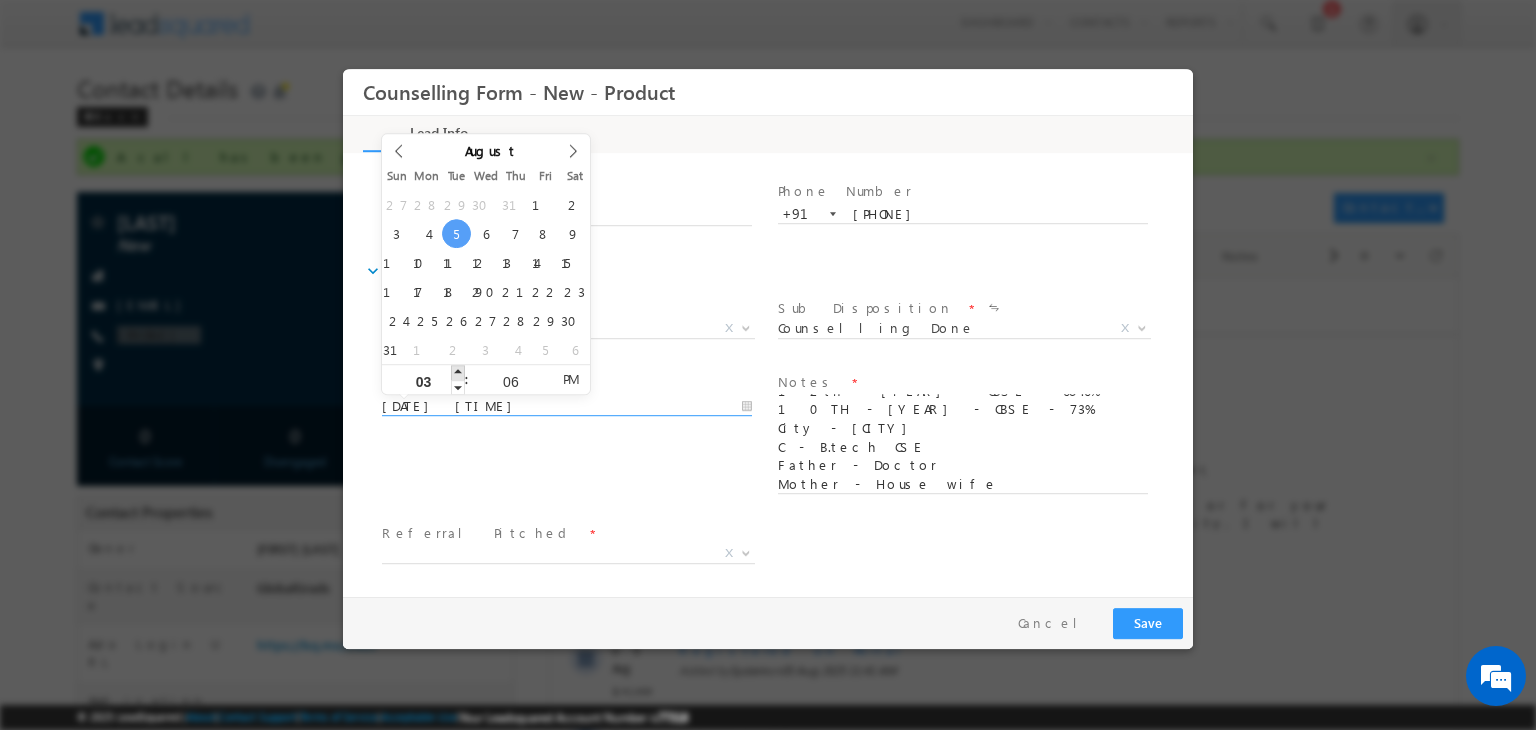 type on "05/08/2025 4:06 PM" 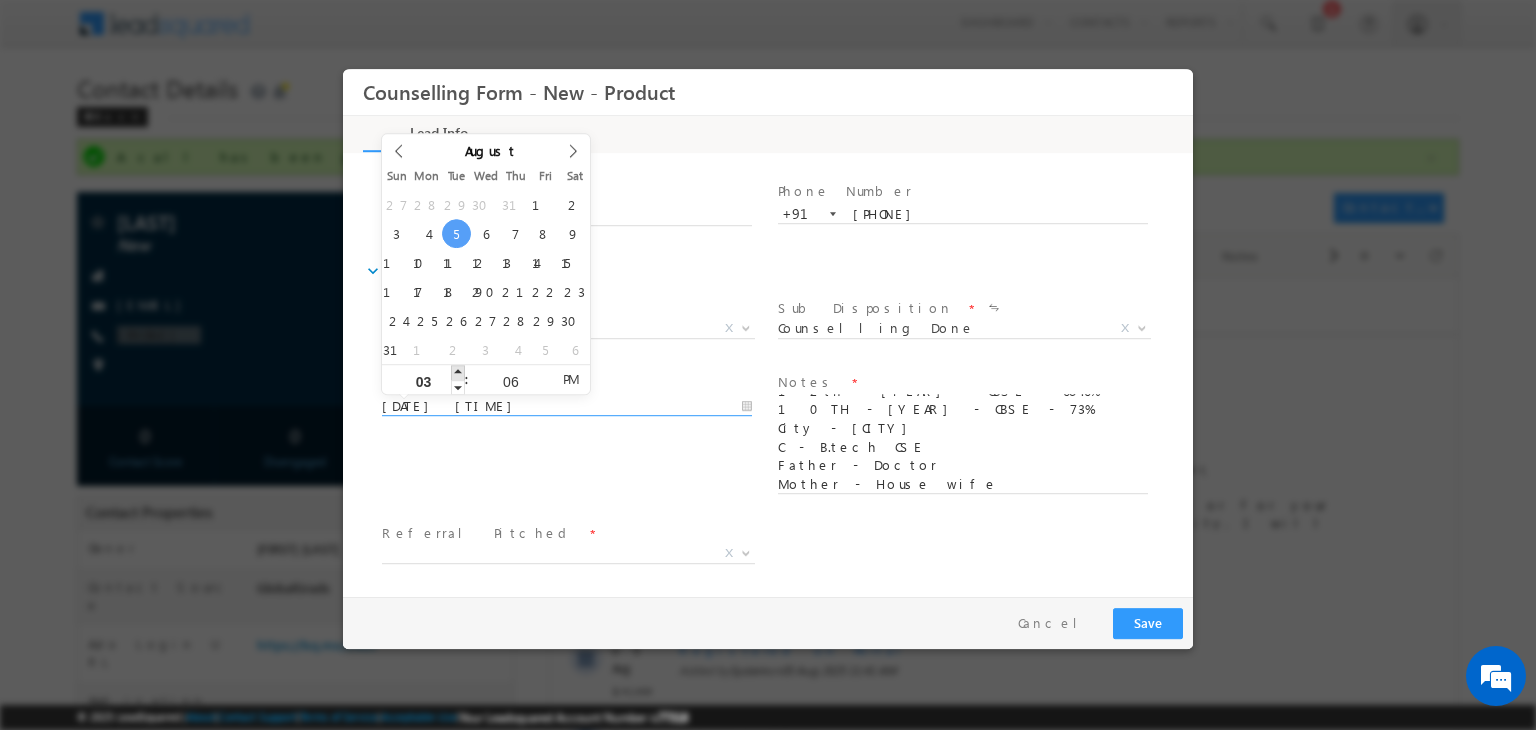 type on "04" 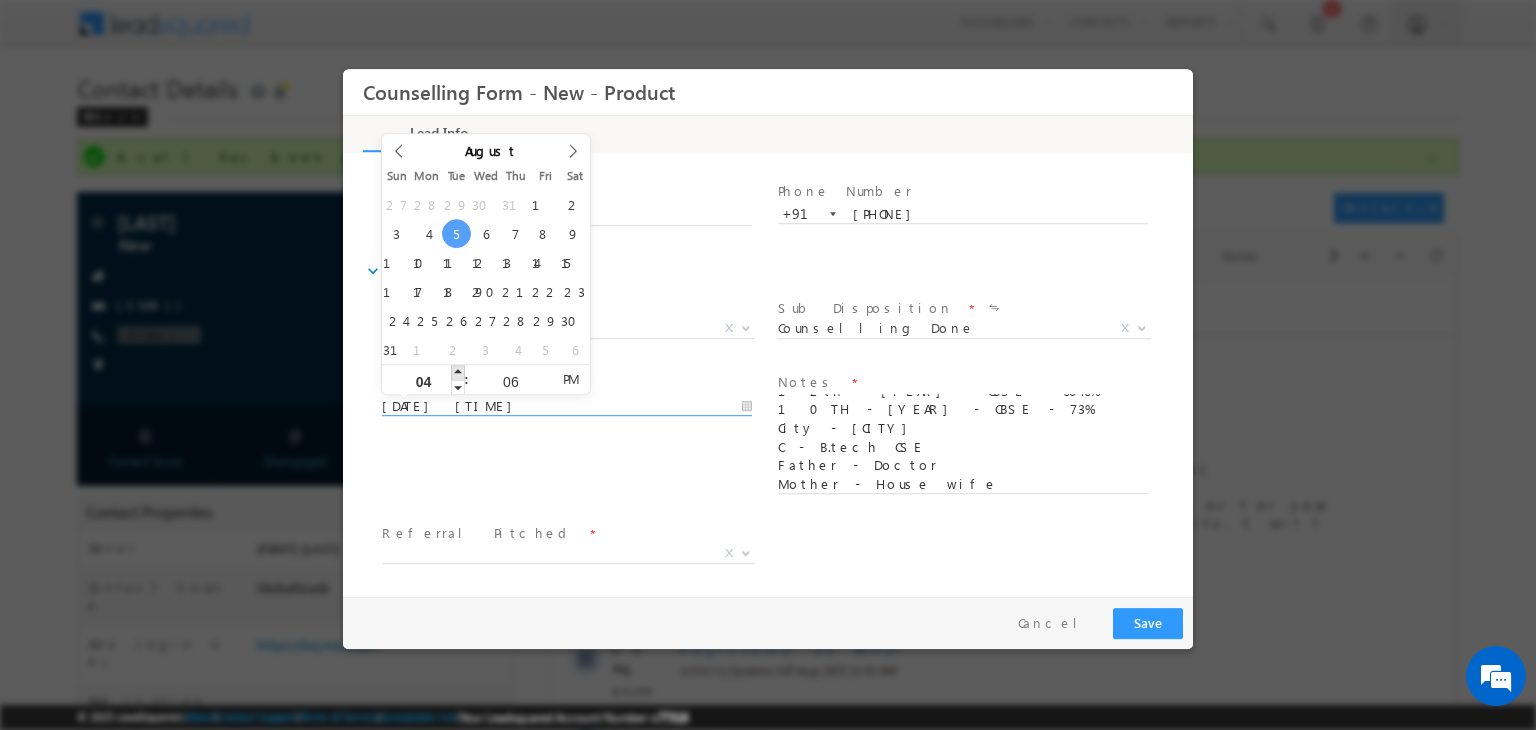 click at bounding box center [458, 372] 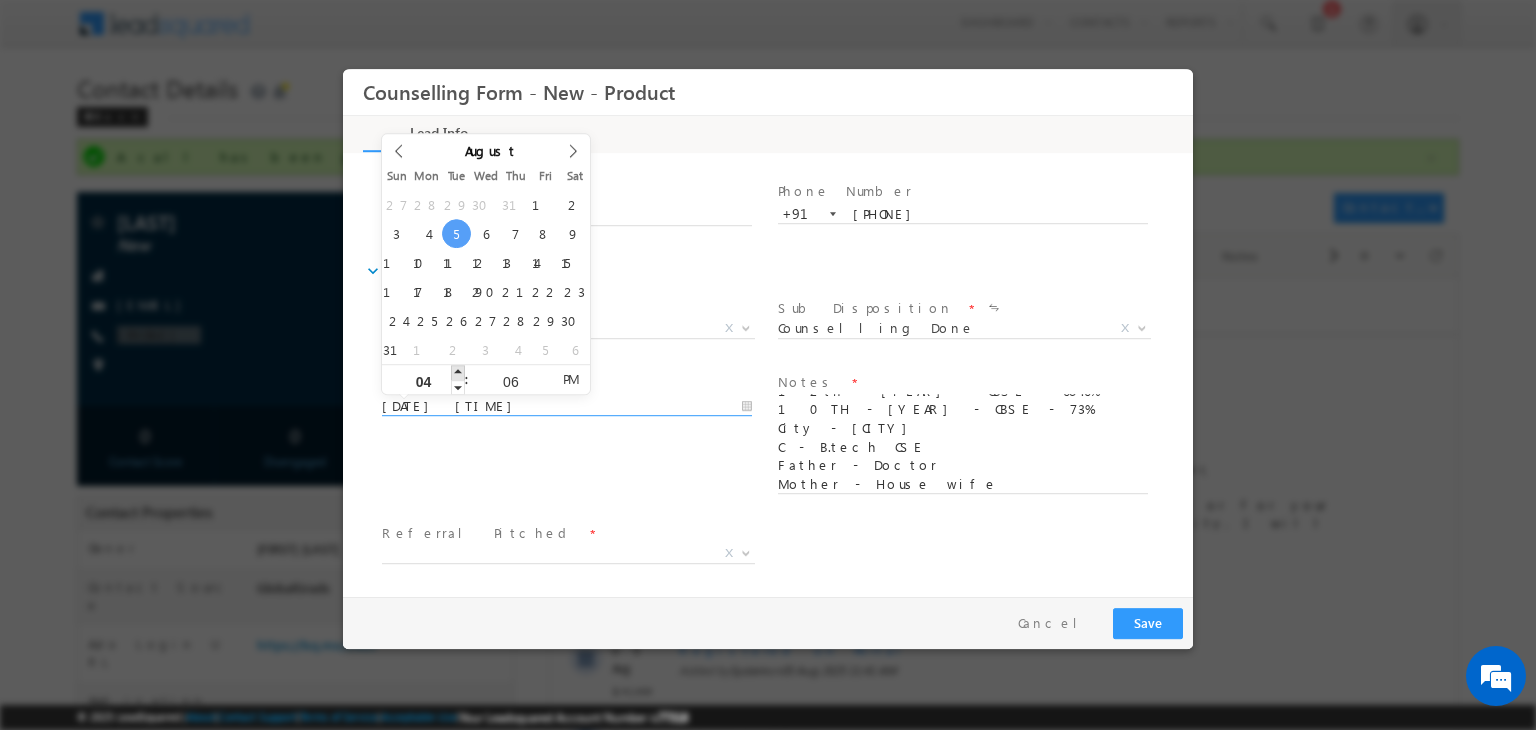 type on "05/08/2025 5:06 PM" 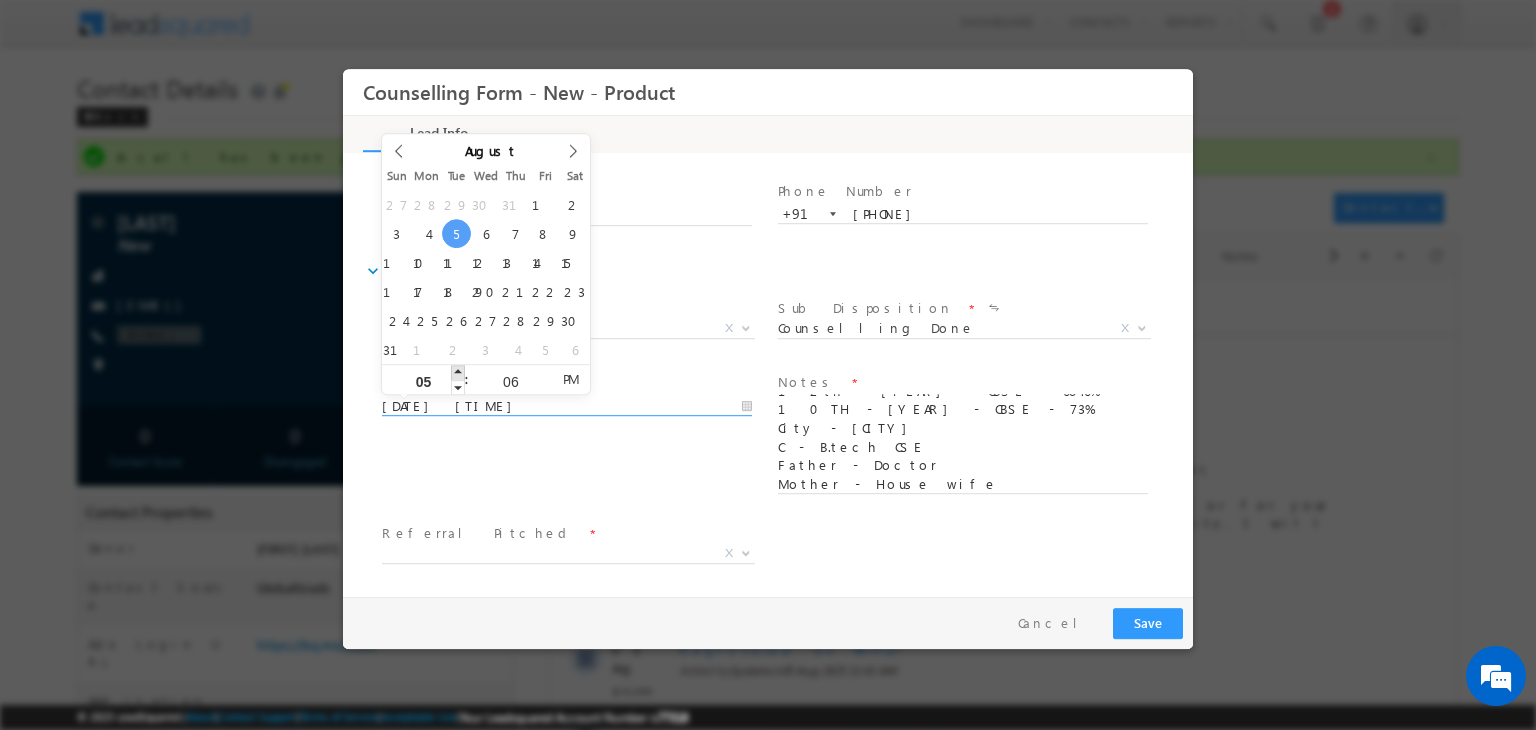click at bounding box center (458, 372) 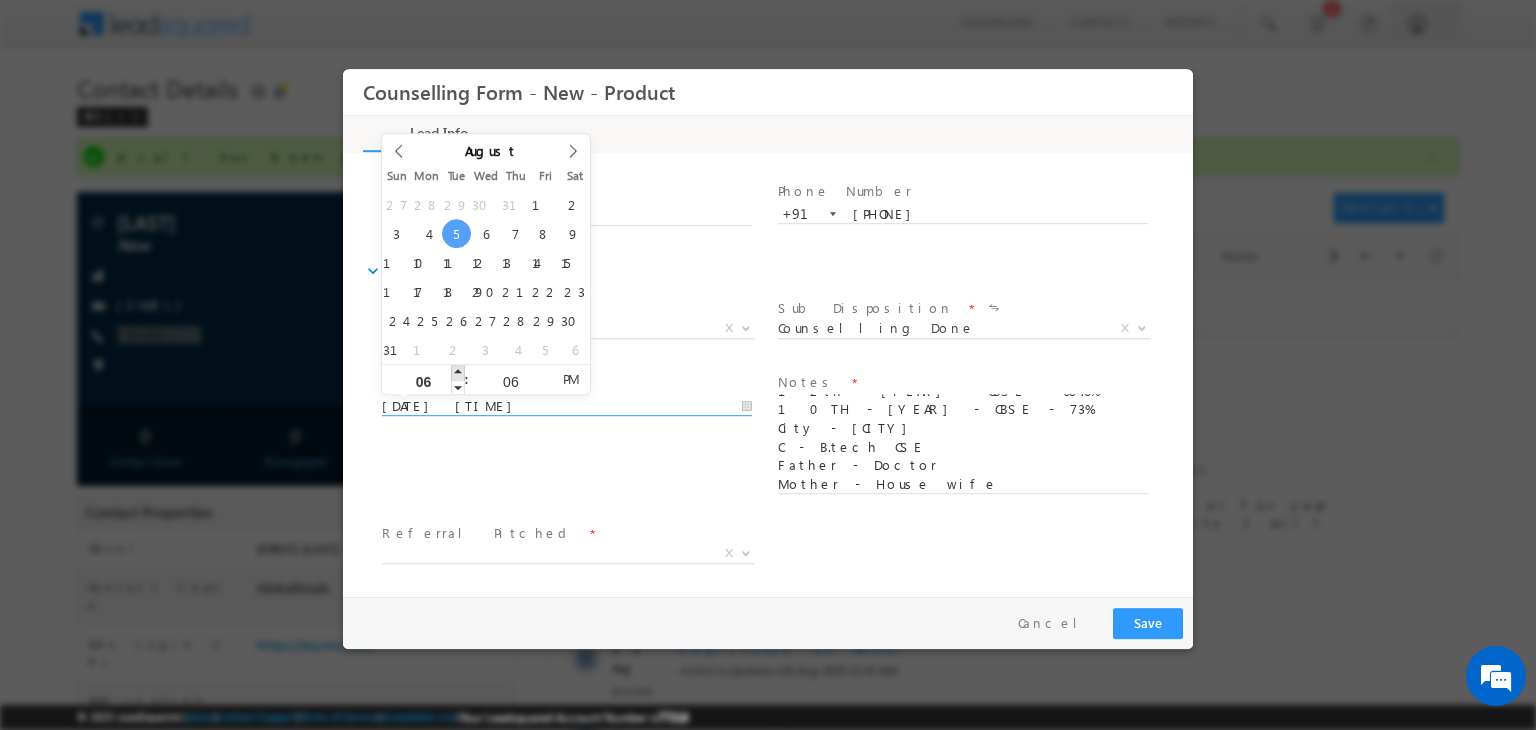click at bounding box center (458, 372) 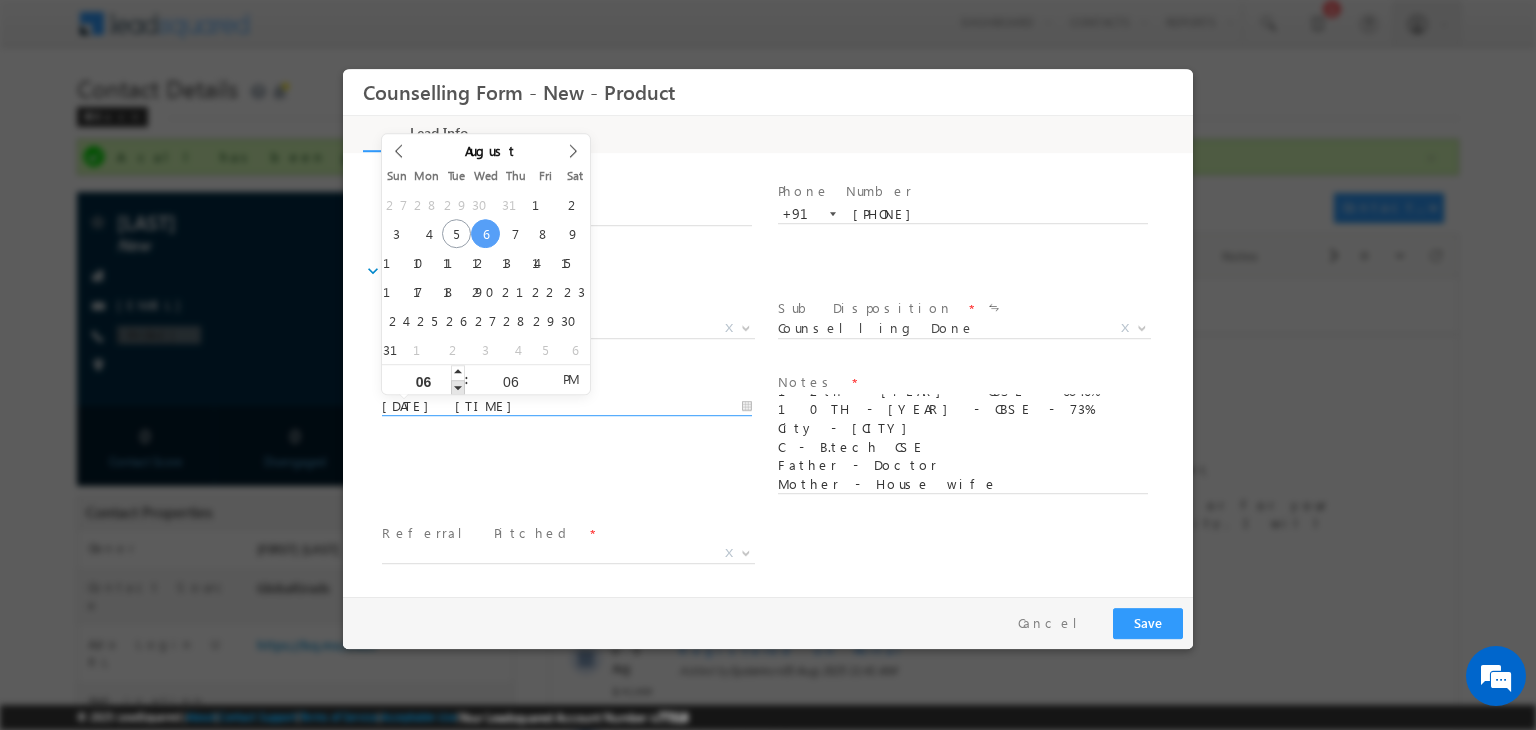 type on "06/08/2025 5:06 PM" 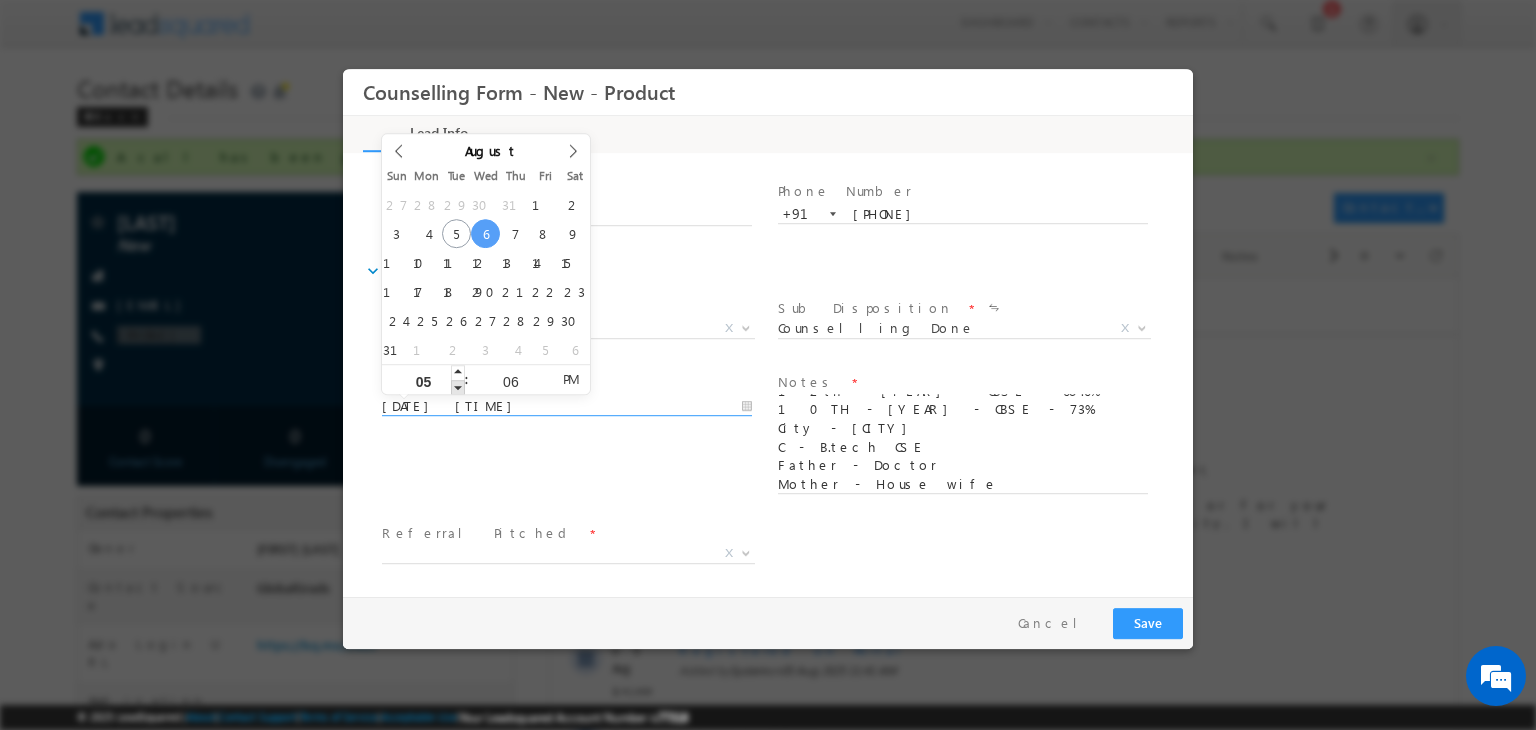 click at bounding box center (458, 387) 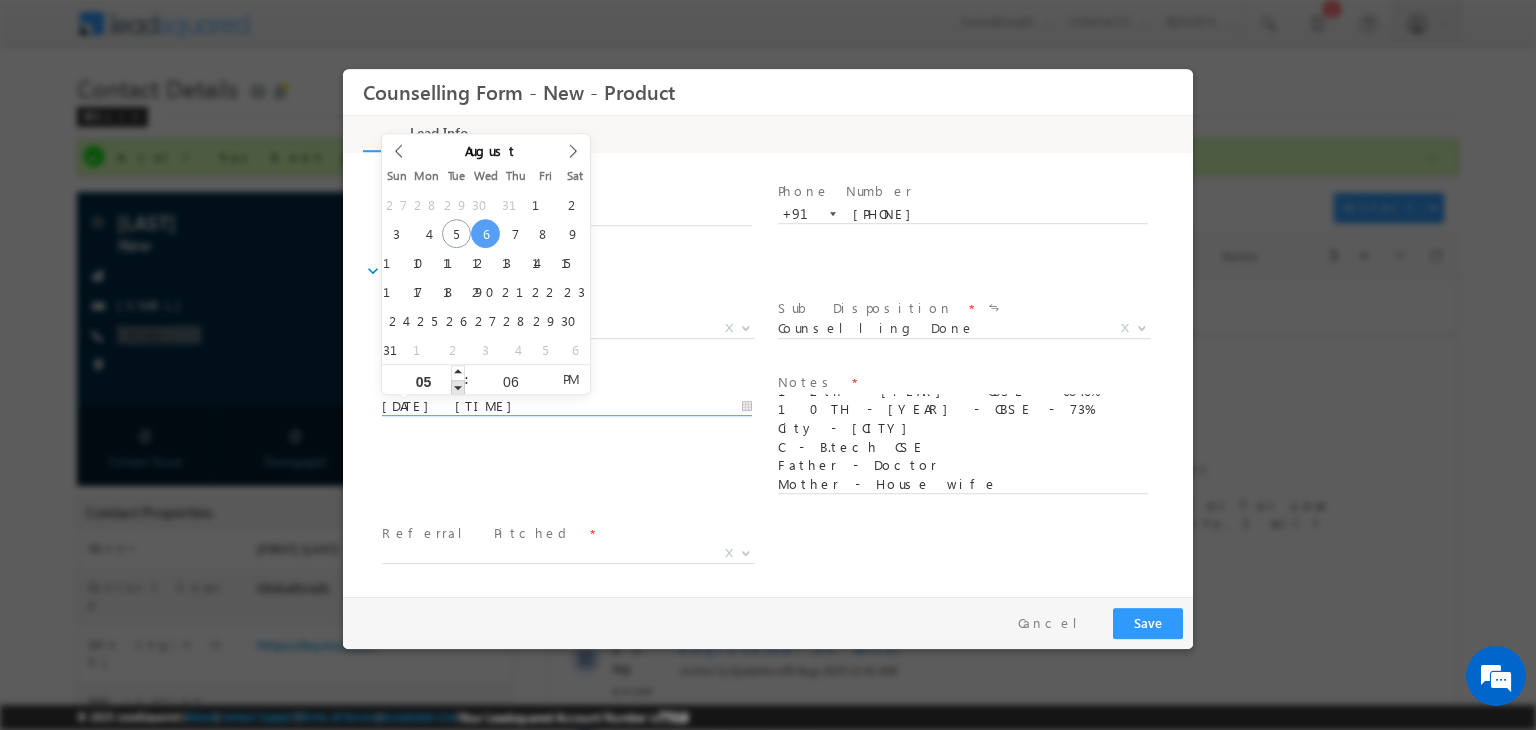 type on "06/08/2025 4:06 PM" 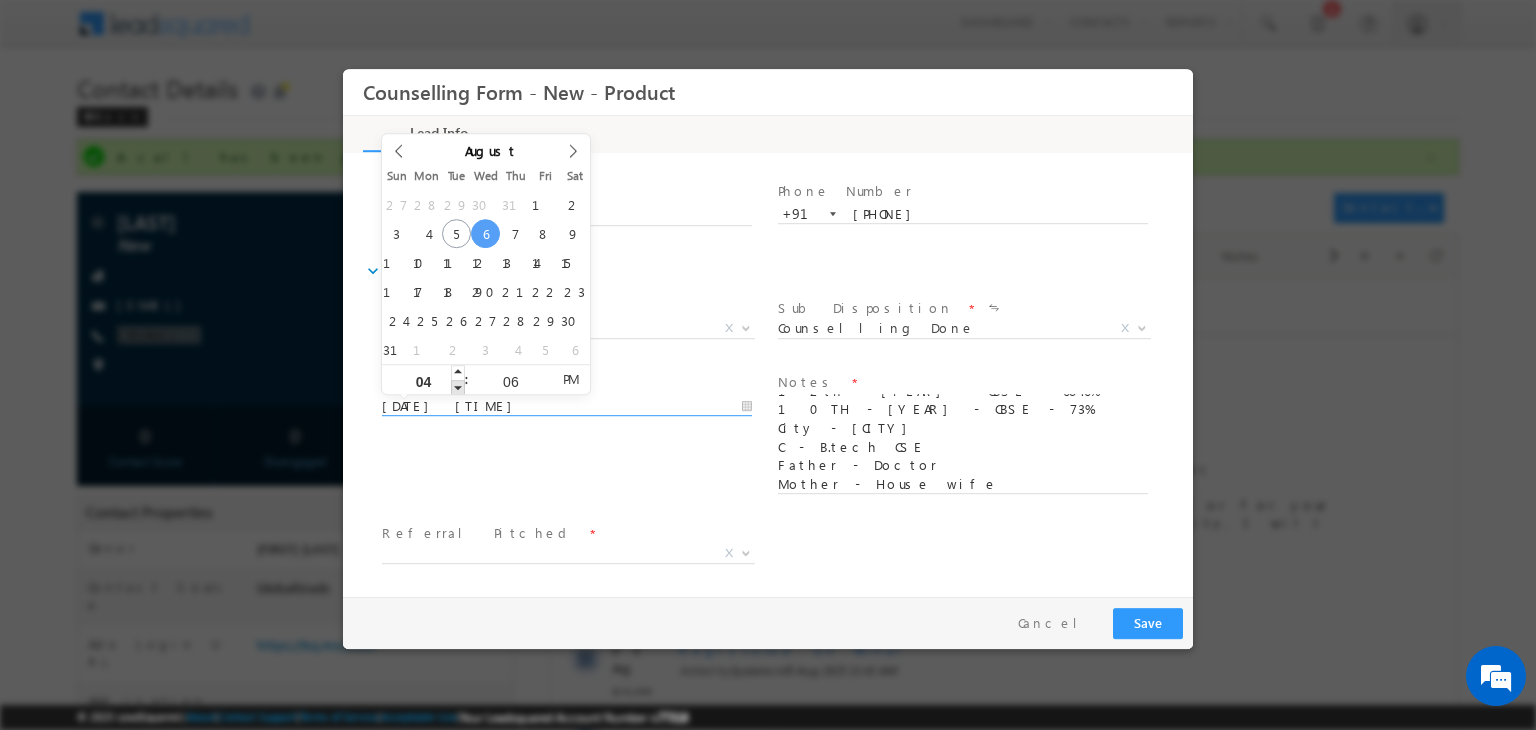 click at bounding box center (458, 387) 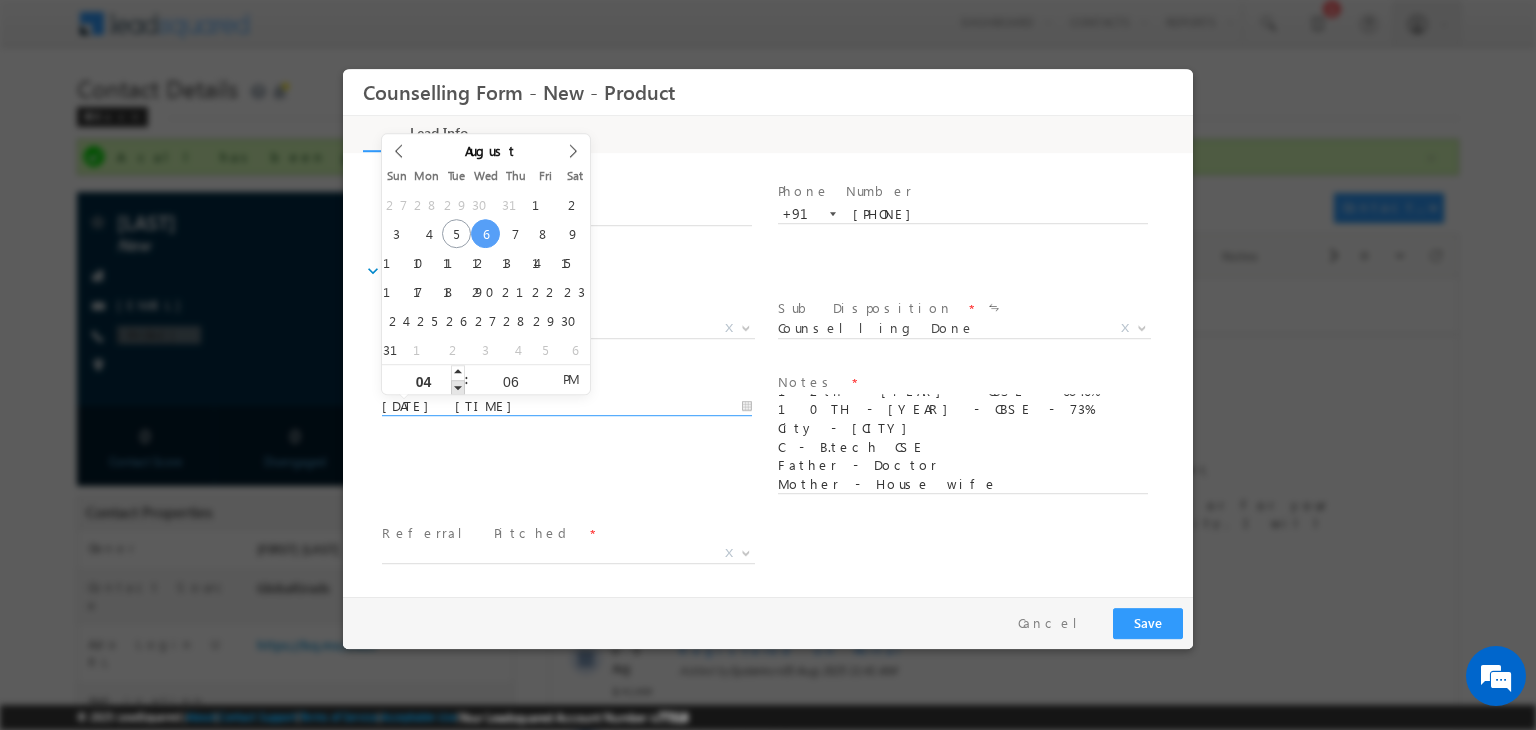 type on "06/08/2025 3:06 PM" 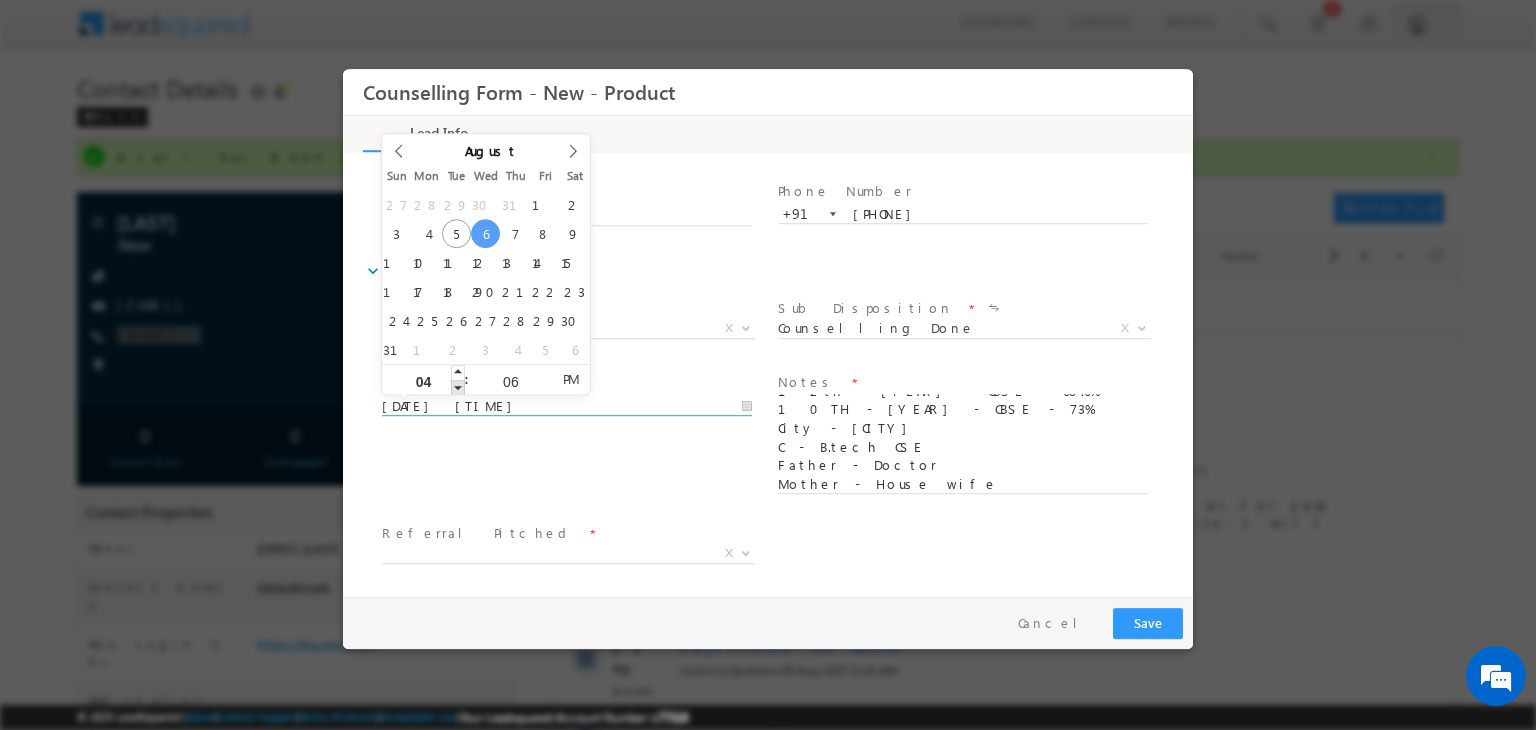 type on "03" 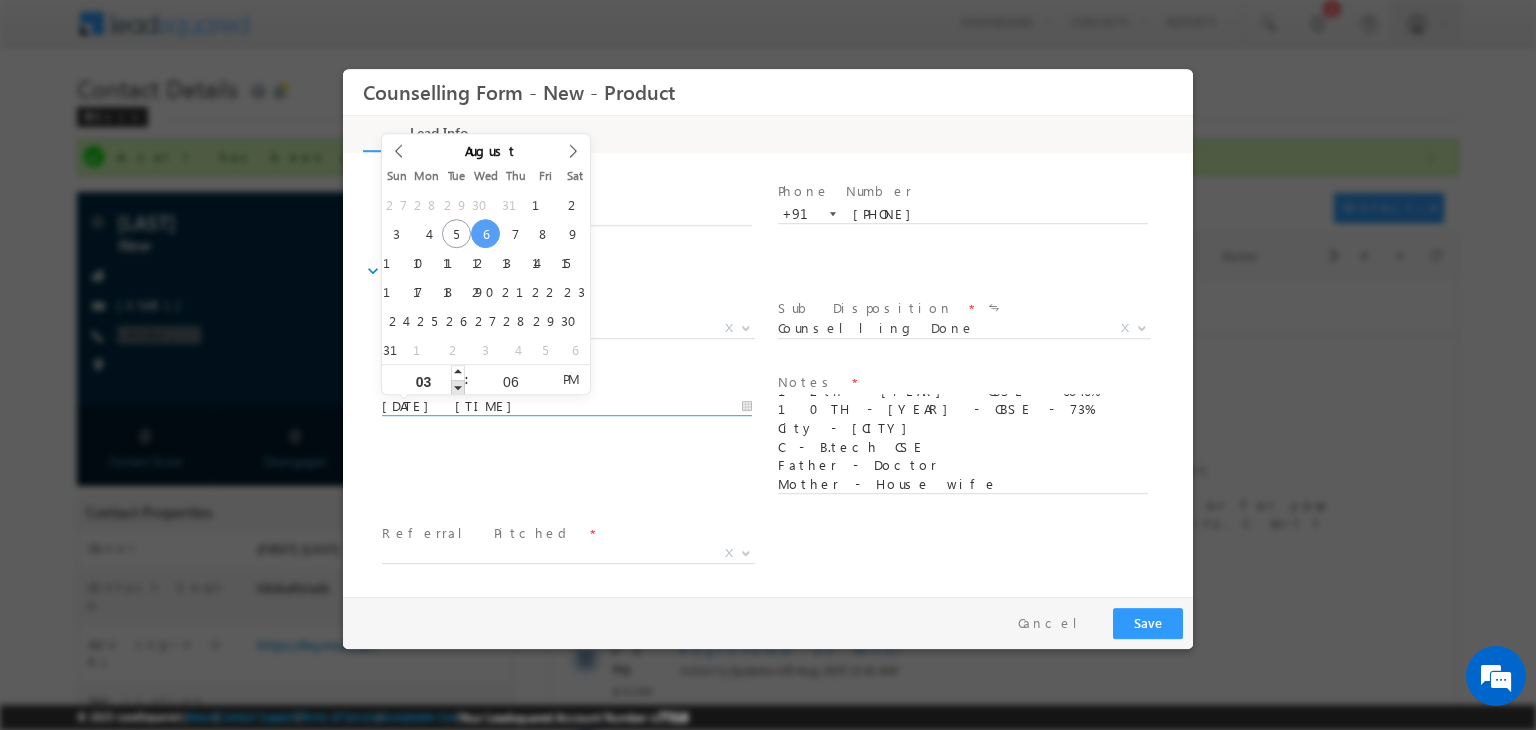 click at bounding box center [458, 387] 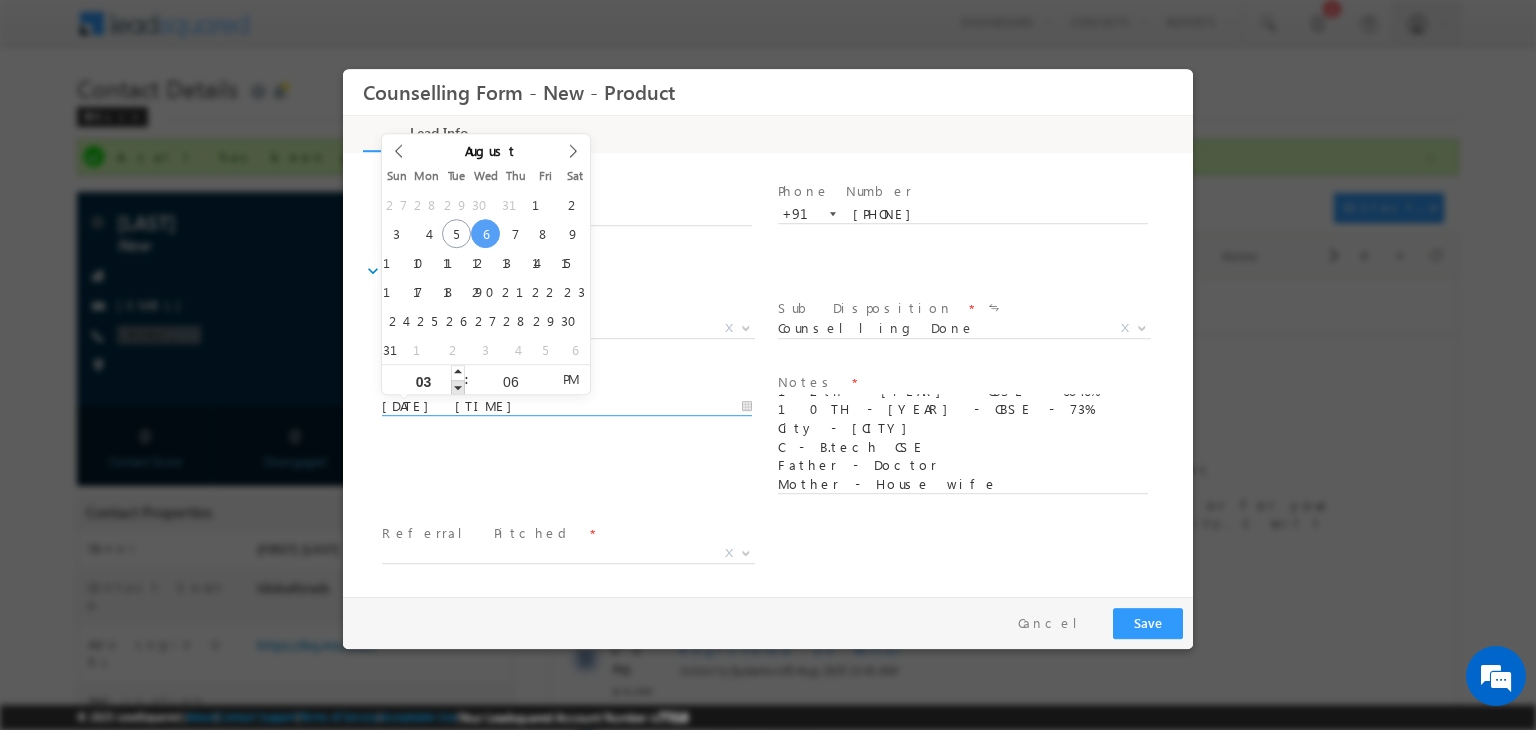 type on "06/08/2025 2:06 PM" 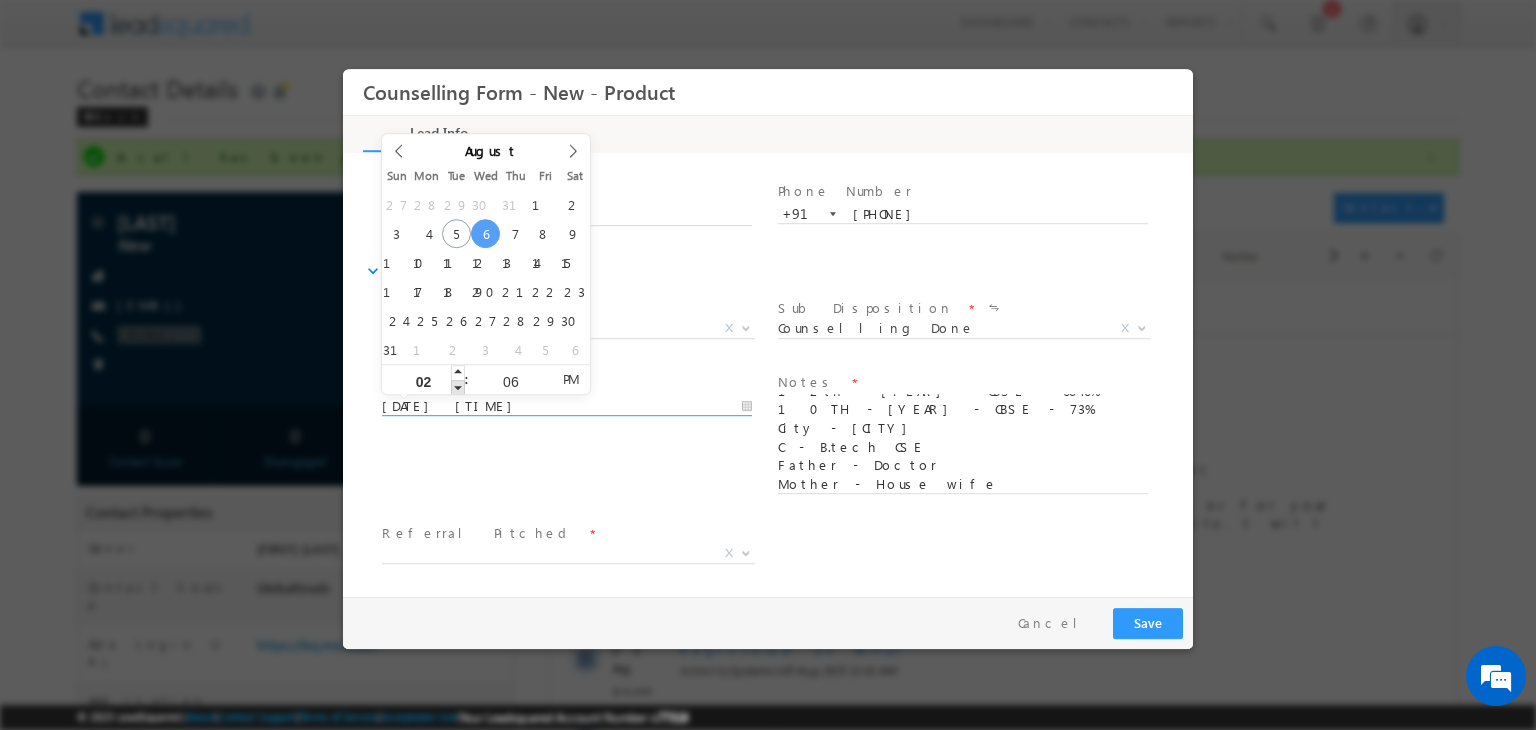 click at bounding box center [458, 387] 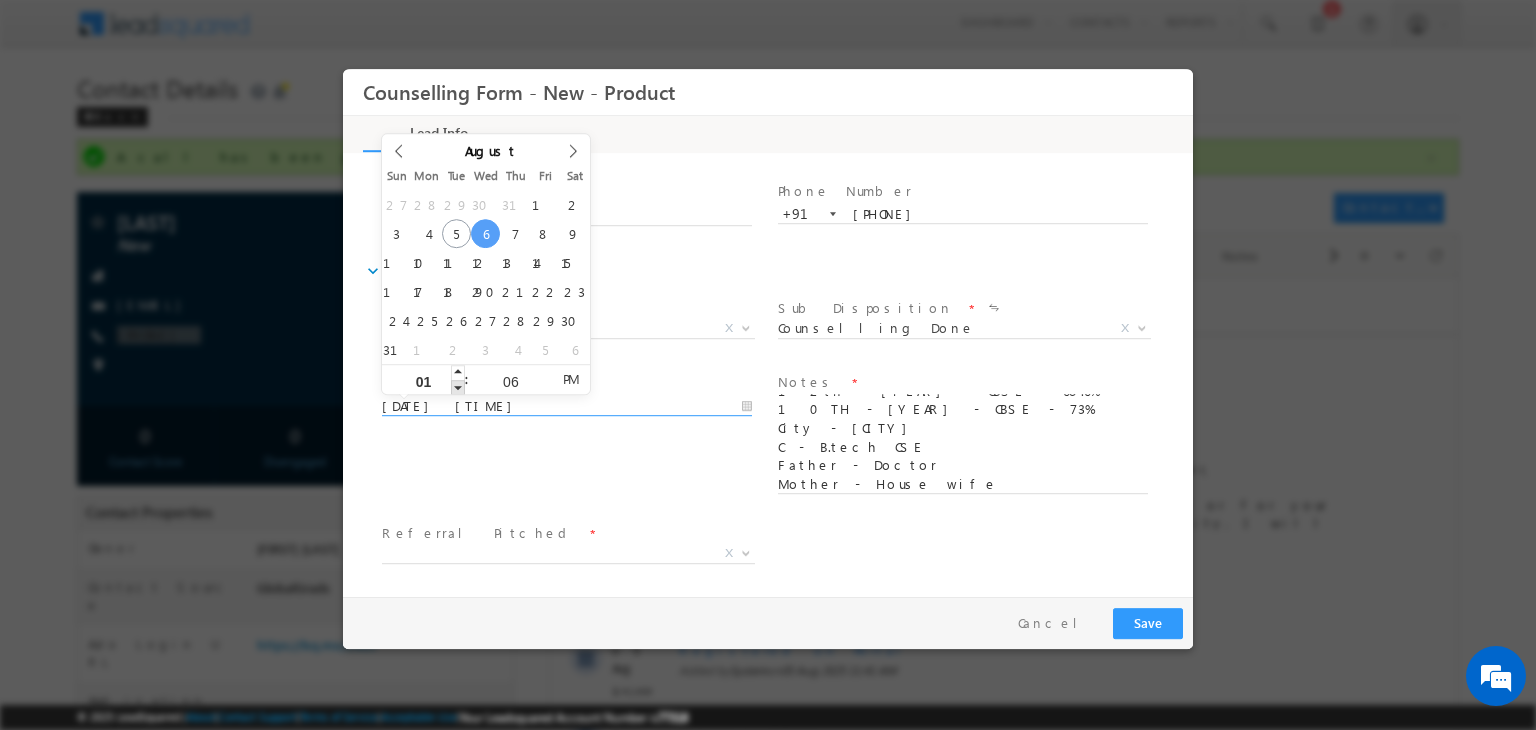 click at bounding box center [458, 387] 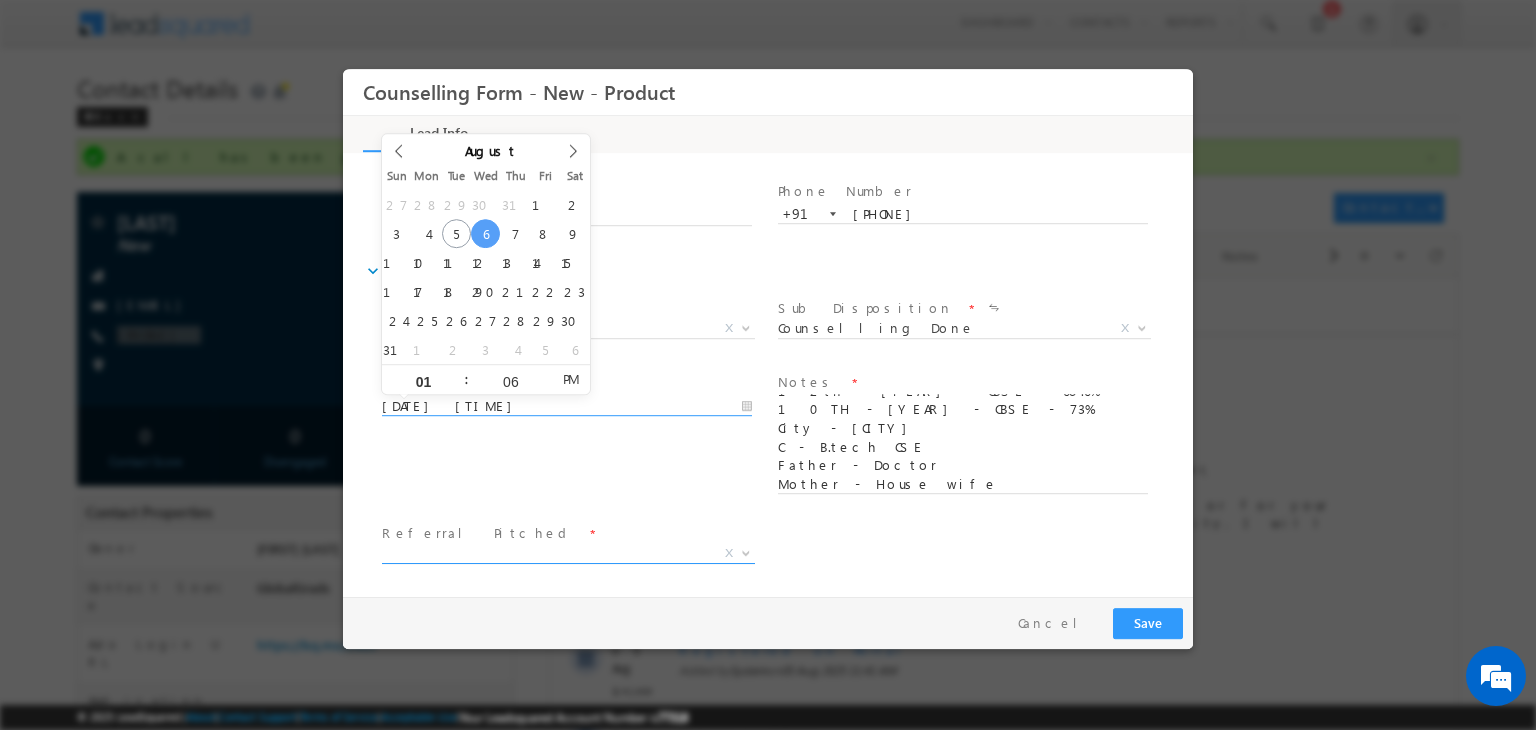 click on "X" at bounding box center [568, 554] 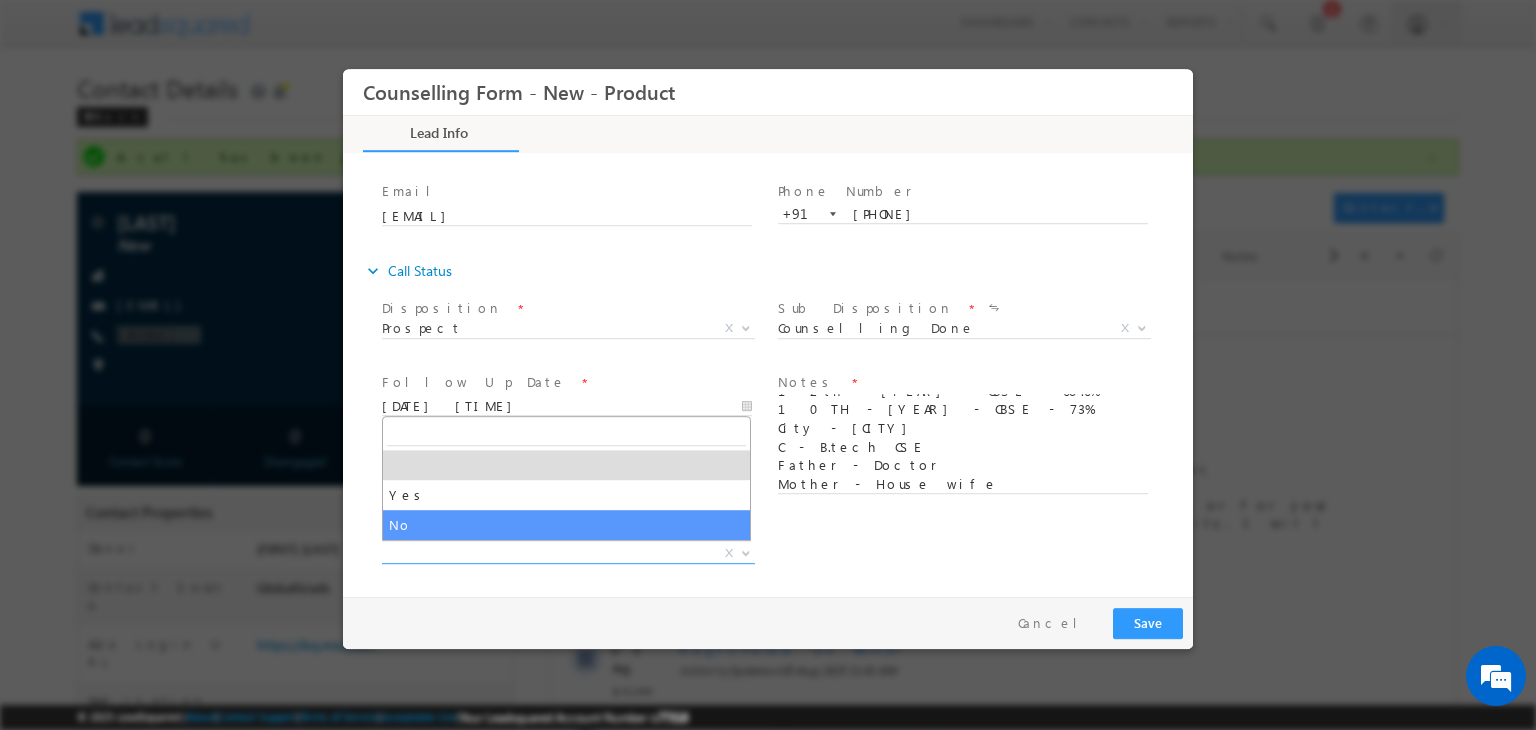 select on "No" 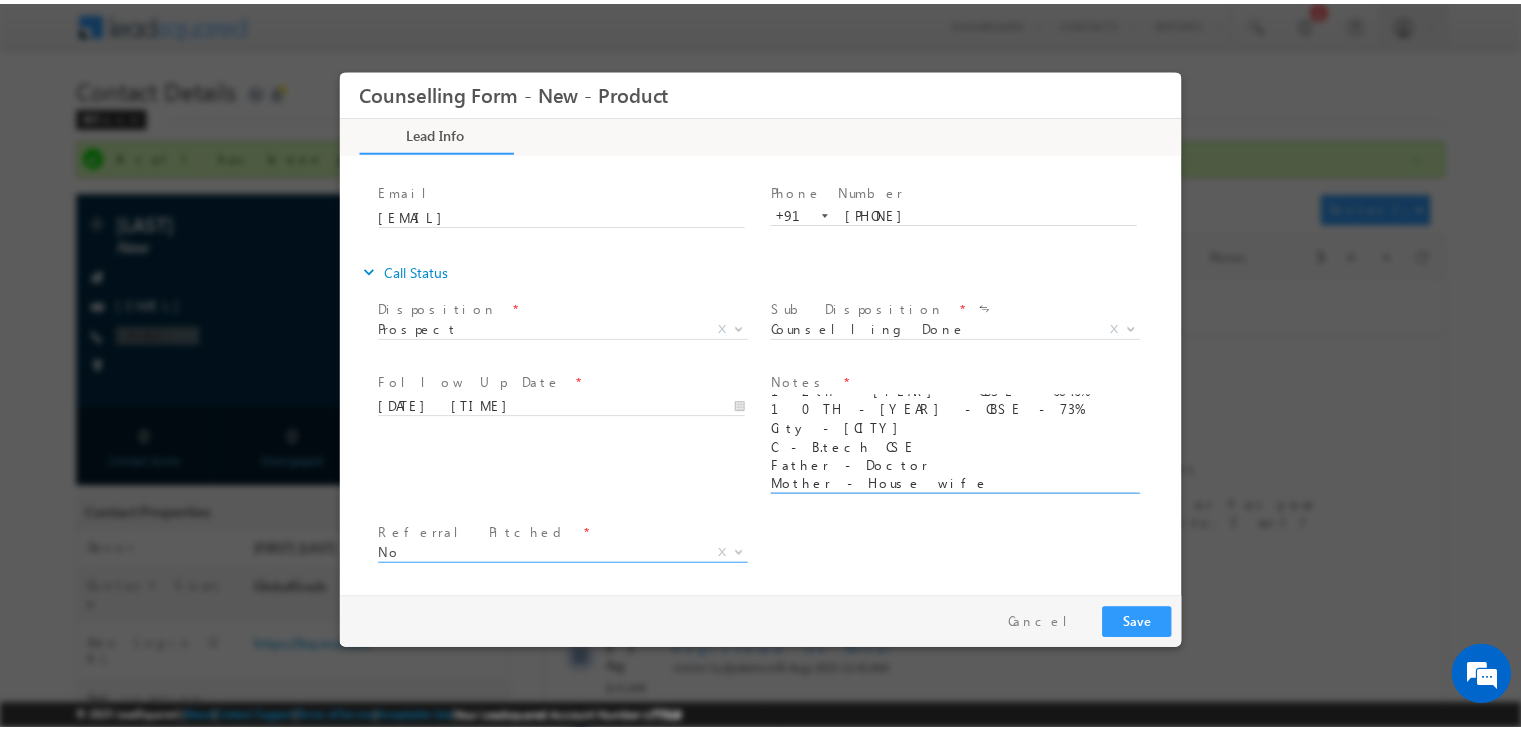 scroll, scrollTop: 0, scrollLeft: 0, axis: both 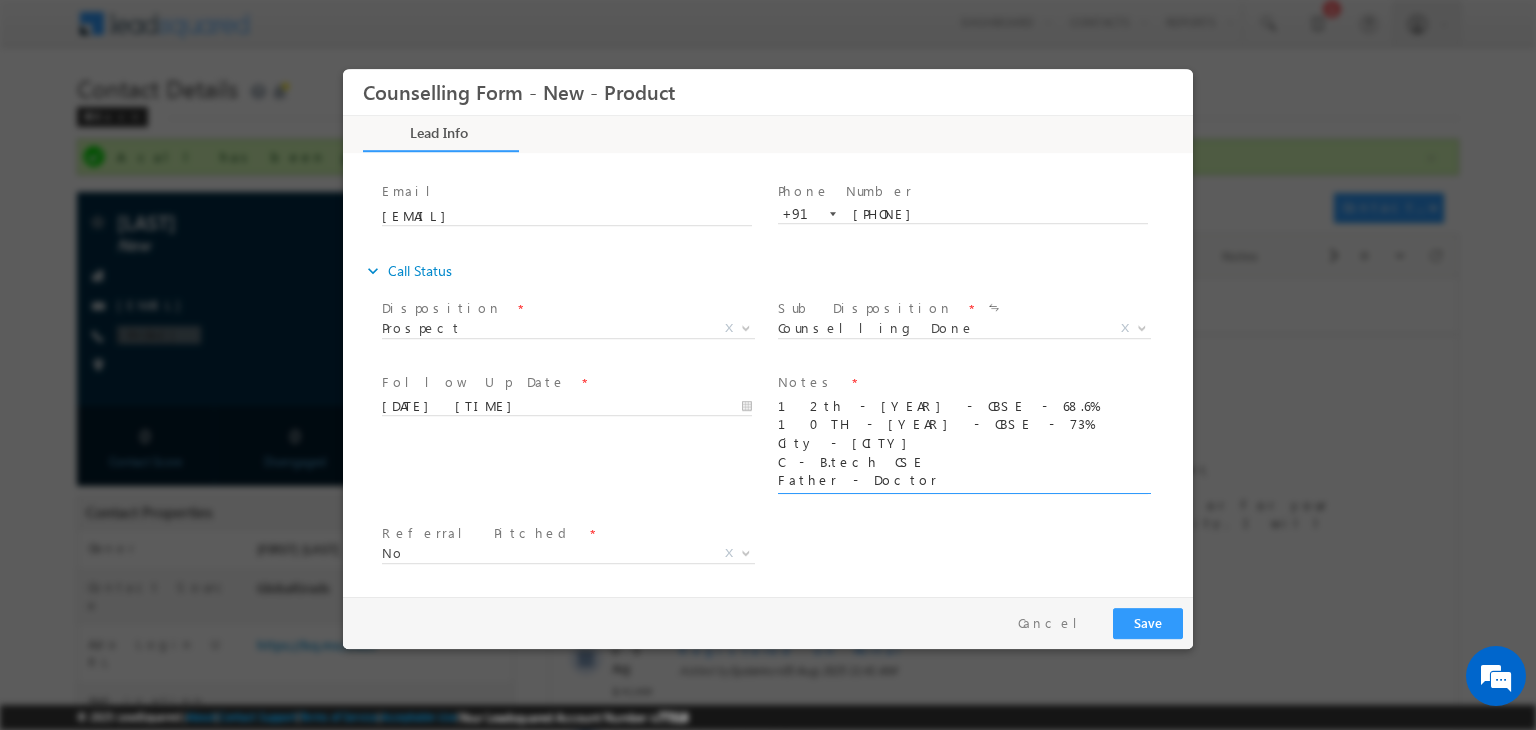 click on "12th - 2025 - CBSE - 68.6%
10TH - 2023 - CBSE - 73%
City - Bangalore
C - B.tech CSE
Father - Doctor
Mother - House wife" at bounding box center [963, 444] 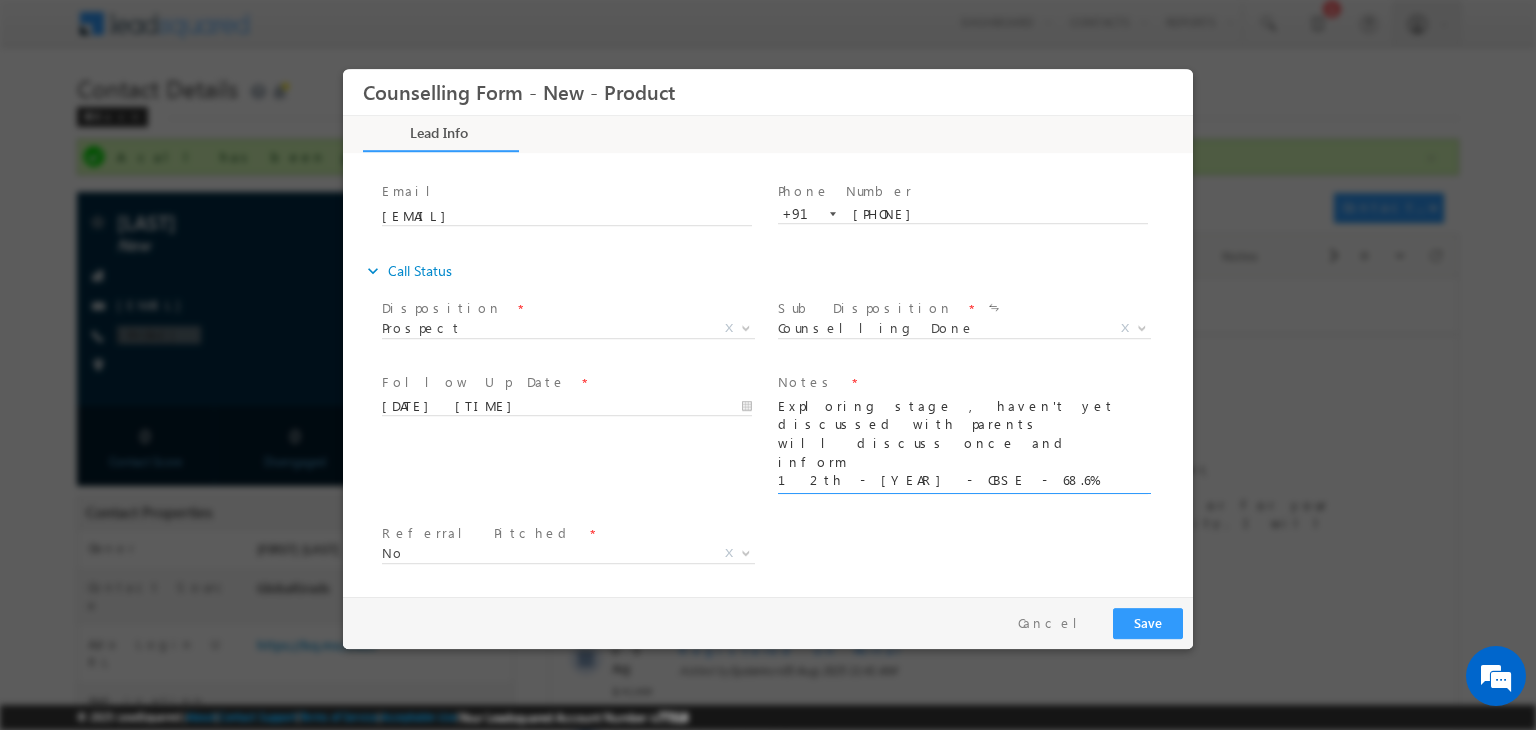 type on "Exploring stage , haven't yet discussed with parents
will discuss once and inform
12th - 2025 - CBSE - 68.6%
10TH - 2023 - CBSE - 73%
City - Bangalore
C - B.tech CSE
Father - Doctor
Mother - House wife" 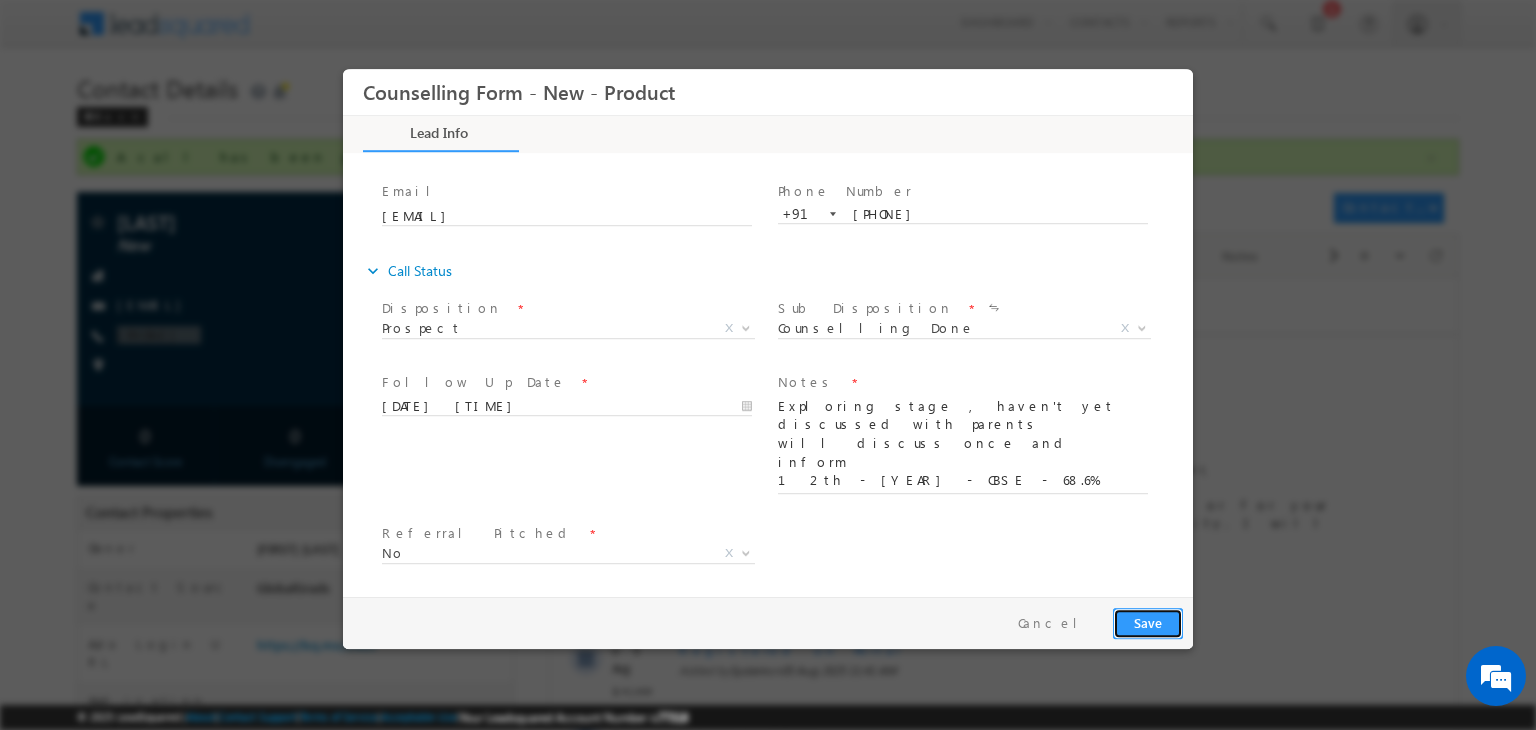 click on "Save" at bounding box center [1148, 623] 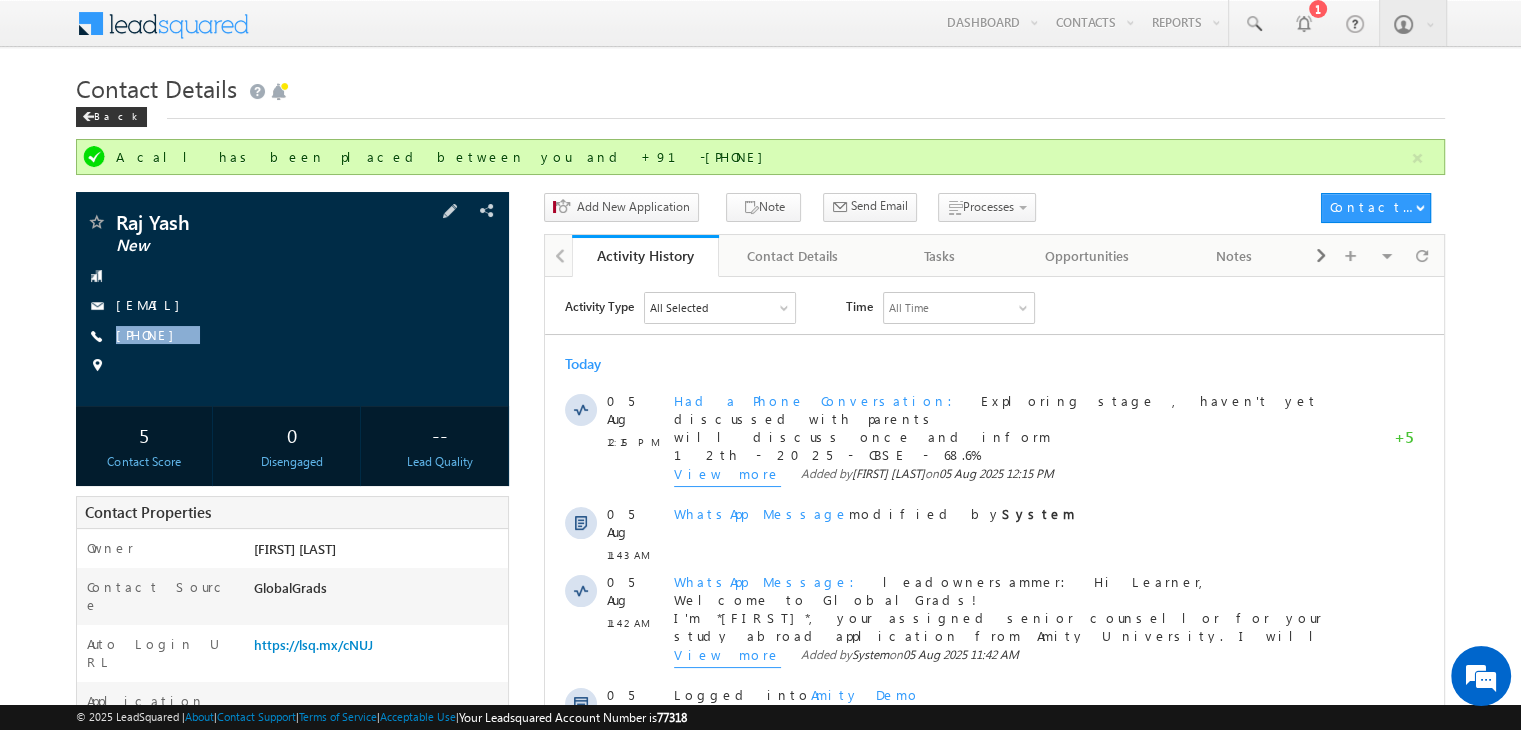 copy on "+91-6361264593" 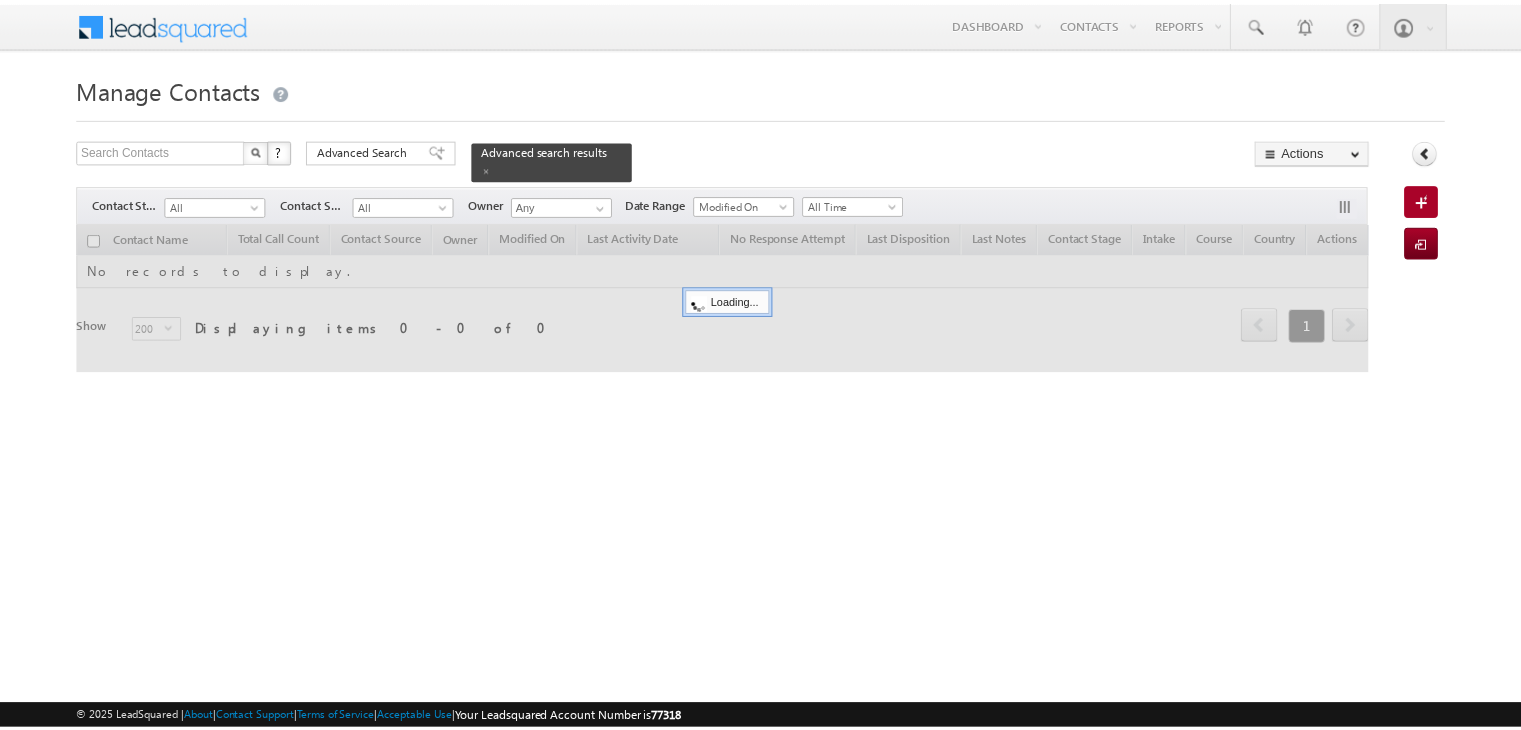 scroll, scrollTop: 0, scrollLeft: 0, axis: both 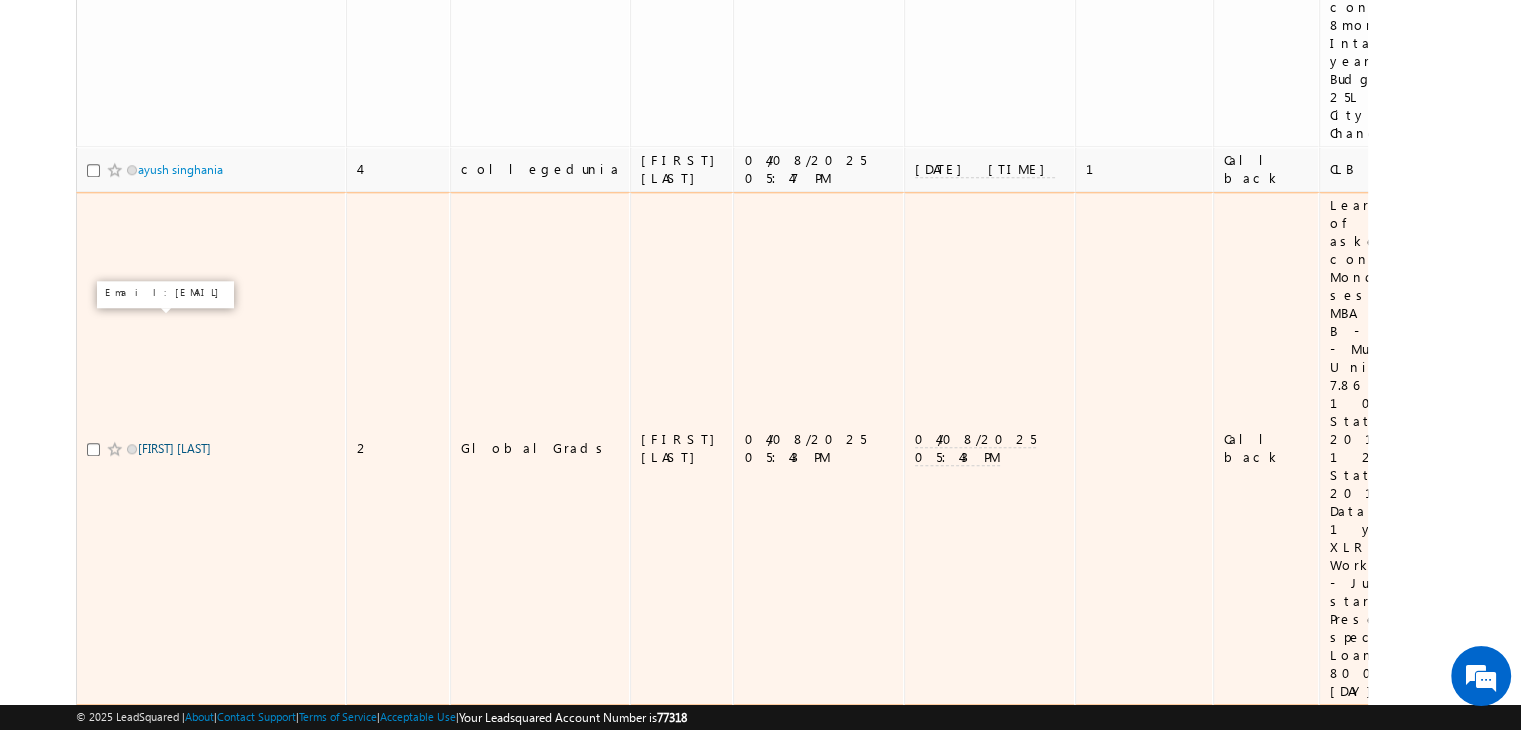 click on "[FIRST] [LAST]" at bounding box center (174, 448) 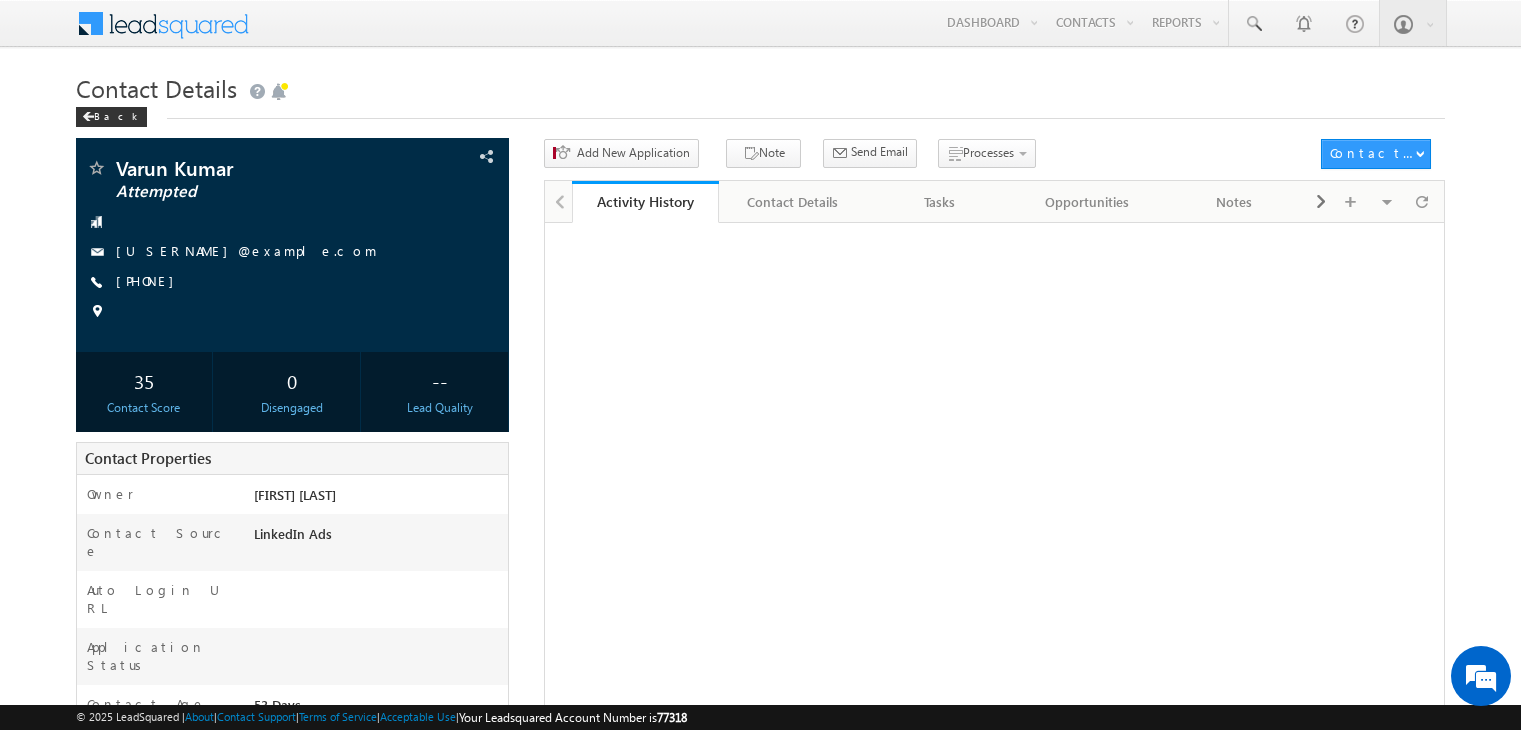 scroll, scrollTop: 0, scrollLeft: 0, axis: both 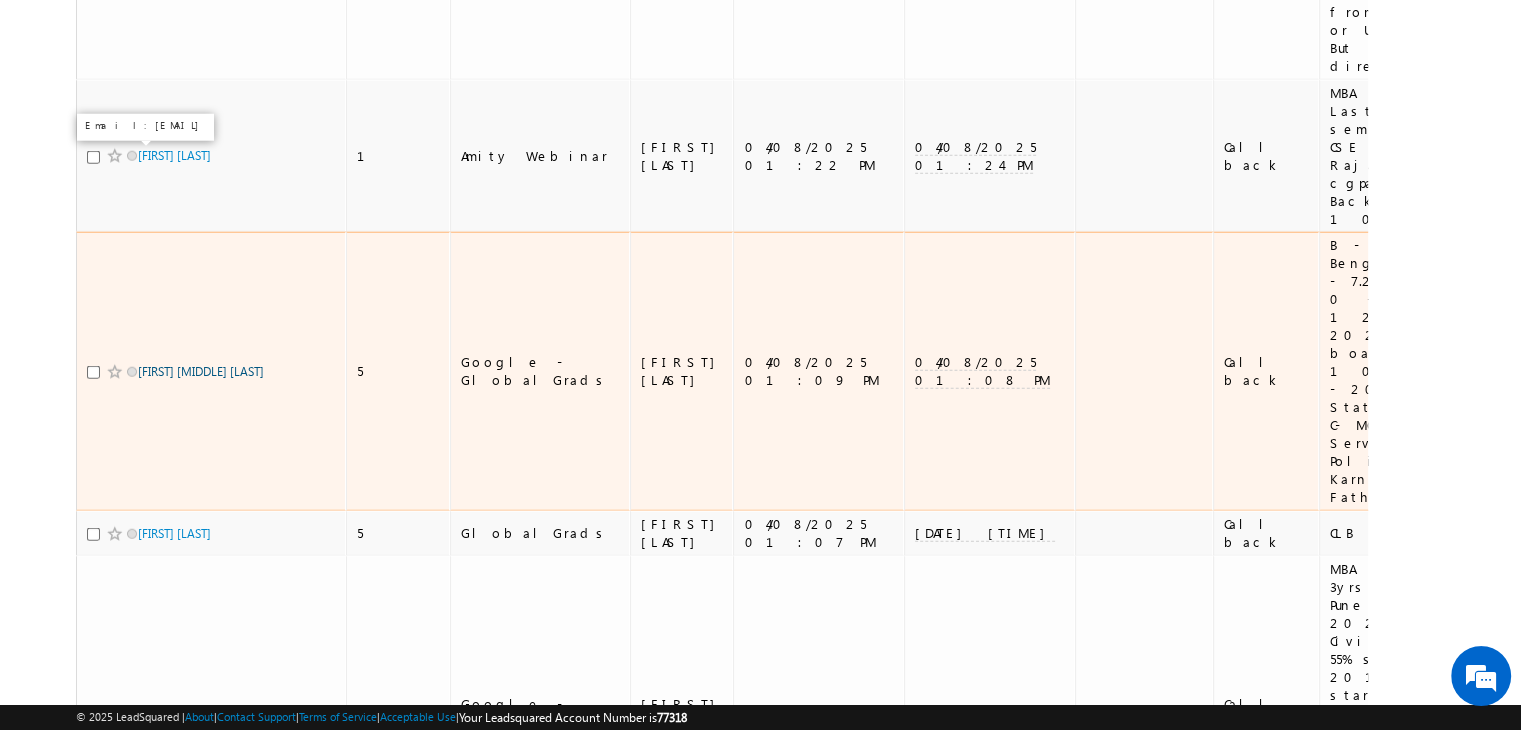 click on "[FIRST] [LAST]" at bounding box center (201, 371) 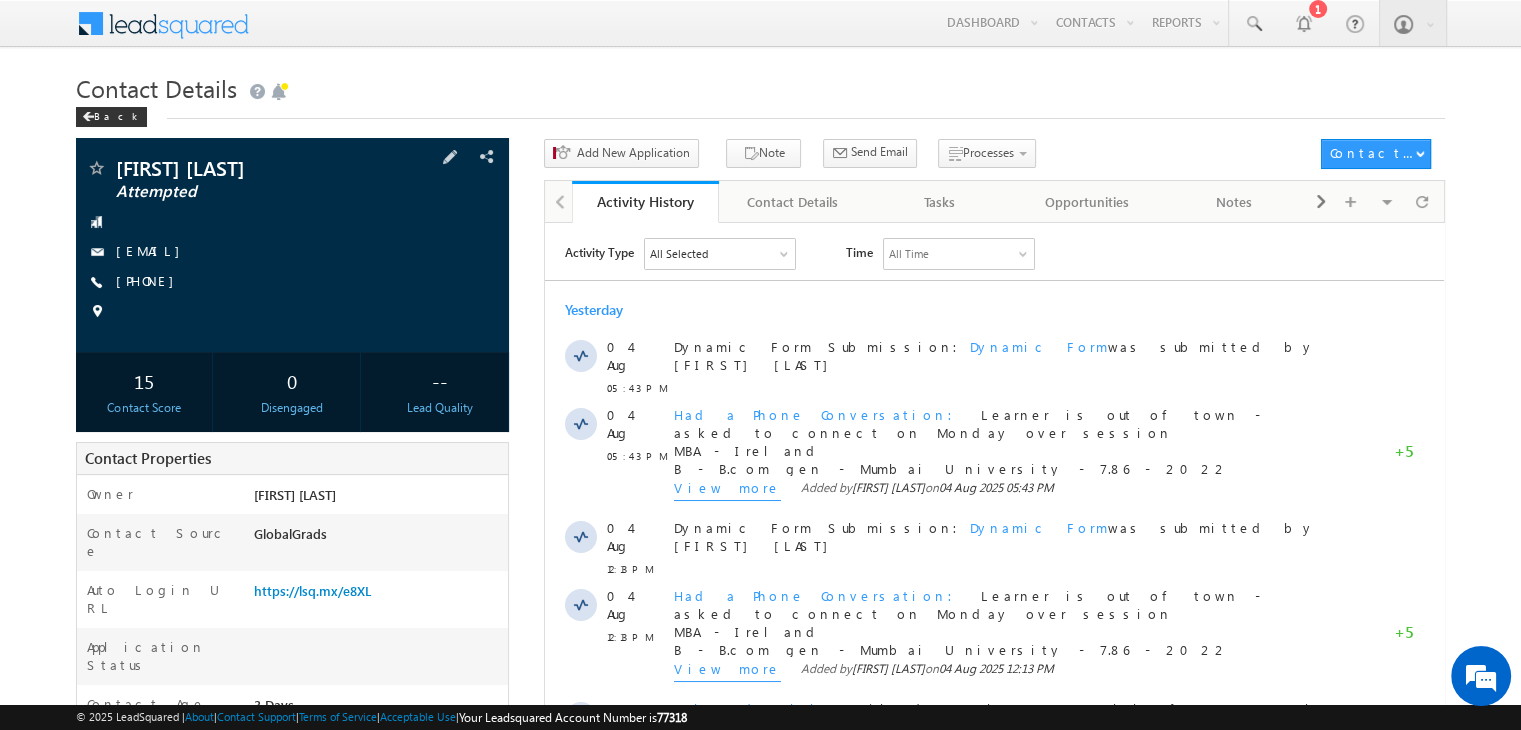 scroll, scrollTop: 0, scrollLeft: 0, axis: both 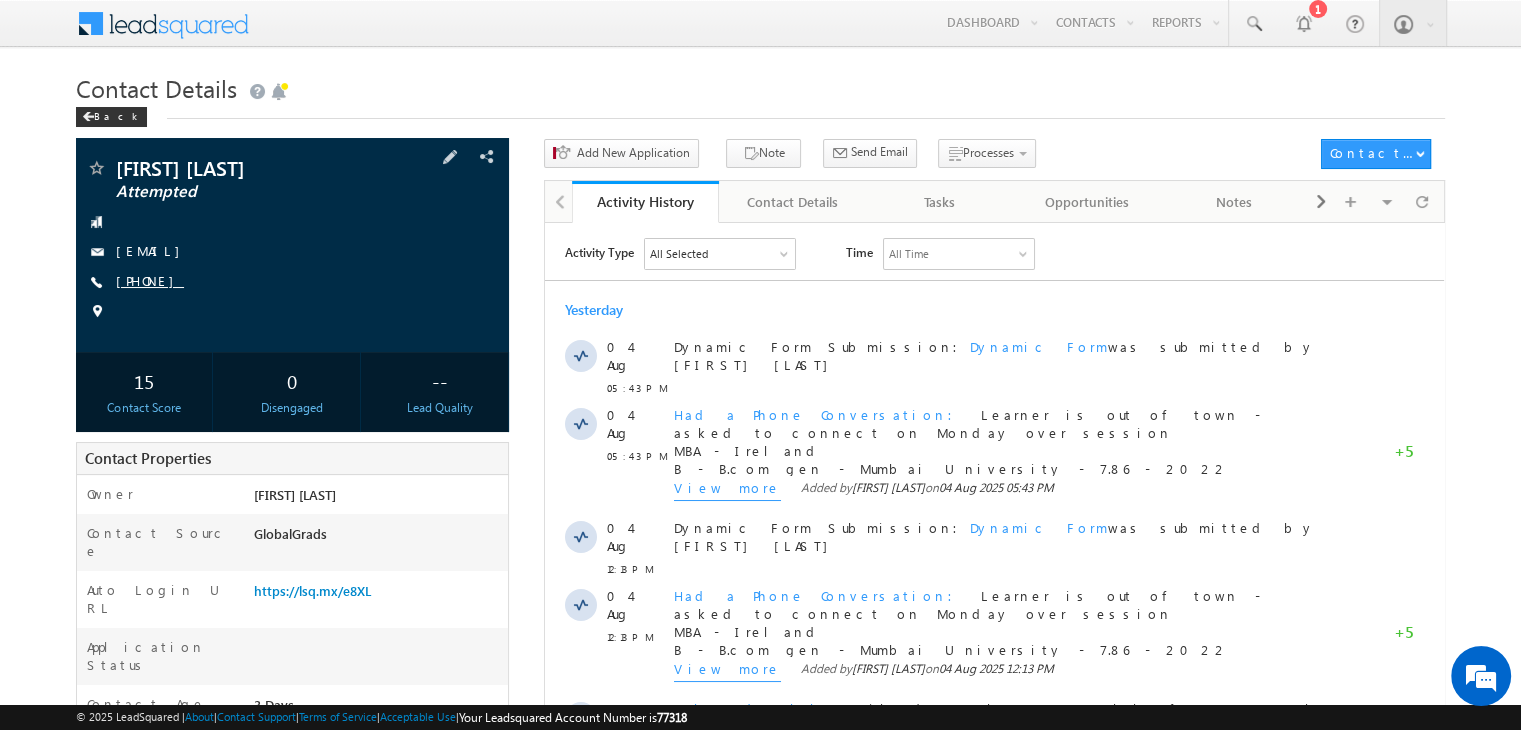 click on "[PHONE]" at bounding box center (150, 280) 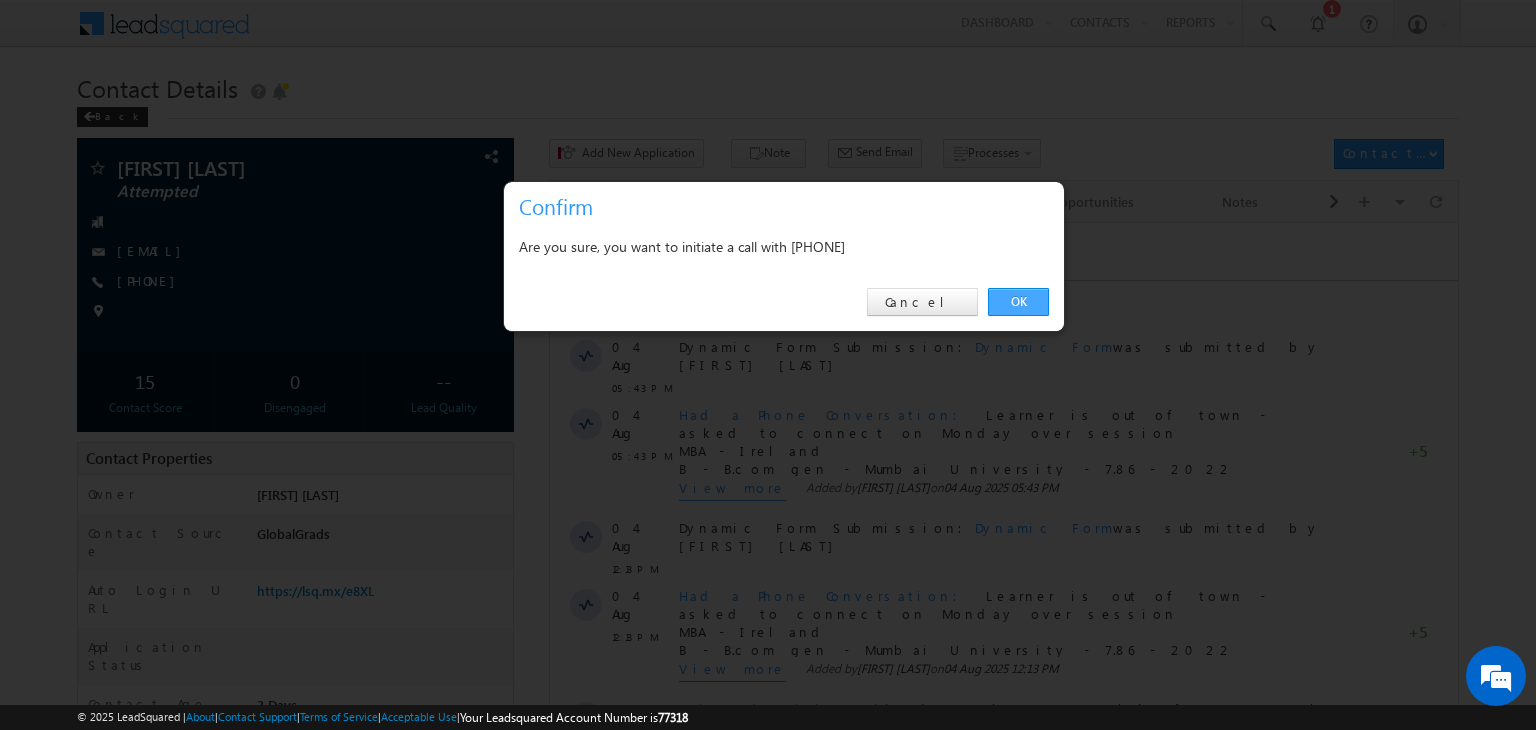 click on "OK" at bounding box center (1018, 302) 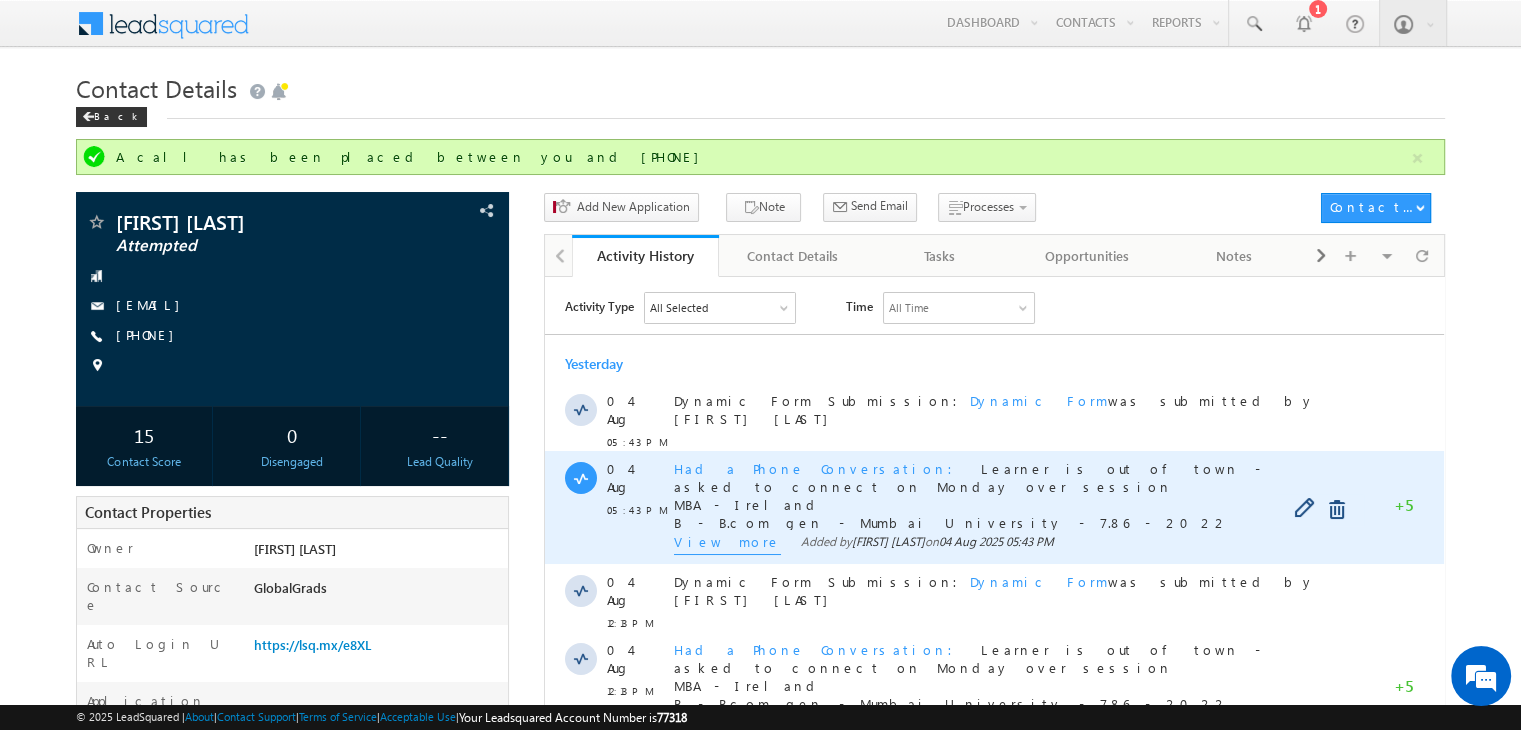 click on "View more" at bounding box center (727, 543) 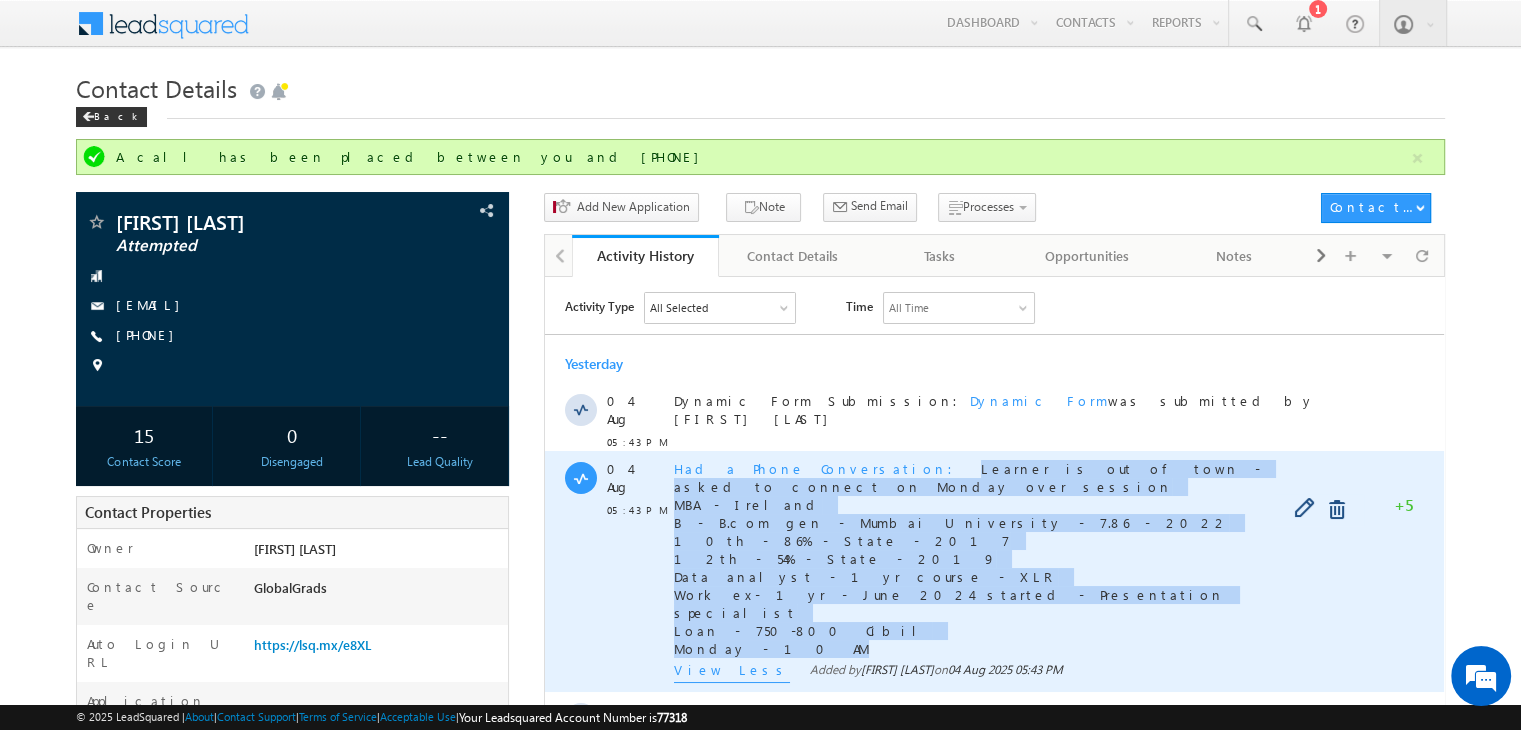 copy on "Learner is out of town - asked to connect on Monday over session MBA - Ireland B - B.com gen - Mumbai University - 7.86 - 2022 10th - 86% - State - 2017 12th - 54% - State - 2019 Data analyst - 1yr course - XLR Work ex- 1yr - June 2024 started - Presentation specialist Loan - 750-800 Cibil Monday - 10 AM" 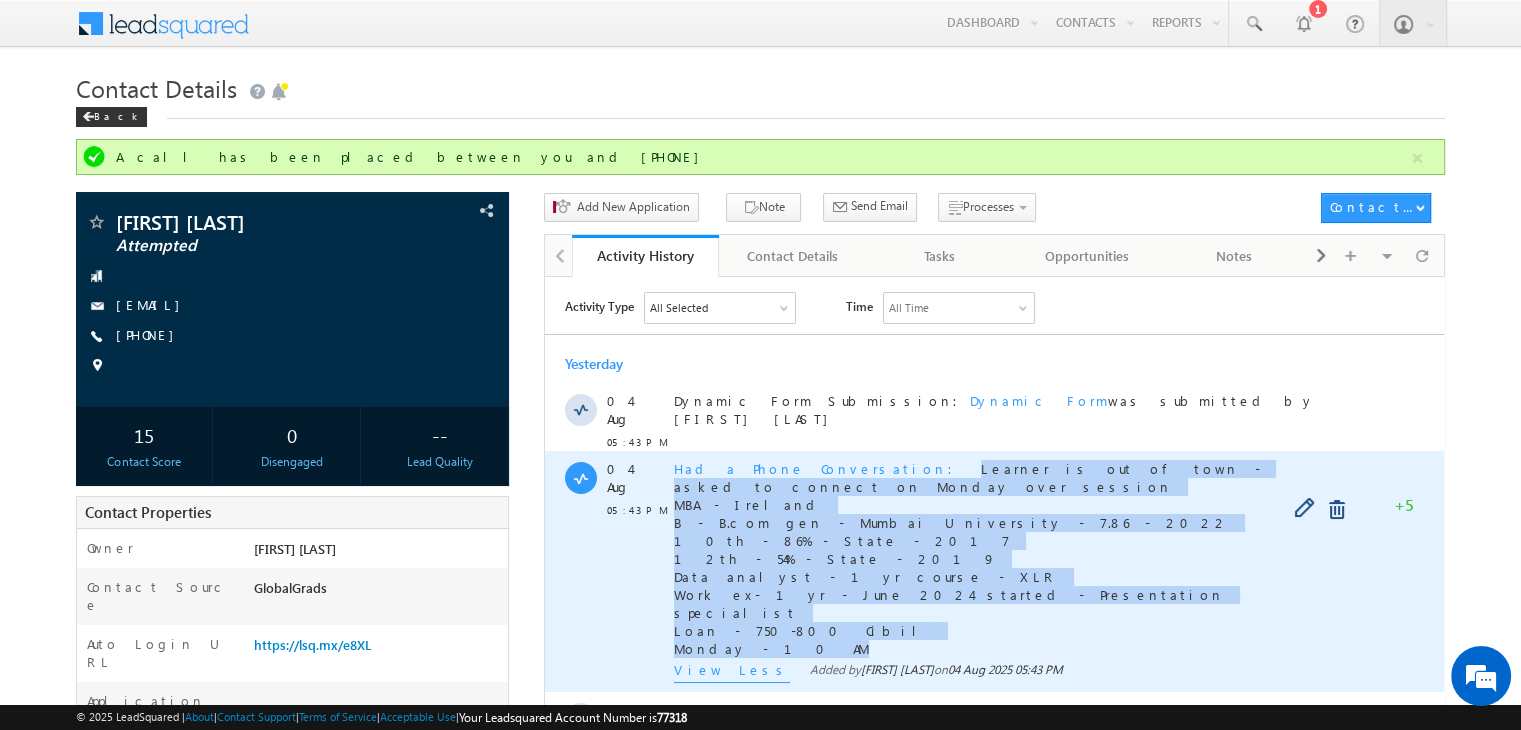 drag, startPoint x: 779, startPoint y: 605, endPoint x: 837, endPoint y: 460, distance: 156.16978 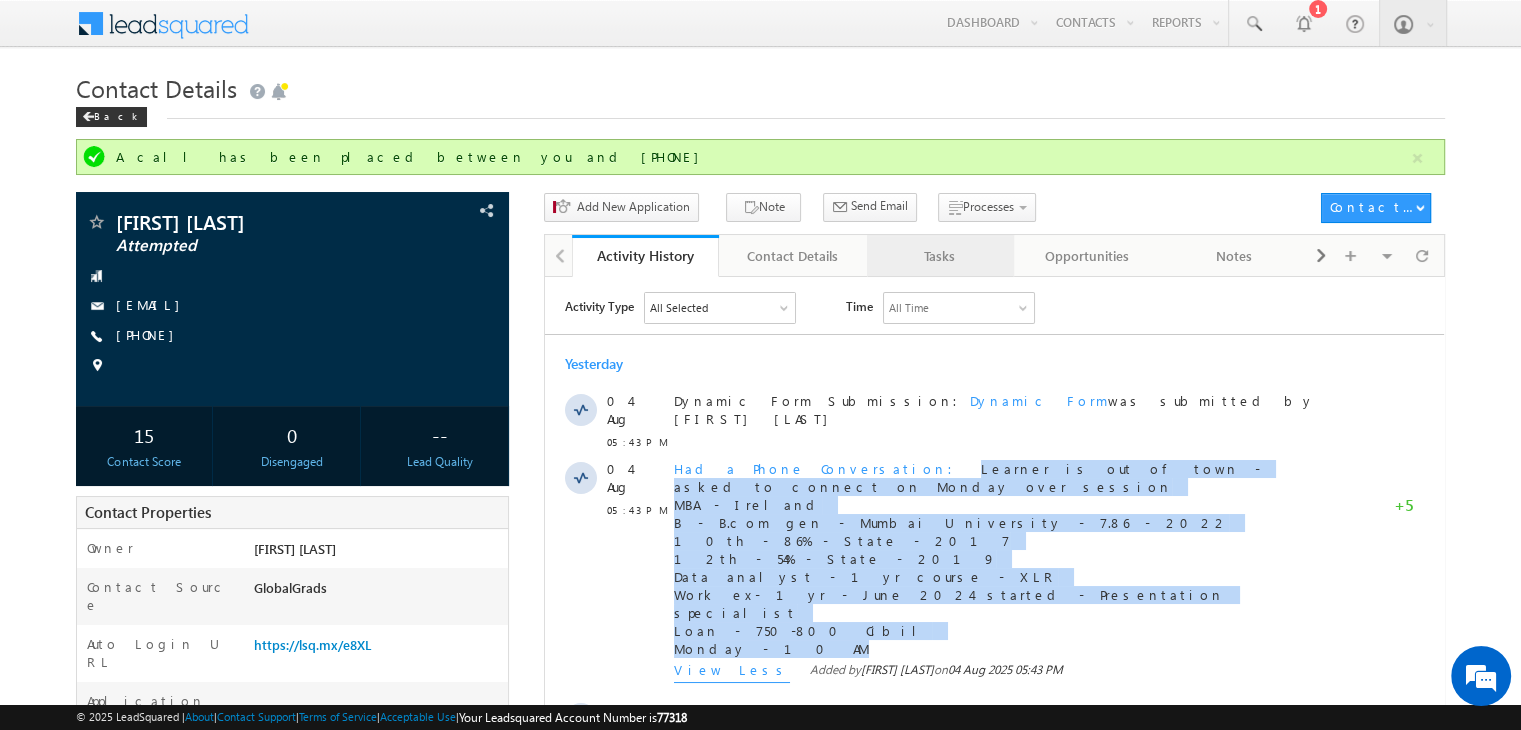 click on "Tasks" at bounding box center (939, 256) 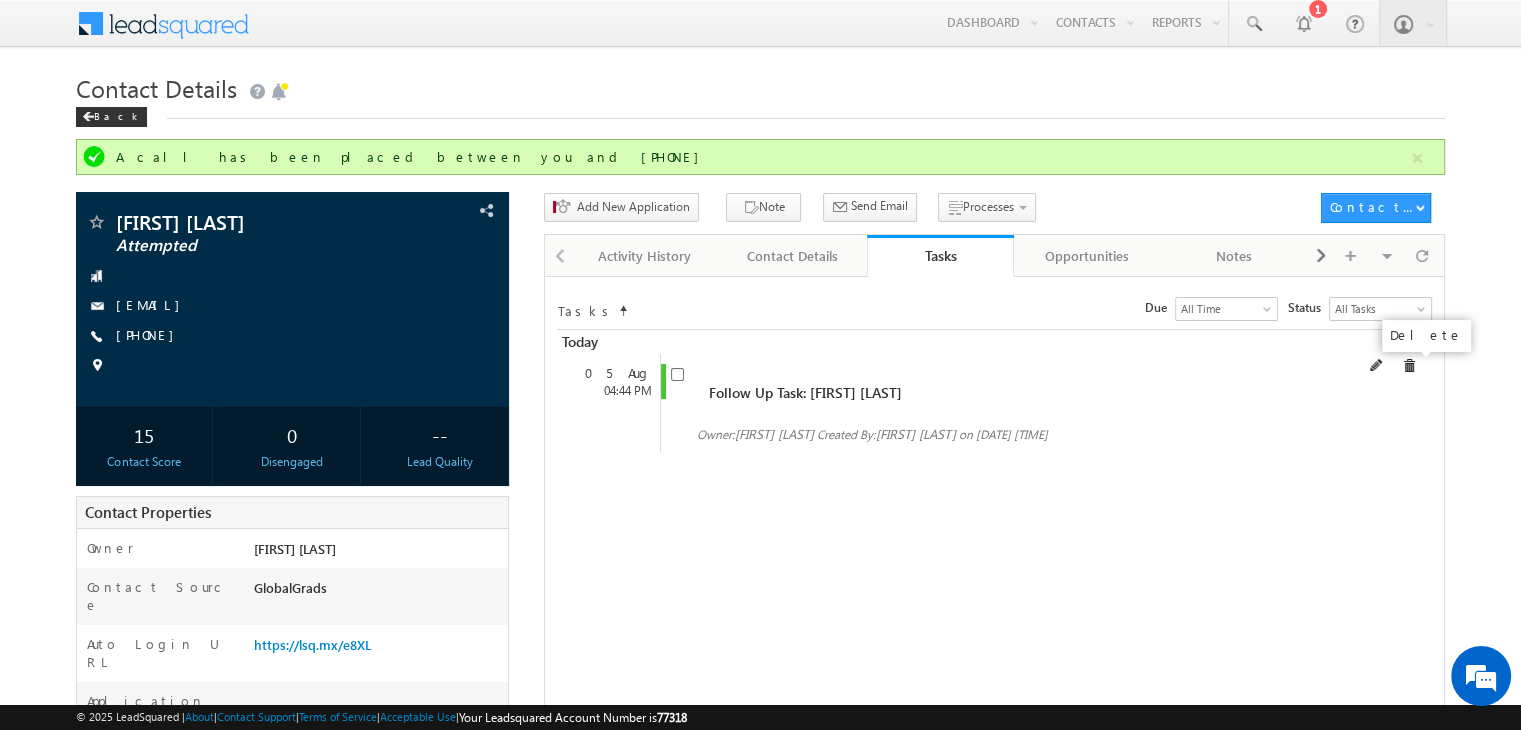 click at bounding box center (1409, 366) 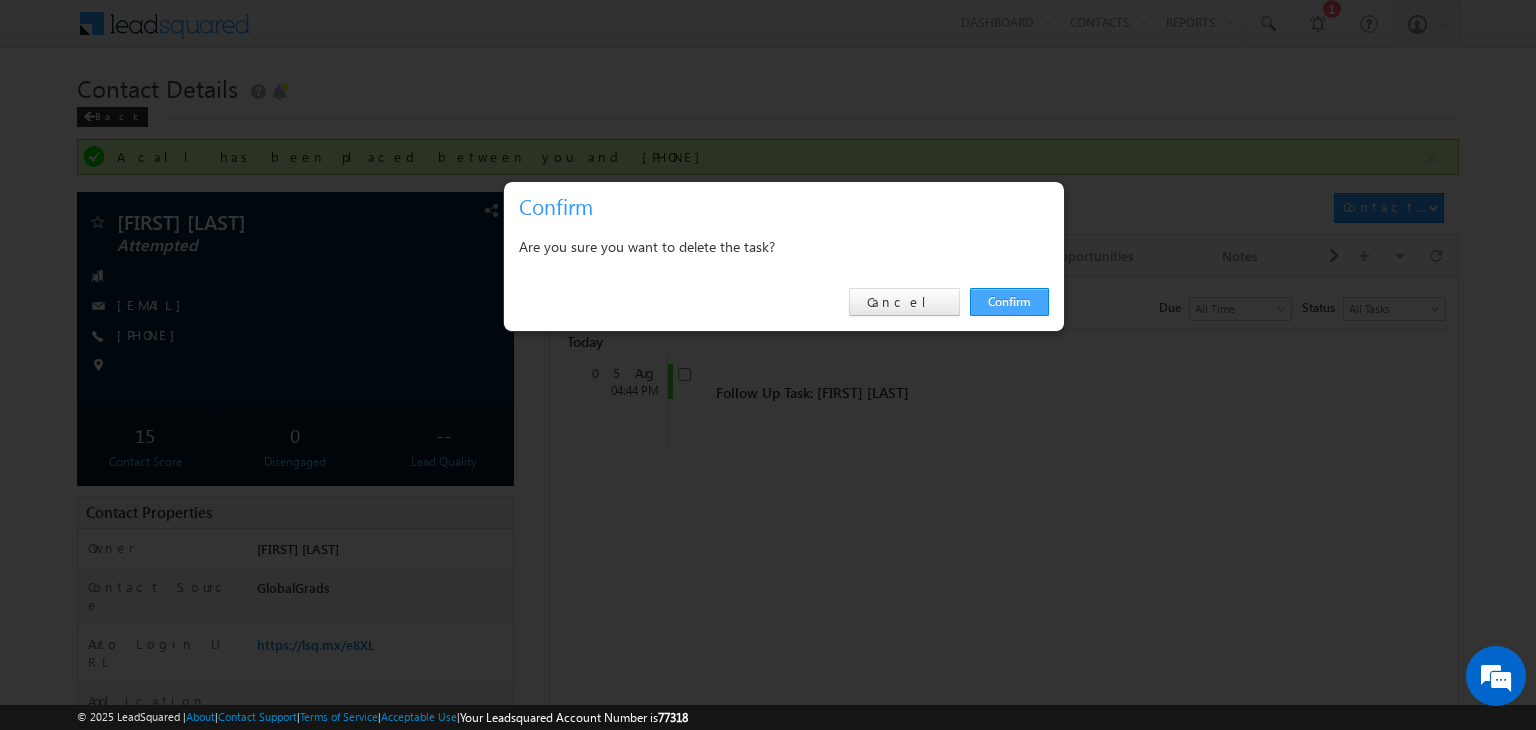 click on "Confirm" at bounding box center (1009, 302) 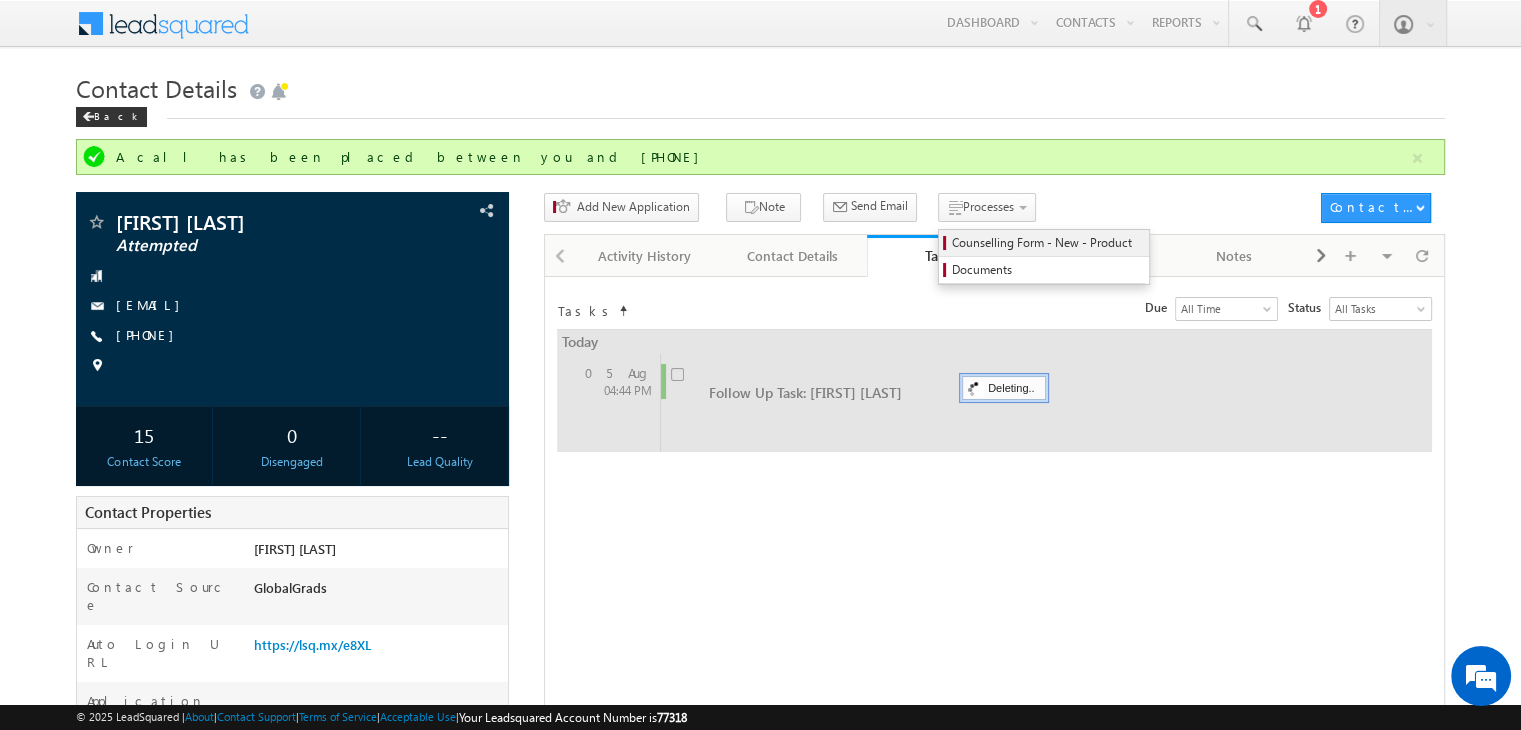 click on "Counselling Form - New - Product" at bounding box center (1047, 243) 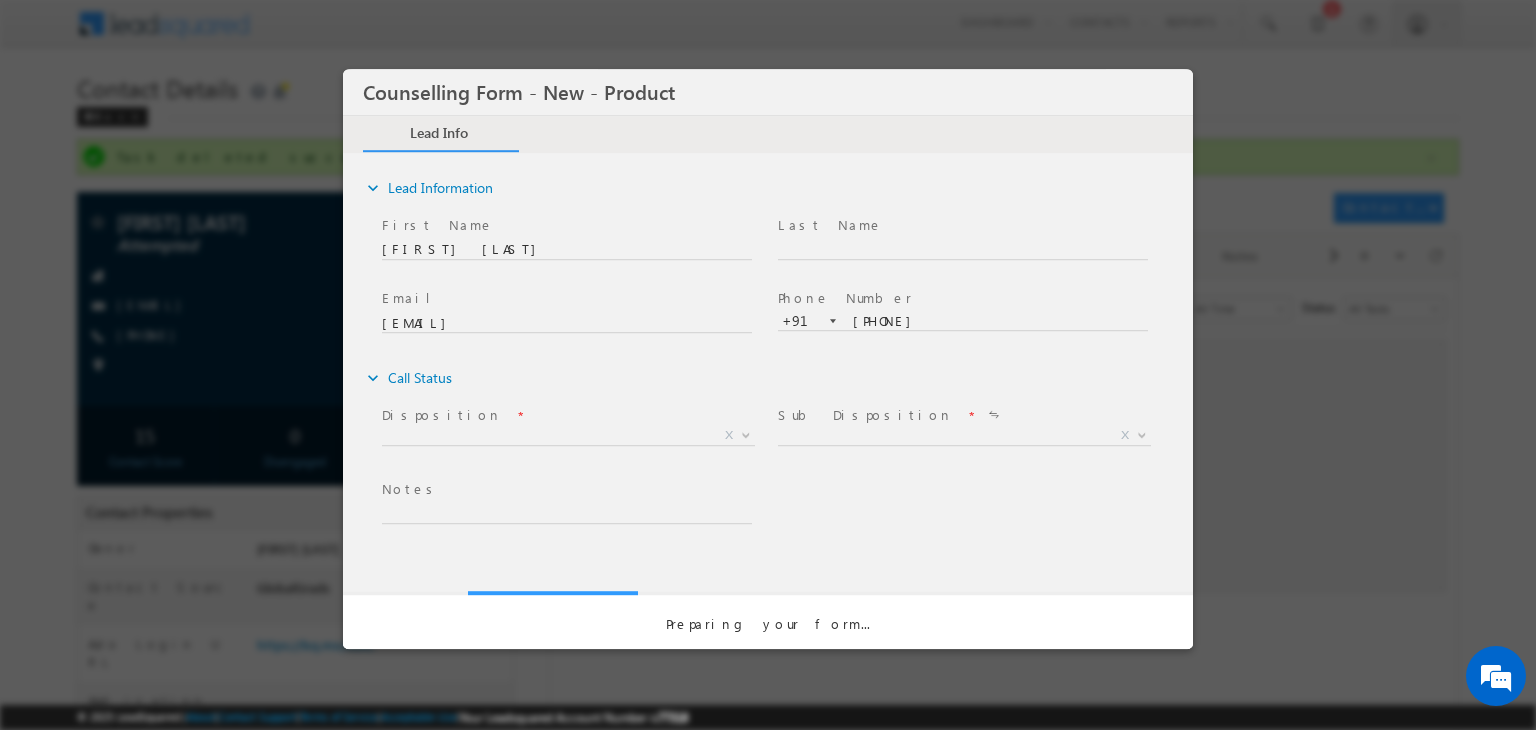 scroll, scrollTop: 0, scrollLeft: 0, axis: both 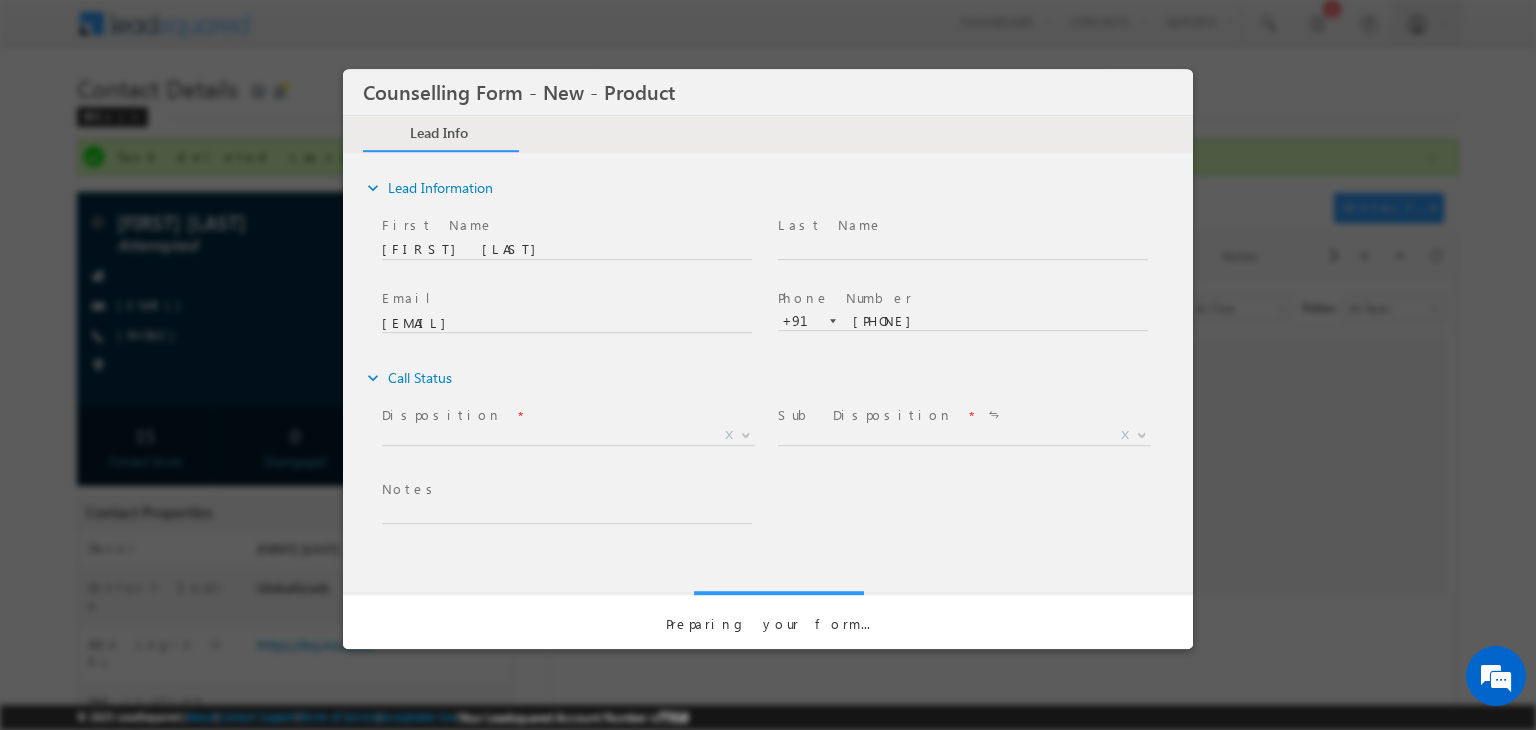 click on "X" at bounding box center [568, 436] 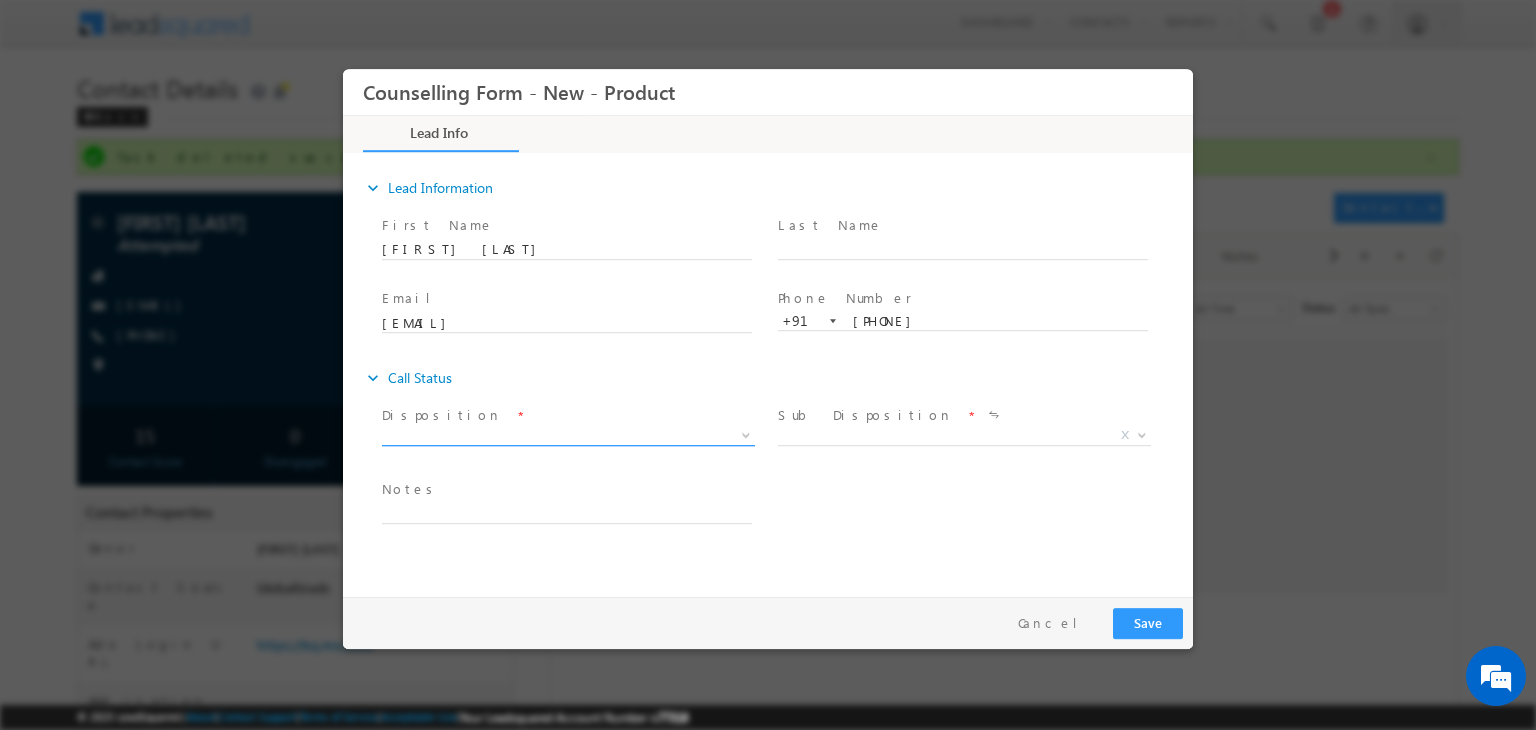 click on "X" at bounding box center [568, 436] 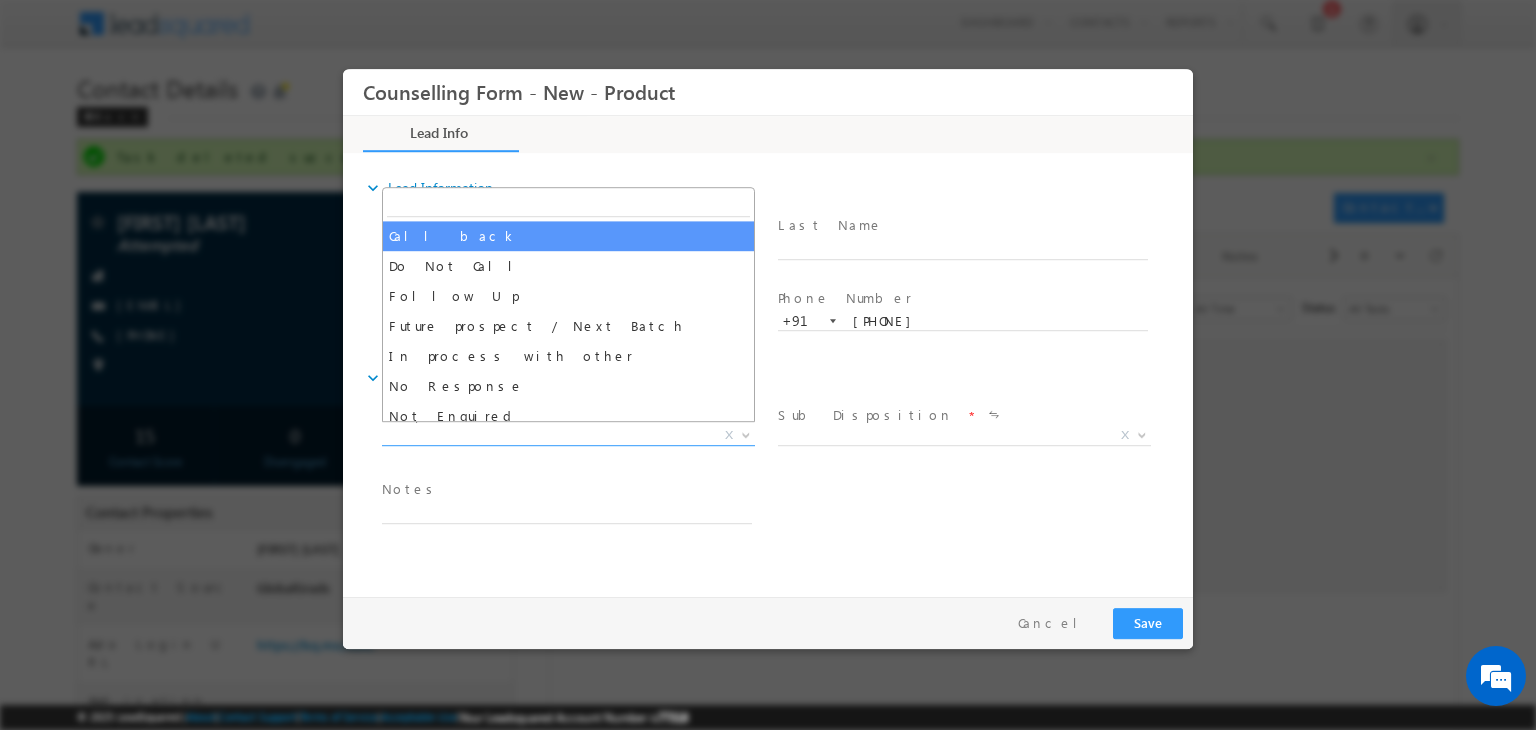 select on "Call back" 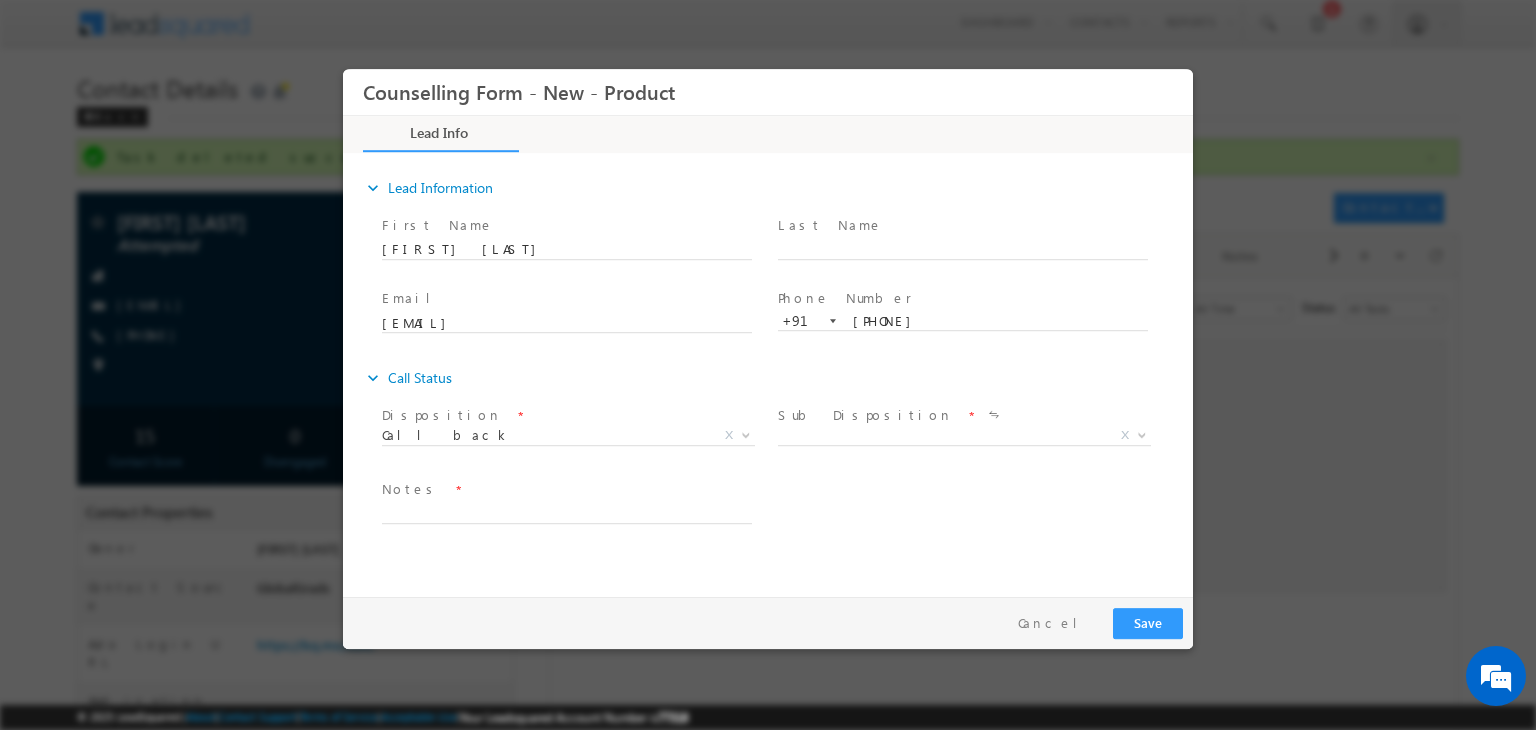 click on "Later At time X" at bounding box center [972, 439] 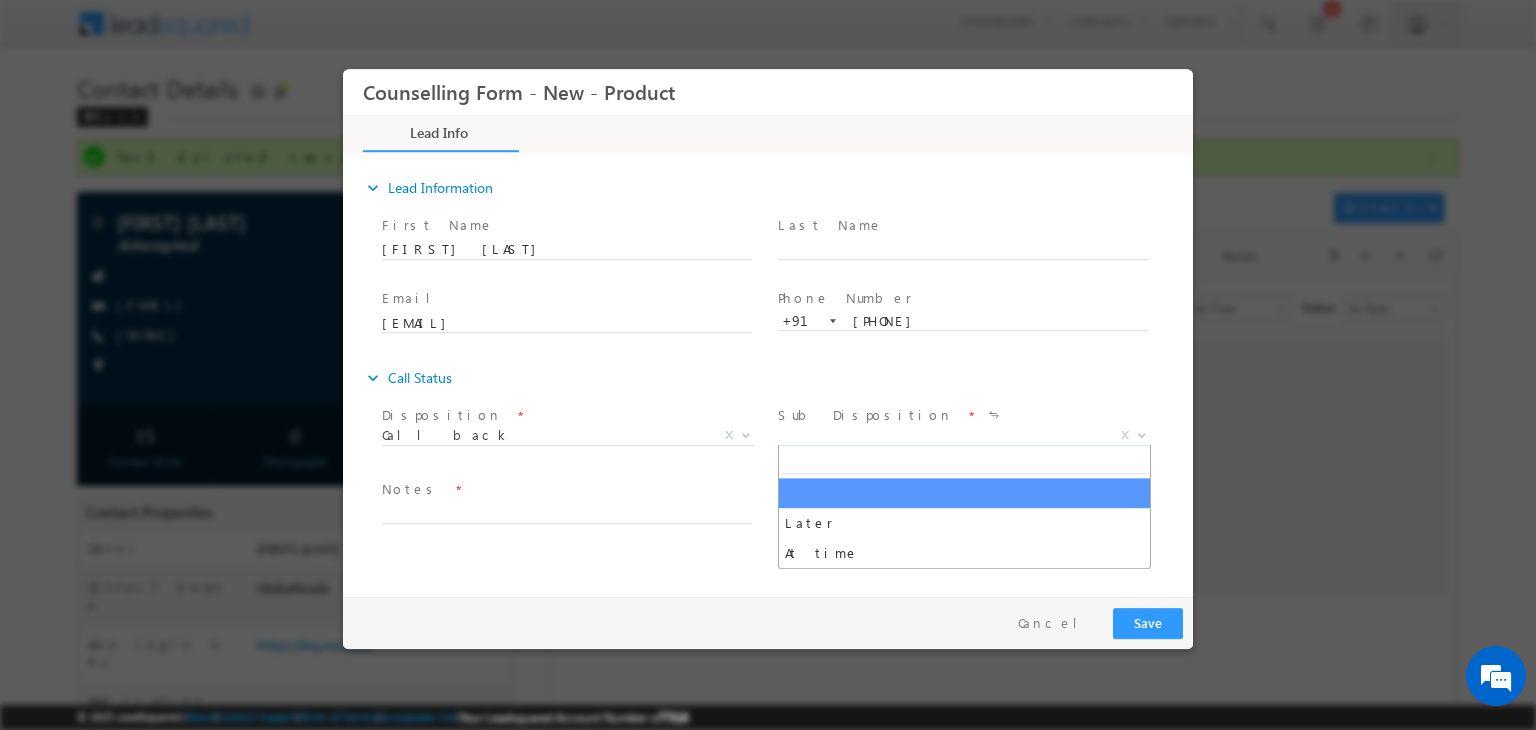 drag, startPoint x: 810, startPoint y: 435, endPoint x: 860, endPoint y: 564, distance: 138.351 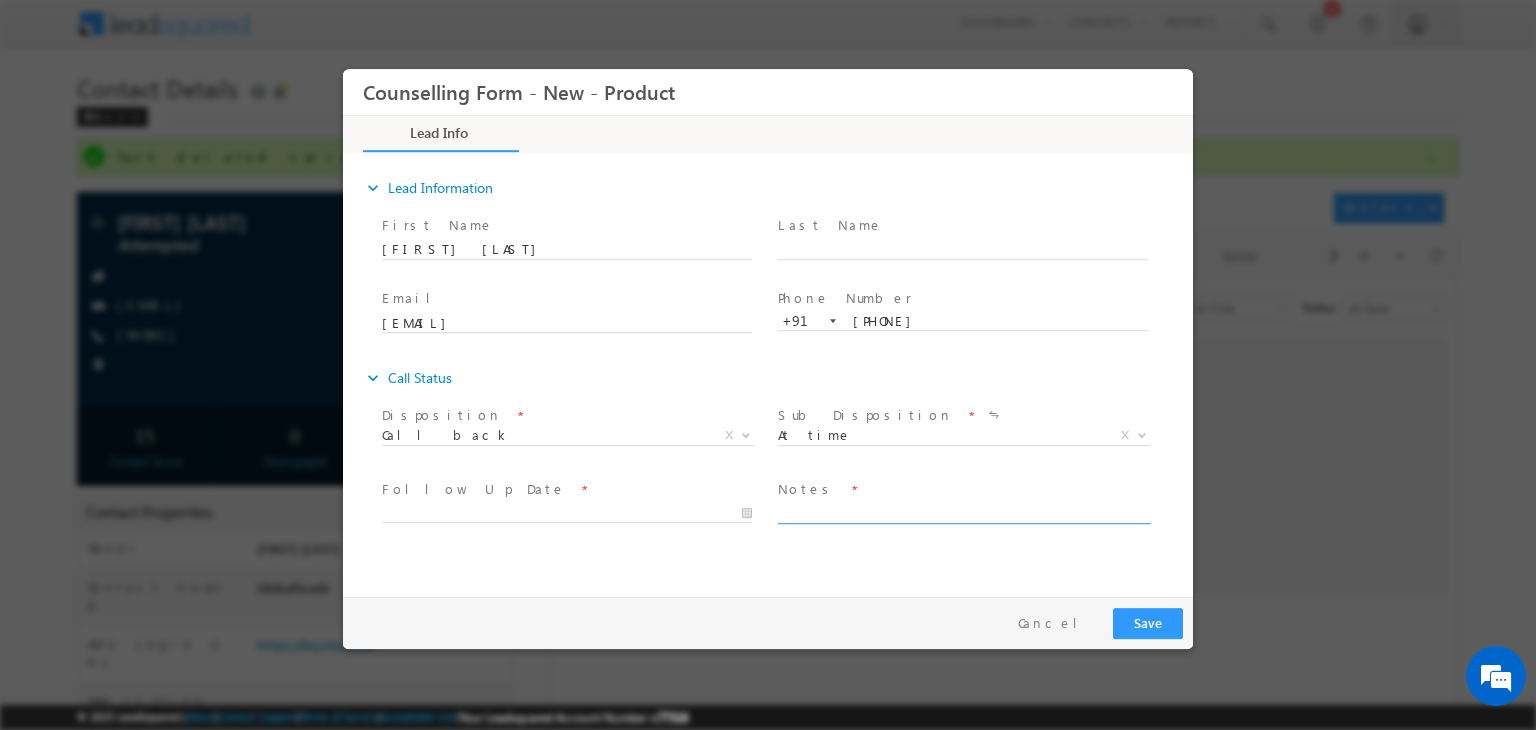 drag, startPoint x: 860, startPoint y: 564, endPoint x: 806, endPoint y: 505, distance: 79.98125 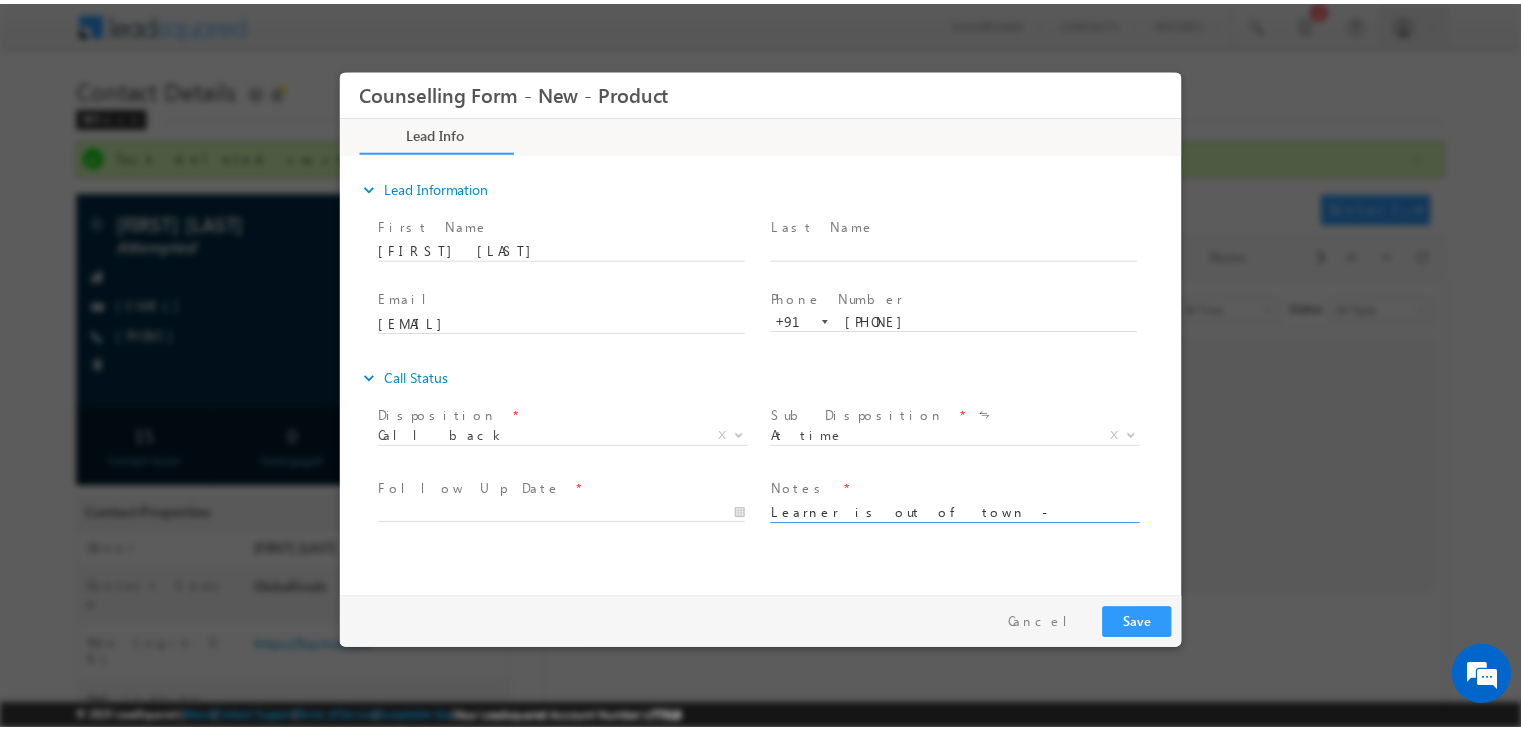 scroll, scrollTop: 89, scrollLeft: 0, axis: vertical 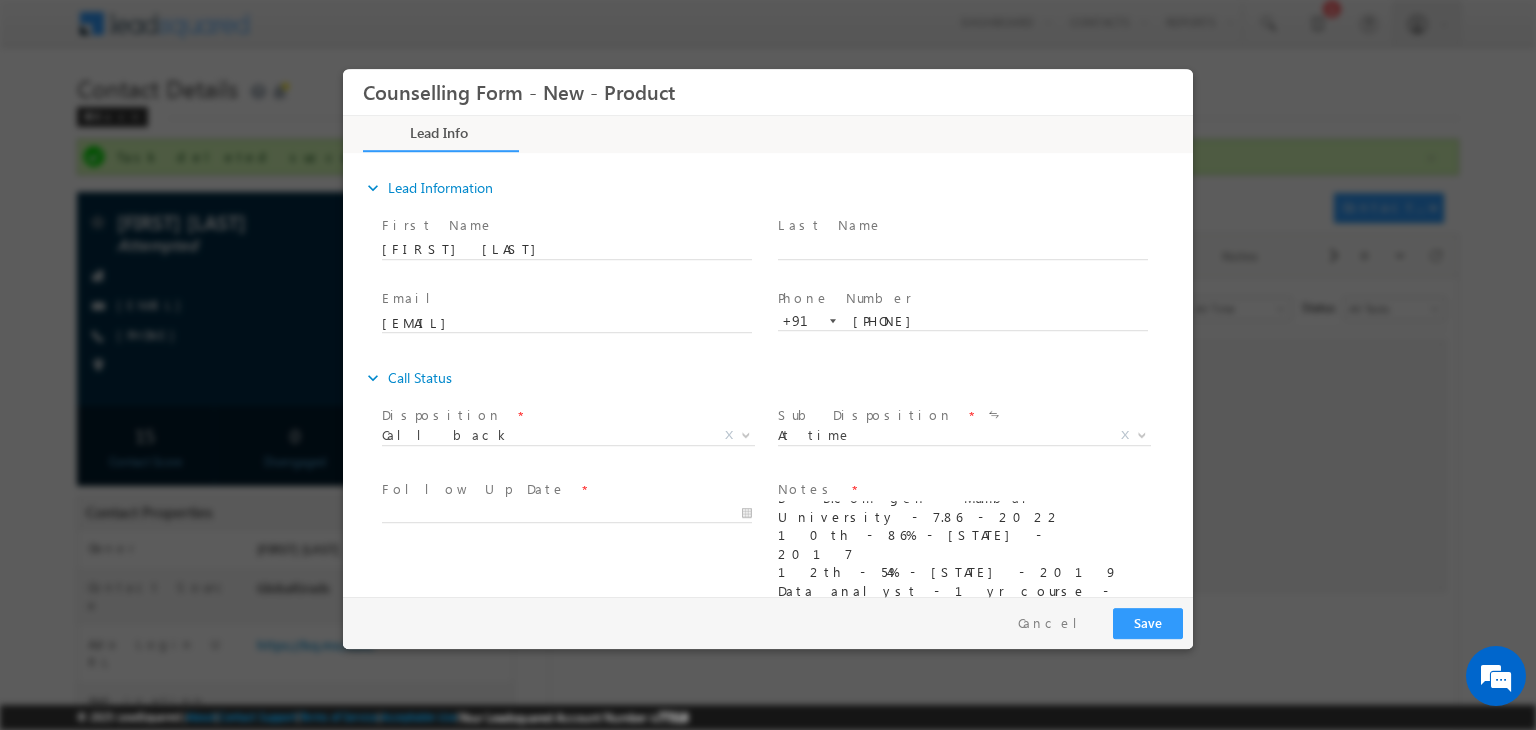 type on "Learner is out of town - asked to connect on Monday over session
MBA - Ireland
B - B.com gen - Mumbai University - 7.86 - 2022
10th - 86% - State - 2017
12th - 54% - State - 2019
Data analyst - 1yr course - XLR
Work ex- 1yr - June 2024 started - Presentation specialist
Loan - 750-800 Cibil
Monday - 10 AM" 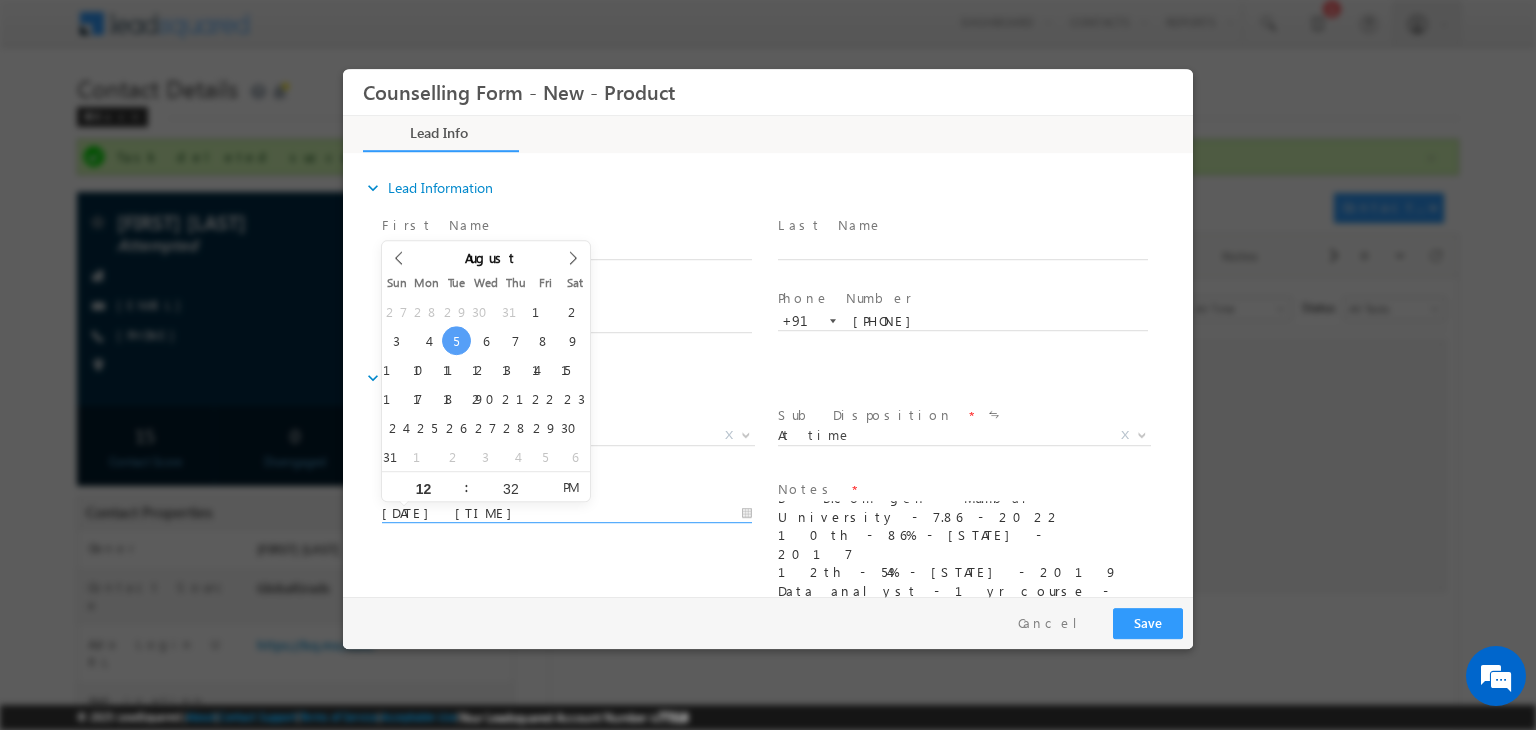 click on "05/08/2025 12:32 PM" at bounding box center [567, 514] 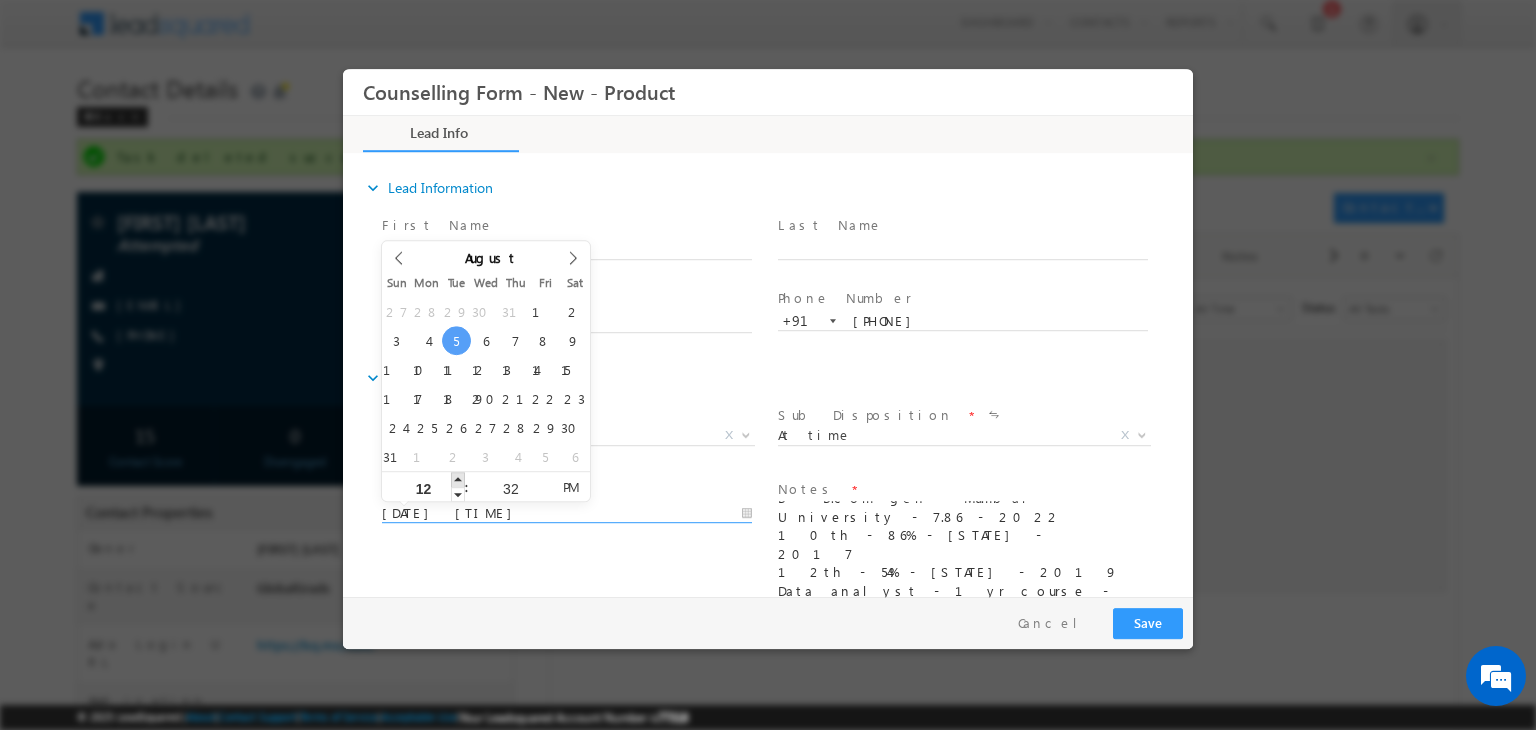 type on "05/08/2025 1:32 PM" 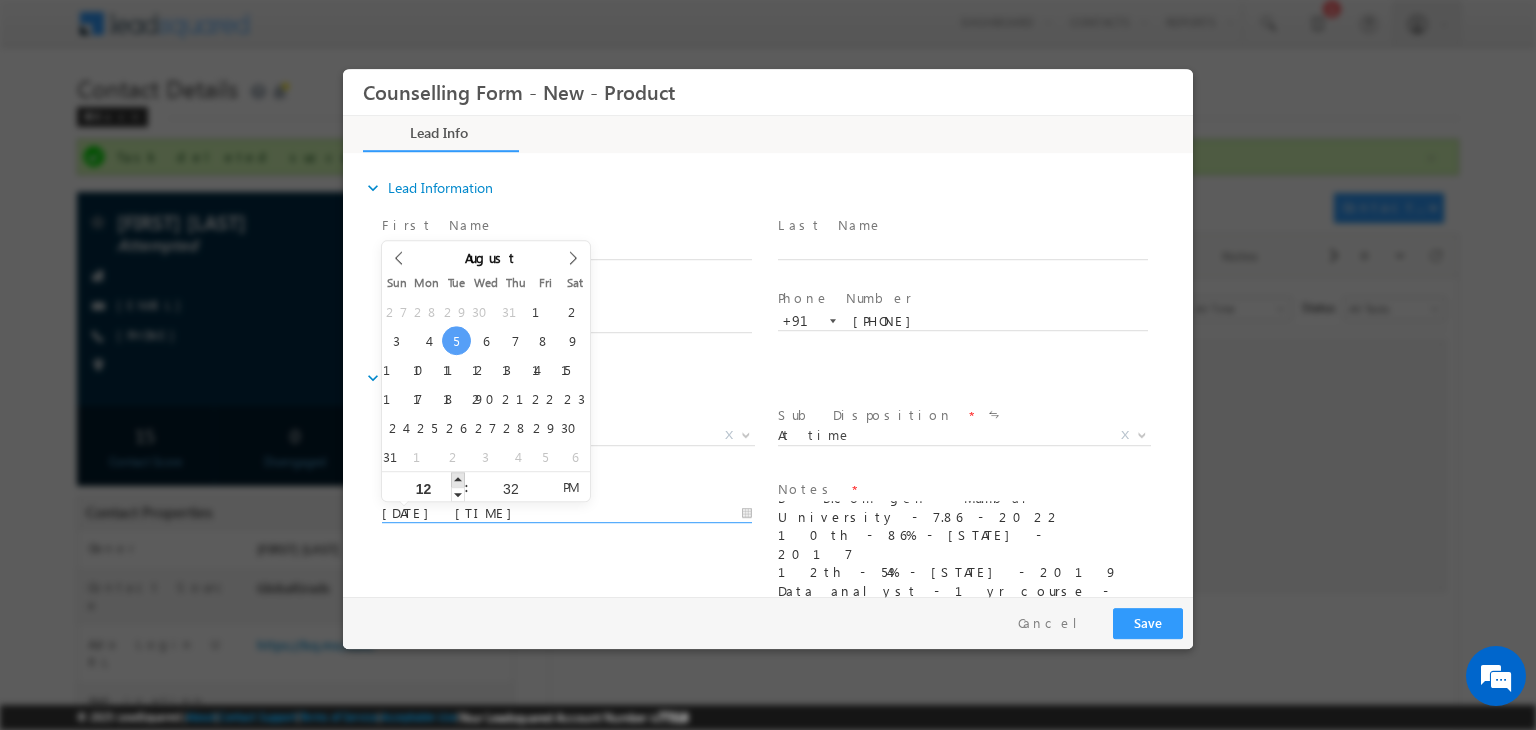 type on "01" 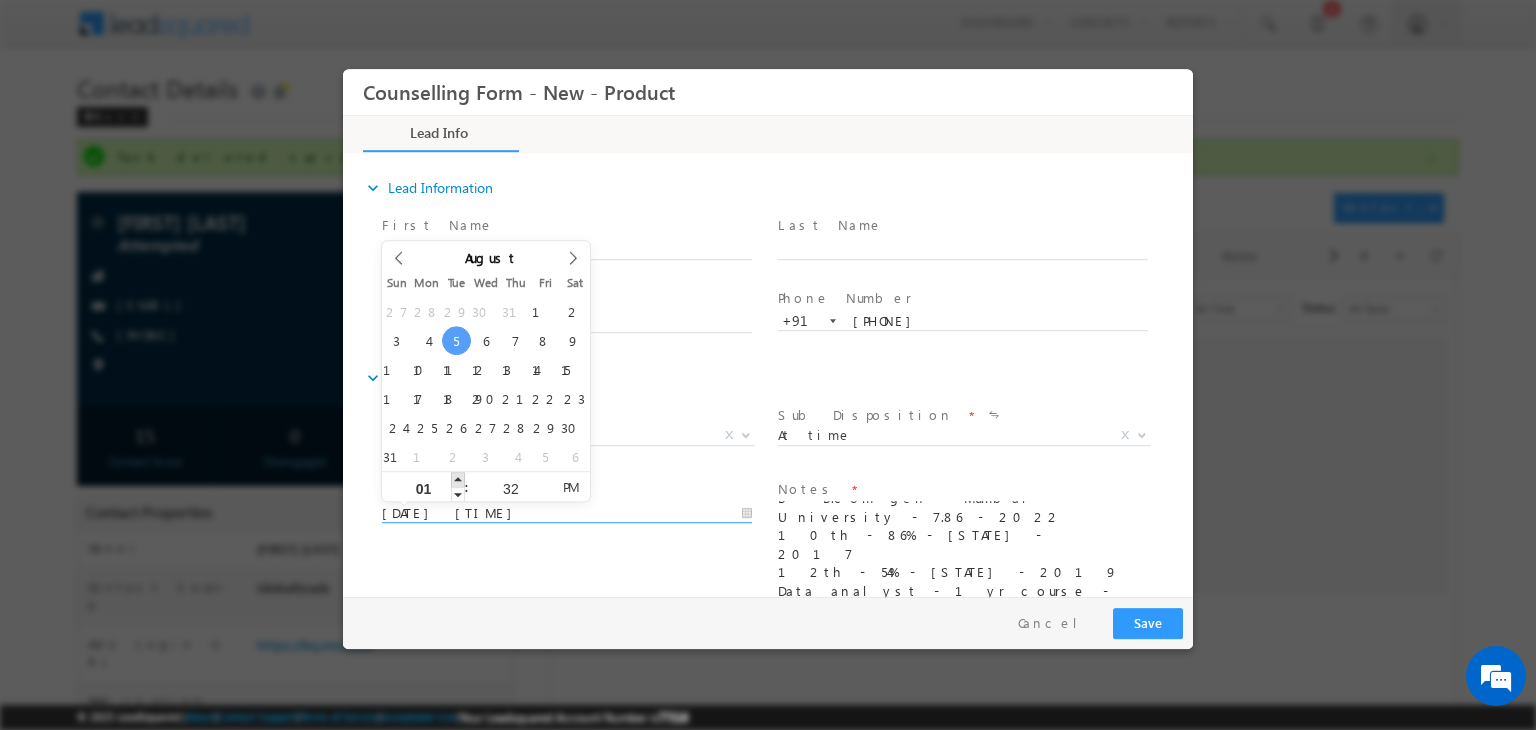 click at bounding box center (458, 479) 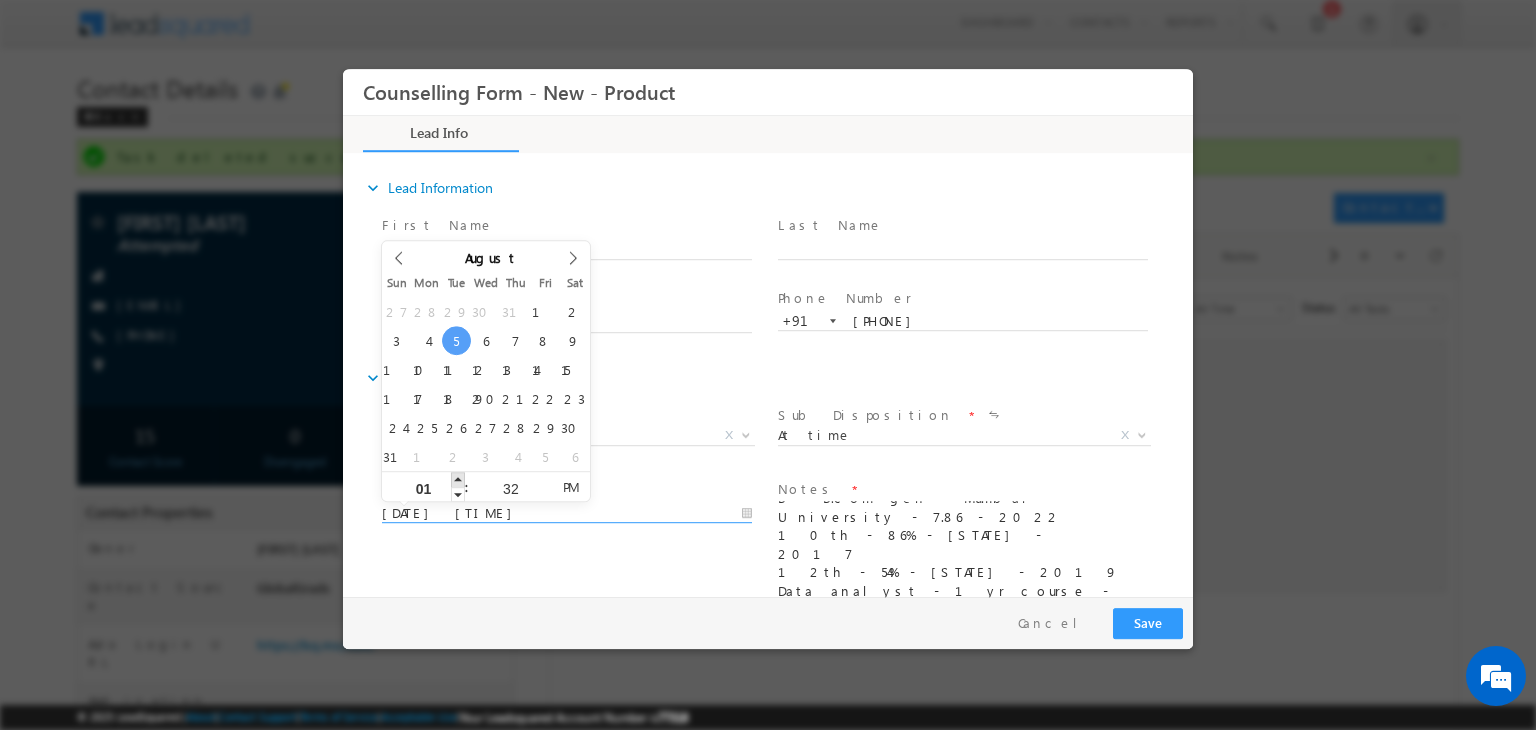 type on "02" 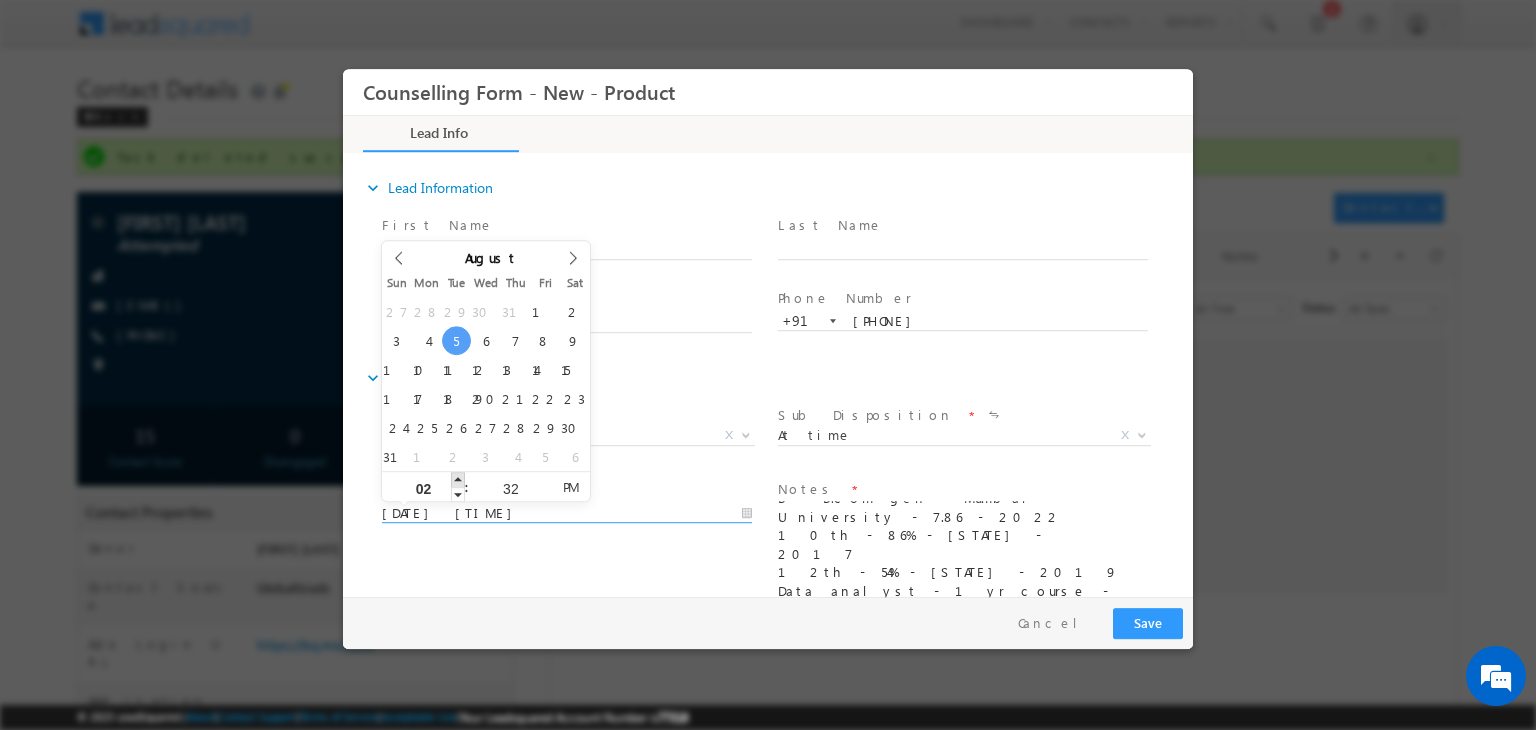 click at bounding box center [458, 479] 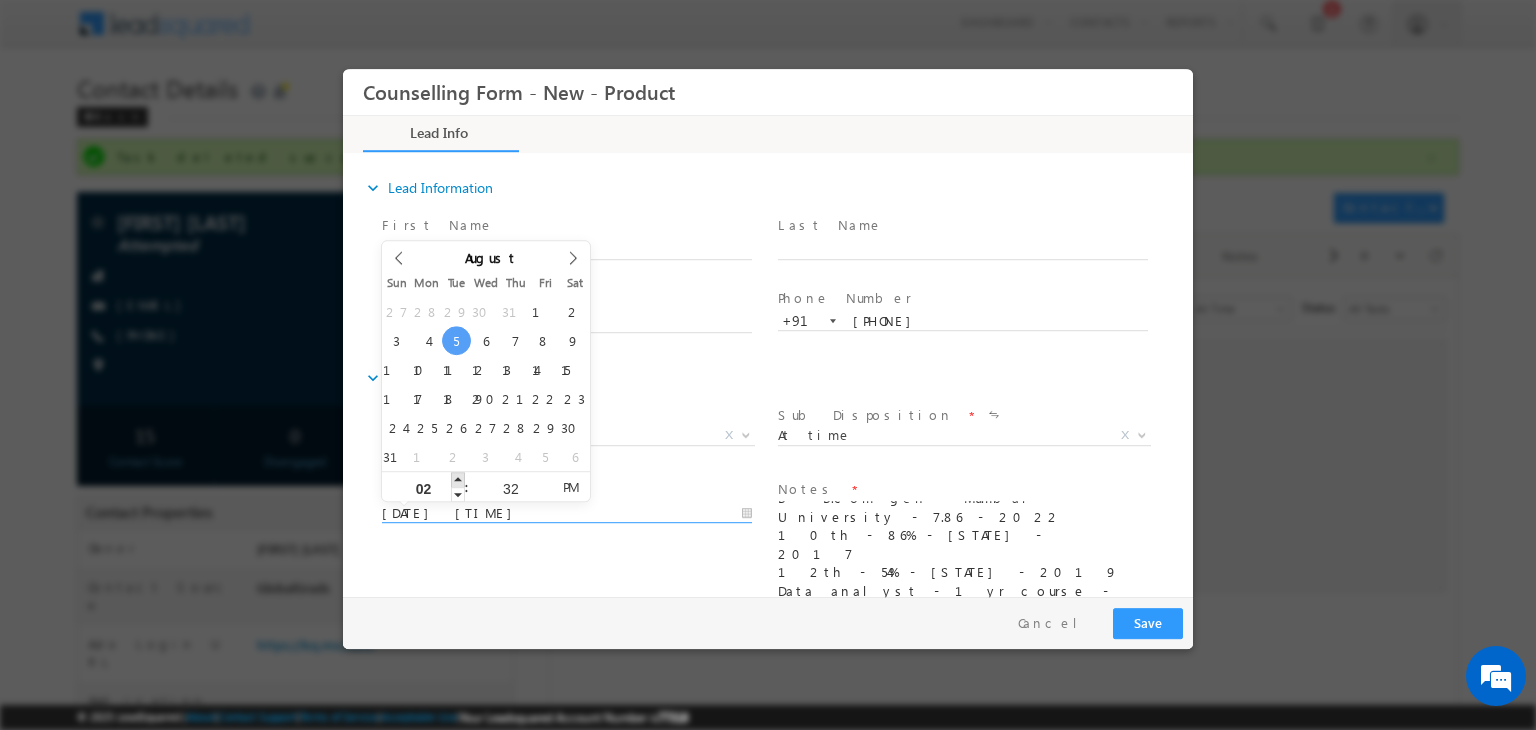 type on "05/08/2025 3:32 PM" 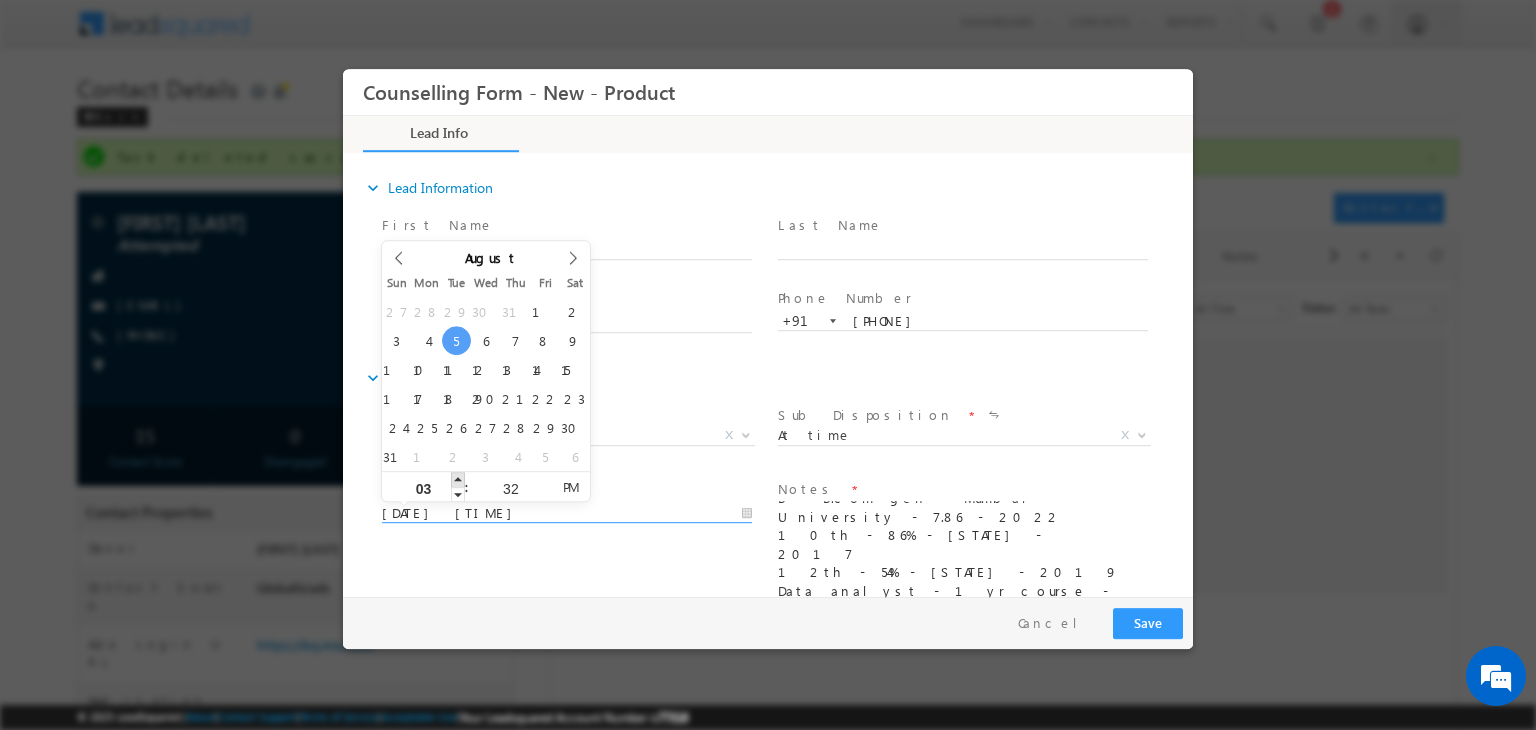 click at bounding box center (458, 479) 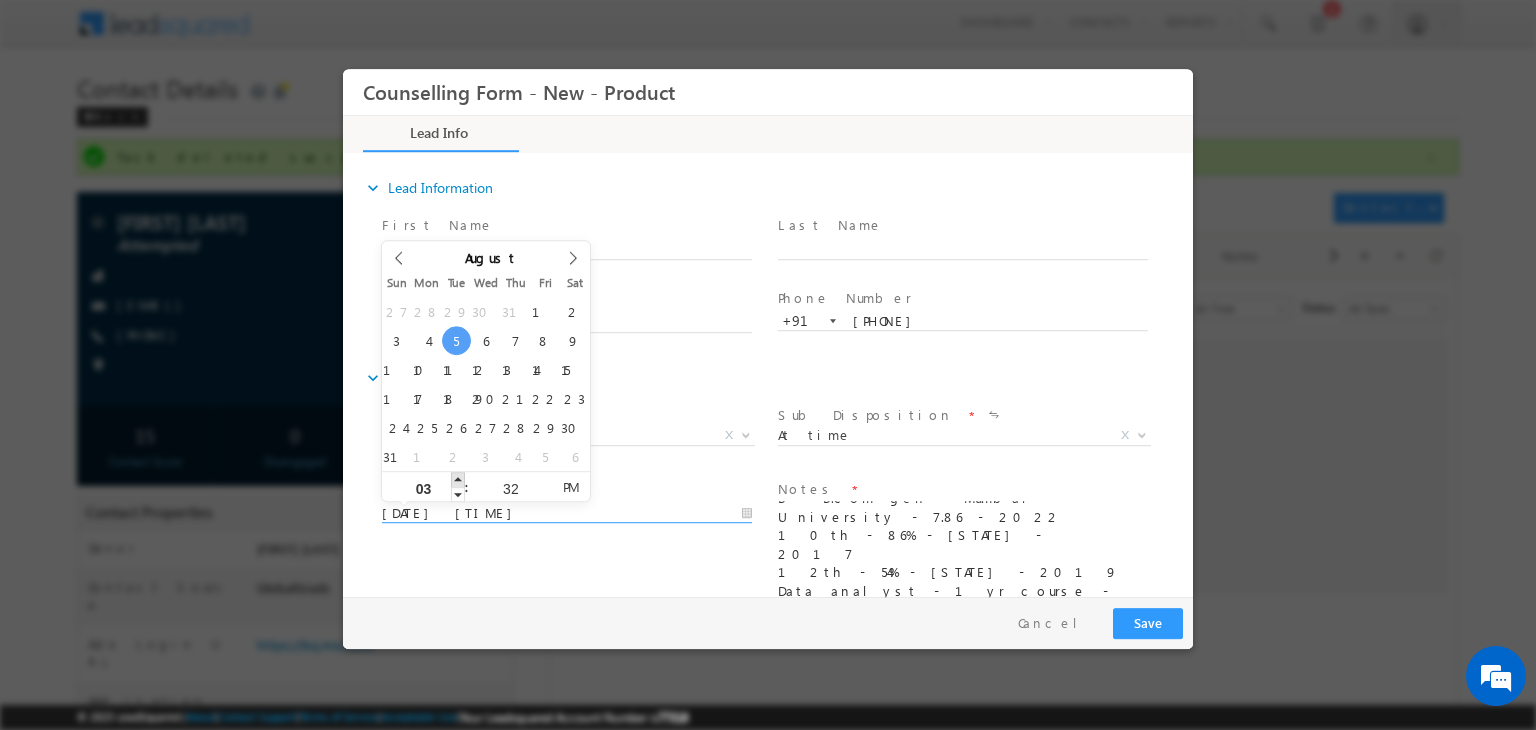type on "05/08/2025 4:32 PM" 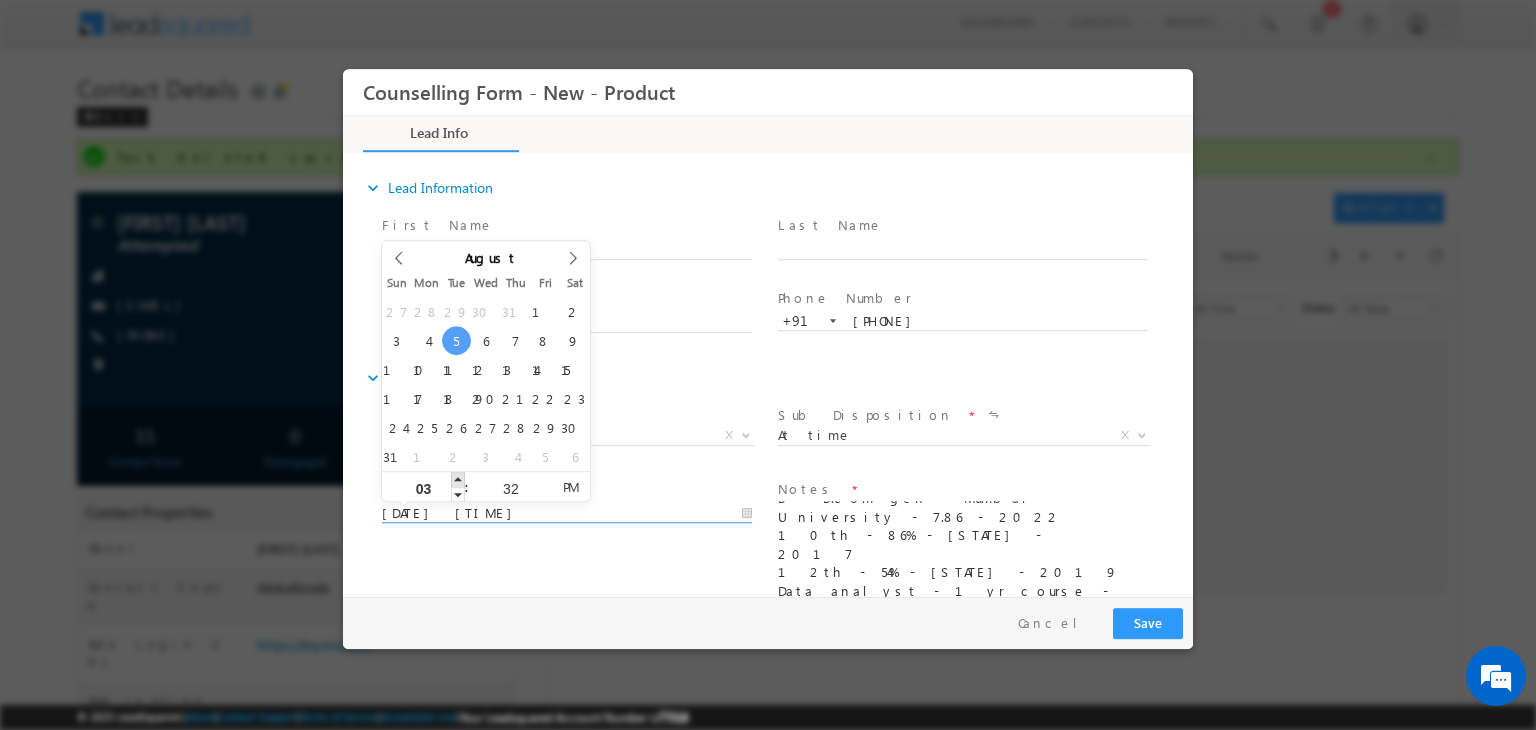 type on "04" 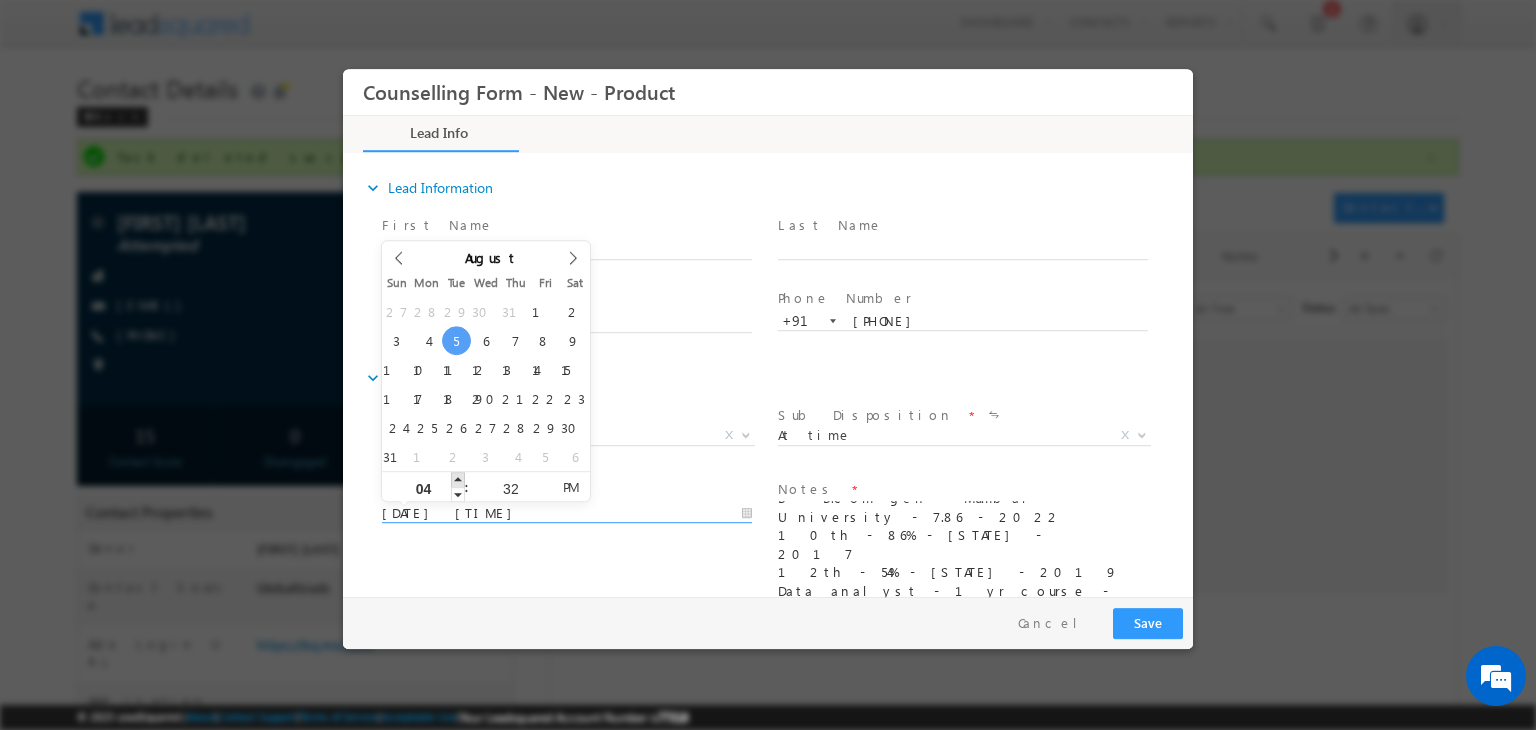 click at bounding box center [458, 479] 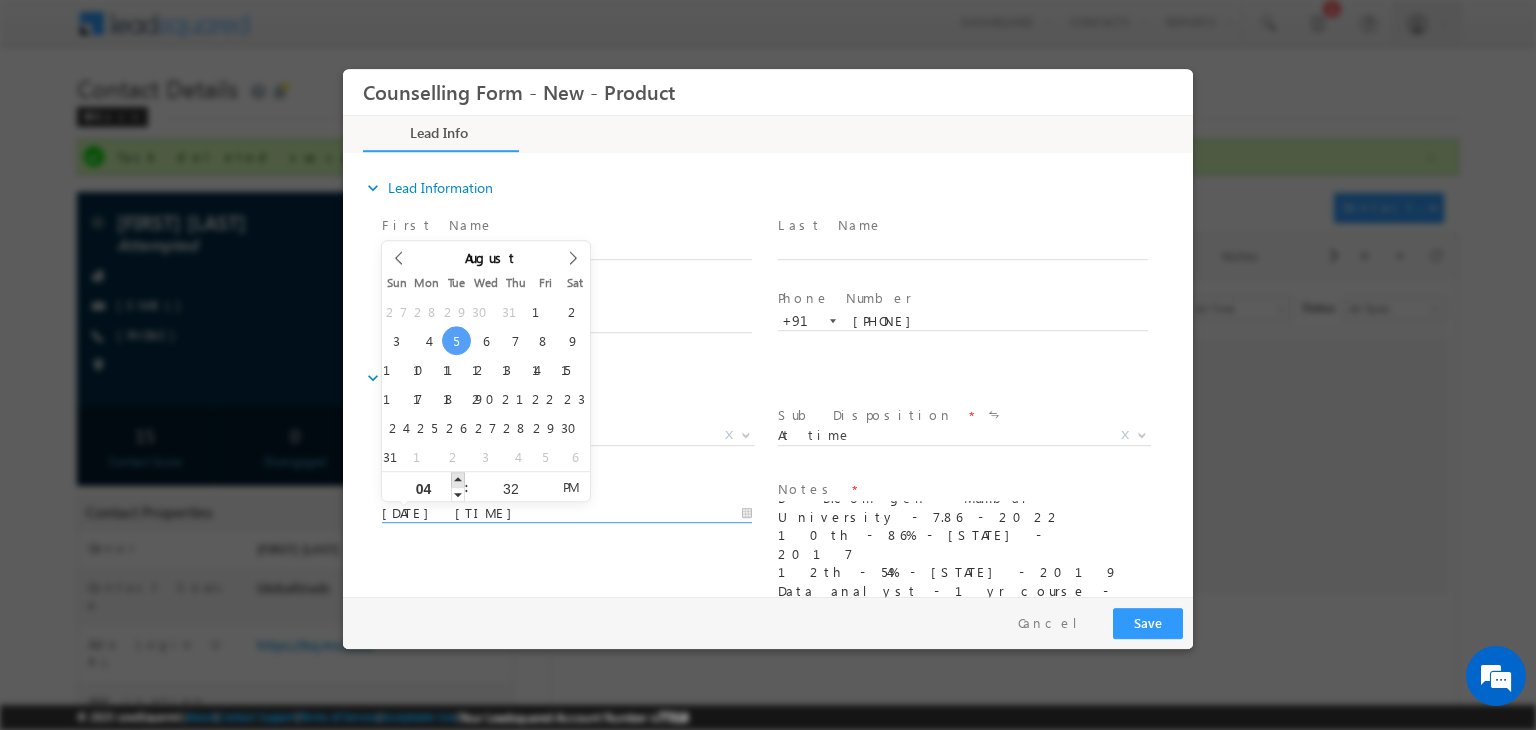 type on "05/08/2025 5:32 PM" 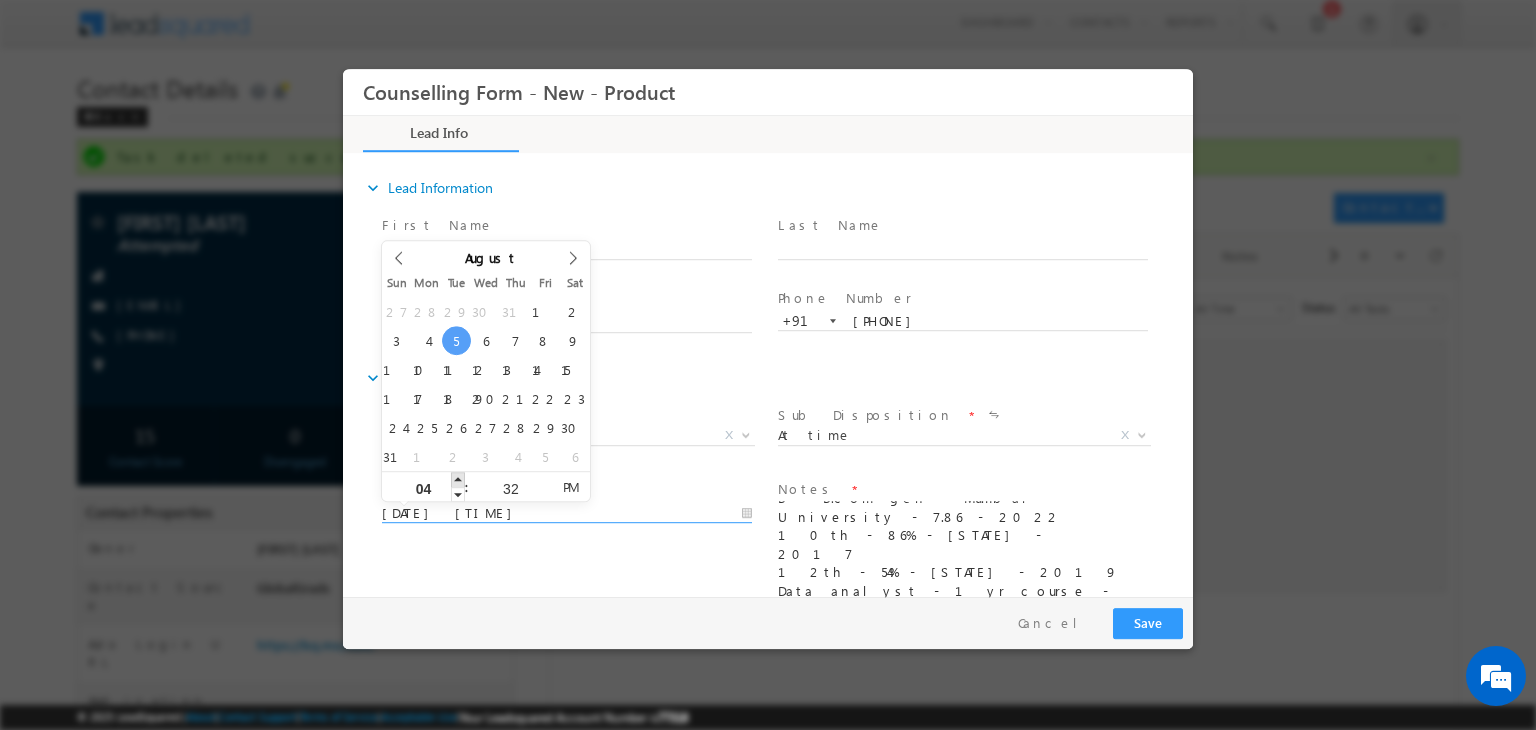 type on "05" 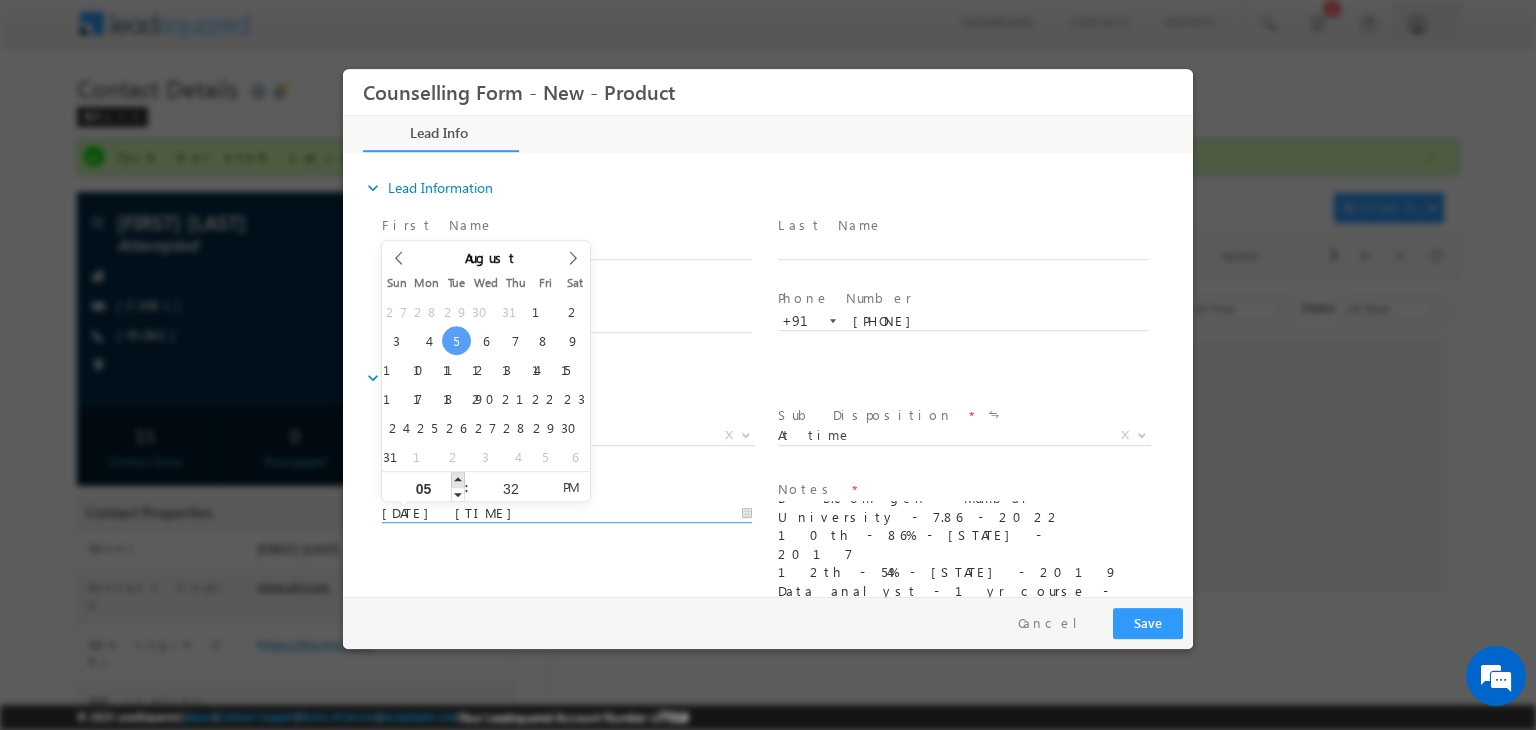click at bounding box center [458, 479] 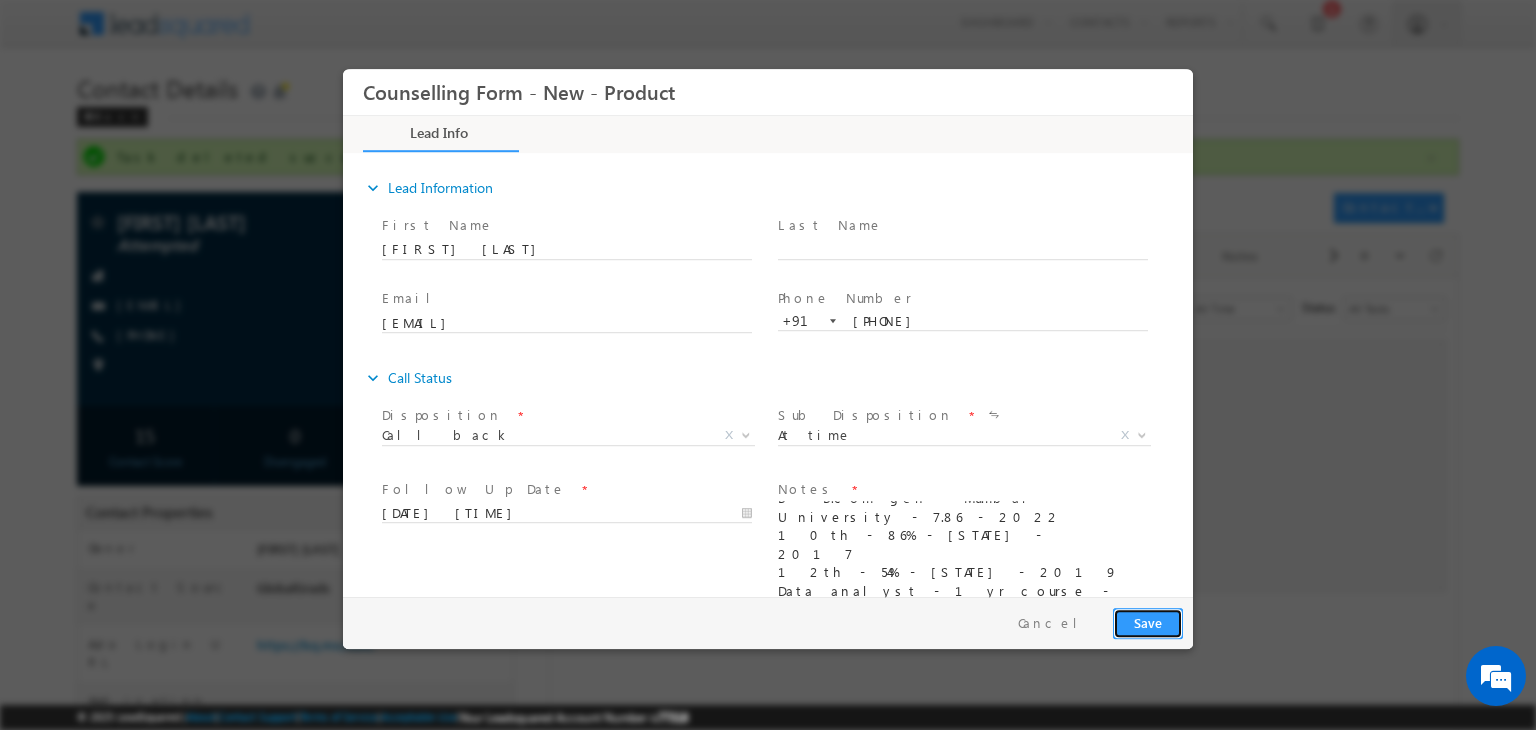 click on "Save" at bounding box center (1148, 623) 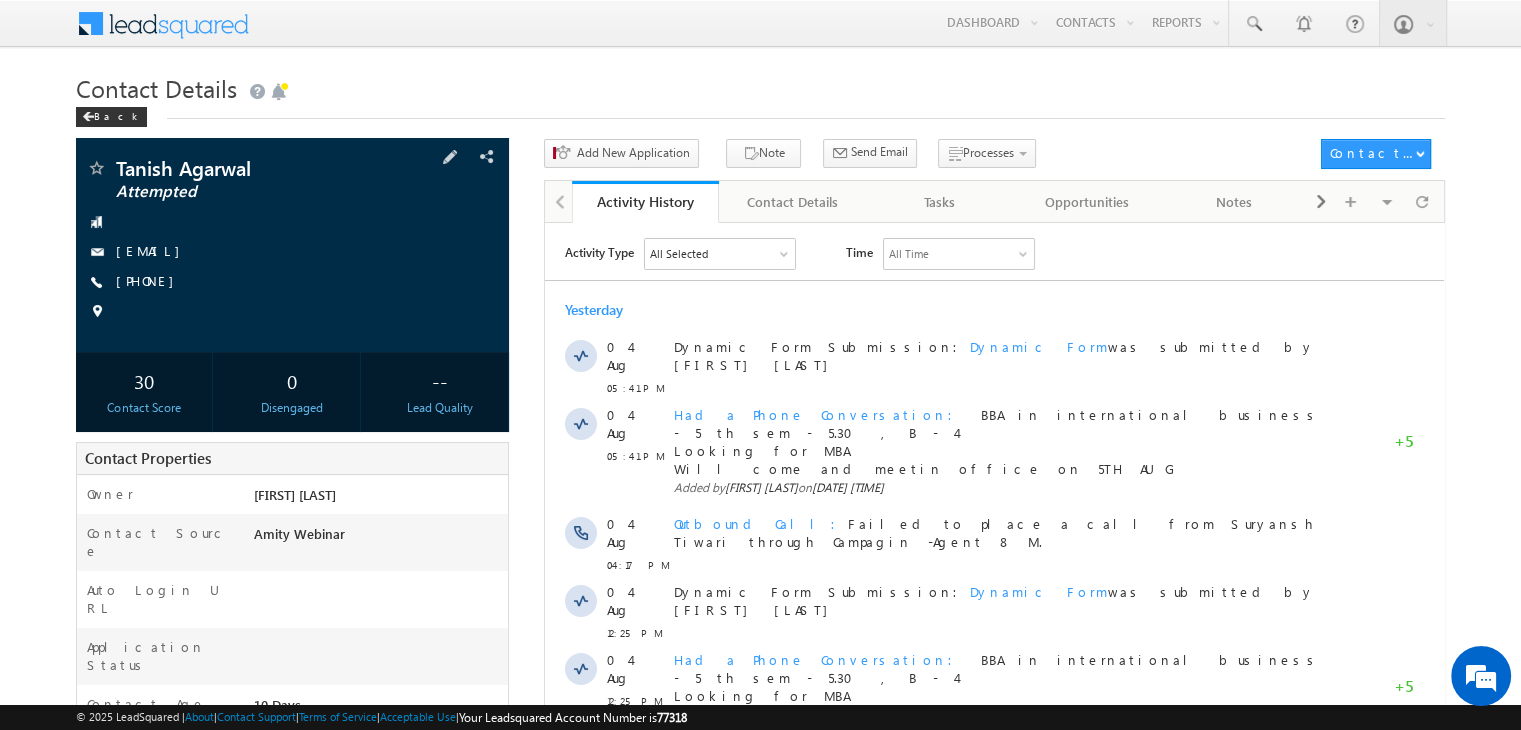 scroll, scrollTop: 0, scrollLeft: 0, axis: both 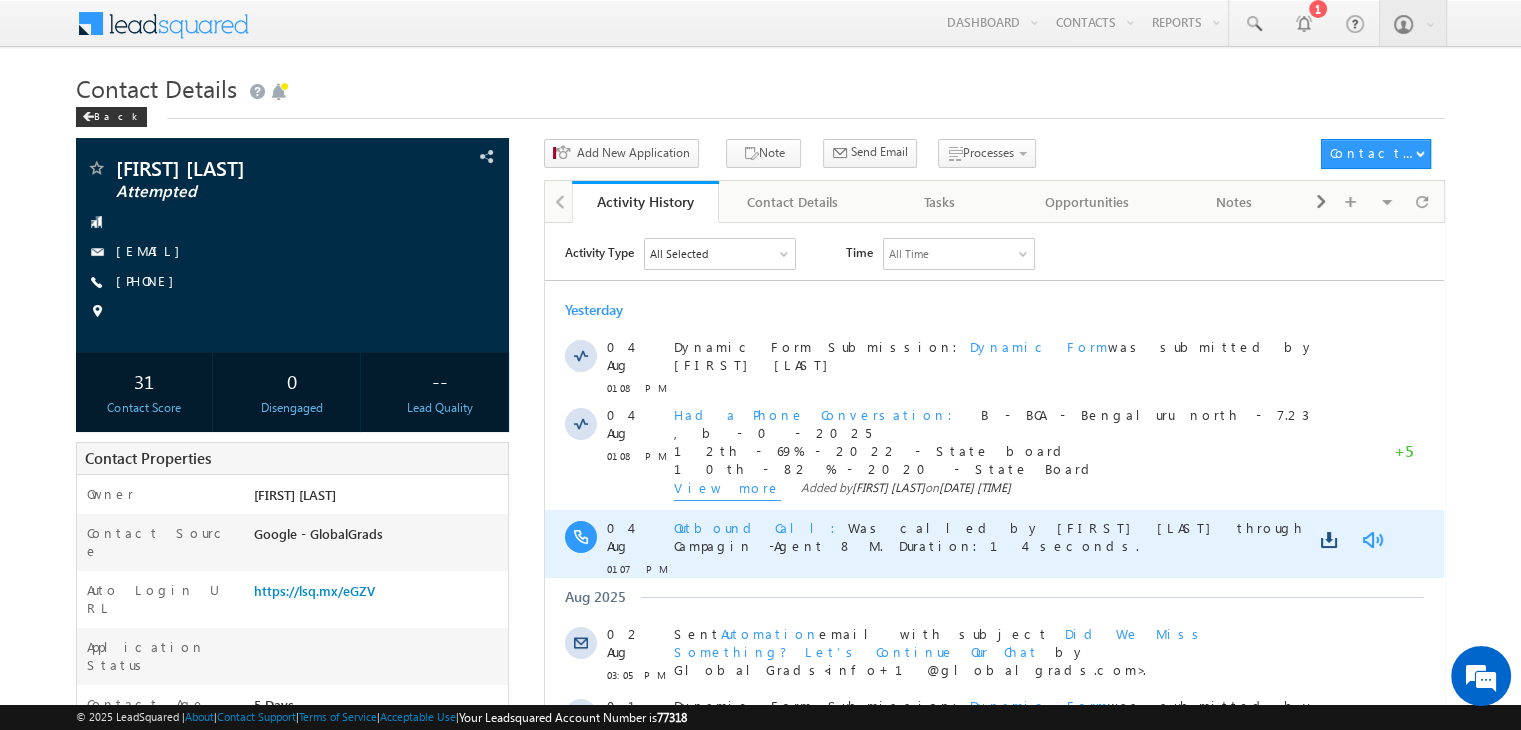 click at bounding box center [1372, 539] 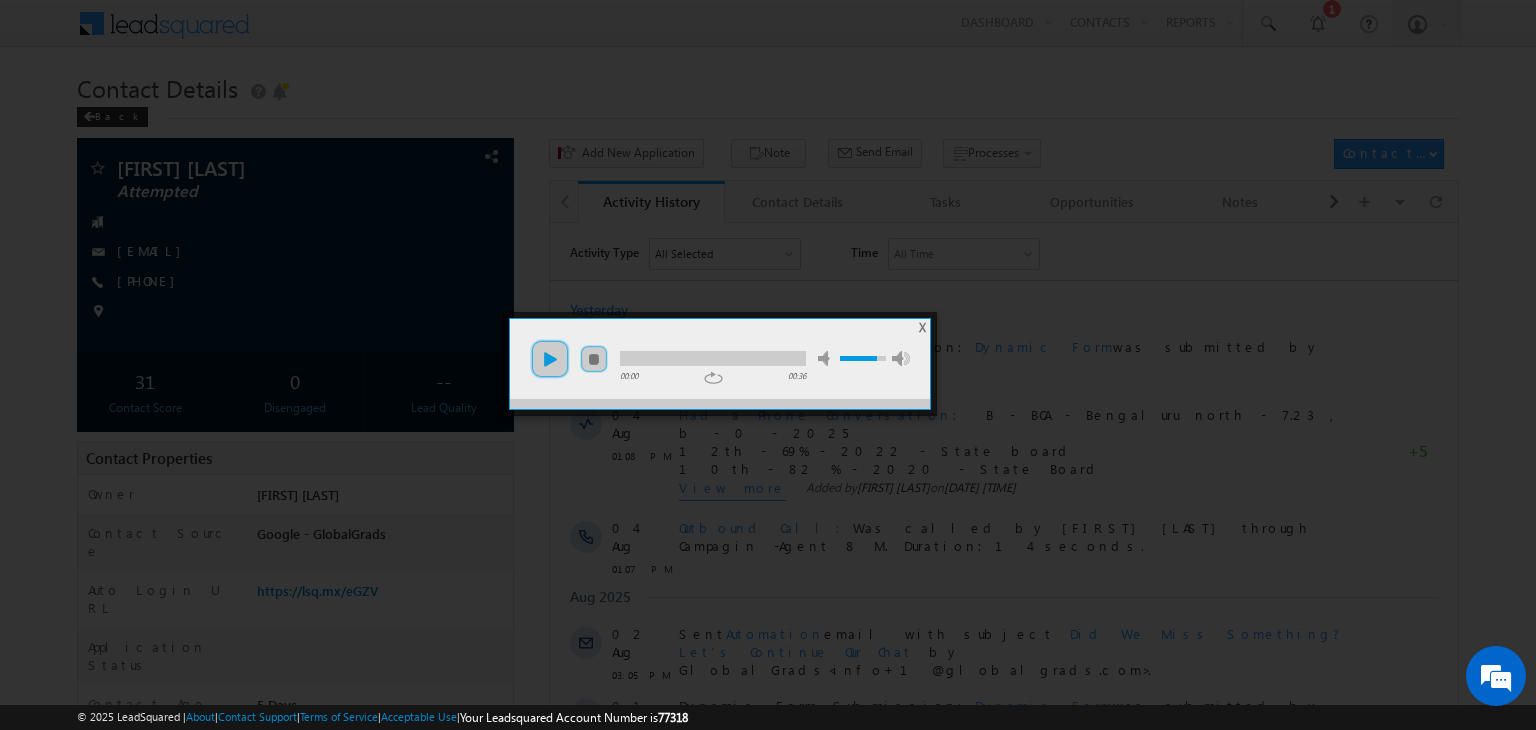 click on "play" at bounding box center (550, 359) 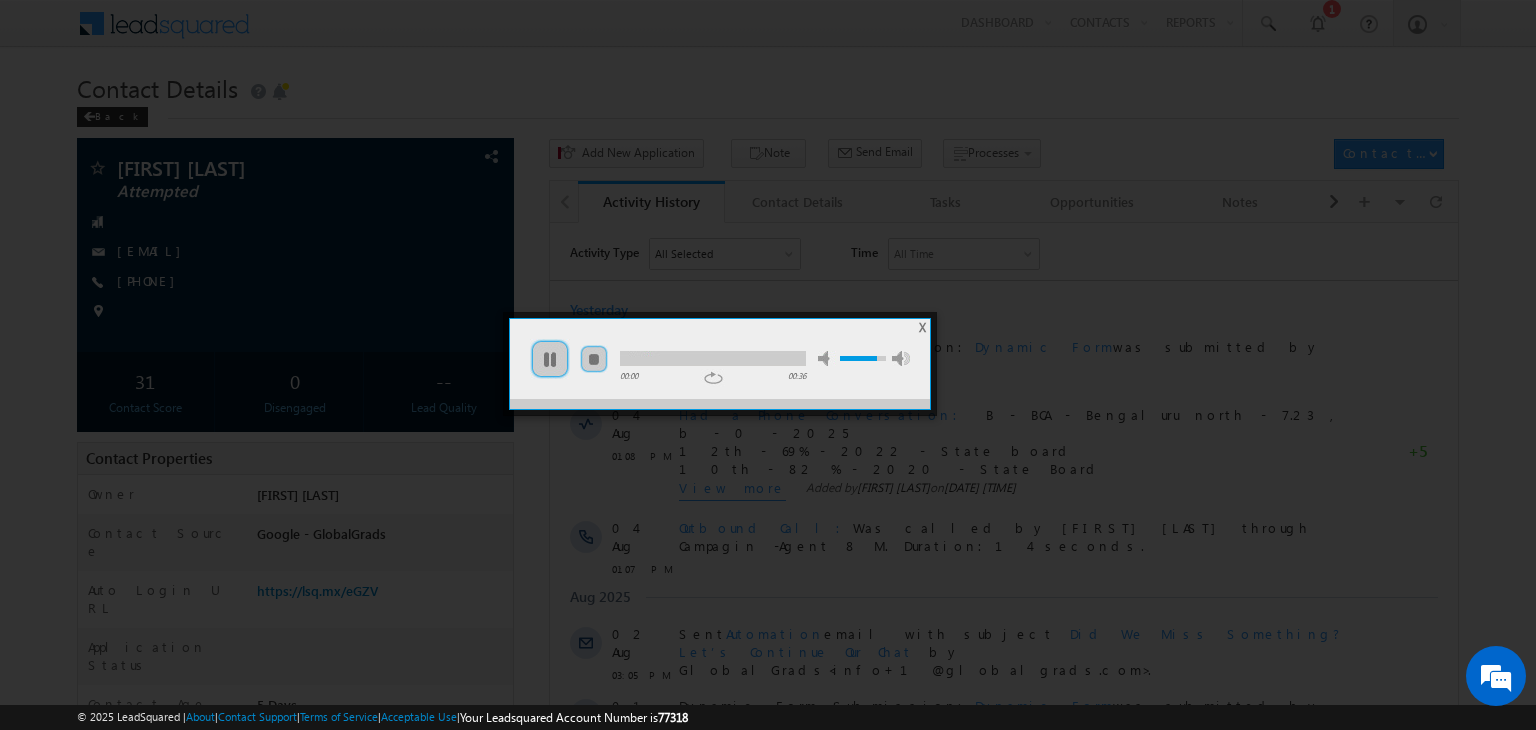 click at bounding box center (713, 358) 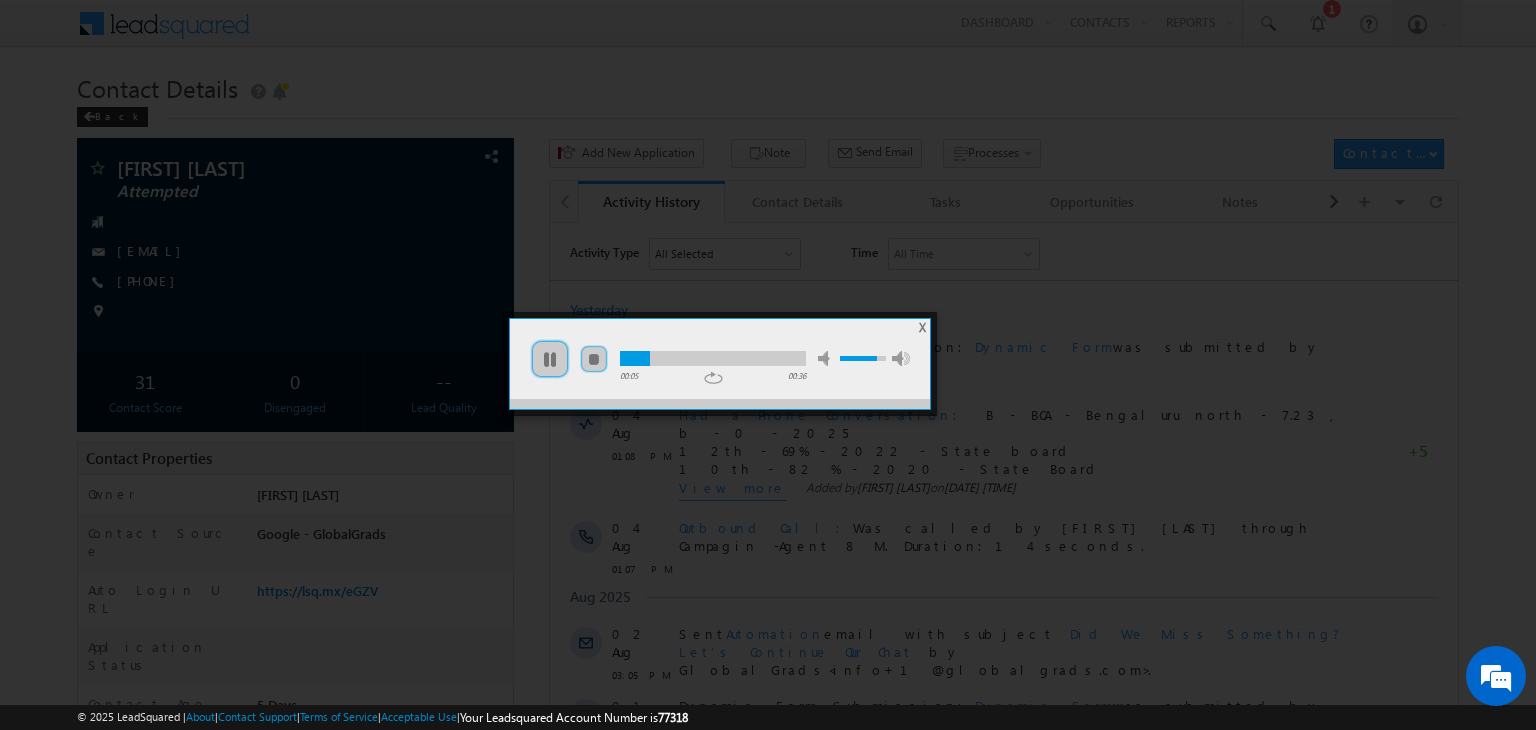 click at bounding box center (713, 358) 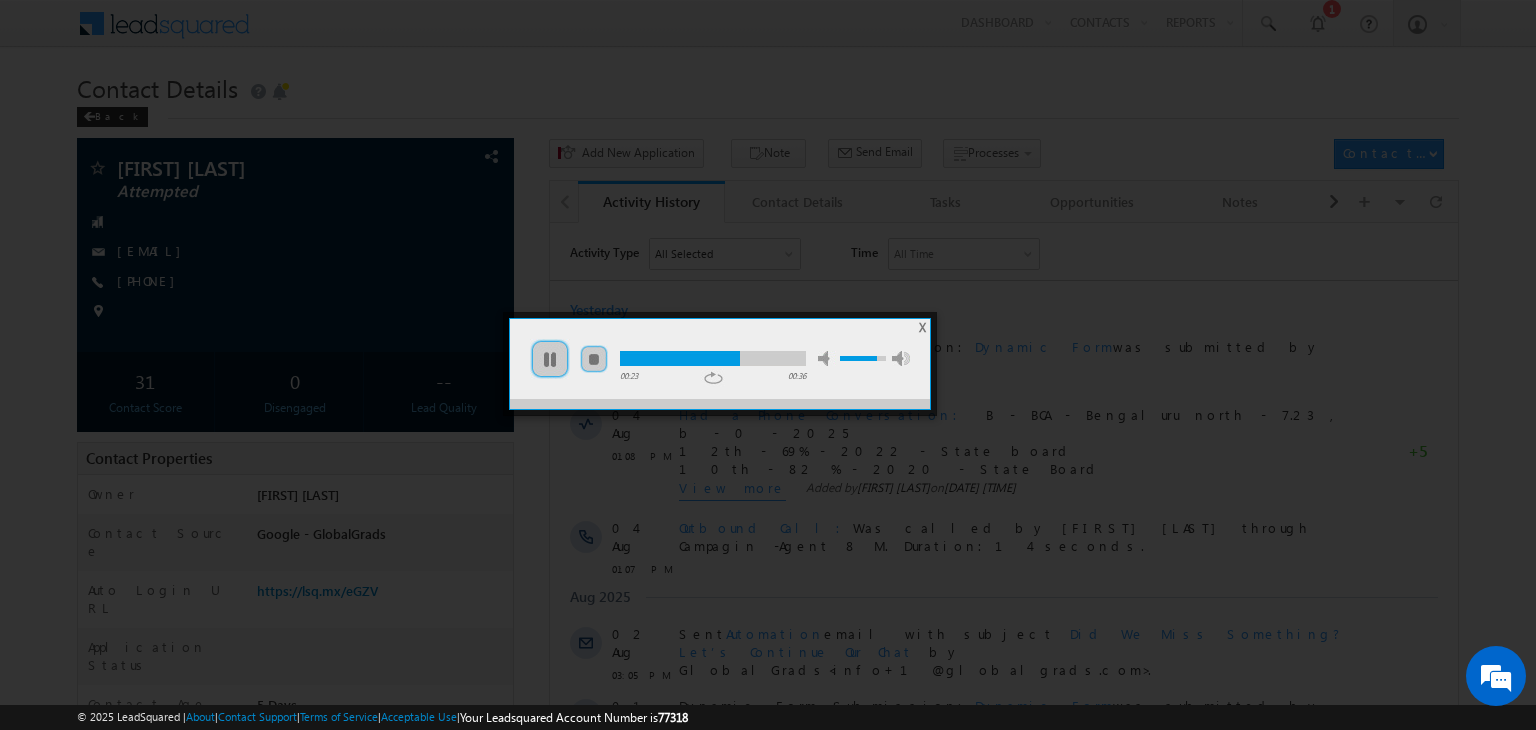 click at bounding box center [713, 358] 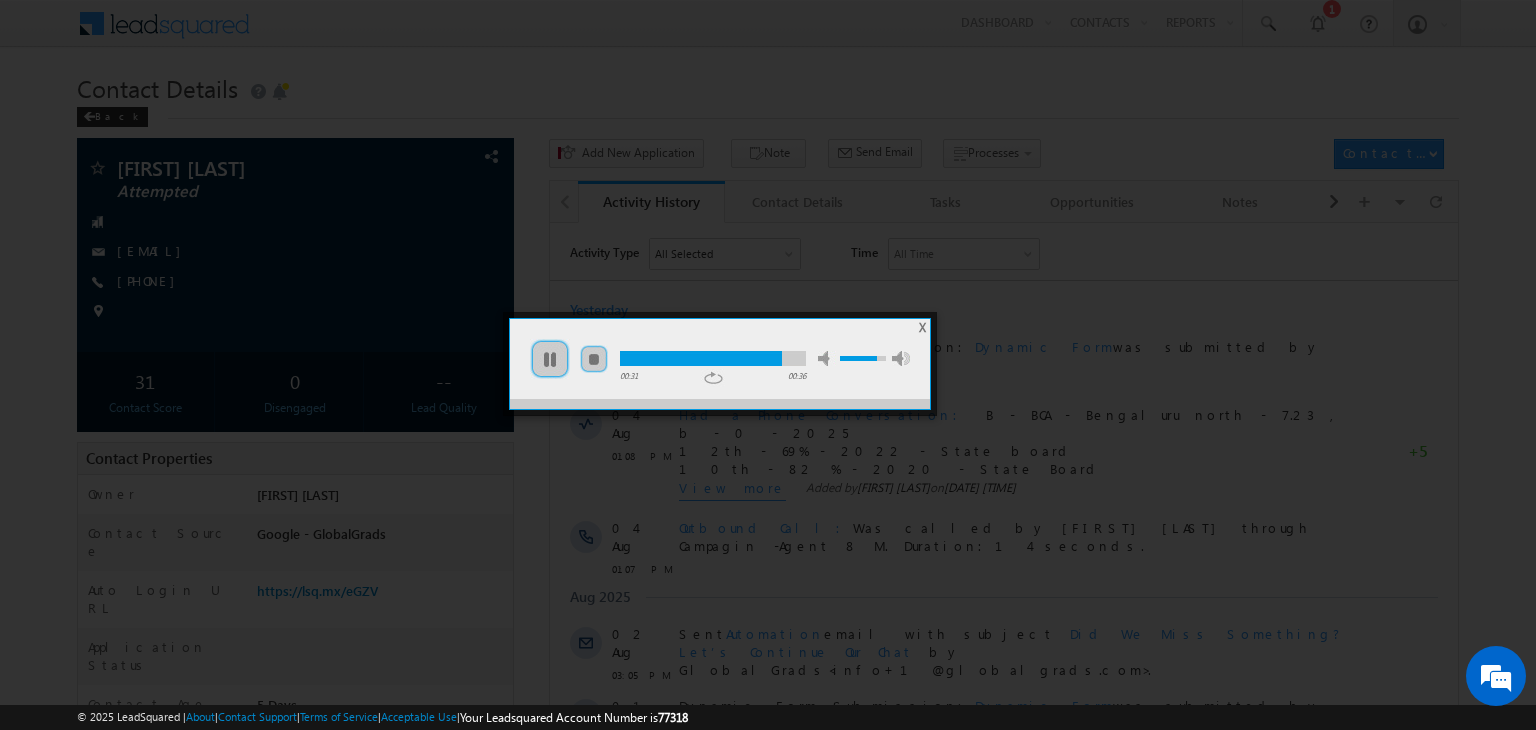 click at bounding box center [700, 358] 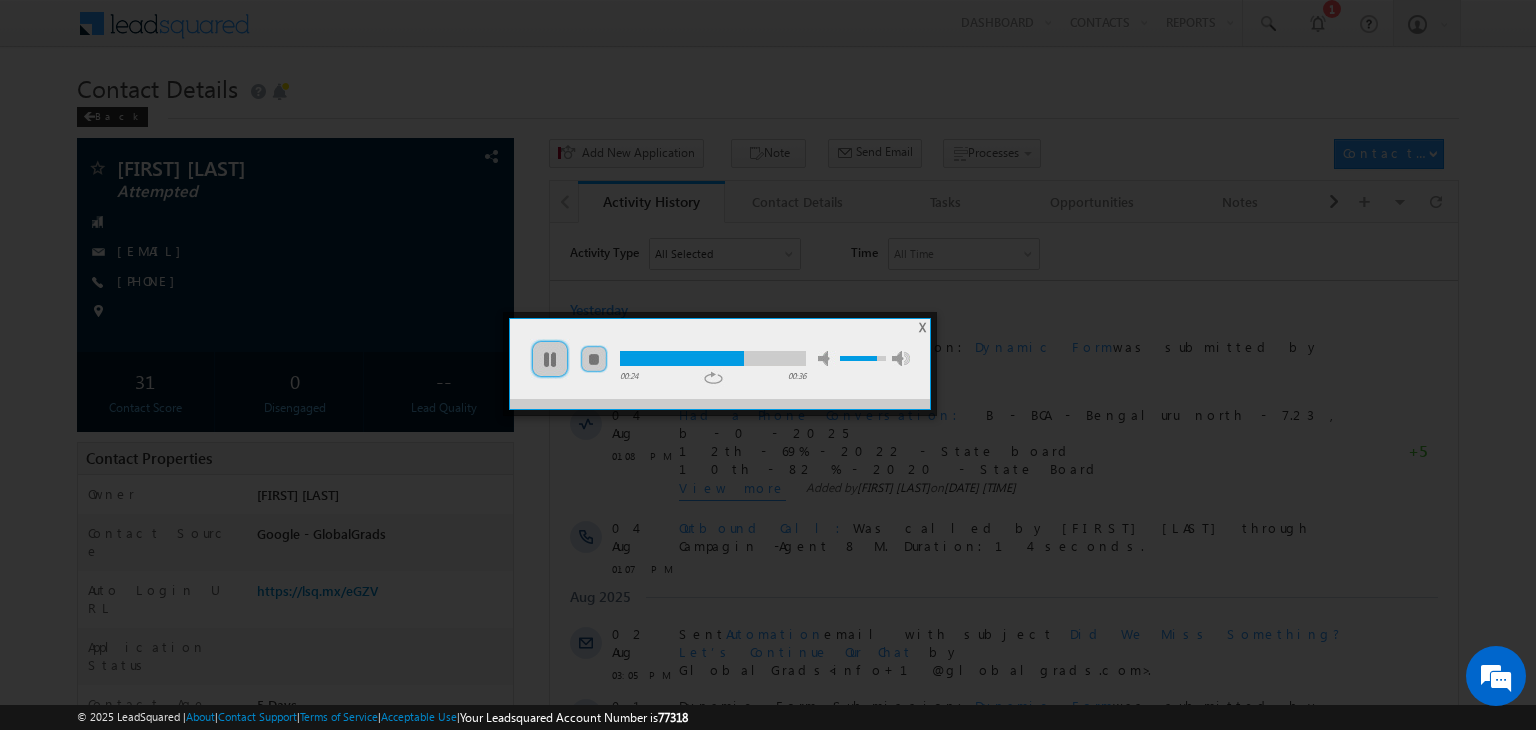 click on "X" at bounding box center [922, 327] 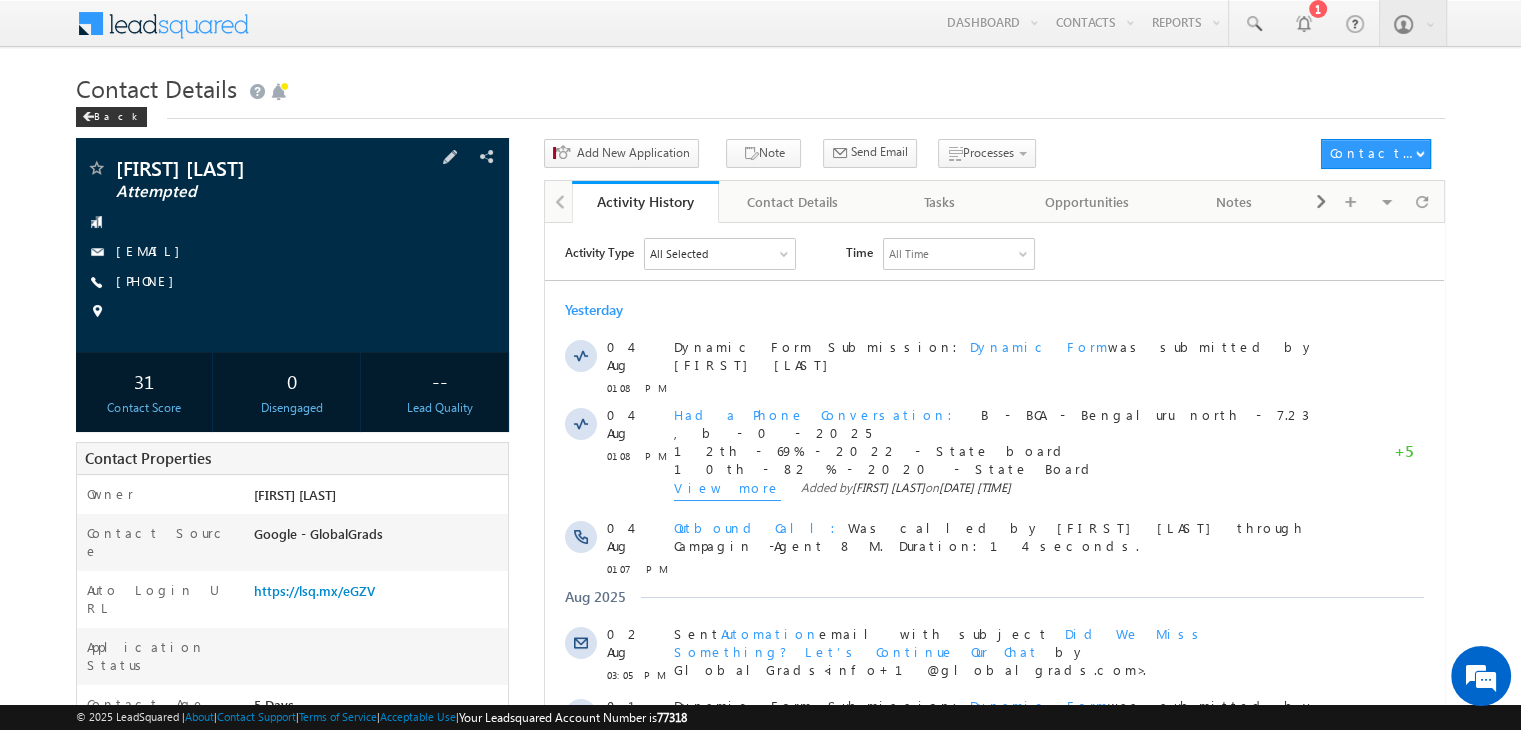 click on "[PHONE]" at bounding box center [150, 282] 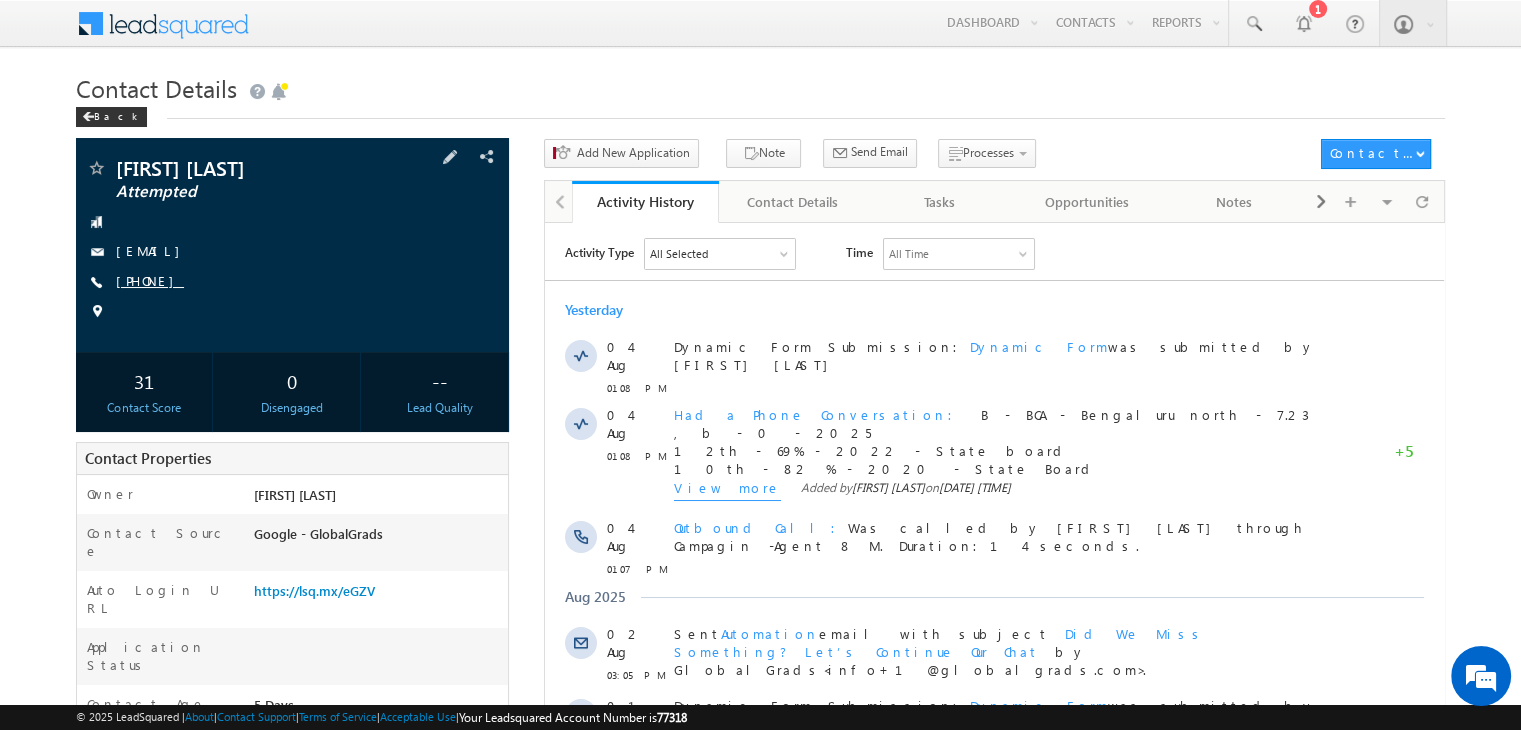 click on "[PHONE]" at bounding box center (150, 280) 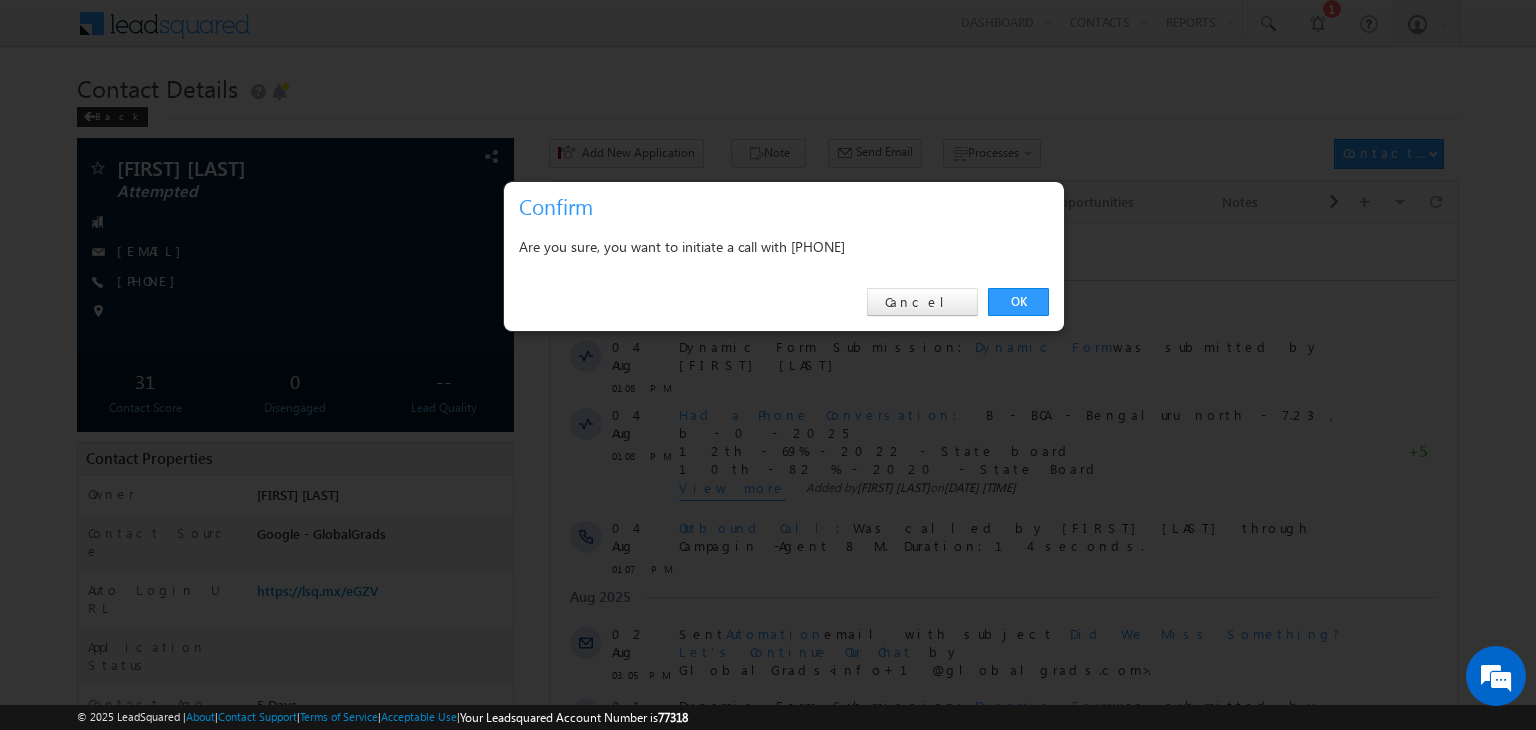 click on "OK Cancel" at bounding box center [784, 302] 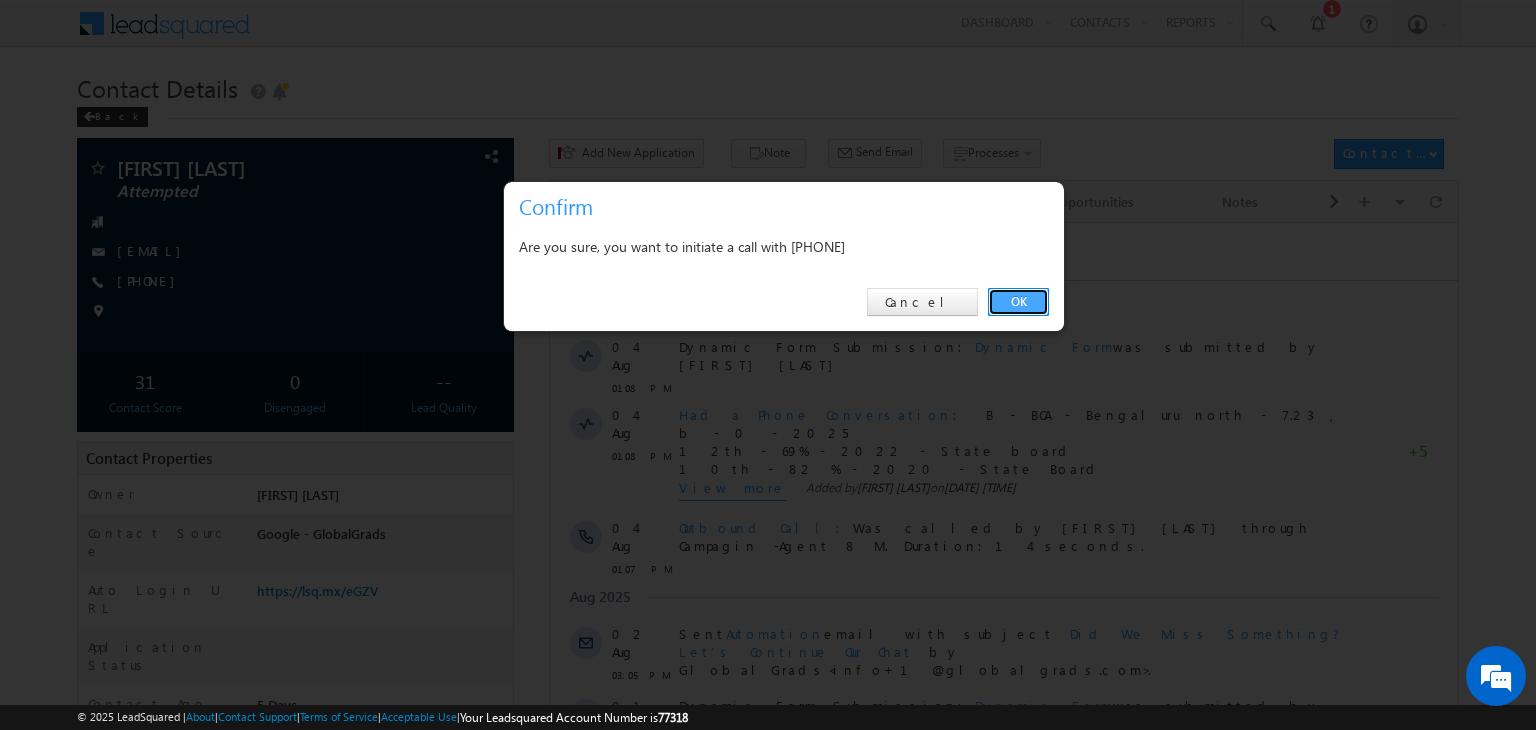 click on "OK" at bounding box center [1018, 302] 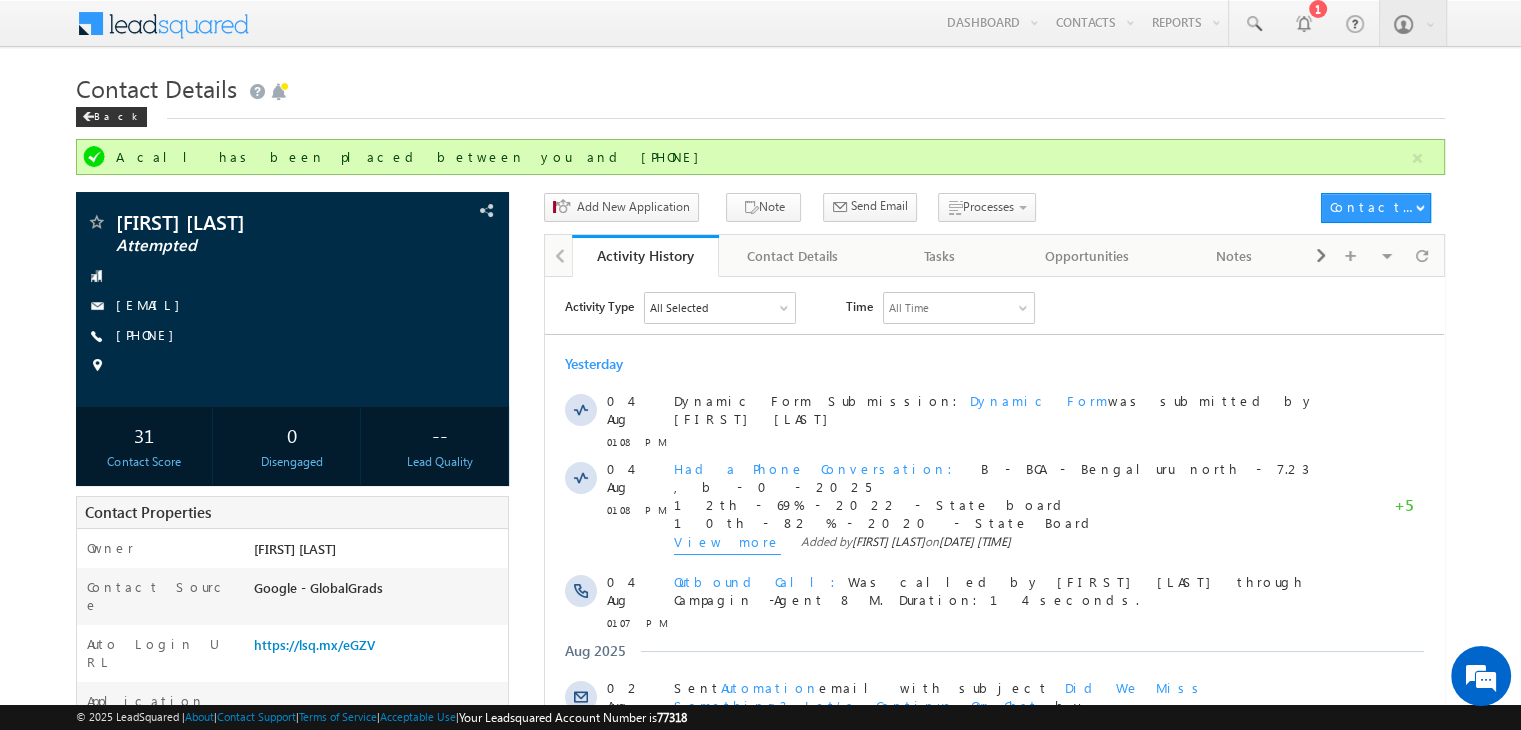 click on "Contact Details" at bounding box center [760, 86] 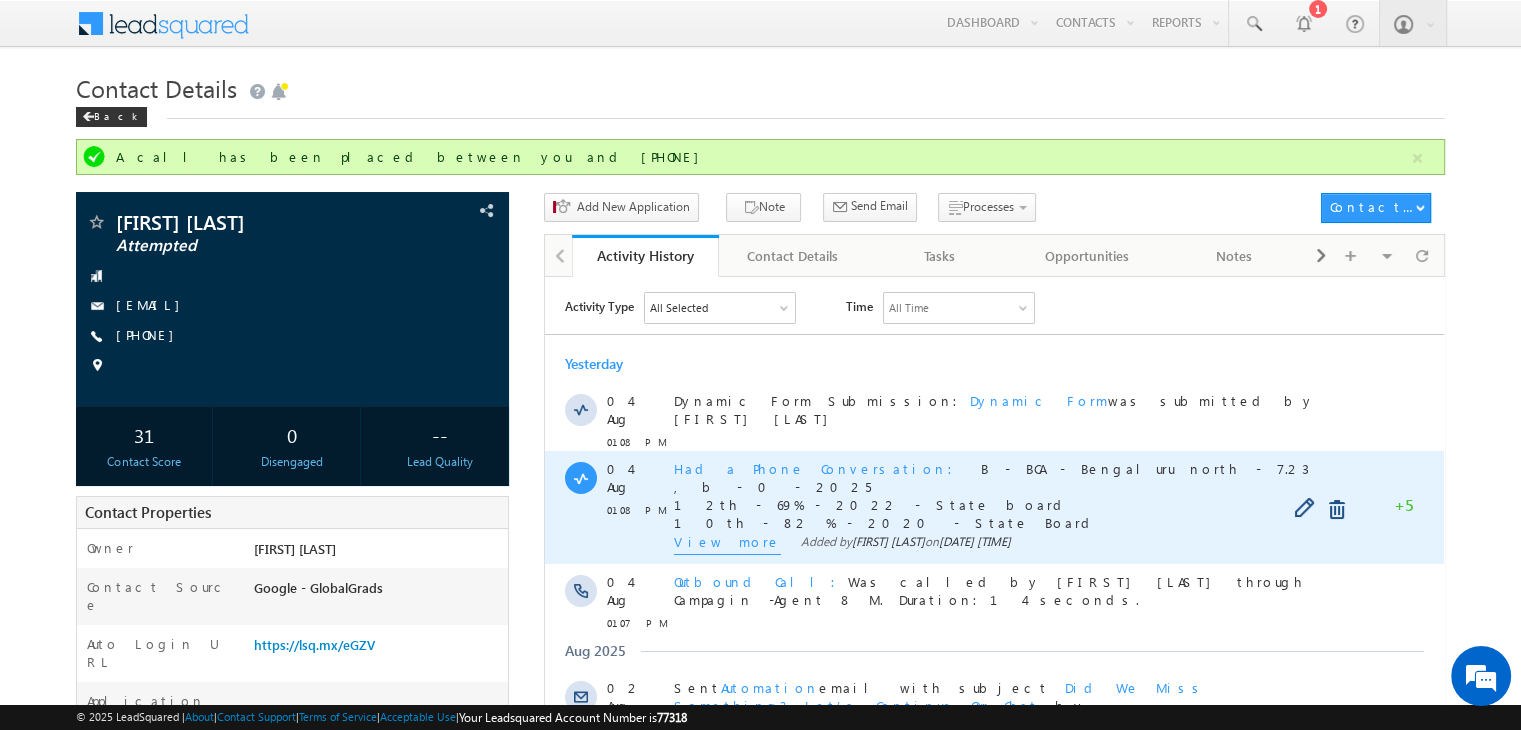 click on "View more" at bounding box center (727, 543) 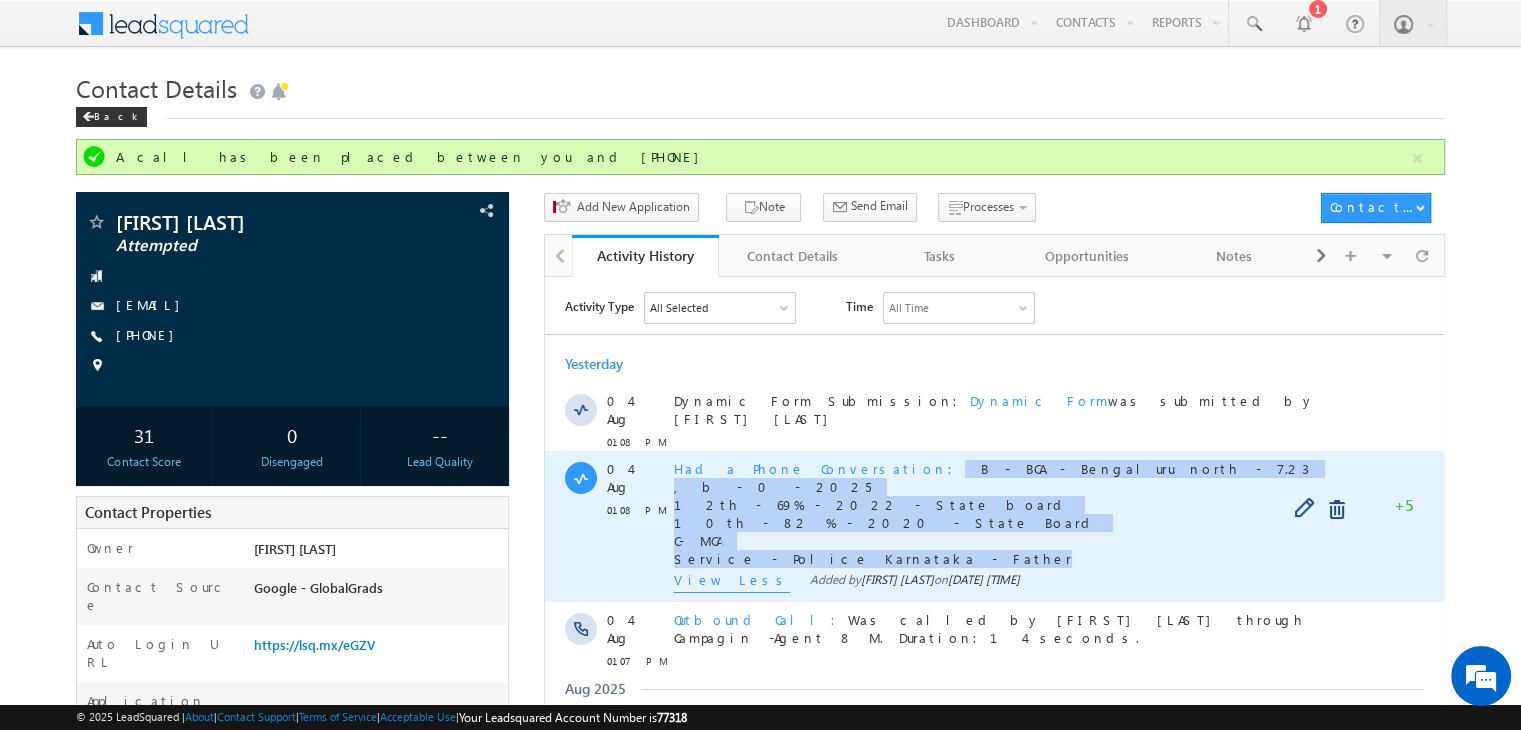 drag, startPoint x: 871, startPoint y: 536, endPoint x: 835, endPoint y: 464, distance: 80.49844 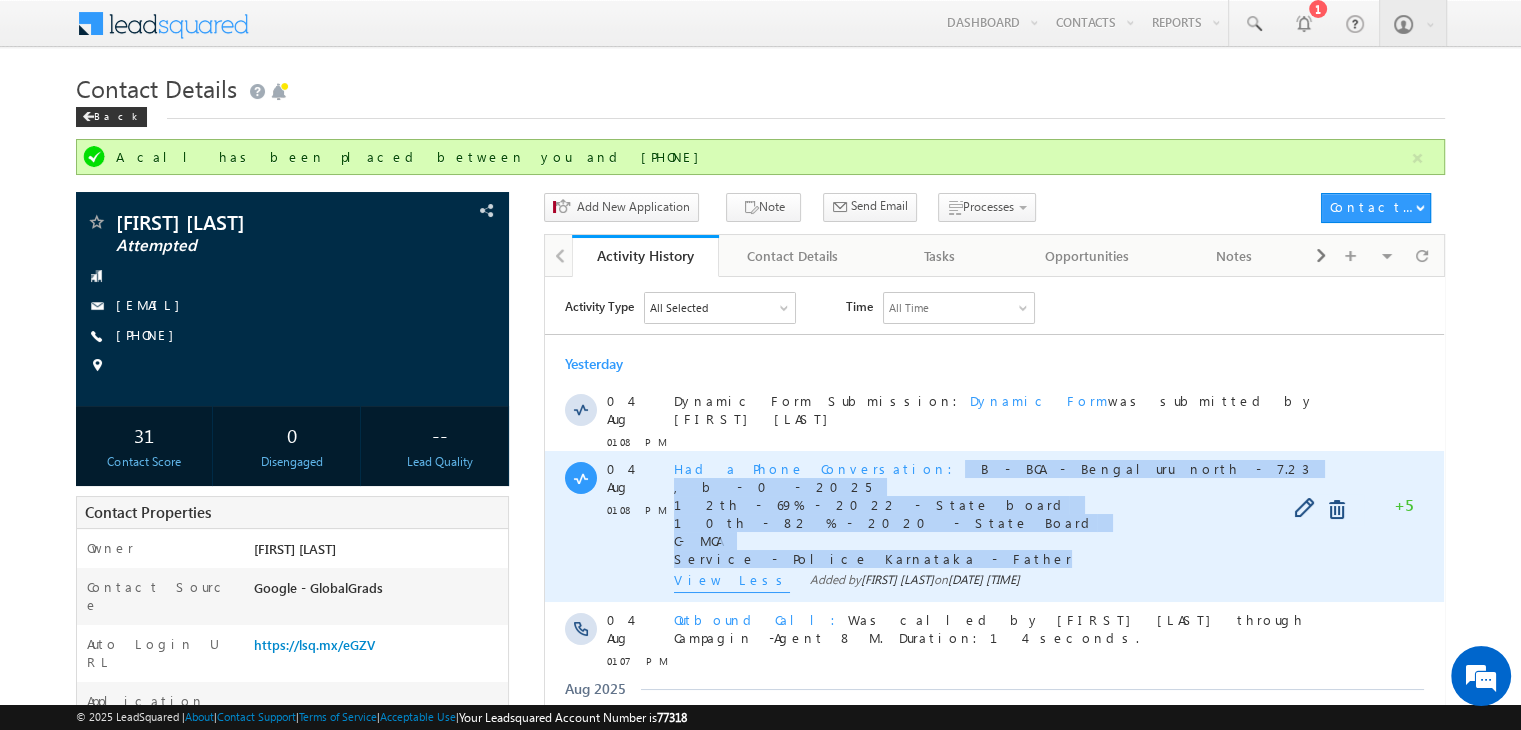 click on "Had a Phone Conversation
B - BCA - Bengaluru north - 7.23 , b - 0 - [YEAR] 12th - 69% - [YEAR] - State board 10th - 82 % - [YEAR] - State Board C-MCA Service - Police [STATE] - Father" at bounding box center [1003, 513] 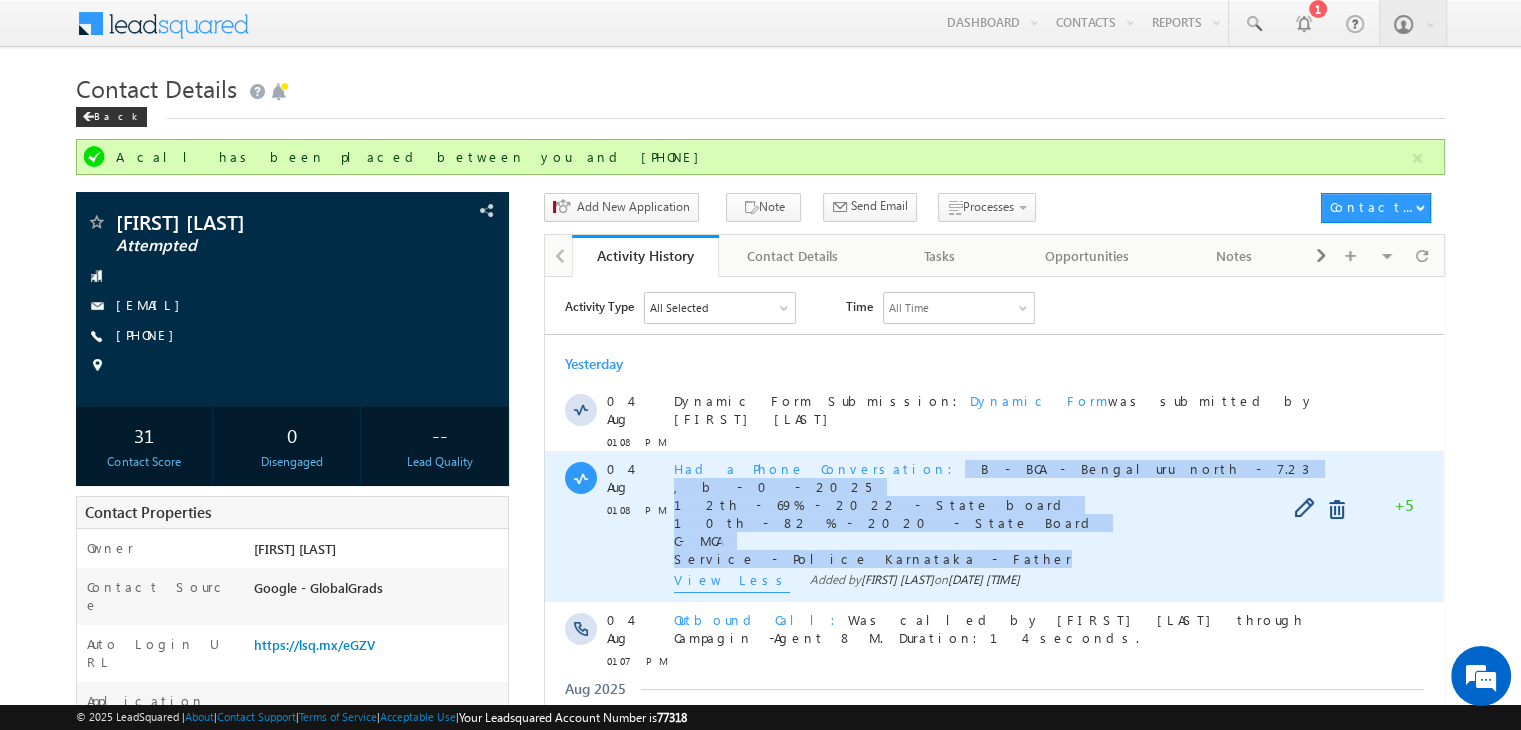 copy on "B - BCA - Bengaluru north - 7.23 , b - 0 - [YEAR] 12th - 69% - [YEAR] - State board 10th - 82 % - [YEAR] - State Board C-MCA Service - Police [STATE] - Father" 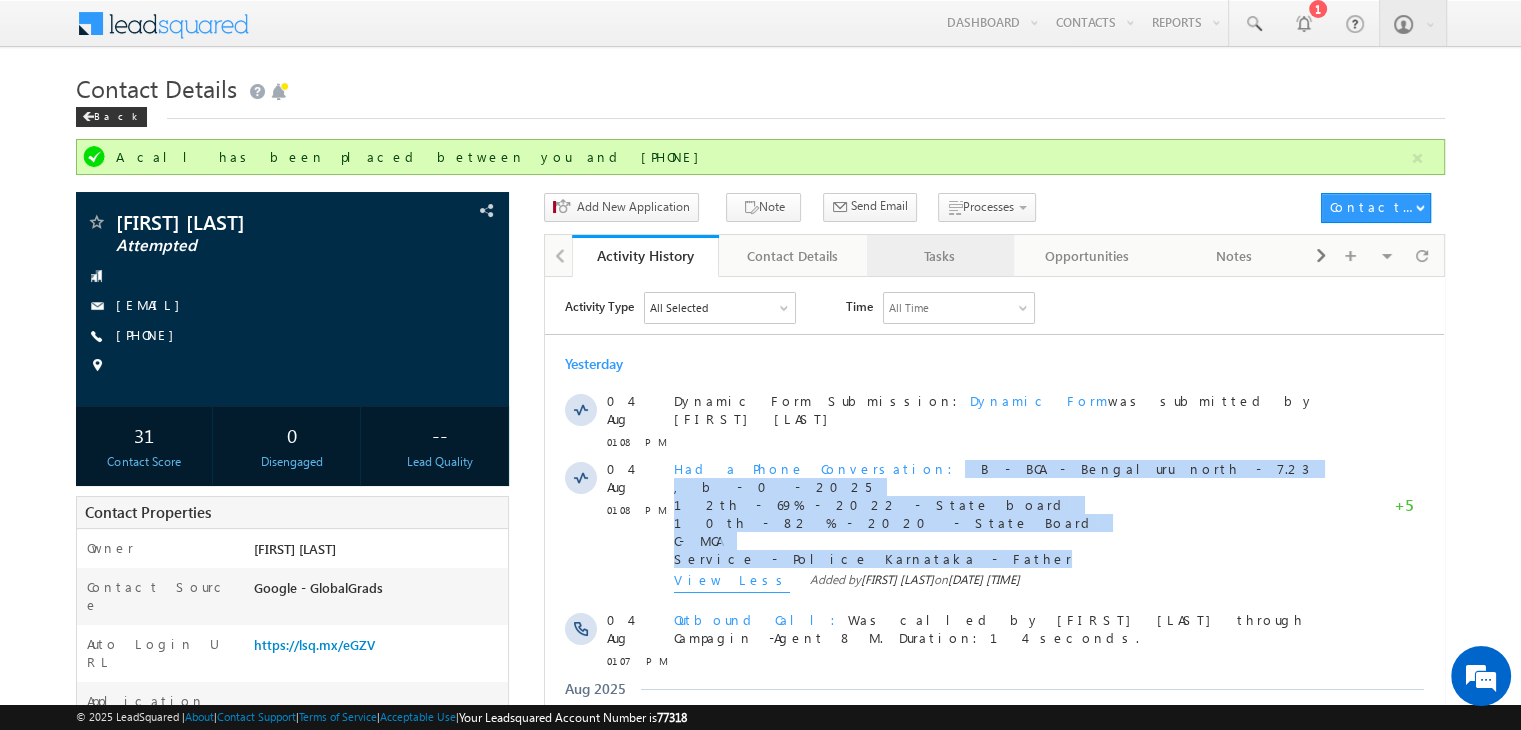 click on "Tasks" at bounding box center [939, 256] 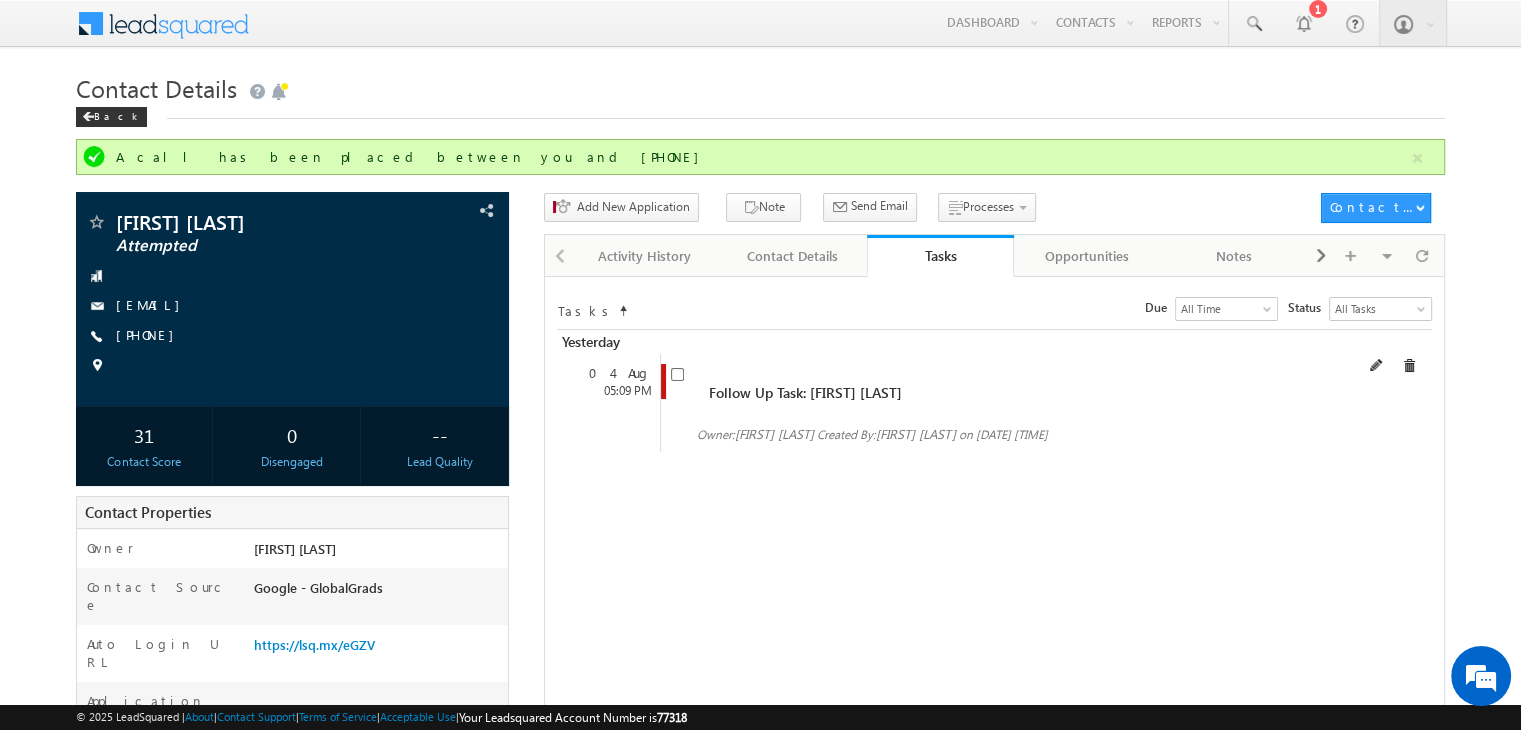 click at bounding box center (1409, 366) 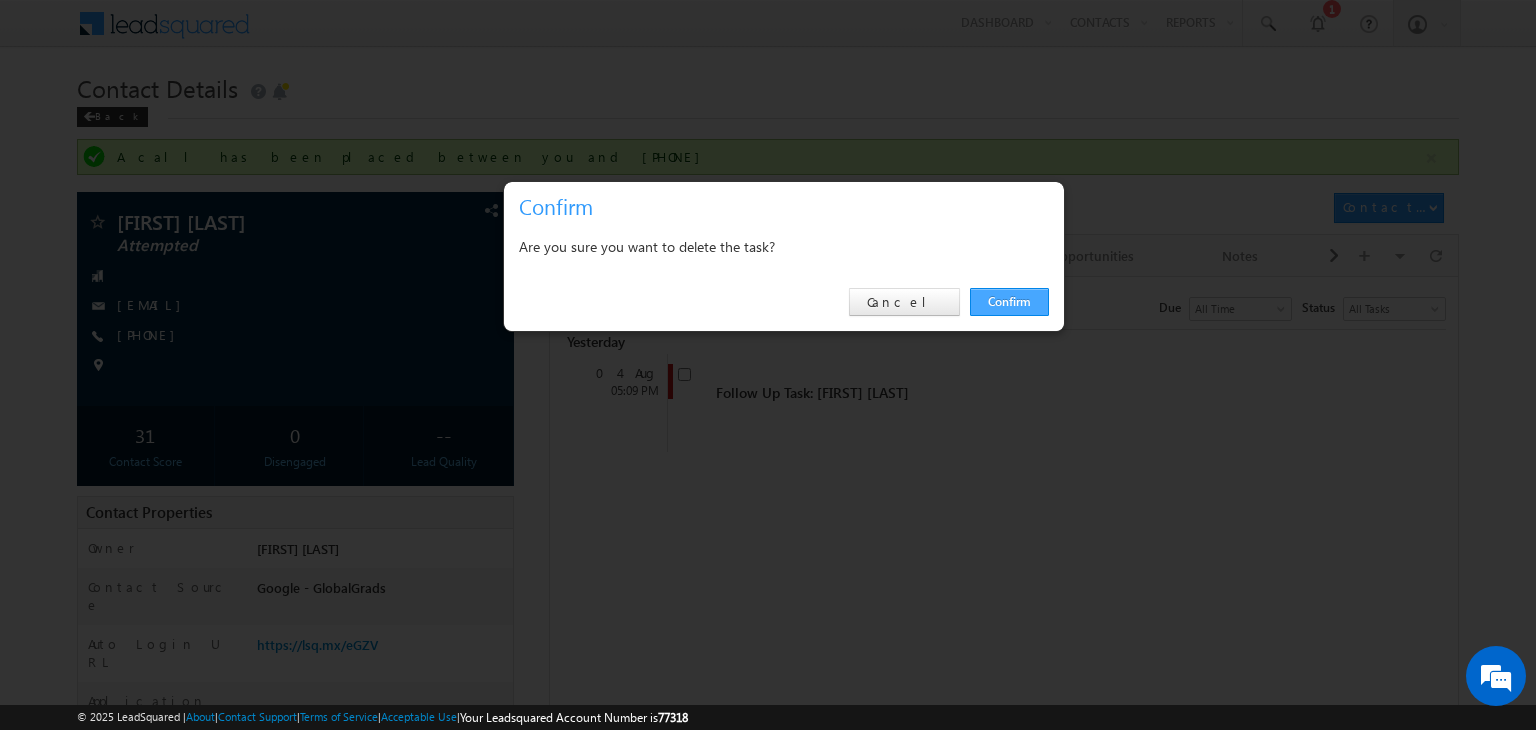 click on "Confirm" at bounding box center (1009, 302) 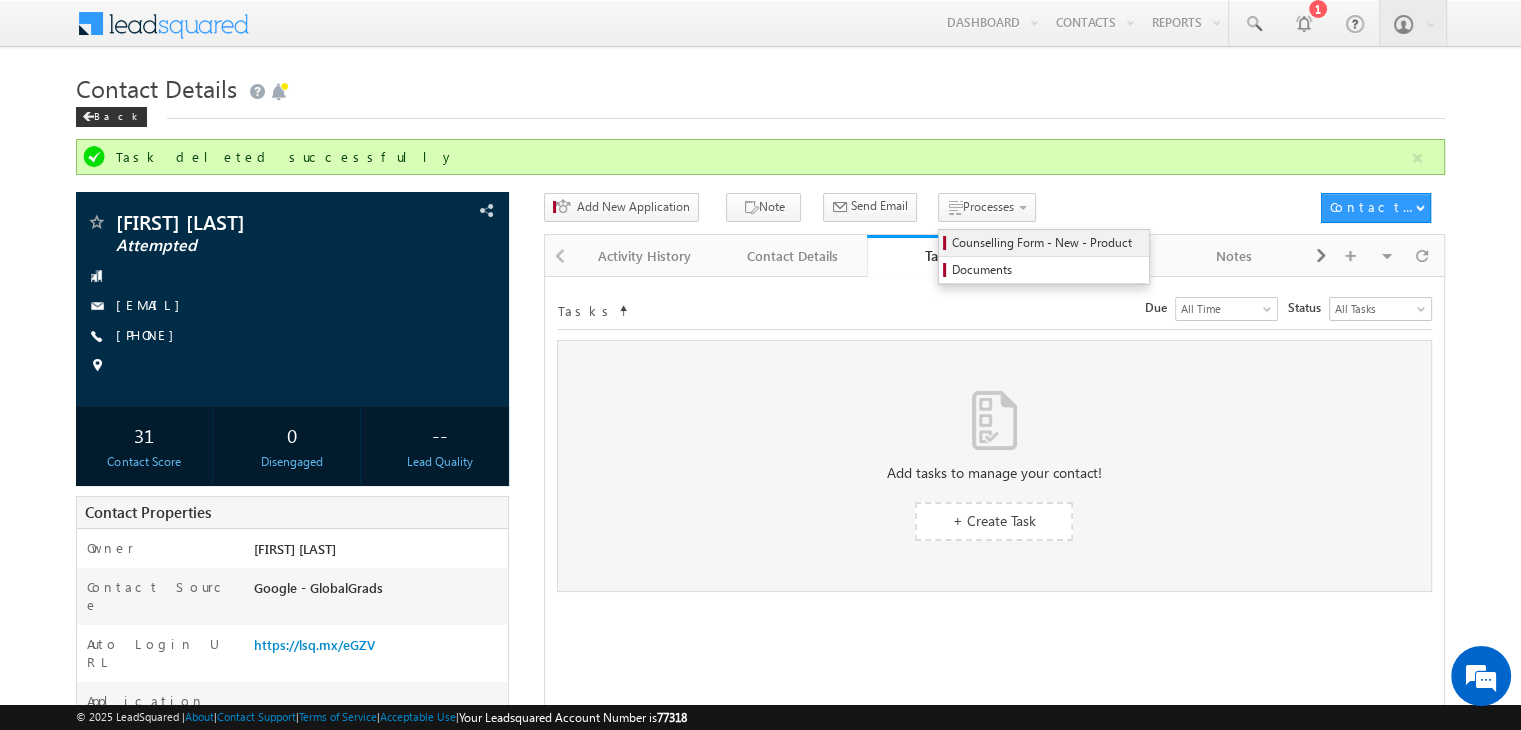 click on "Counselling Form - New - Product" at bounding box center (1047, 243) 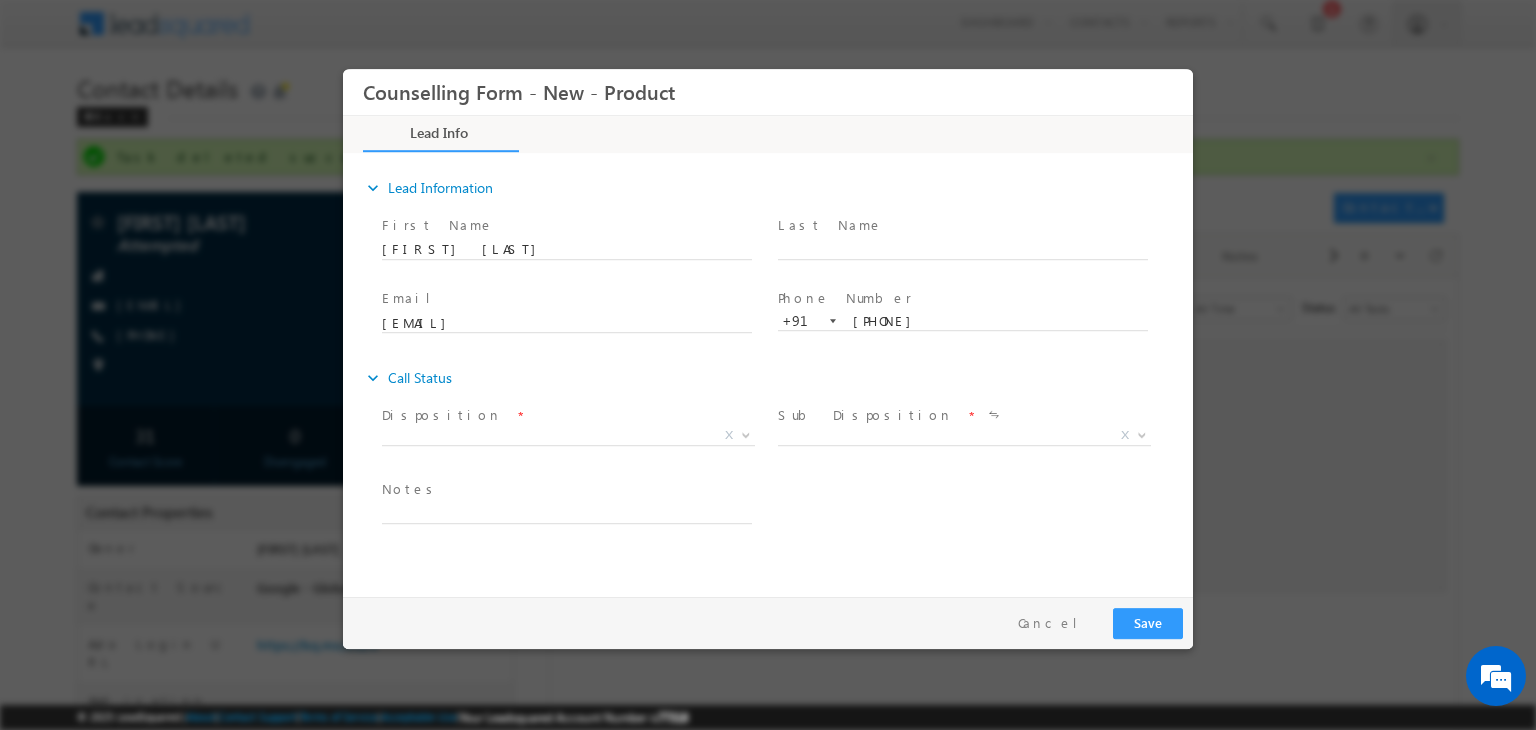 scroll, scrollTop: 0, scrollLeft: 0, axis: both 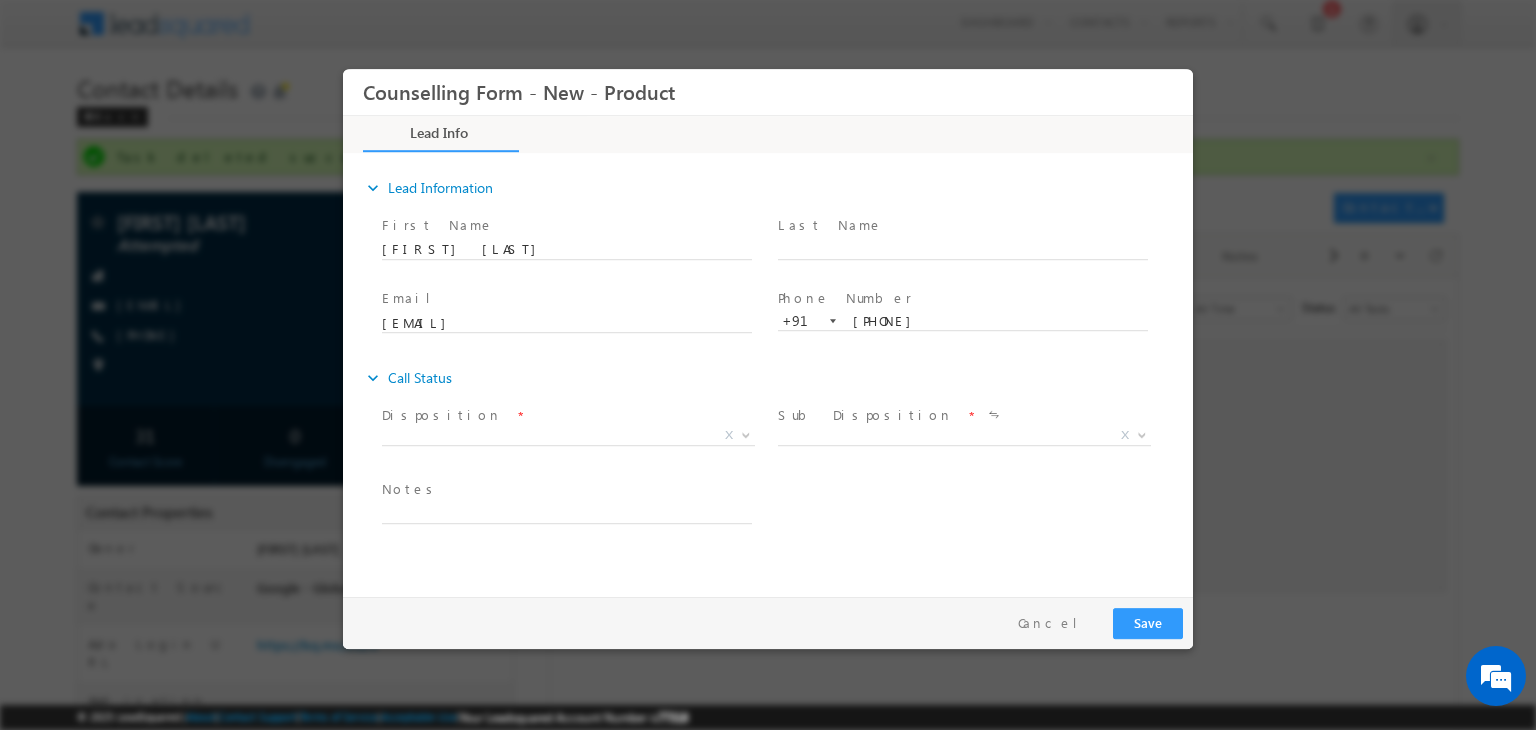 drag, startPoint x: 527, startPoint y: 422, endPoint x: 537, endPoint y: 431, distance: 13.453624 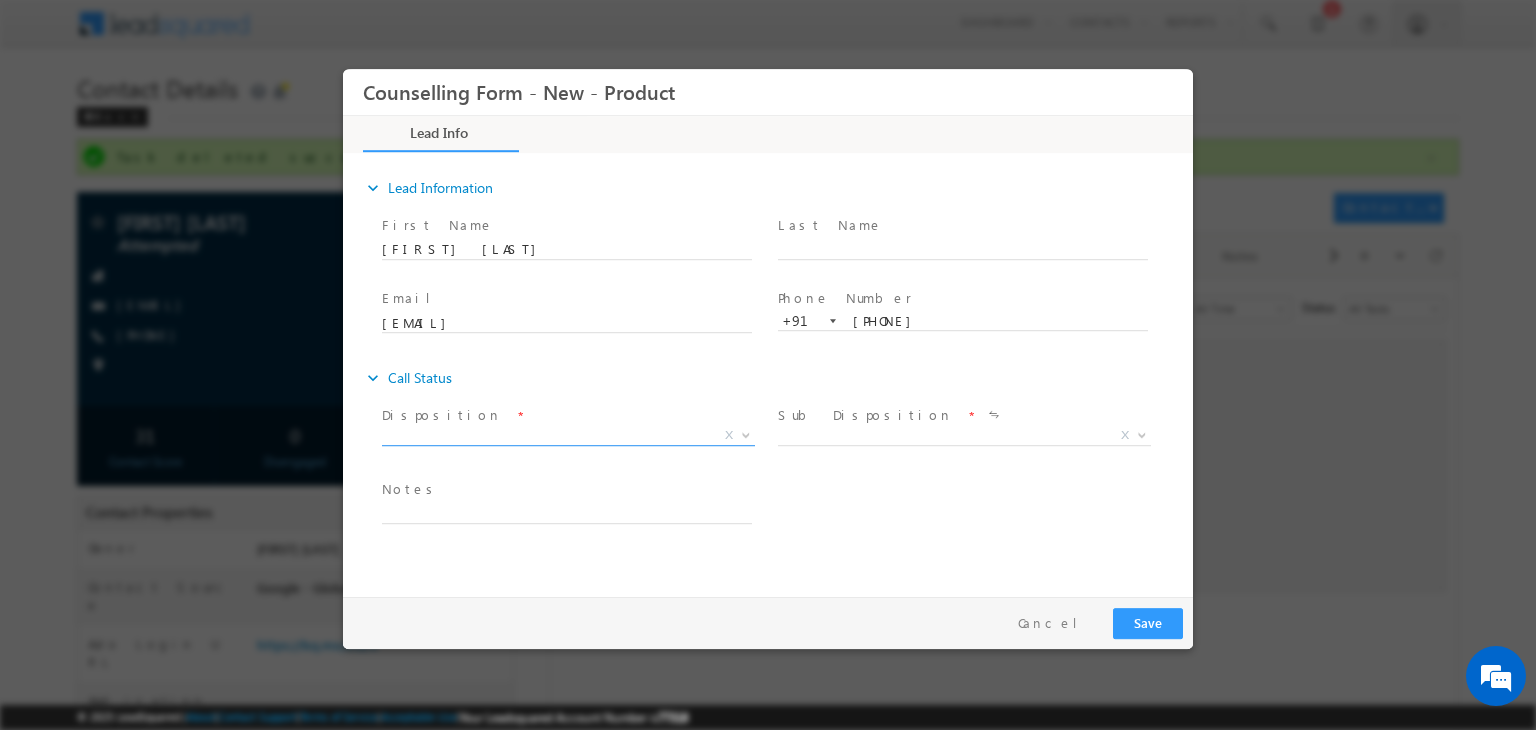 click on "X" at bounding box center (568, 436) 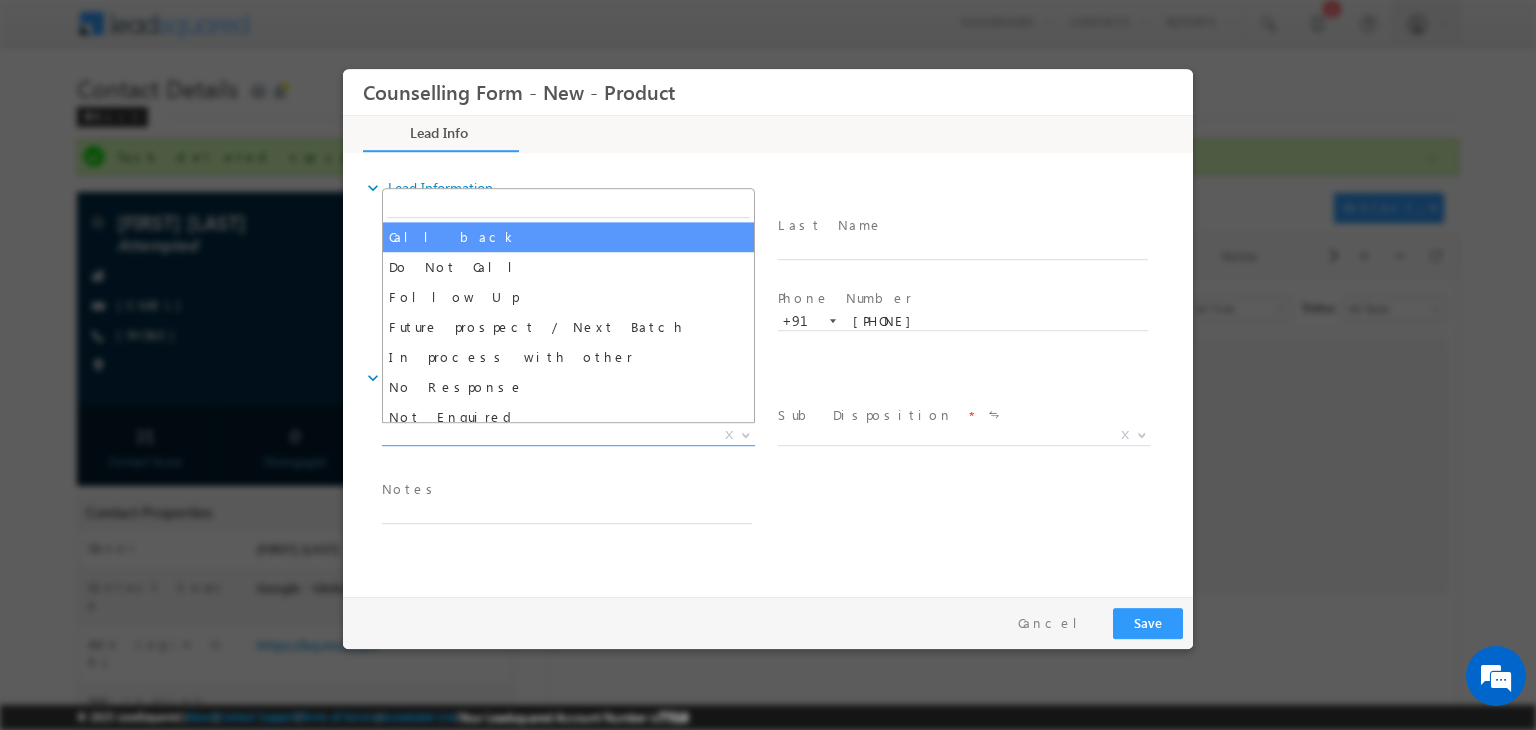 select on "Call back" 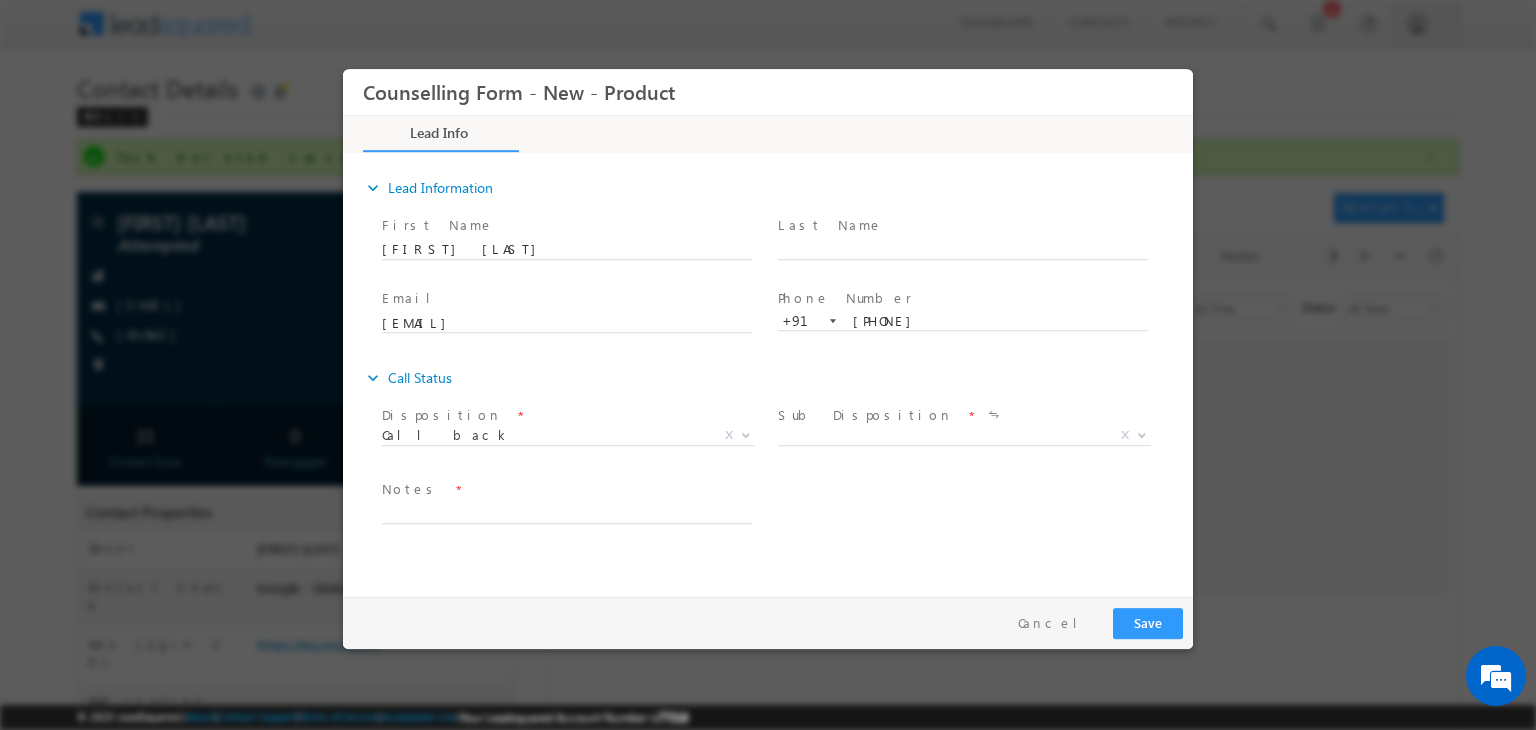 drag, startPoint x: 844, startPoint y: 416, endPoint x: 808, endPoint y: 433, distance: 39.812057 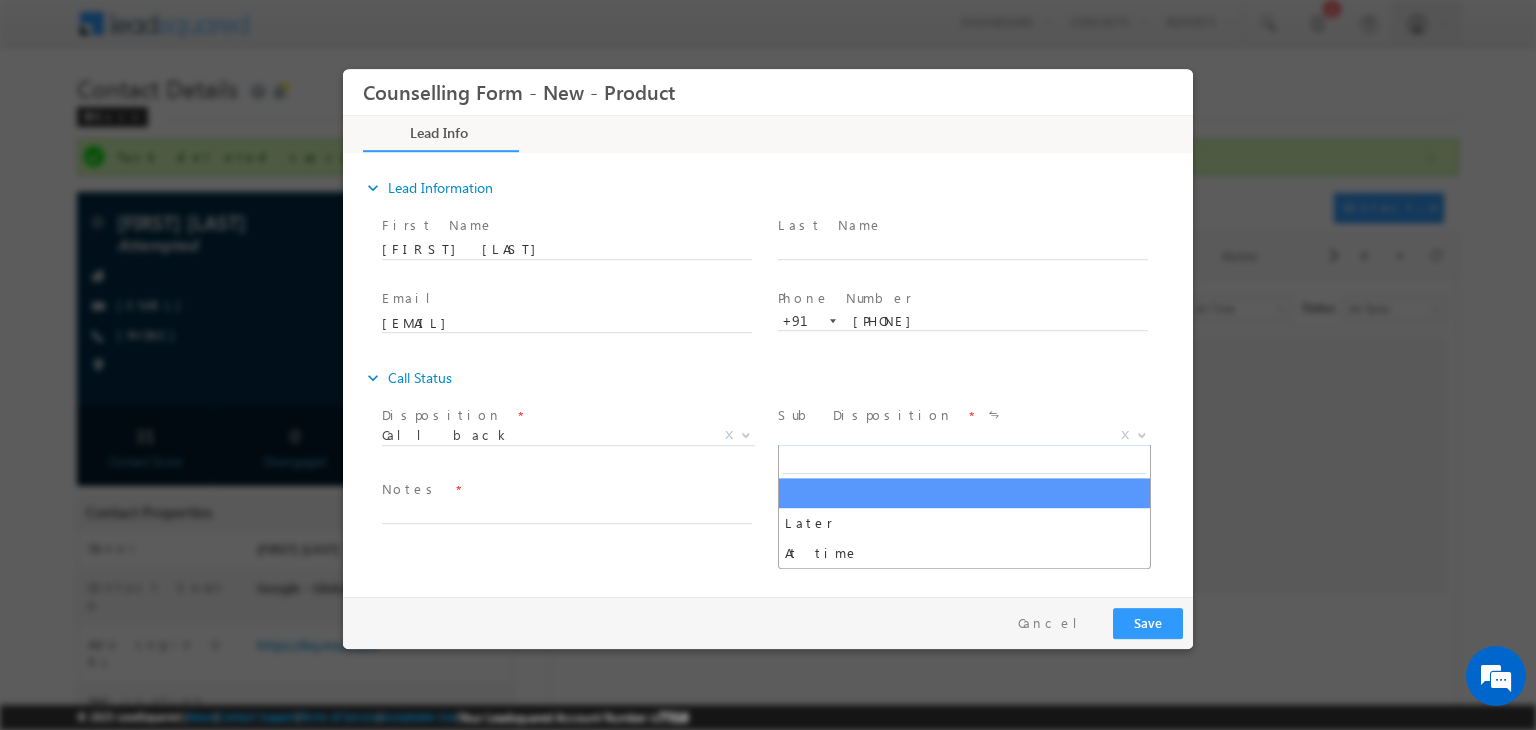 click on "X" at bounding box center (964, 436) 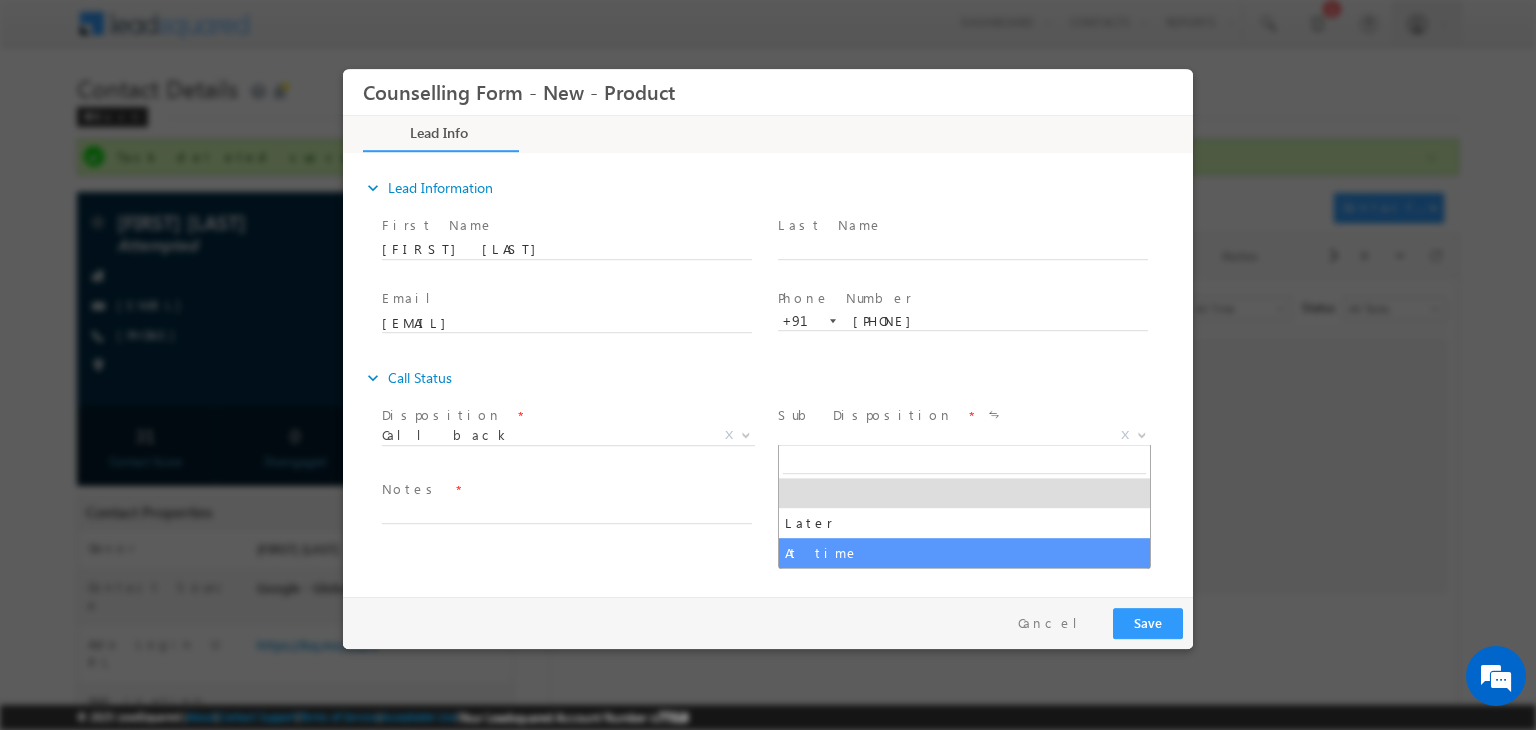 select on "At time" 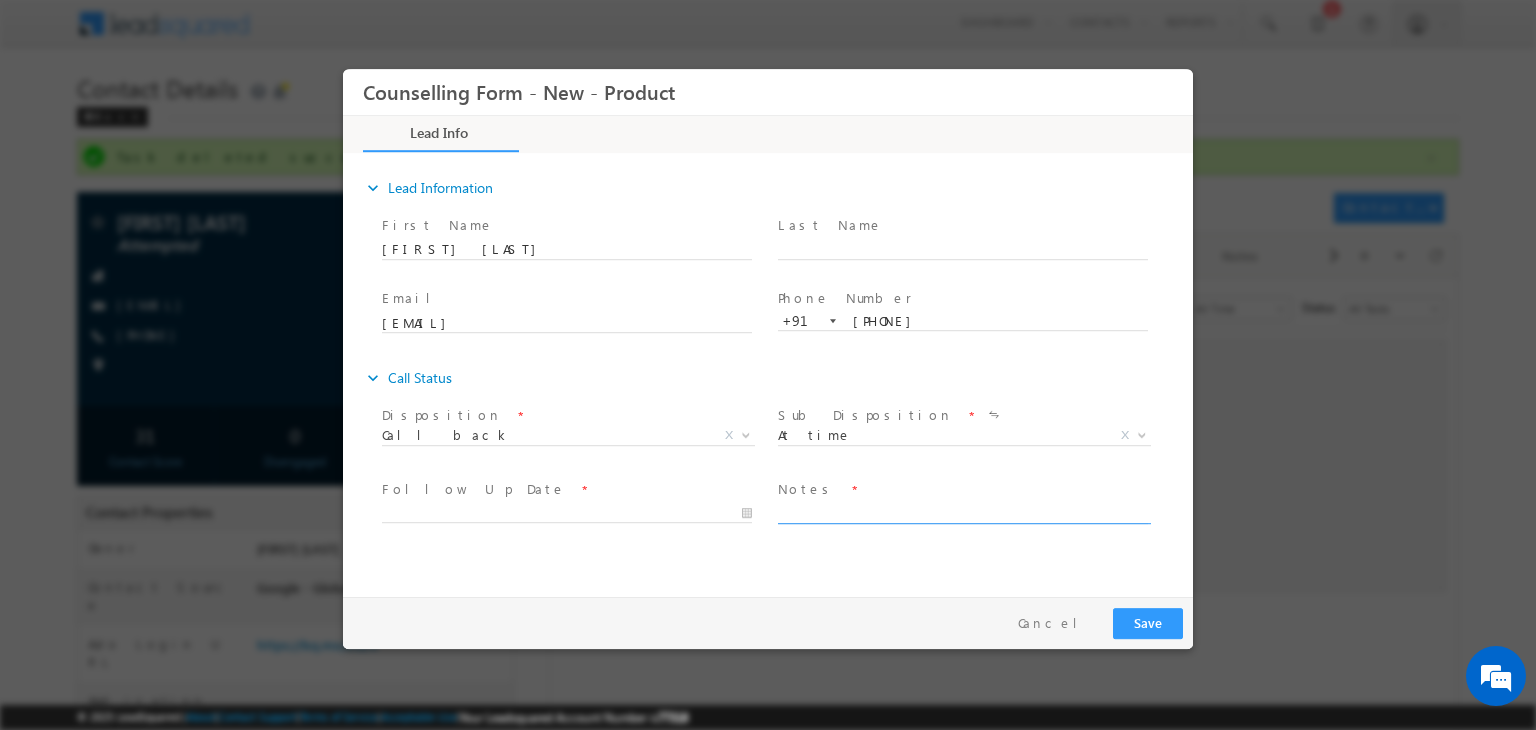 click at bounding box center [963, 512] 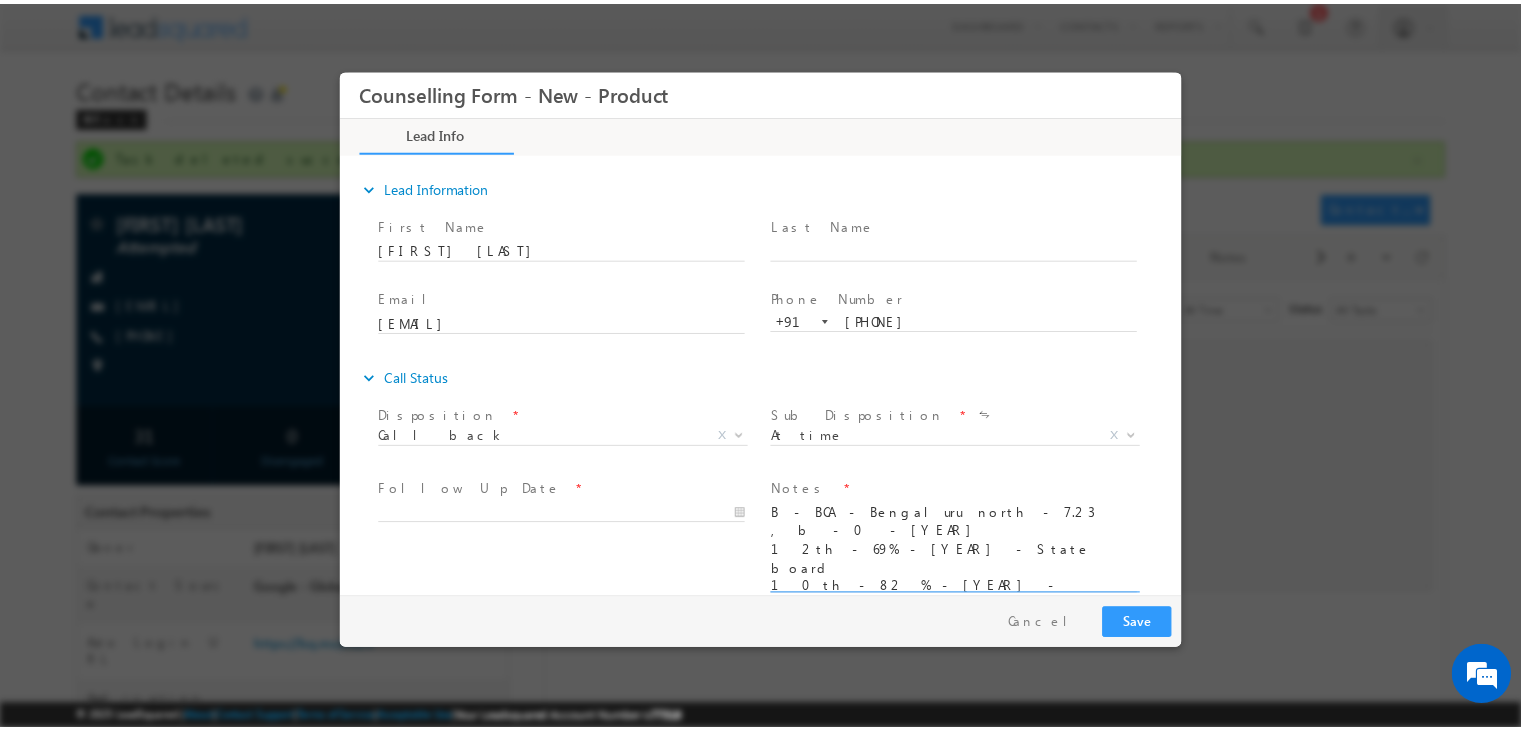 scroll, scrollTop: 4, scrollLeft: 0, axis: vertical 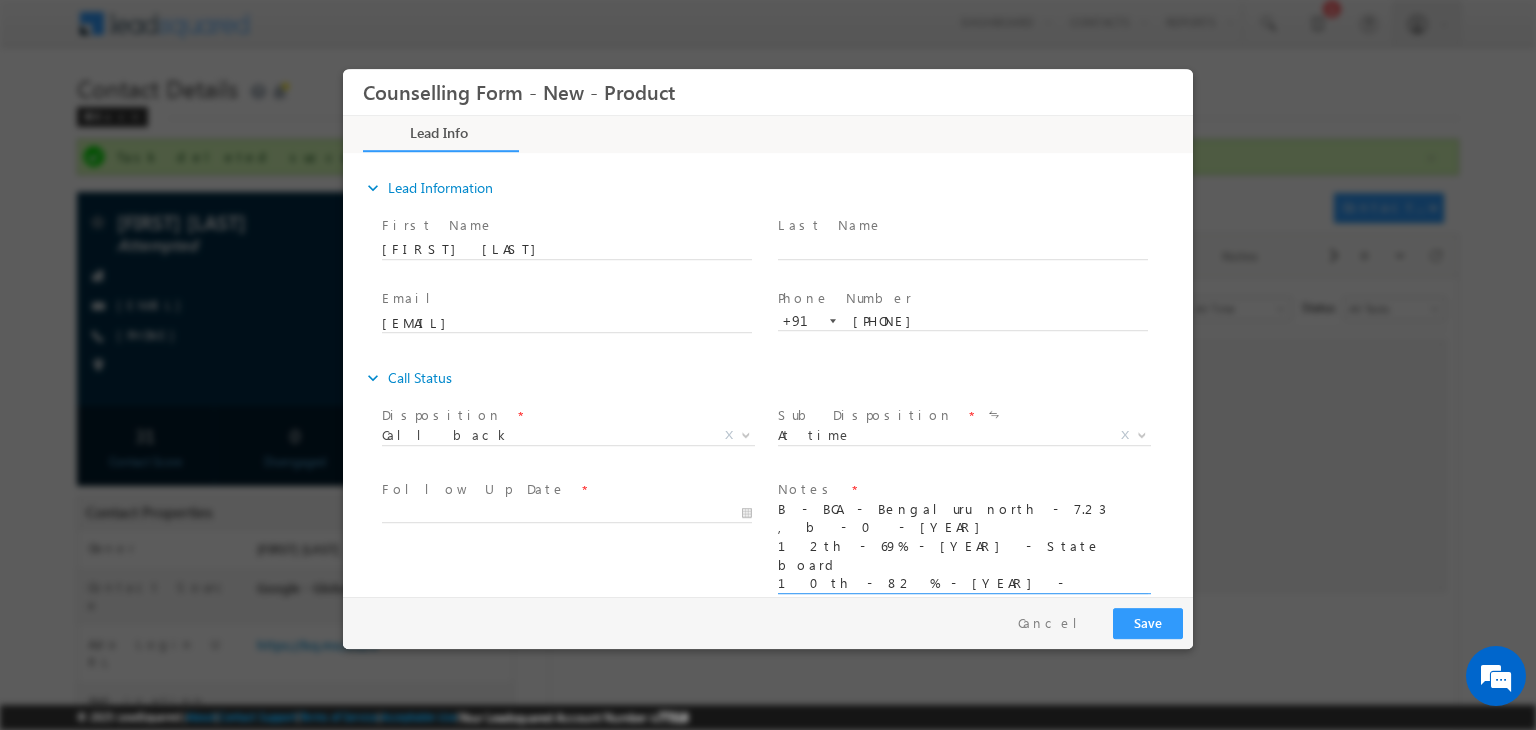 type on "B - BCA - Bengaluru north - 7.23 , b - 0 - 2025
12th - 69% - 2022 - State board
10th - 82 % - 2020 - State Board
C- MCA
Service - Police Karnataka - Father" 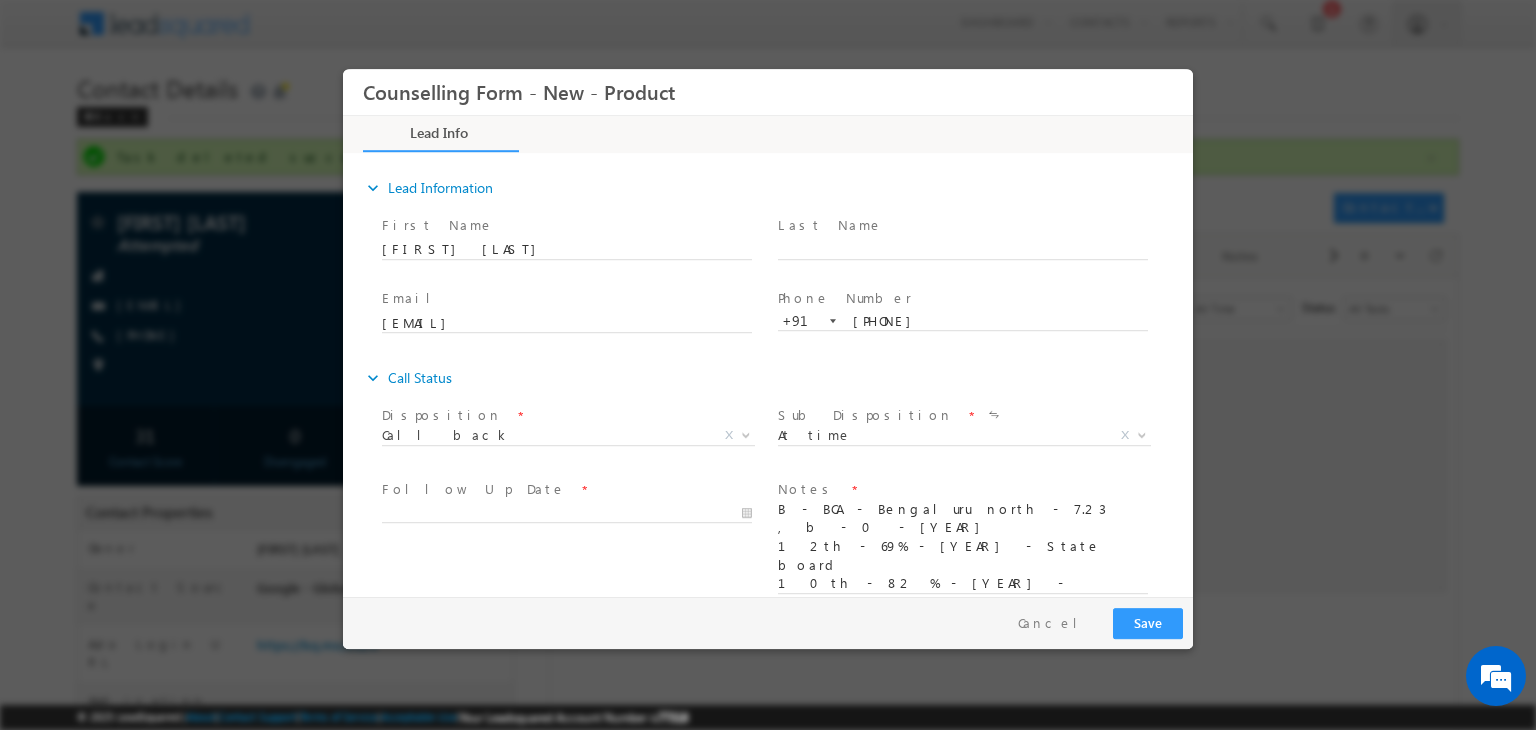 drag, startPoint x: 578, startPoint y: 485, endPoint x: 526, endPoint y: 500, distance: 54.120235 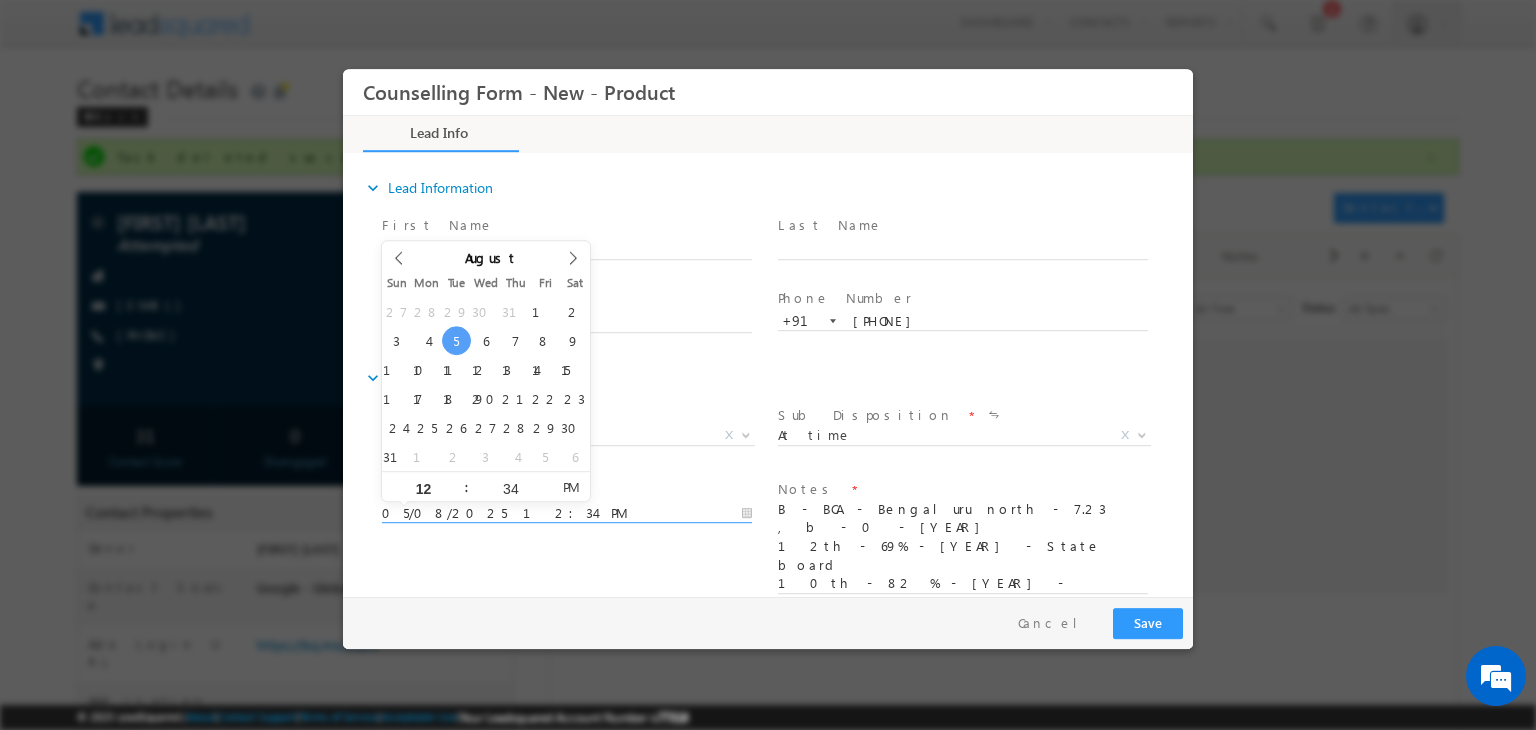 click on "05/08/2025 12:34 PM" at bounding box center (567, 514) 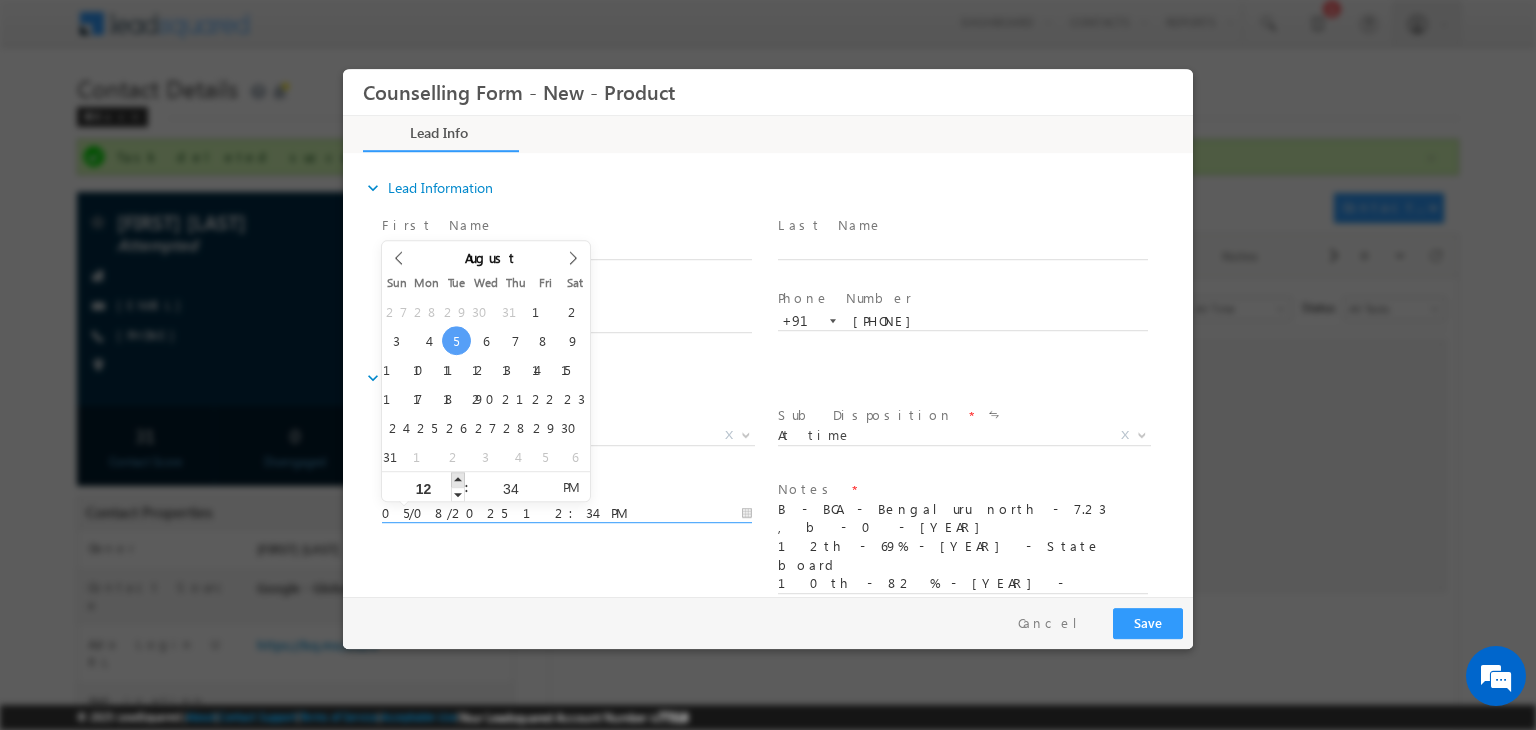type on "05/08/2025 1:34 PM" 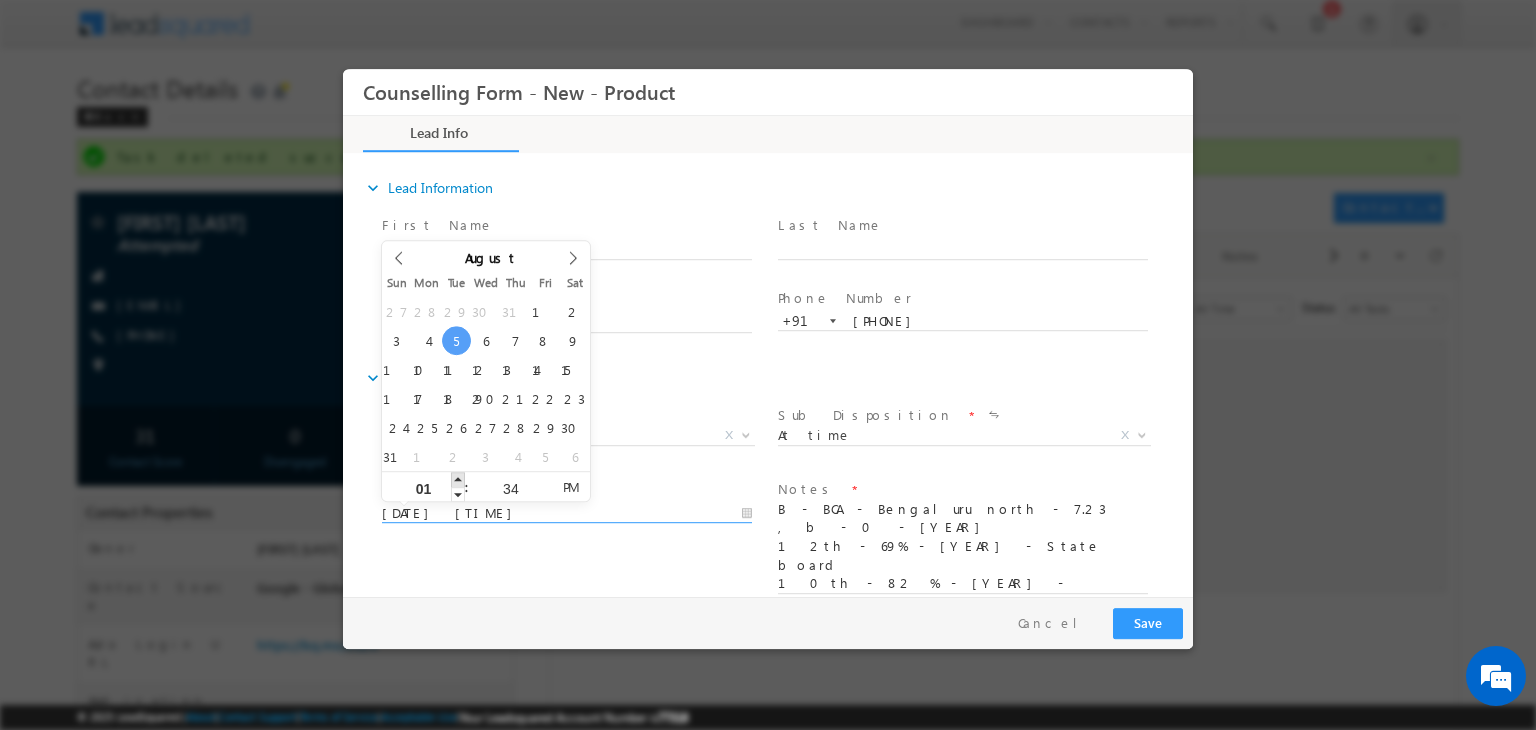 click at bounding box center (458, 479) 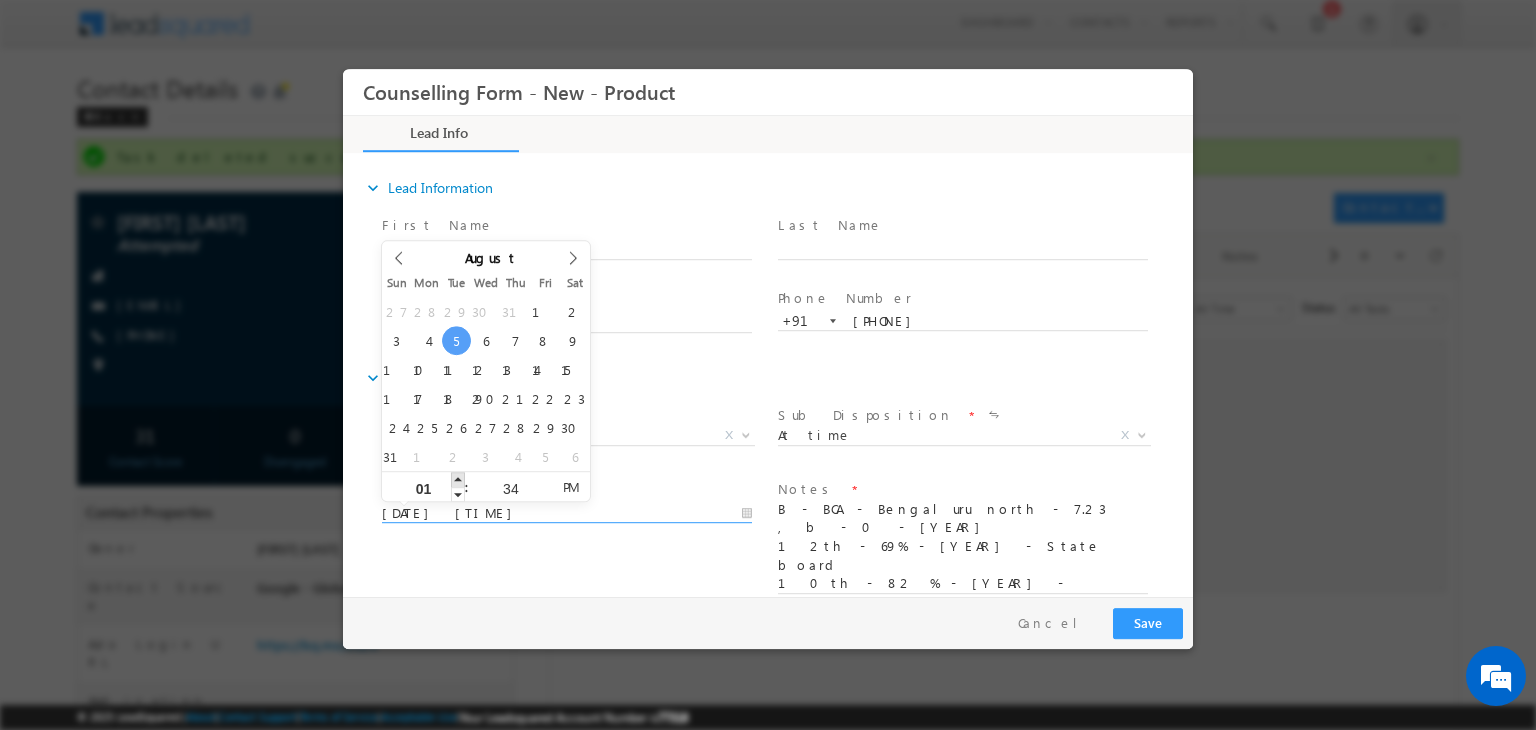 type on "05/08/2025 2:34 PM" 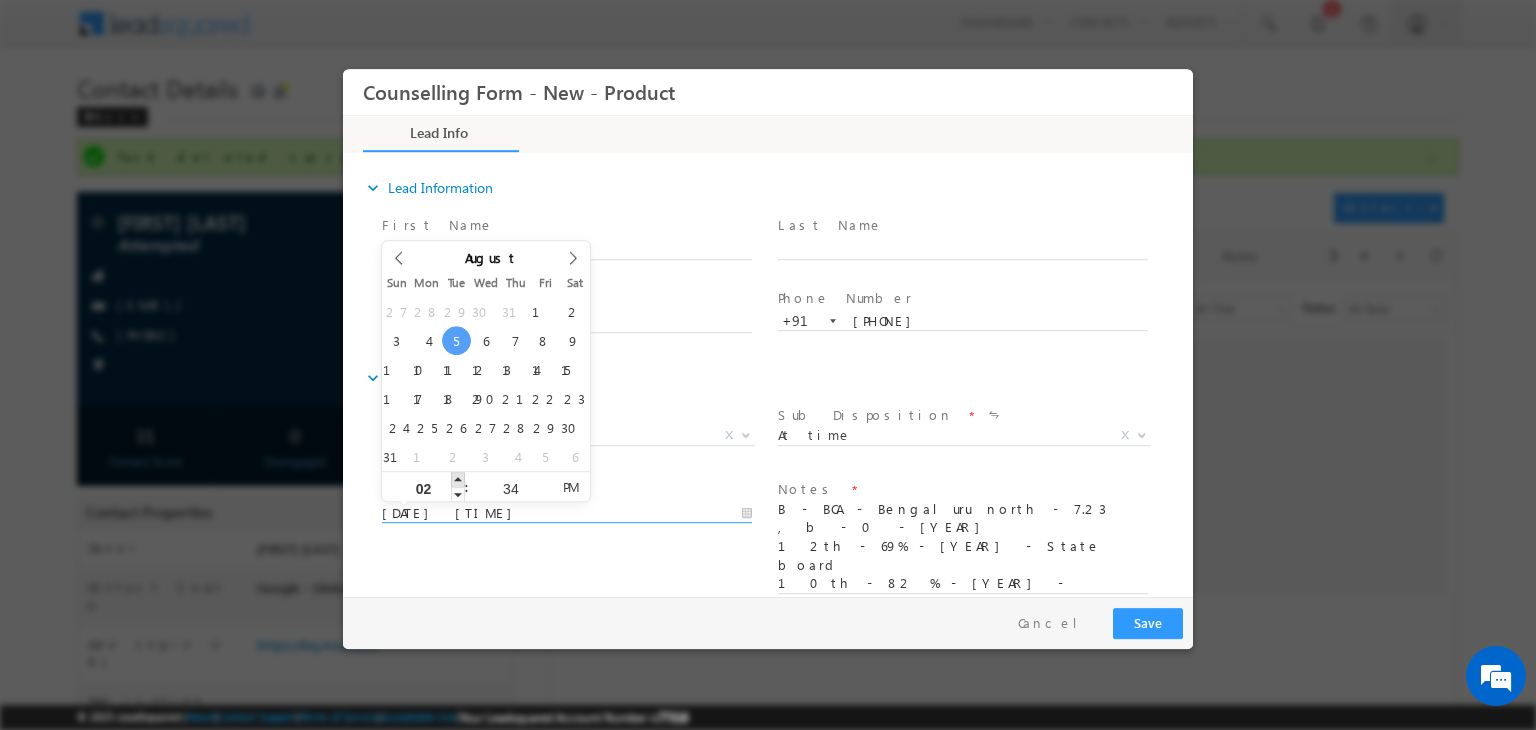 click at bounding box center (458, 479) 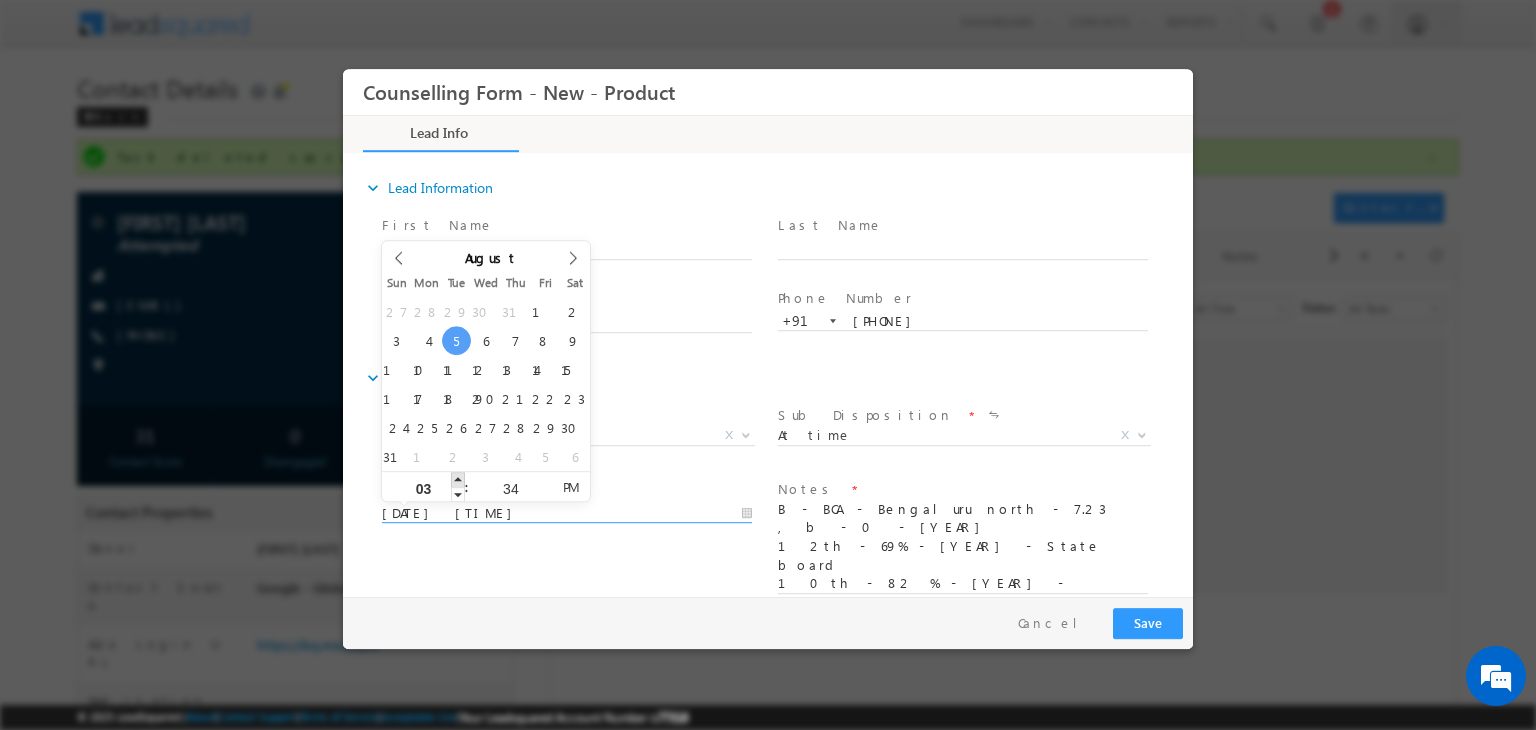 click at bounding box center (458, 479) 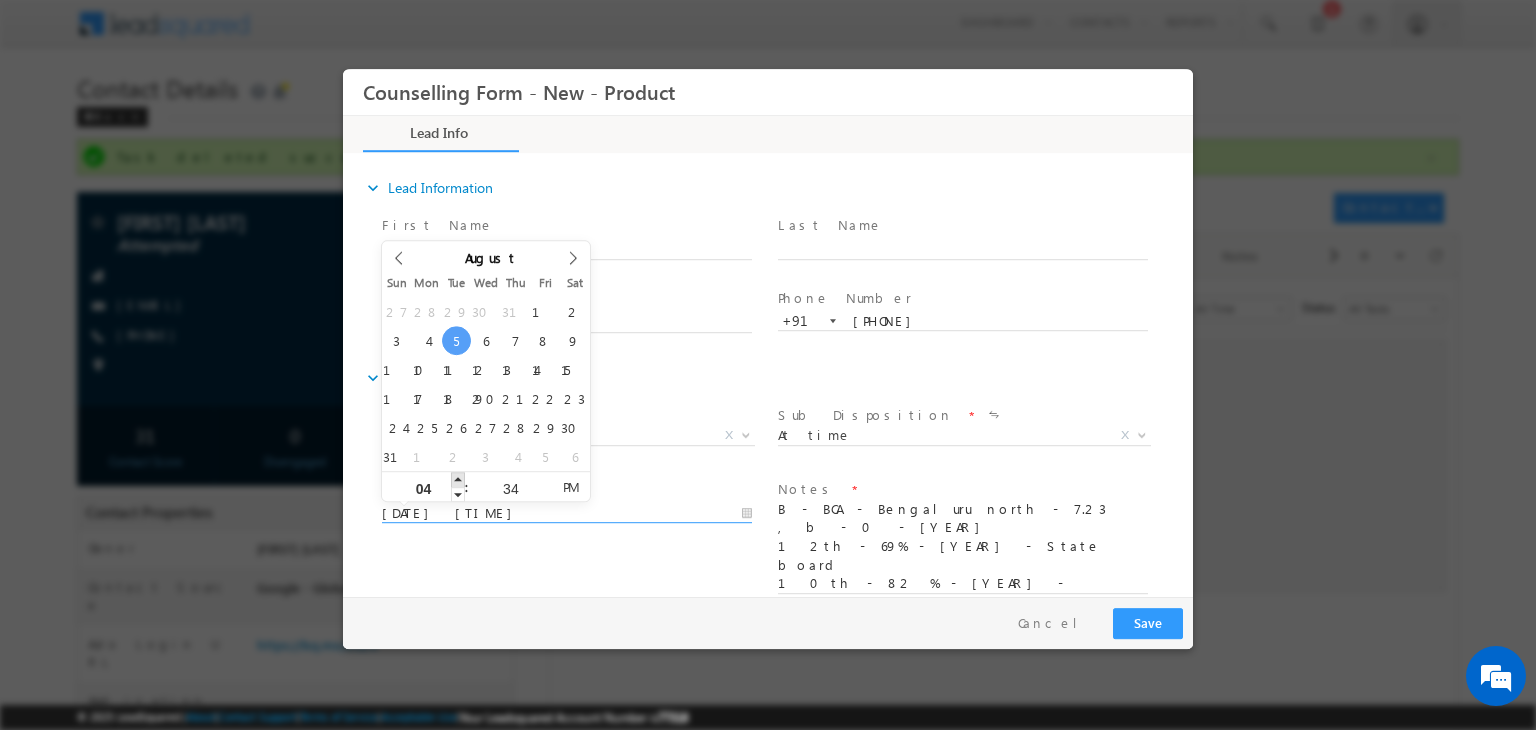 click at bounding box center (458, 479) 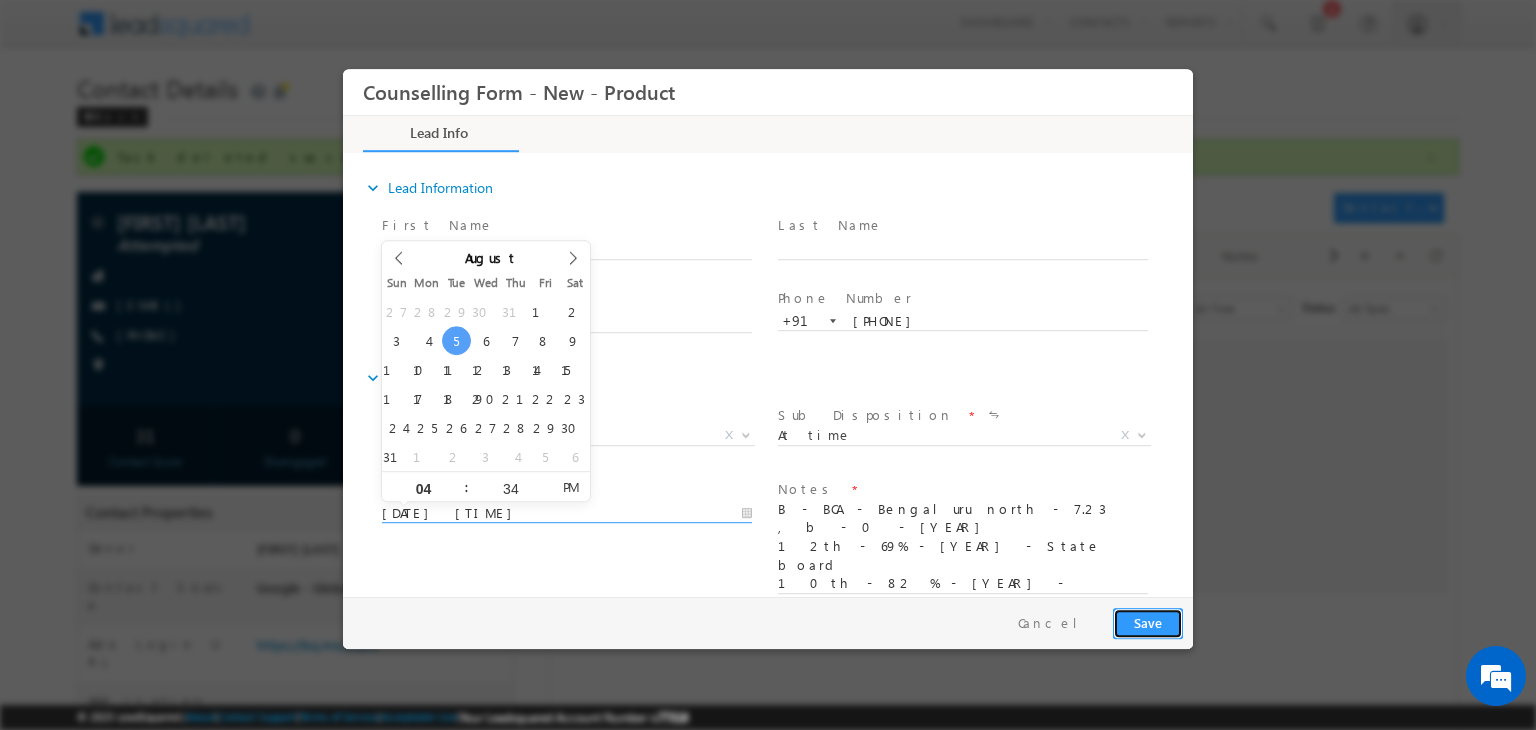 click on "Save" at bounding box center (1148, 623) 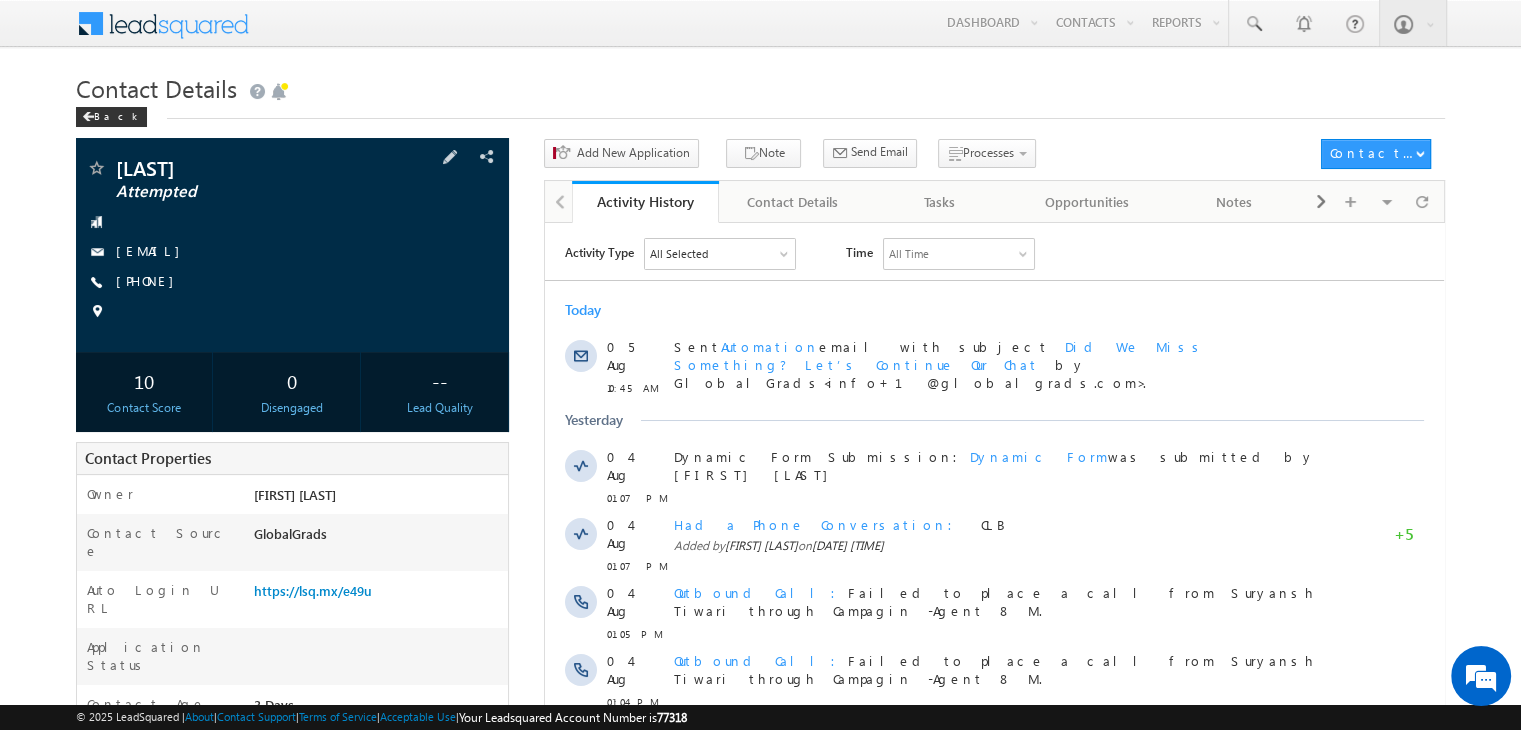 scroll, scrollTop: 0, scrollLeft: 0, axis: both 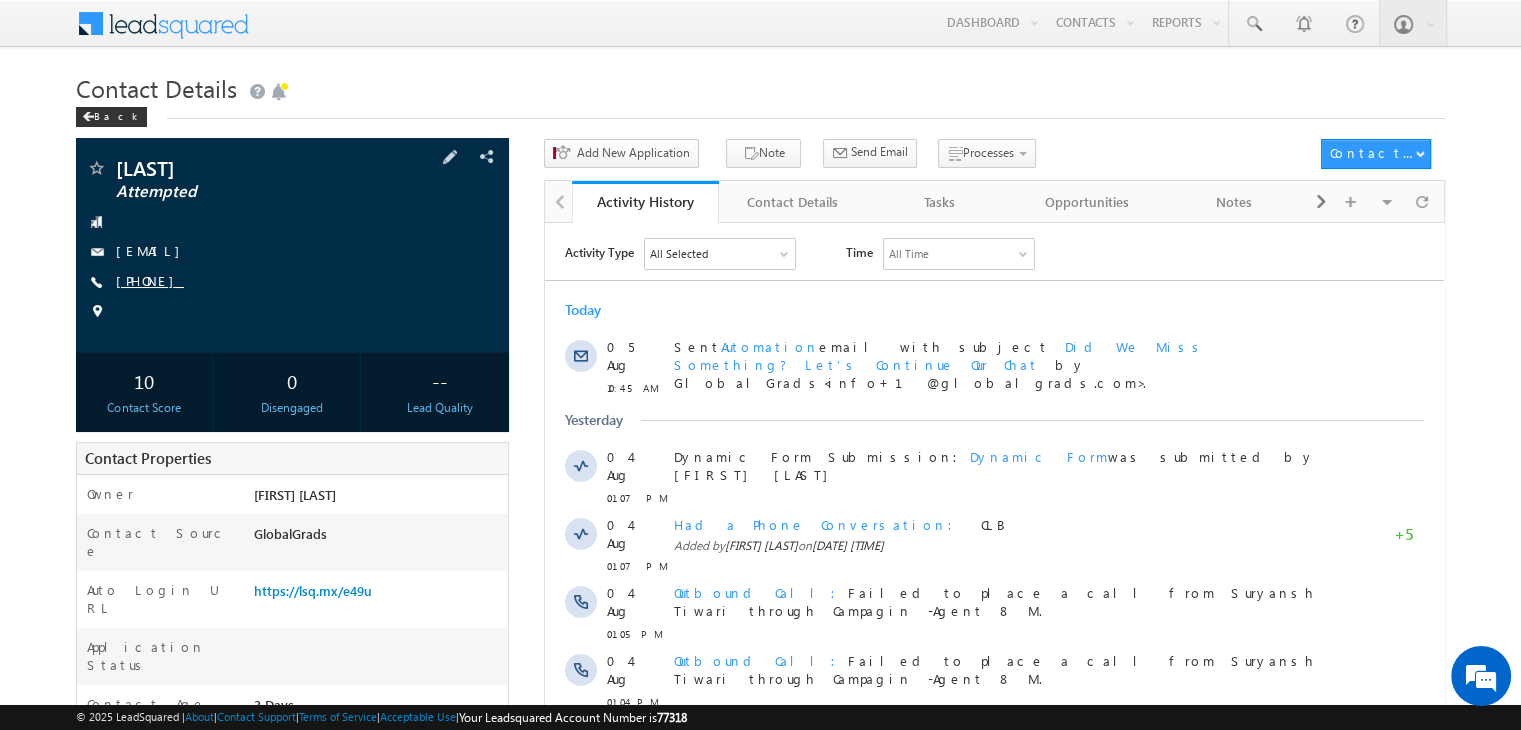 click on "[PHONE]" at bounding box center (150, 280) 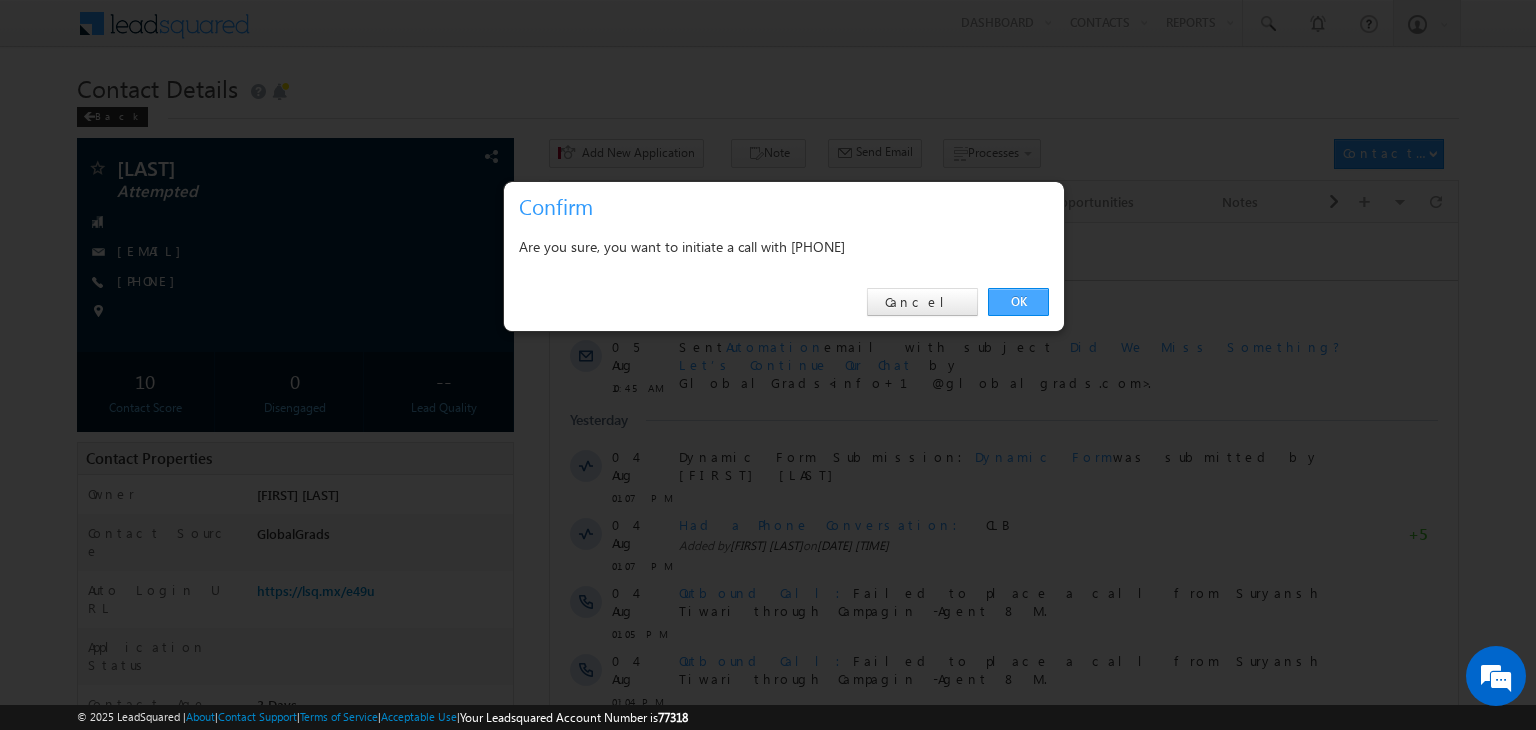 click on "OK" at bounding box center [1018, 302] 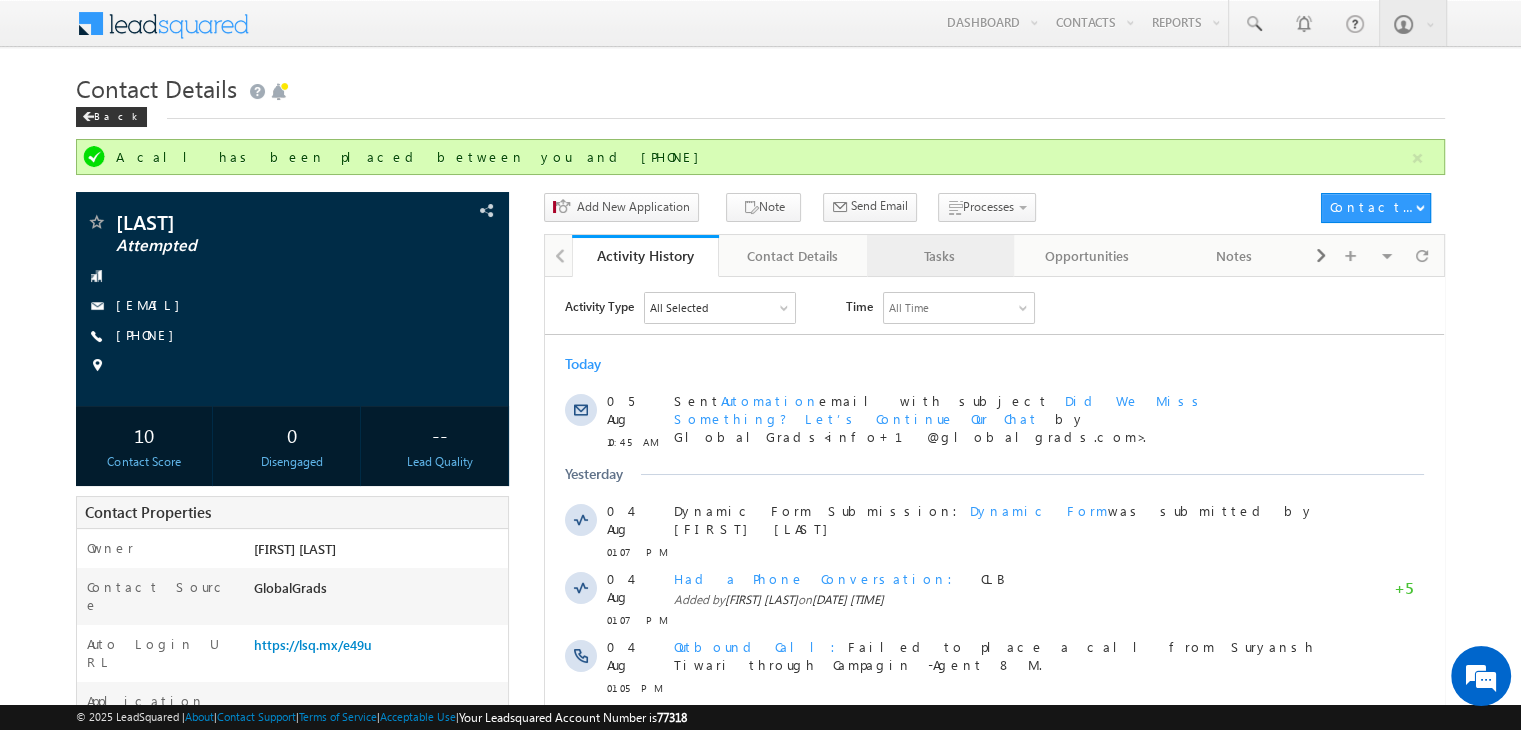 click on "Tasks" at bounding box center [939, 256] 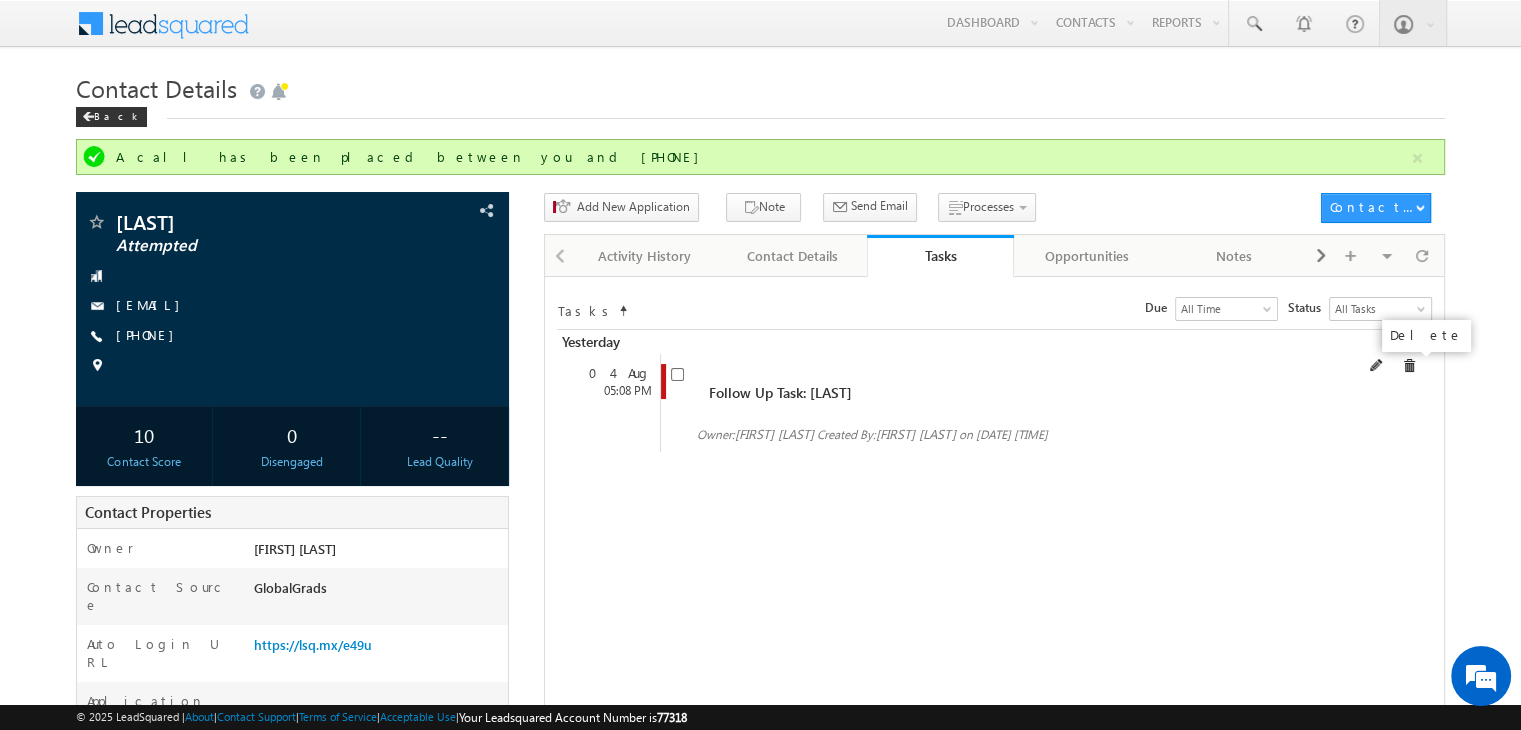 click at bounding box center (1409, 366) 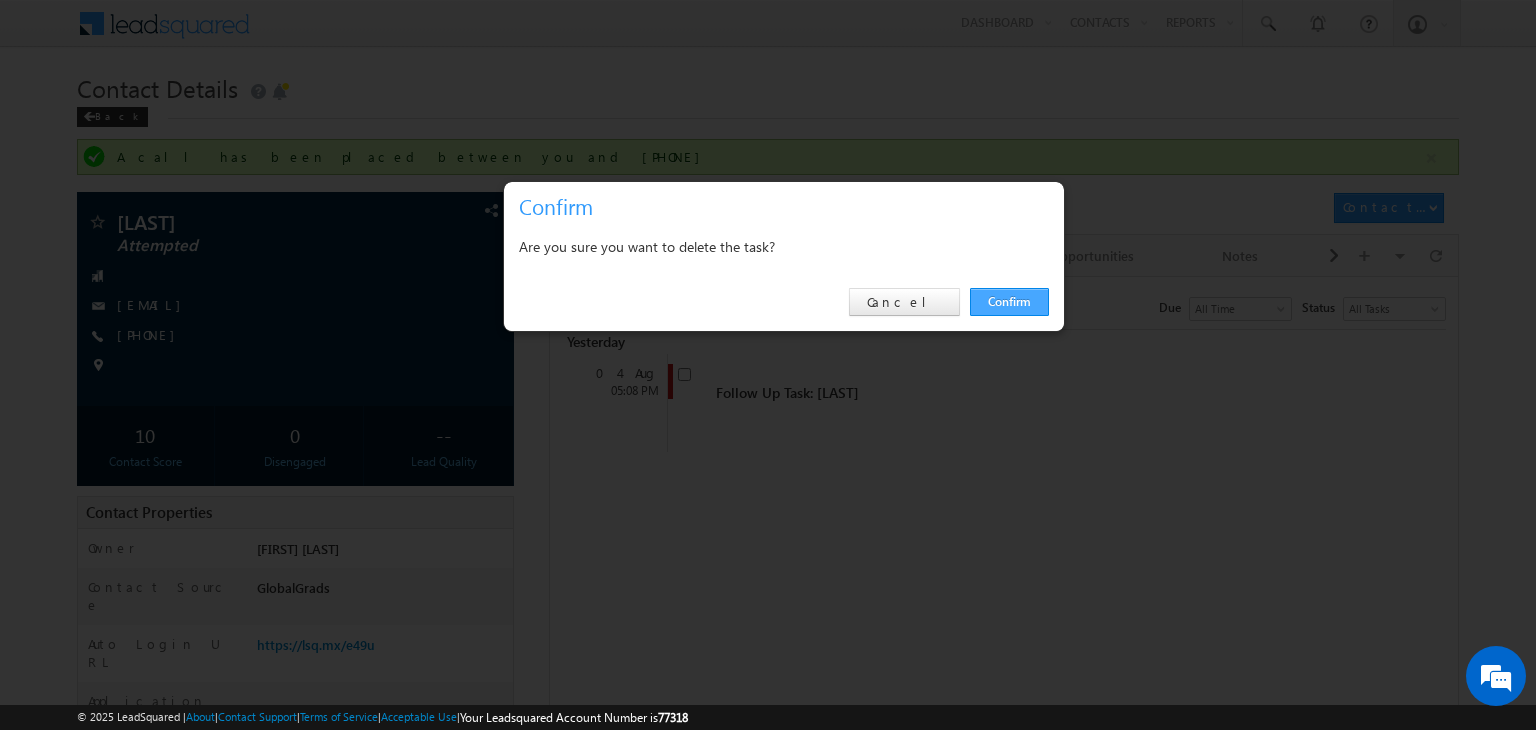 click on "Confirm" at bounding box center (1009, 302) 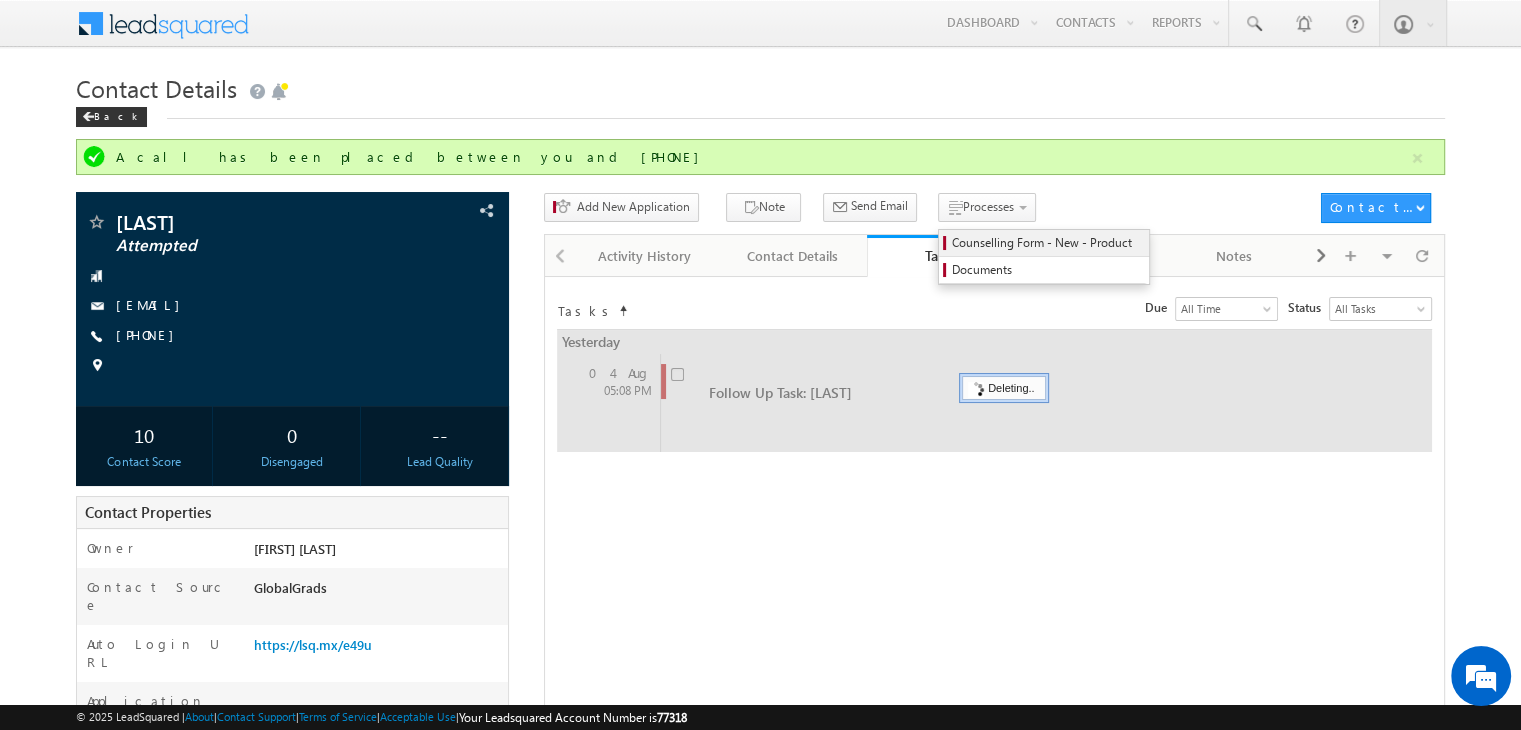 click on "Counselling Form - New - Product" at bounding box center (1044, 243) 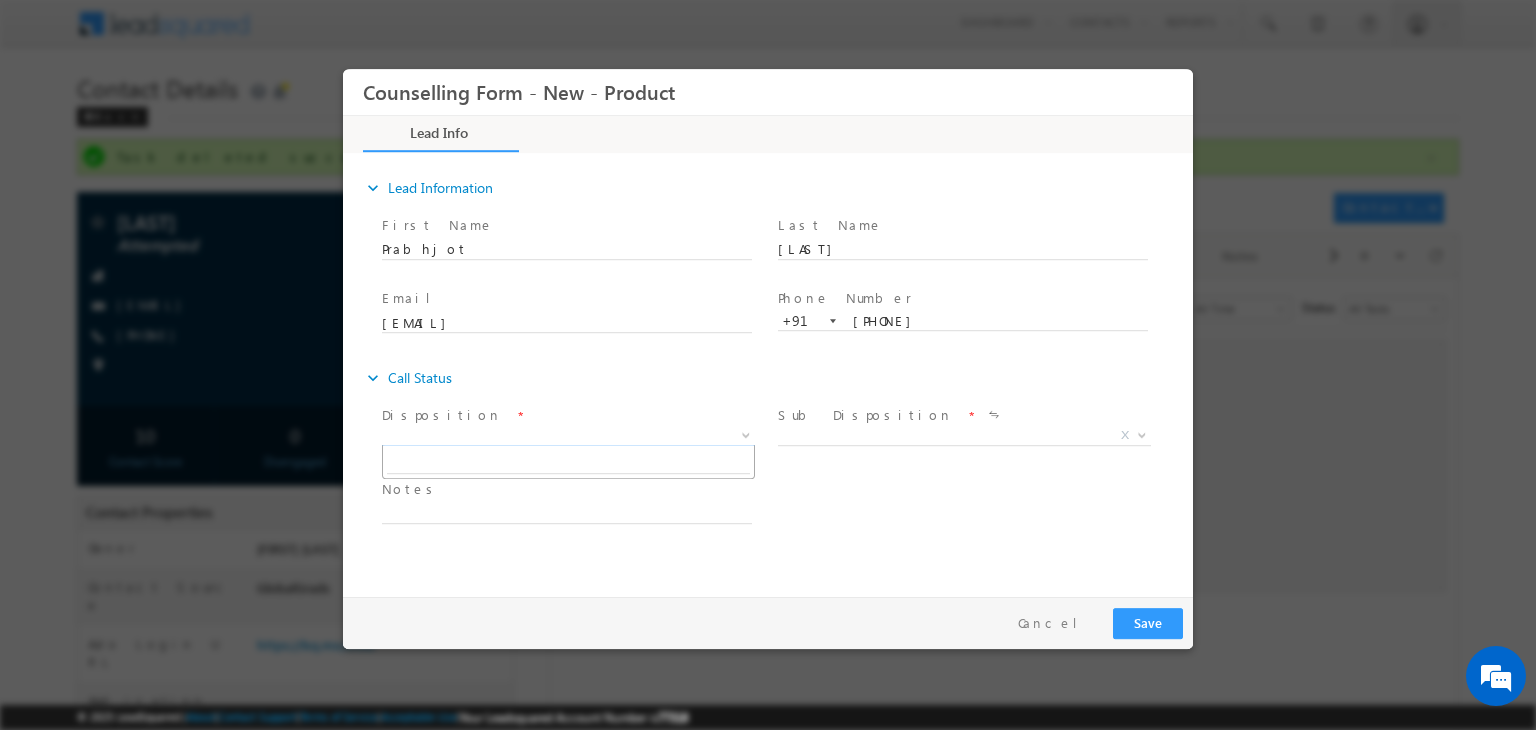 click on "X" at bounding box center [568, 436] 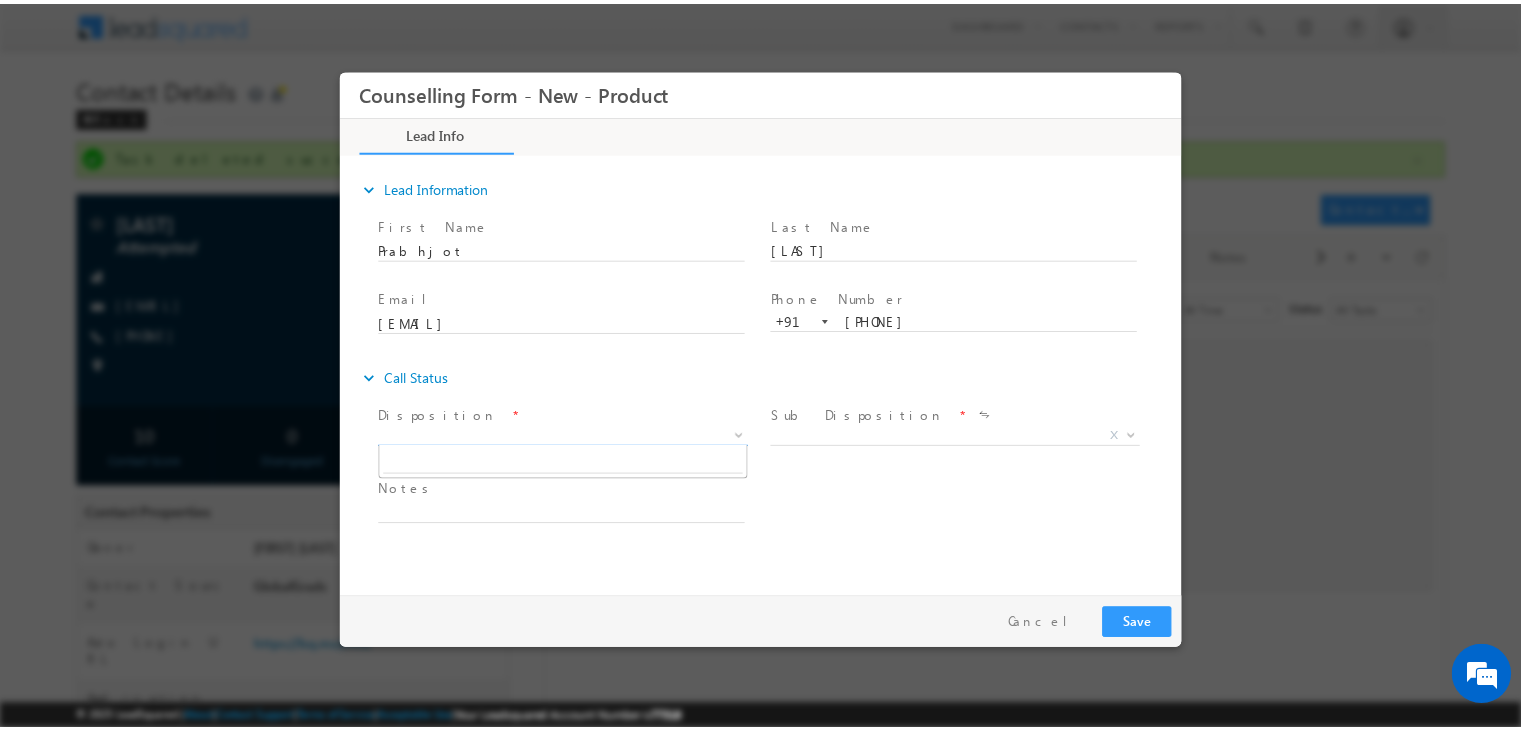 scroll, scrollTop: 0, scrollLeft: 0, axis: both 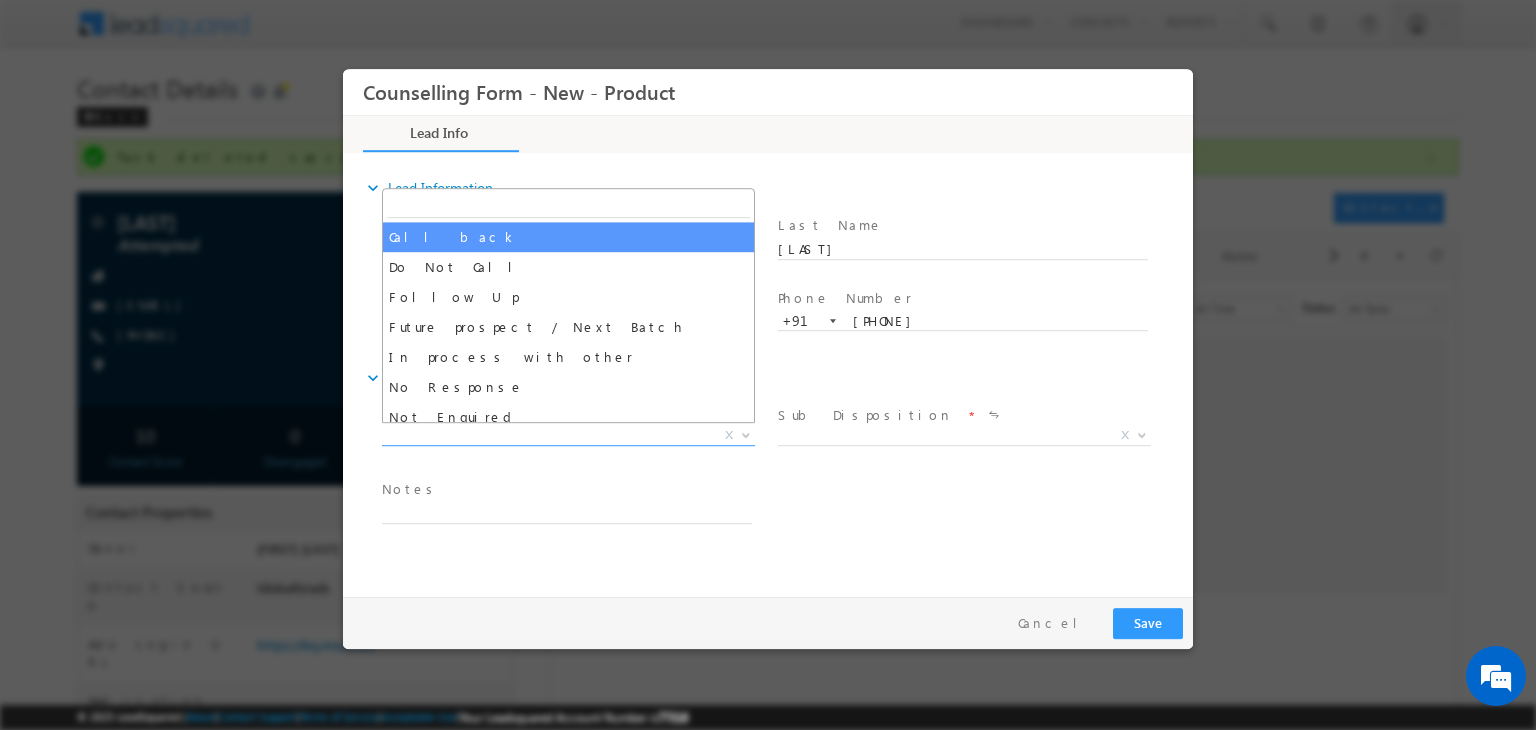 select on "Call back" 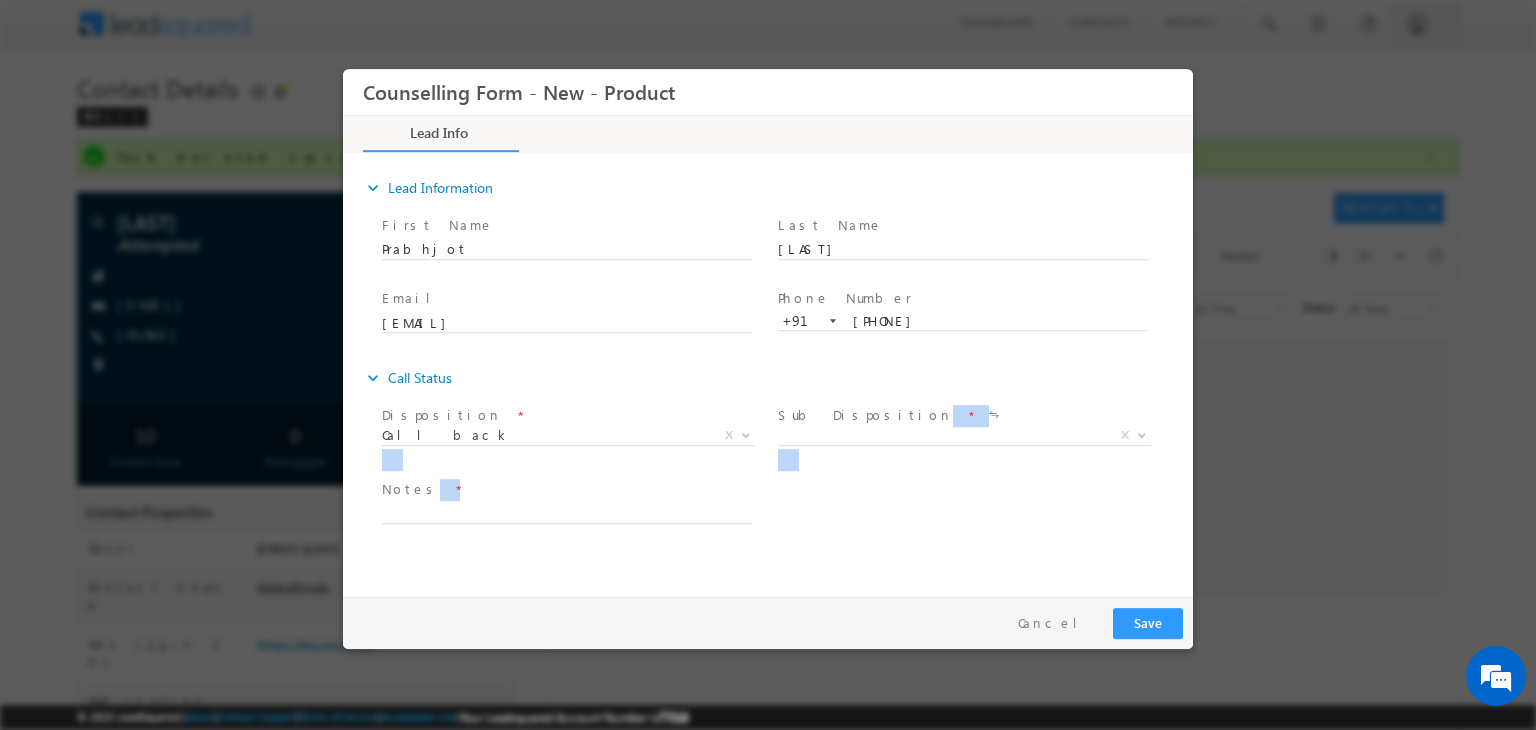 drag, startPoint x: 518, startPoint y: 495, endPoint x: 772, endPoint y: 404, distance: 269.8092 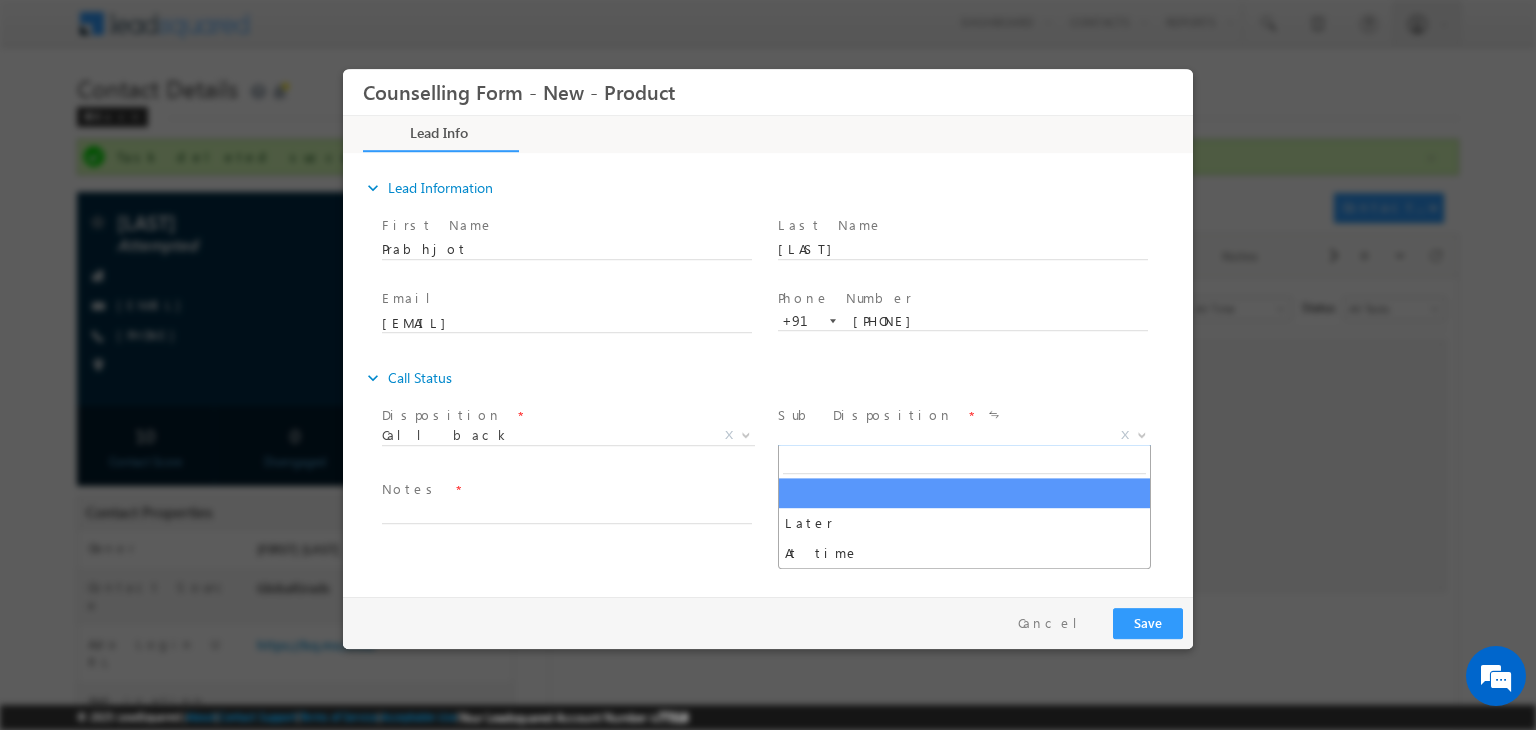 click on "X" at bounding box center (964, 436) 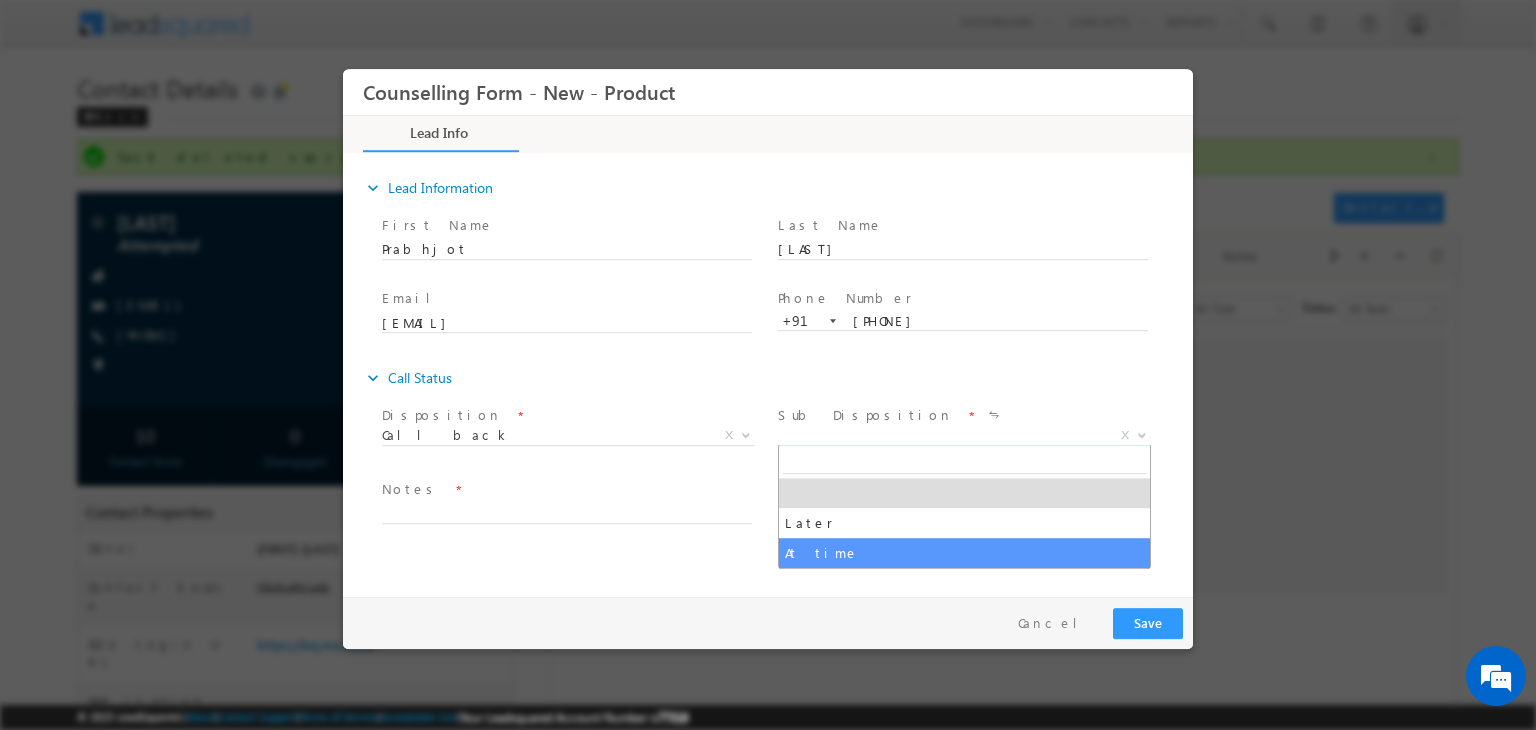 select on "At time" 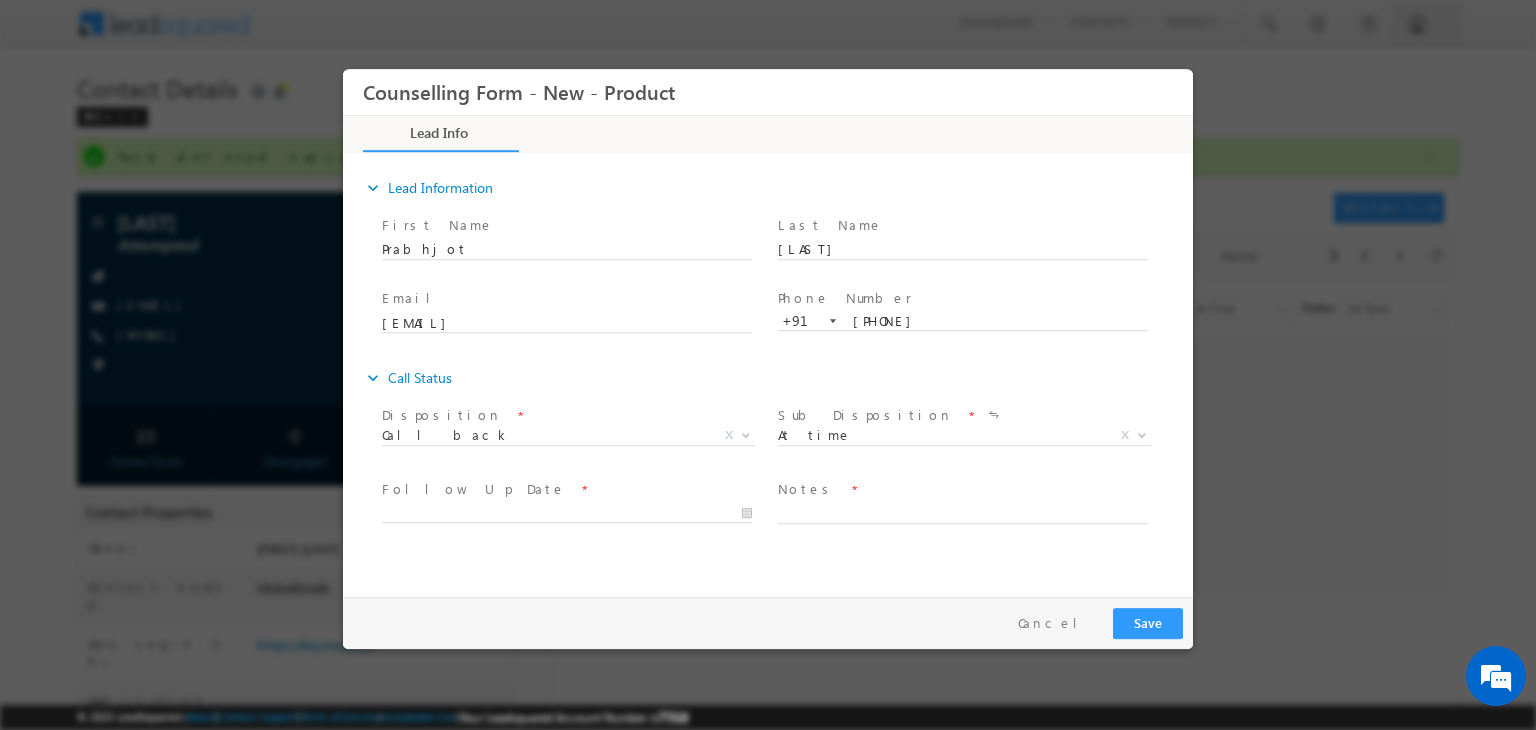 drag, startPoint x: 590, startPoint y: 499, endPoint x: 524, endPoint y: 514, distance: 67.68308 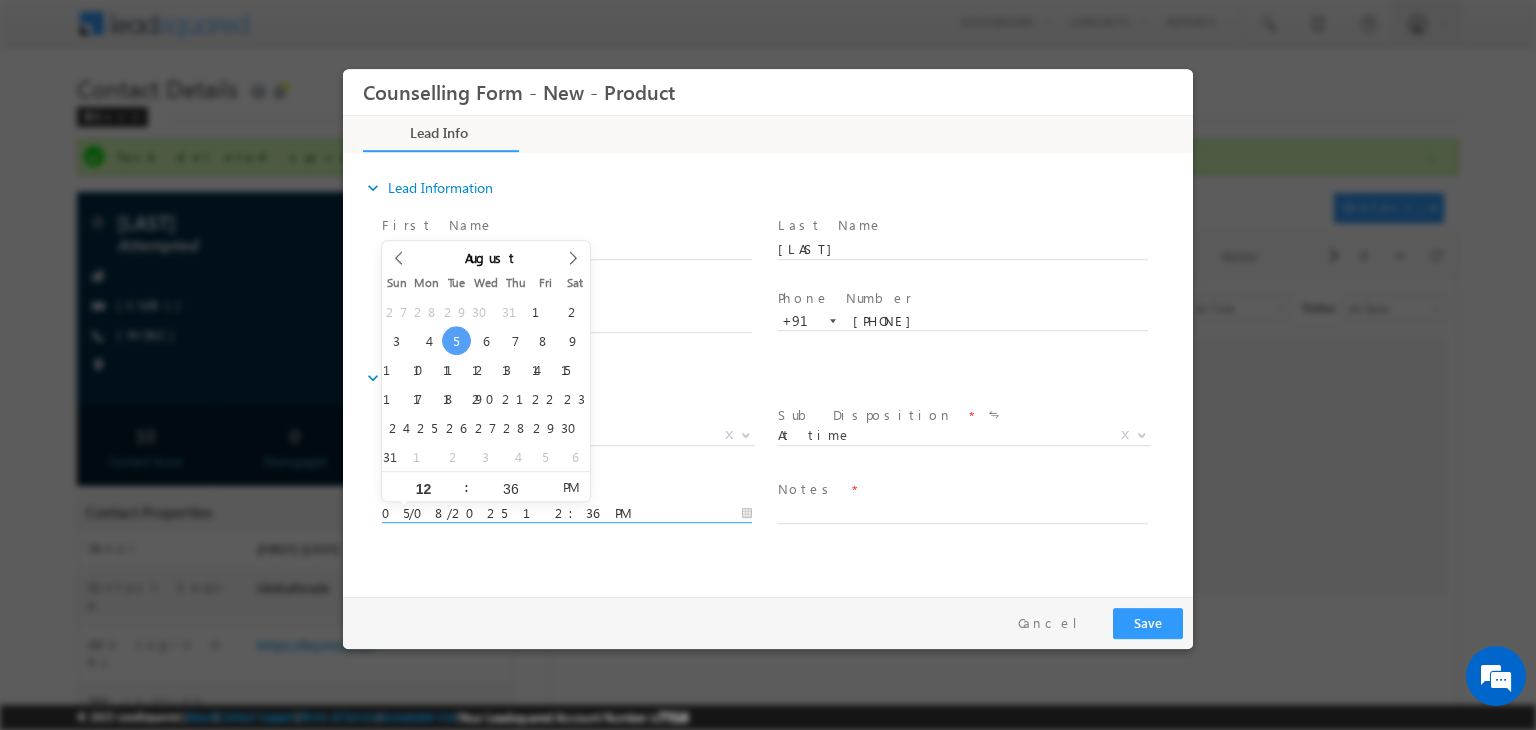 click on "05/08/2025 12:36 PM" at bounding box center [567, 514] 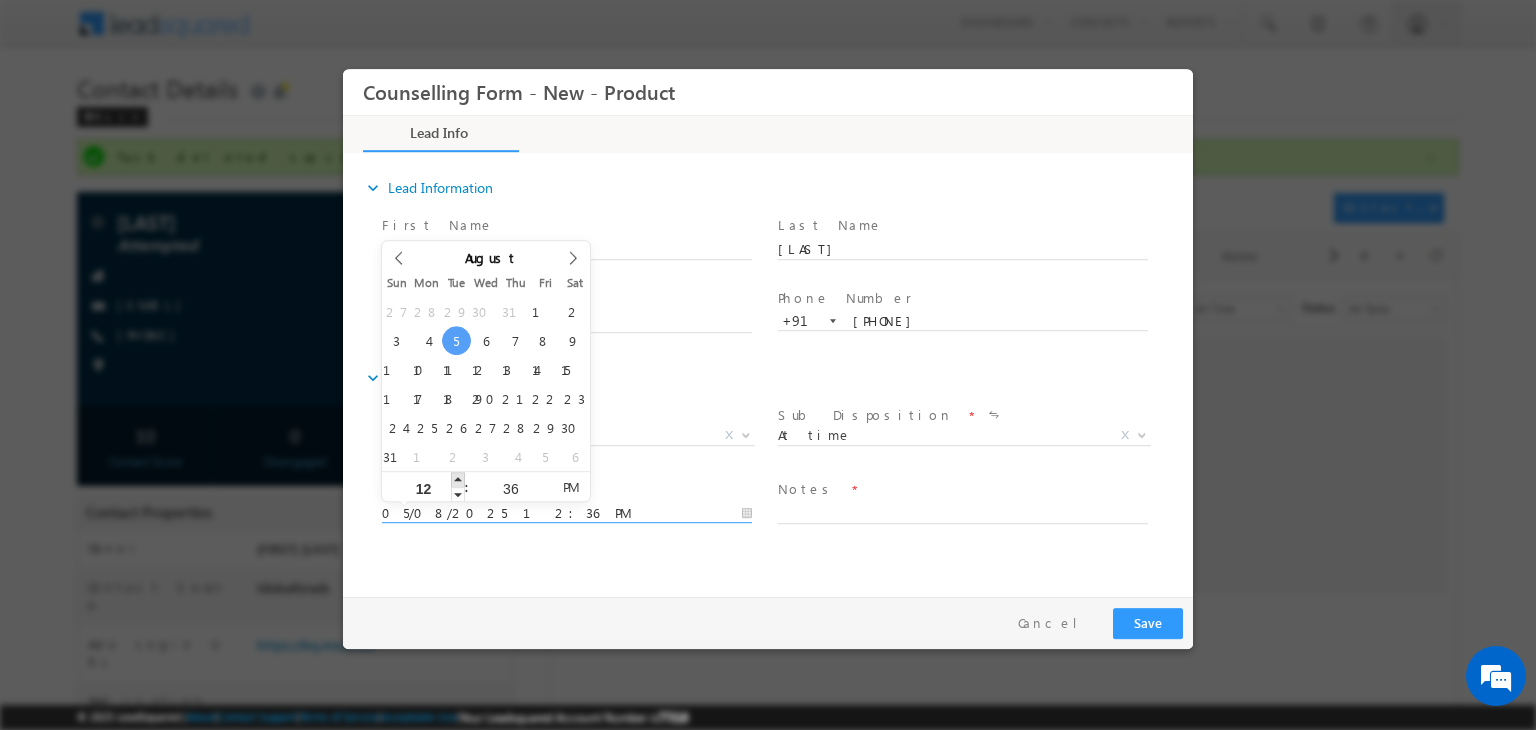 type on "[DATE] [TIME]" 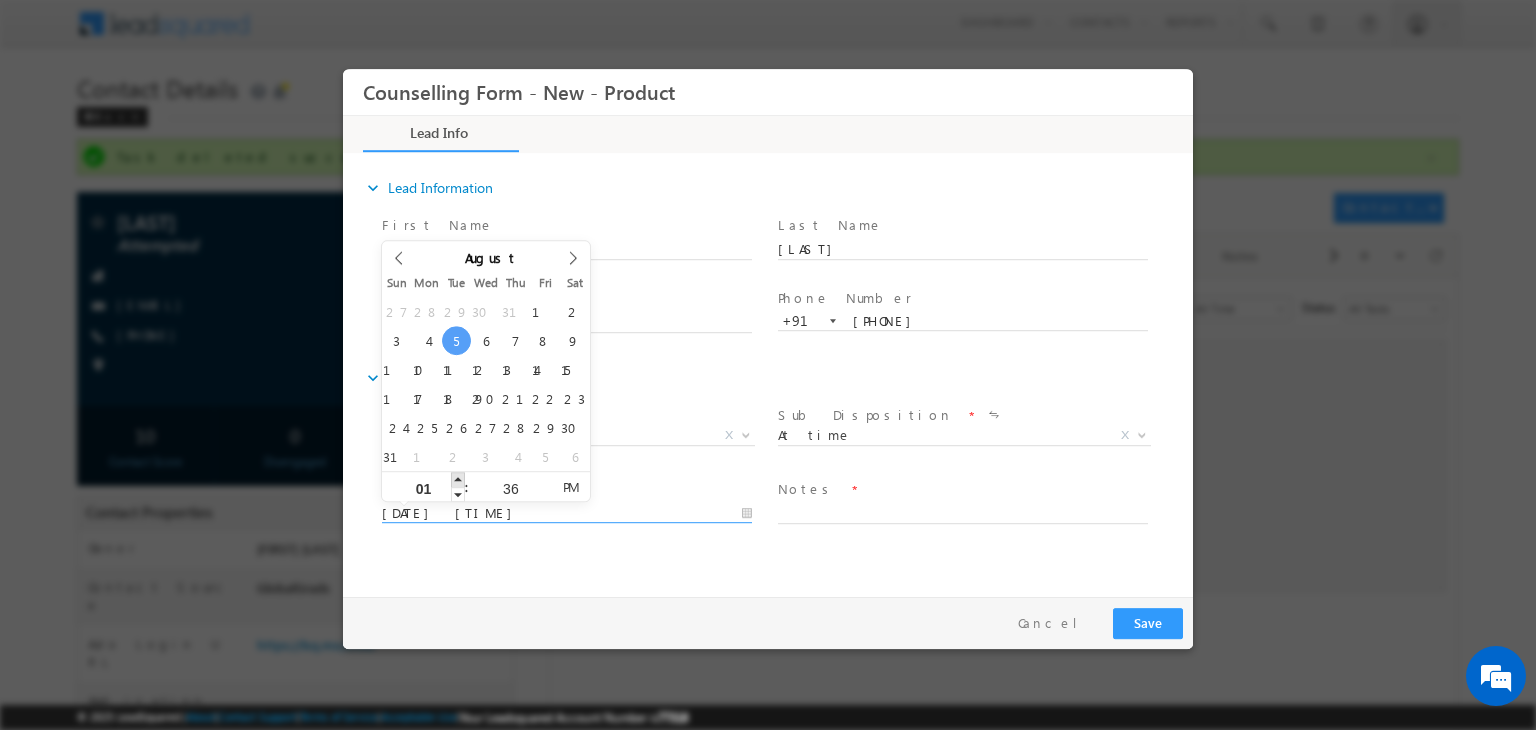 click at bounding box center (458, 479) 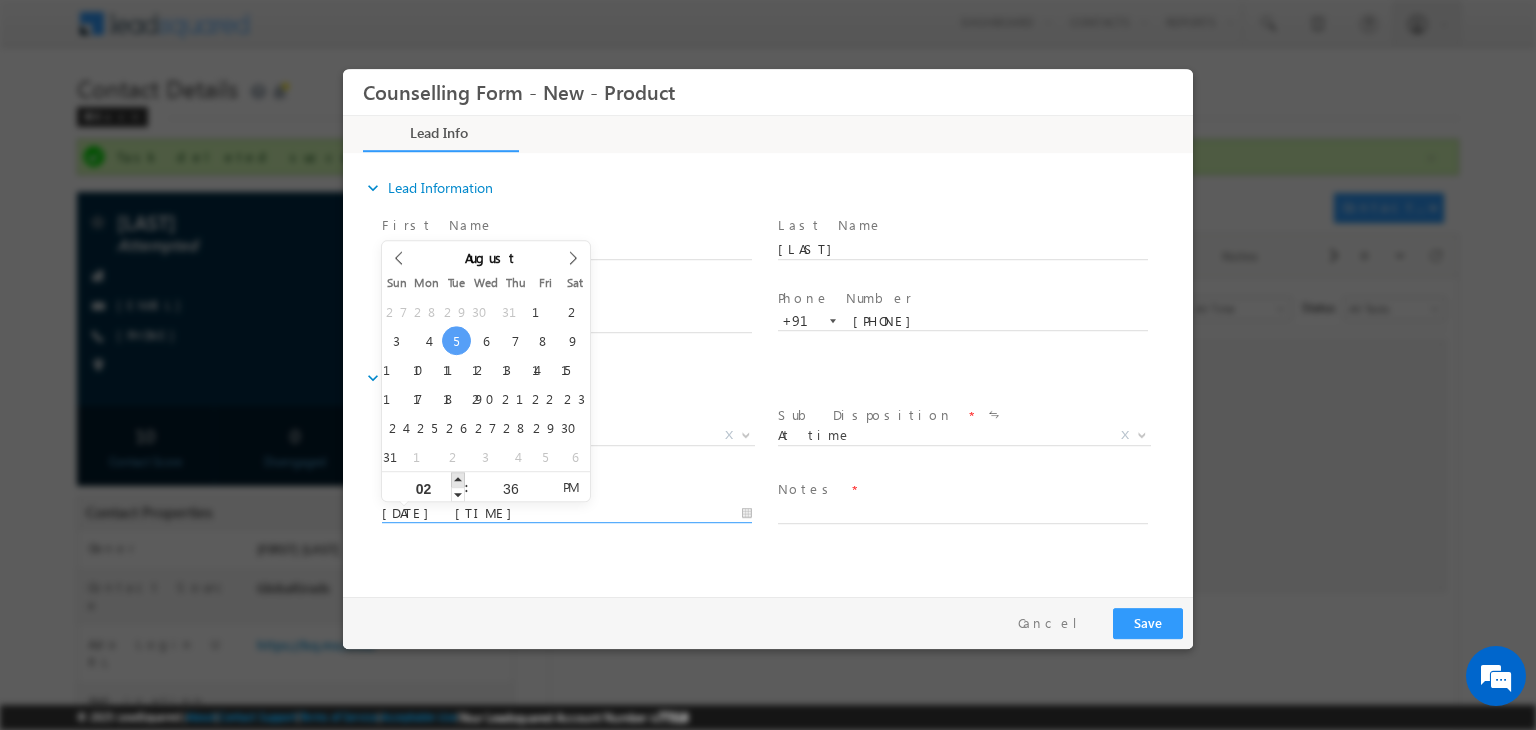click at bounding box center (458, 479) 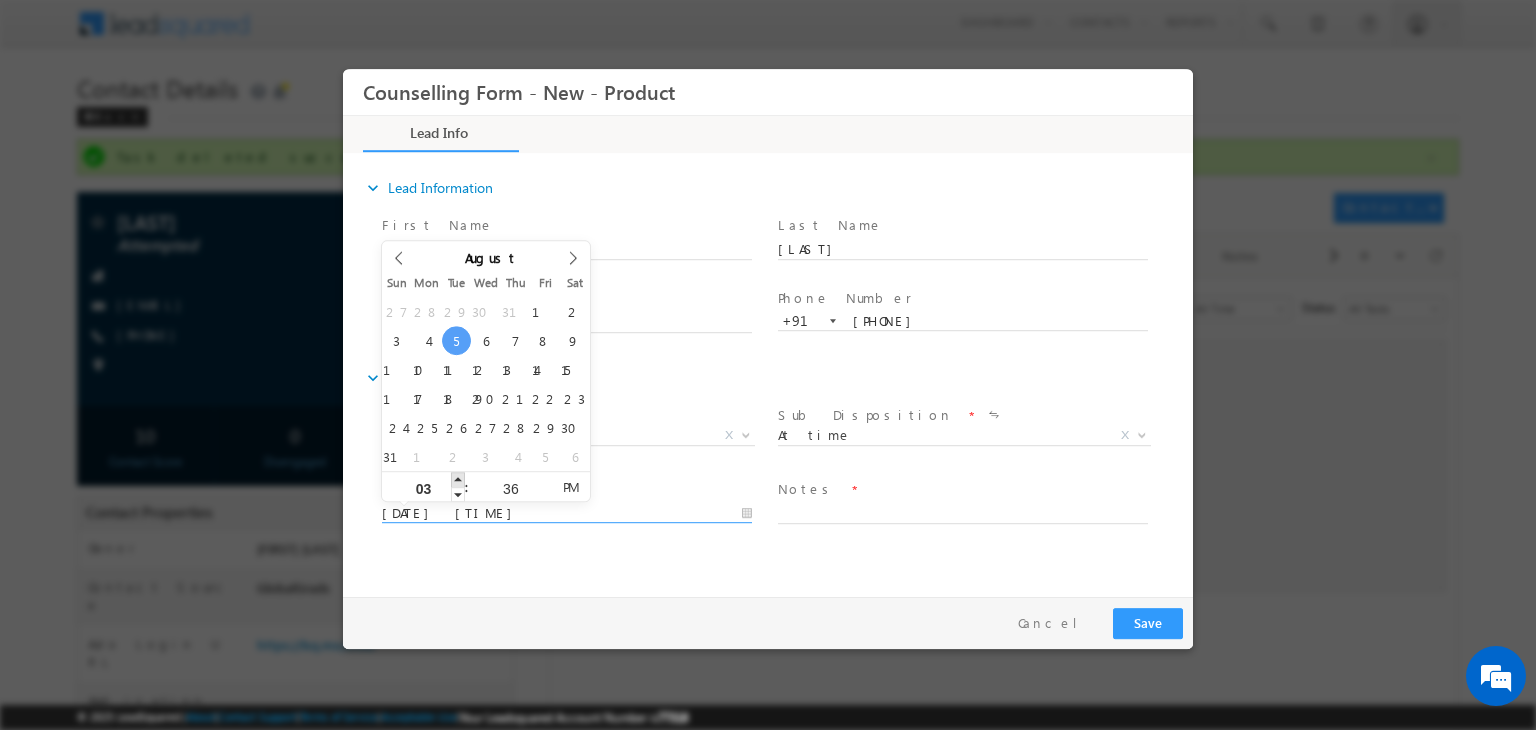 click at bounding box center (458, 479) 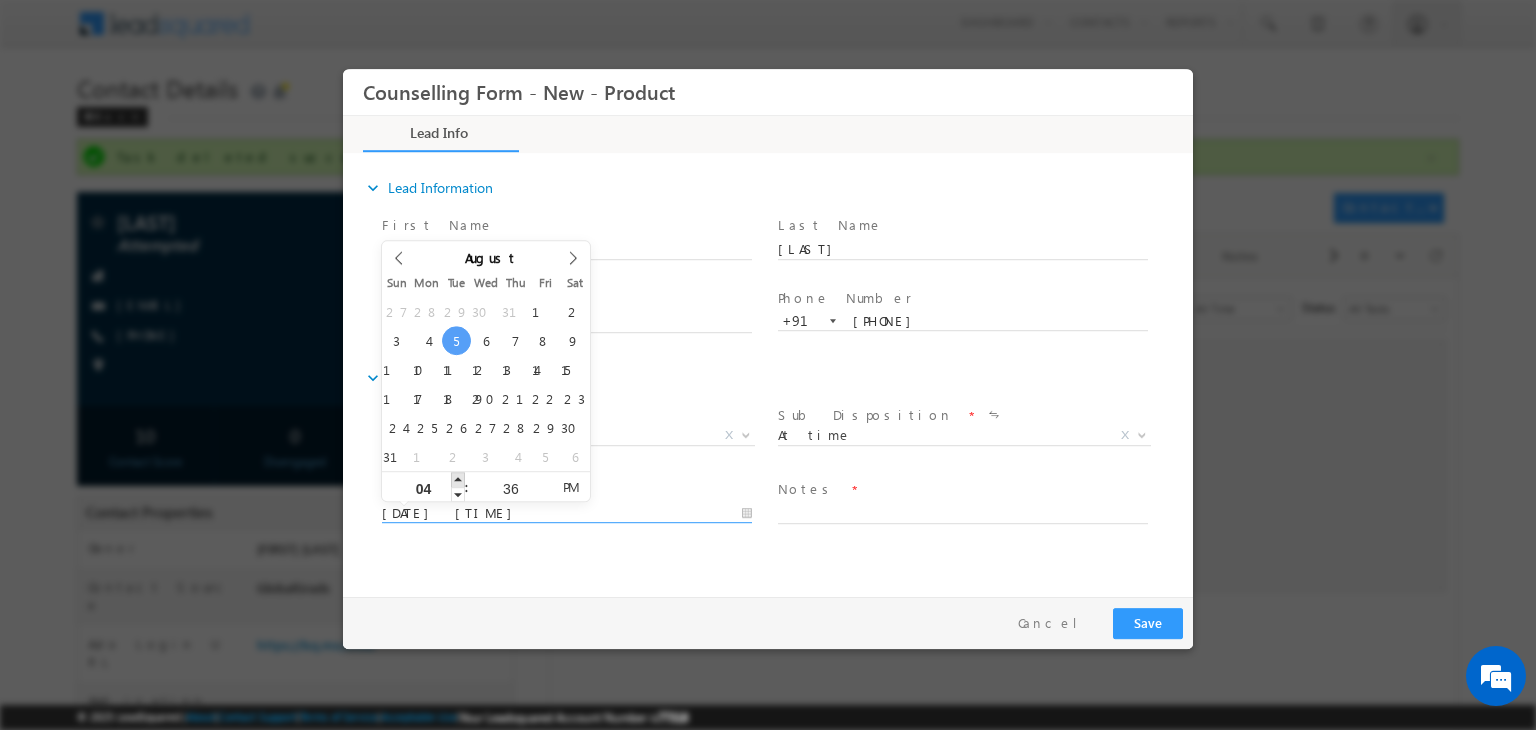 click at bounding box center (458, 479) 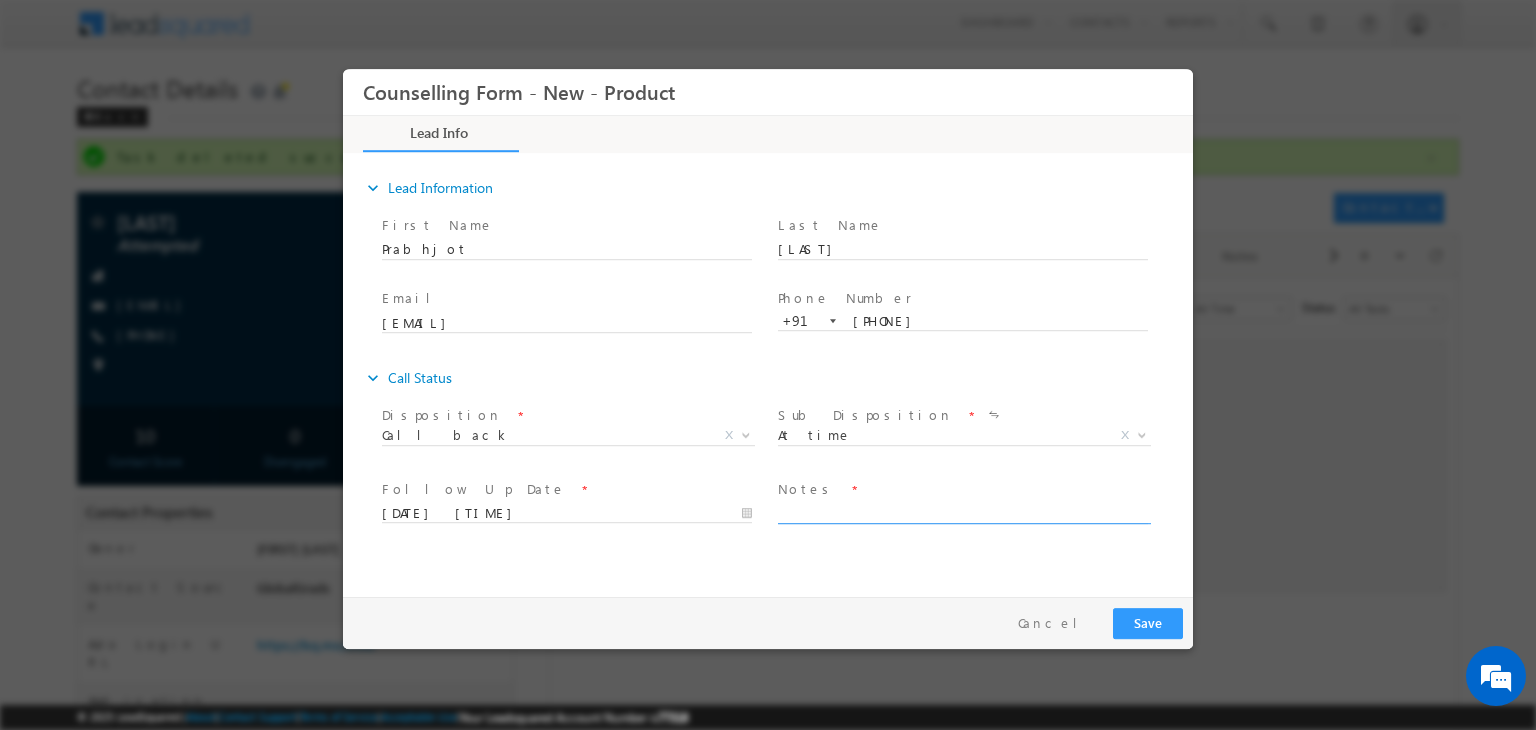 click at bounding box center (963, 512) 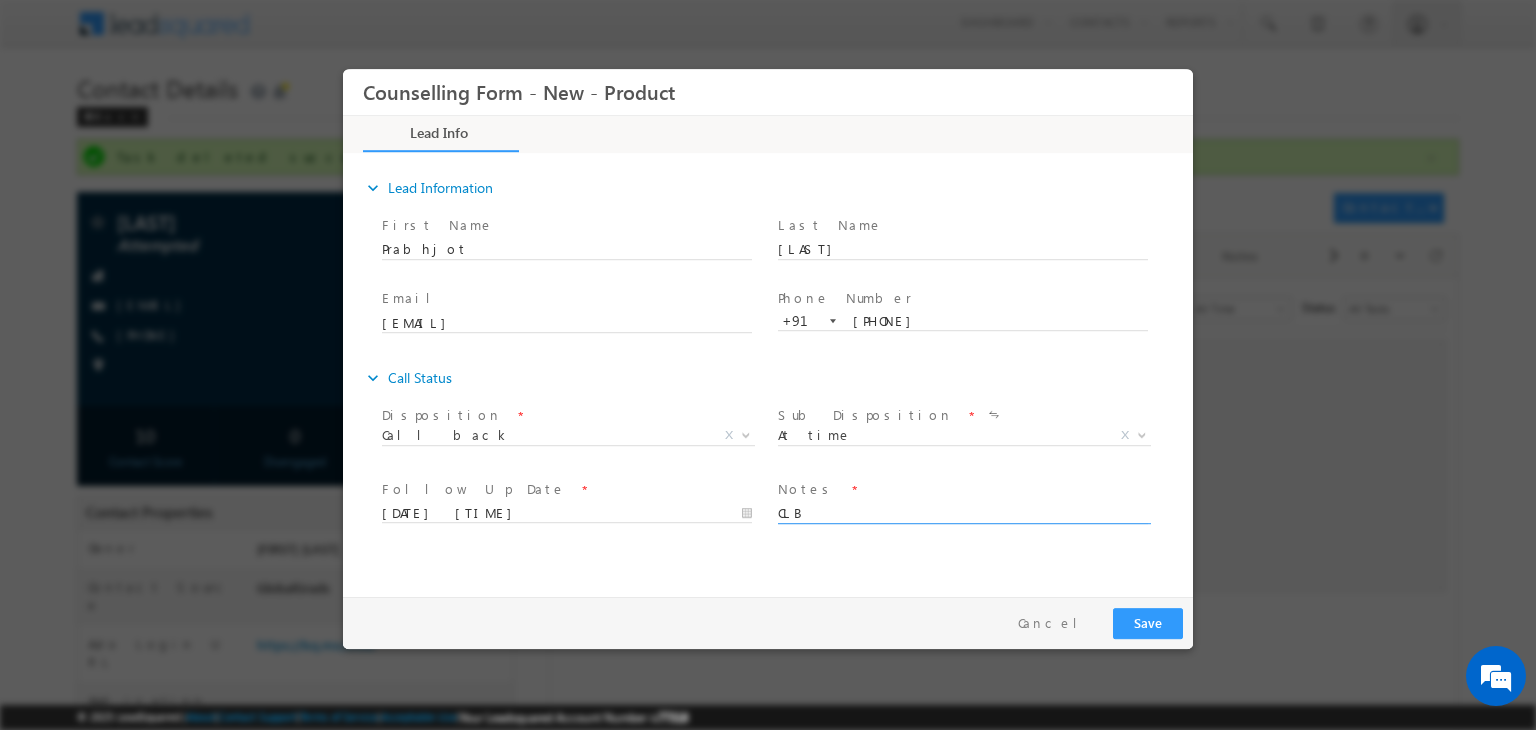 type on "CLB" 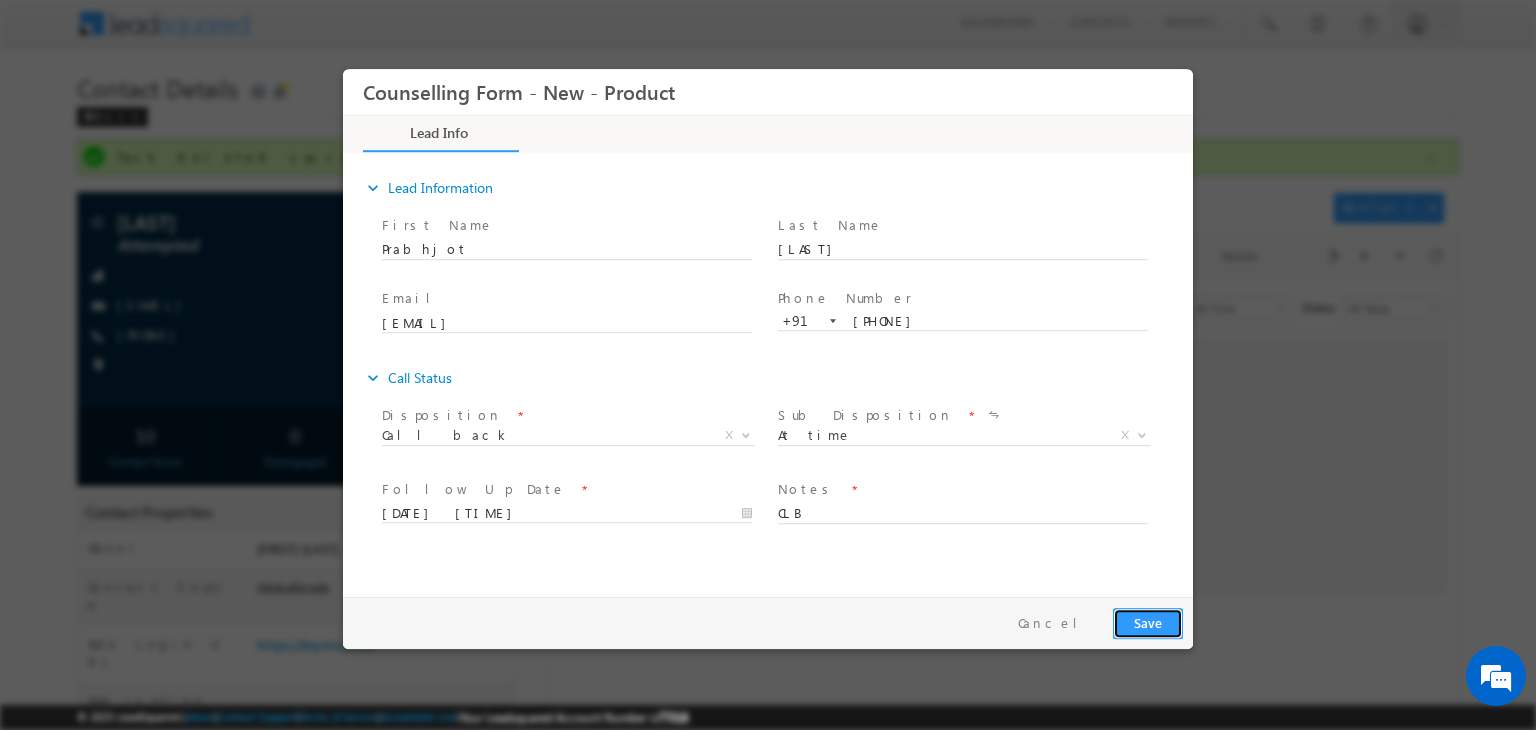 click on "Save" at bounding box center [1148, 623] 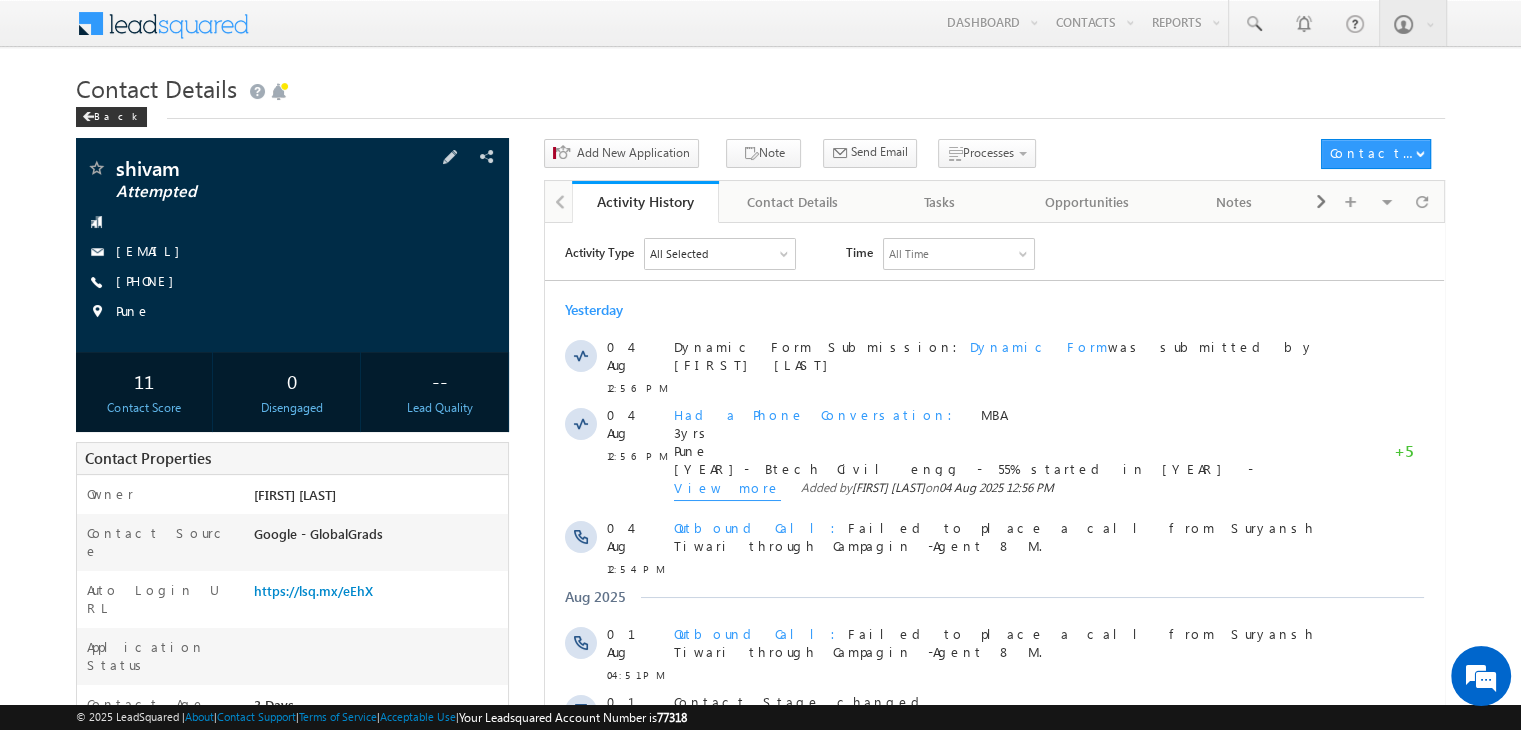 scroll, scrollTop: 0, scrollLeft: 0, axis: both 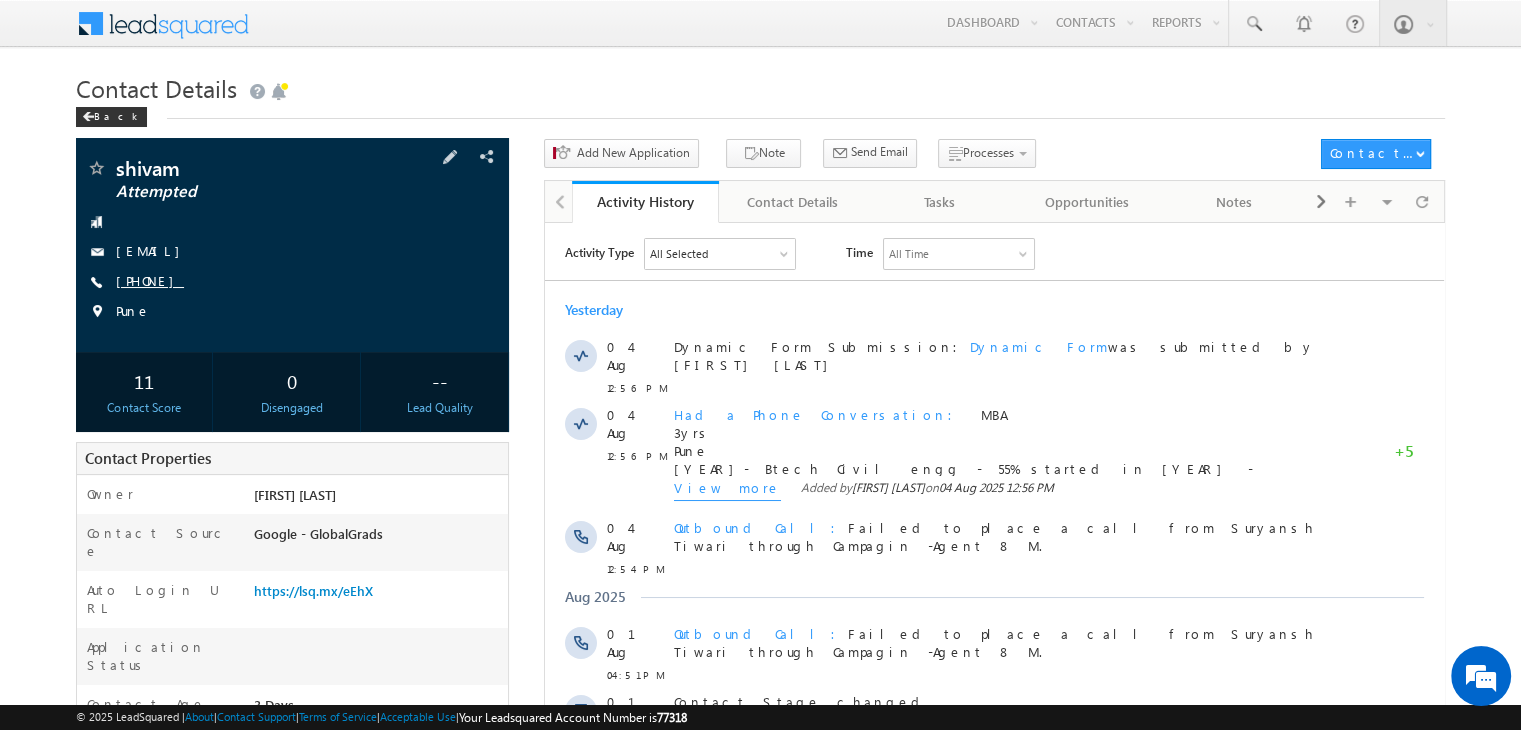 click on "[PHONE]" at bounding box center [150, 280] 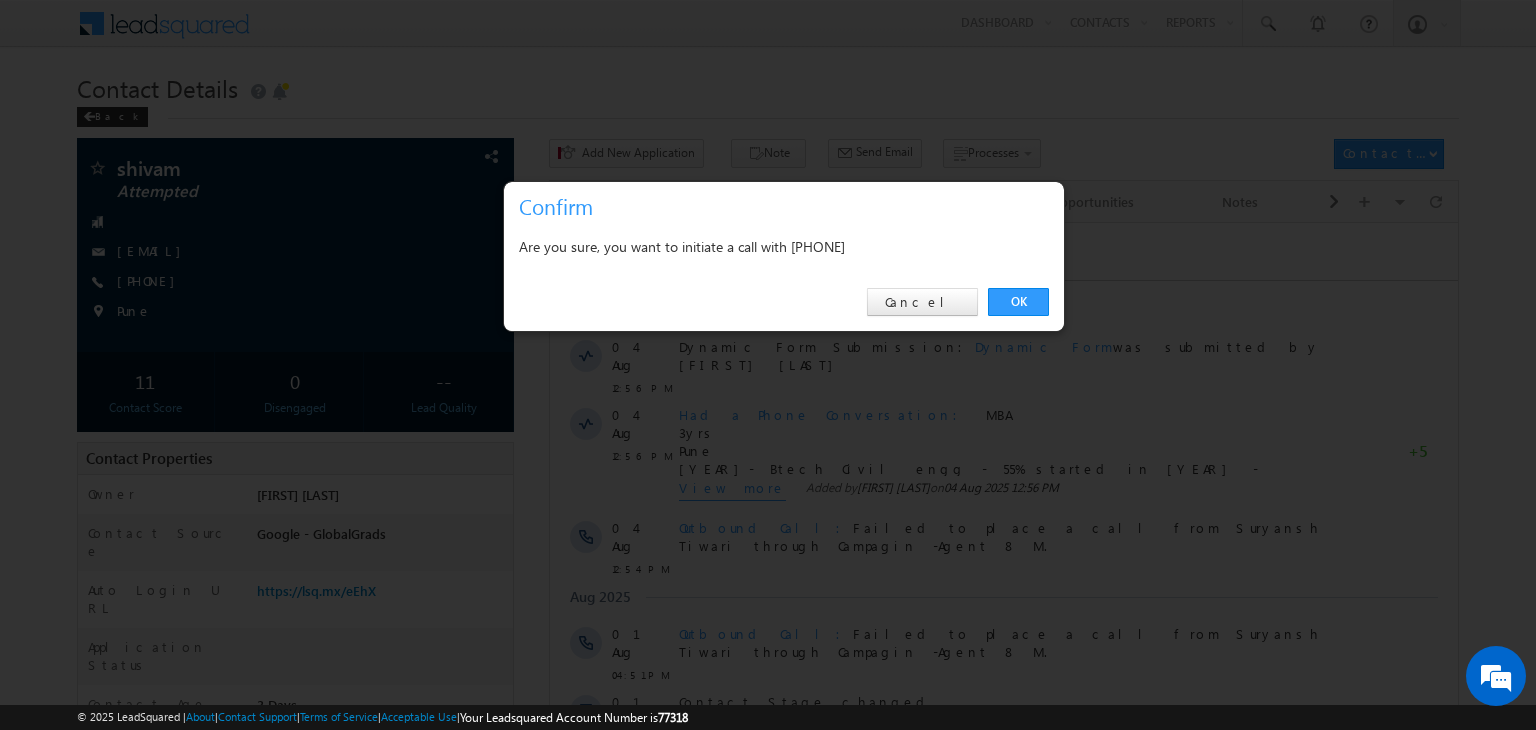 click on "OK" at bounding box center (1018, 302) 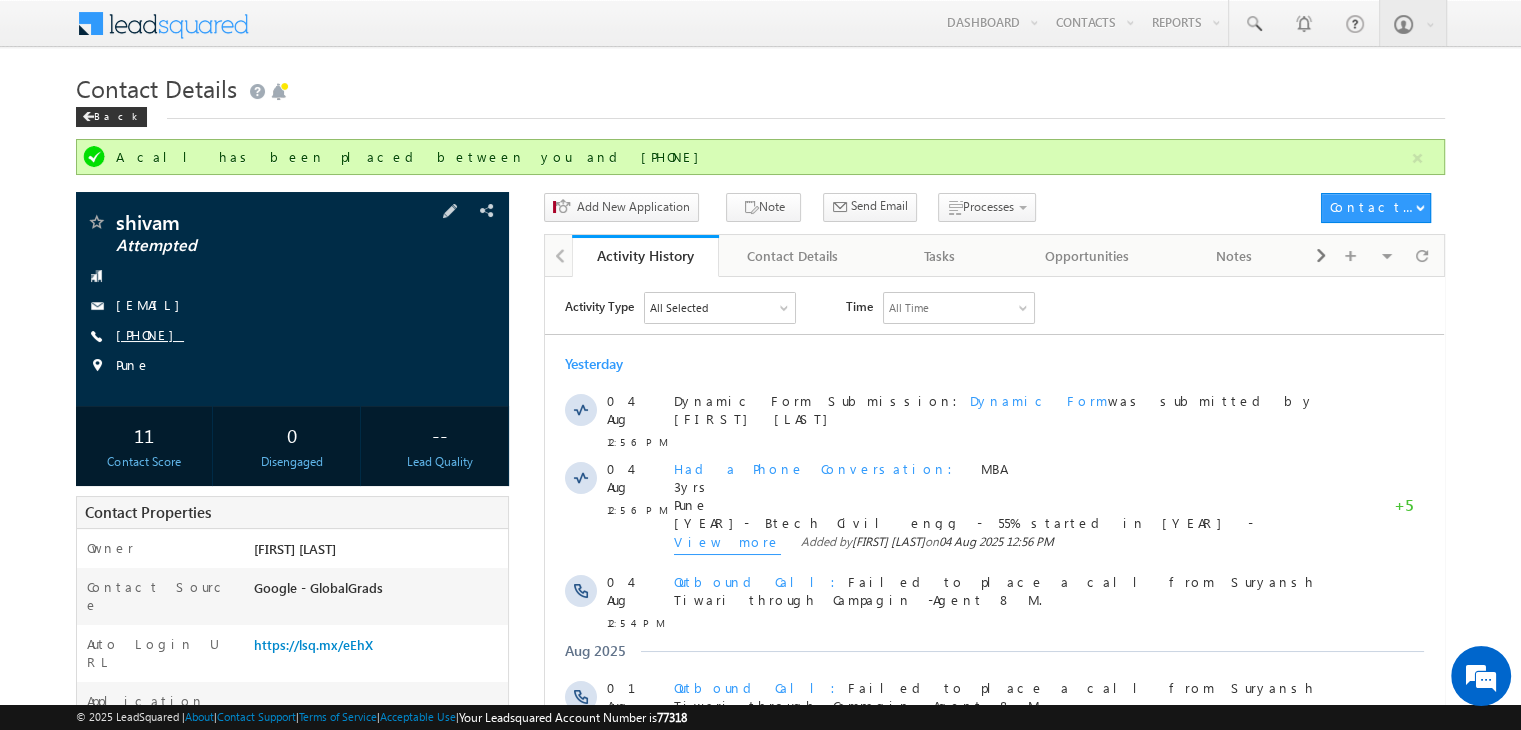 click on "[PHONE]" at bounding box center [150, 334] 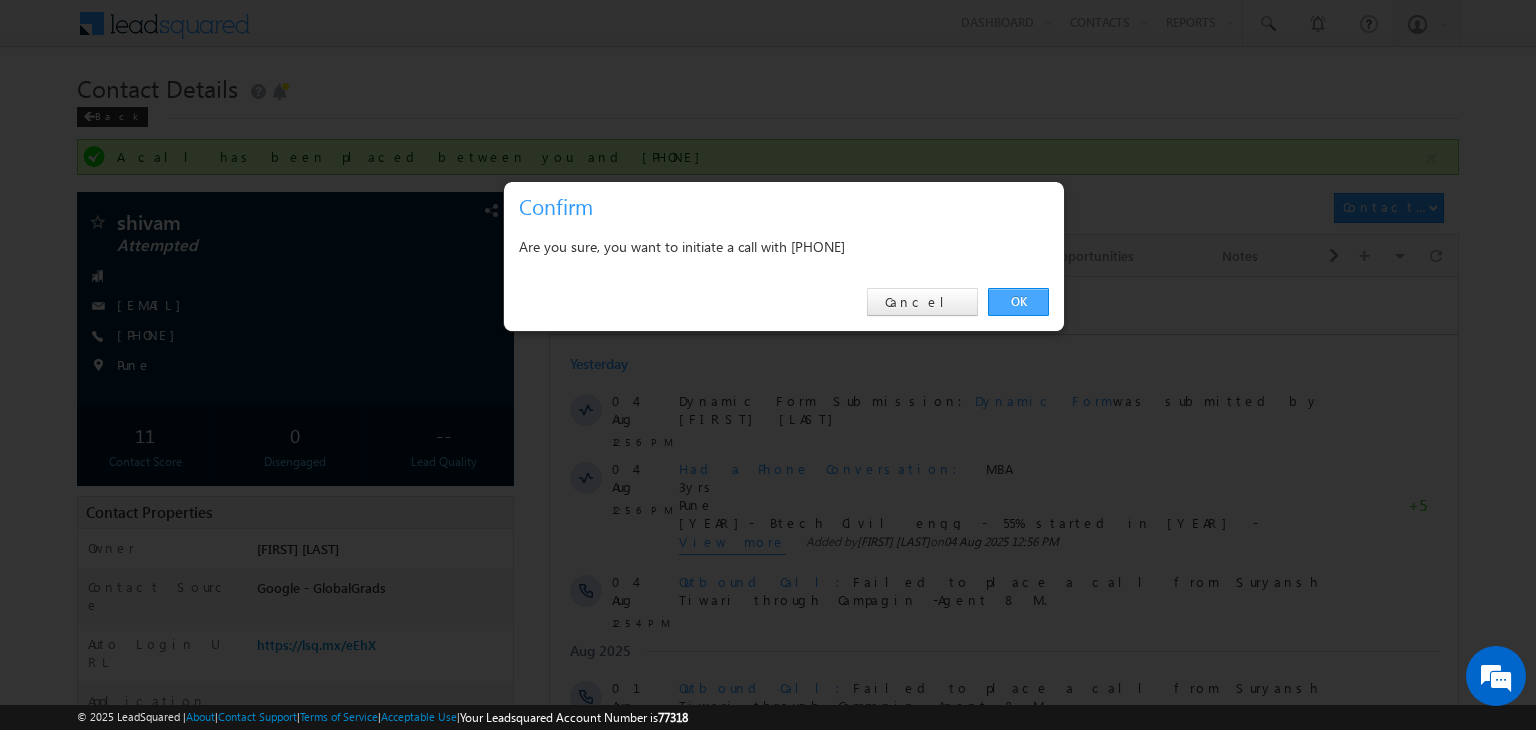 click on "OK" at bounding box center (1018, 302) 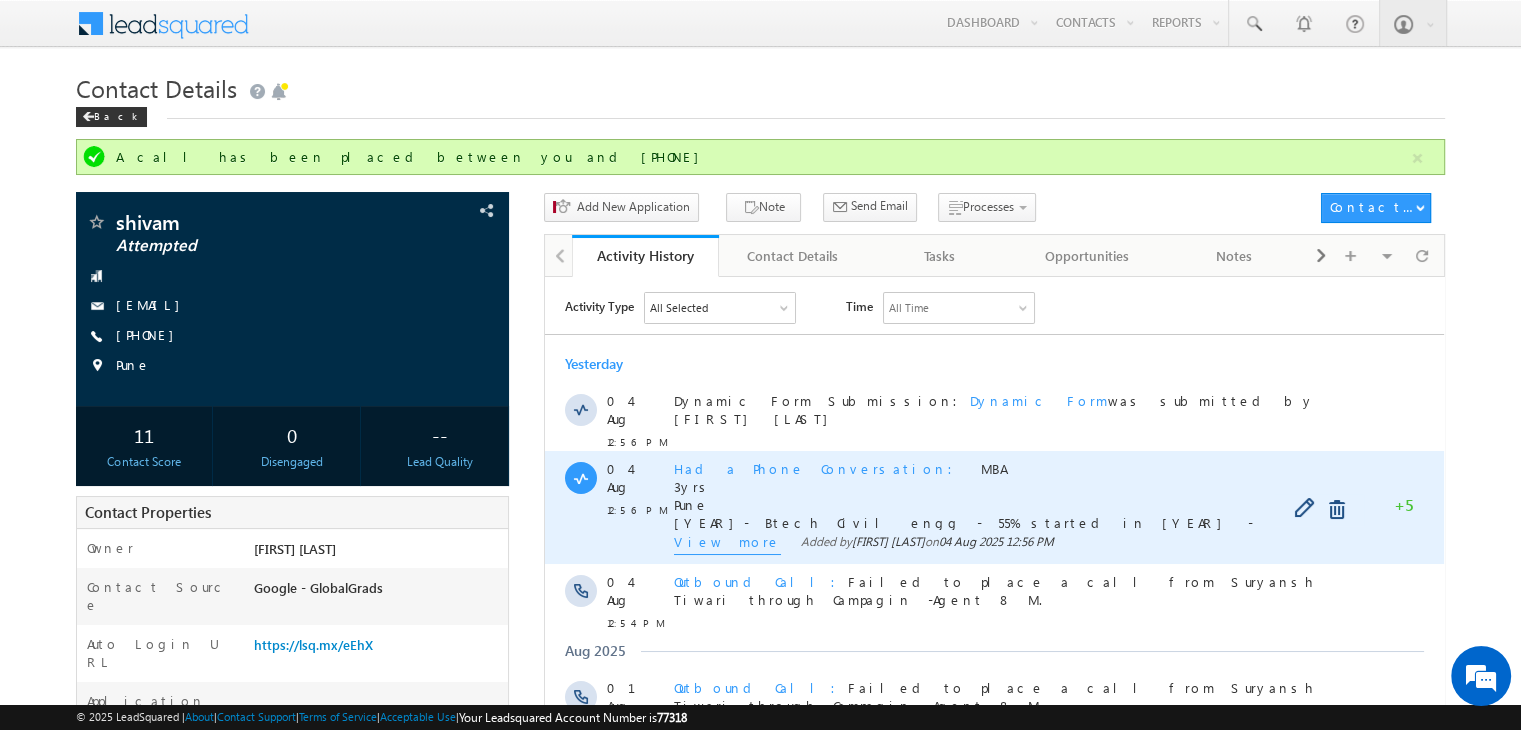 click on "View more" at bounding box center [727, 543] 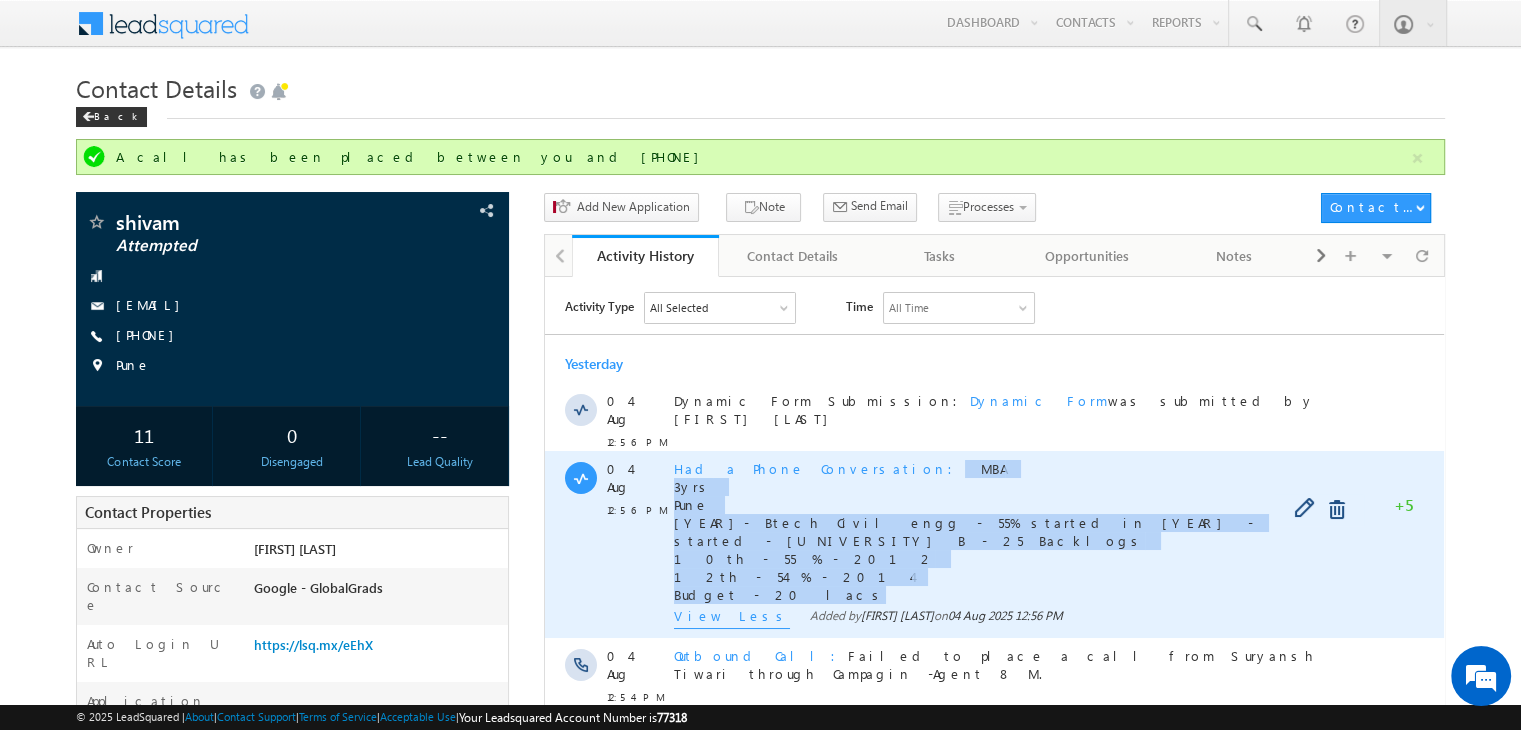 drag, startPoint x: 789, startPoint y: 574, endPoint x: 829, endPoint y: 462, distance: 118.92855 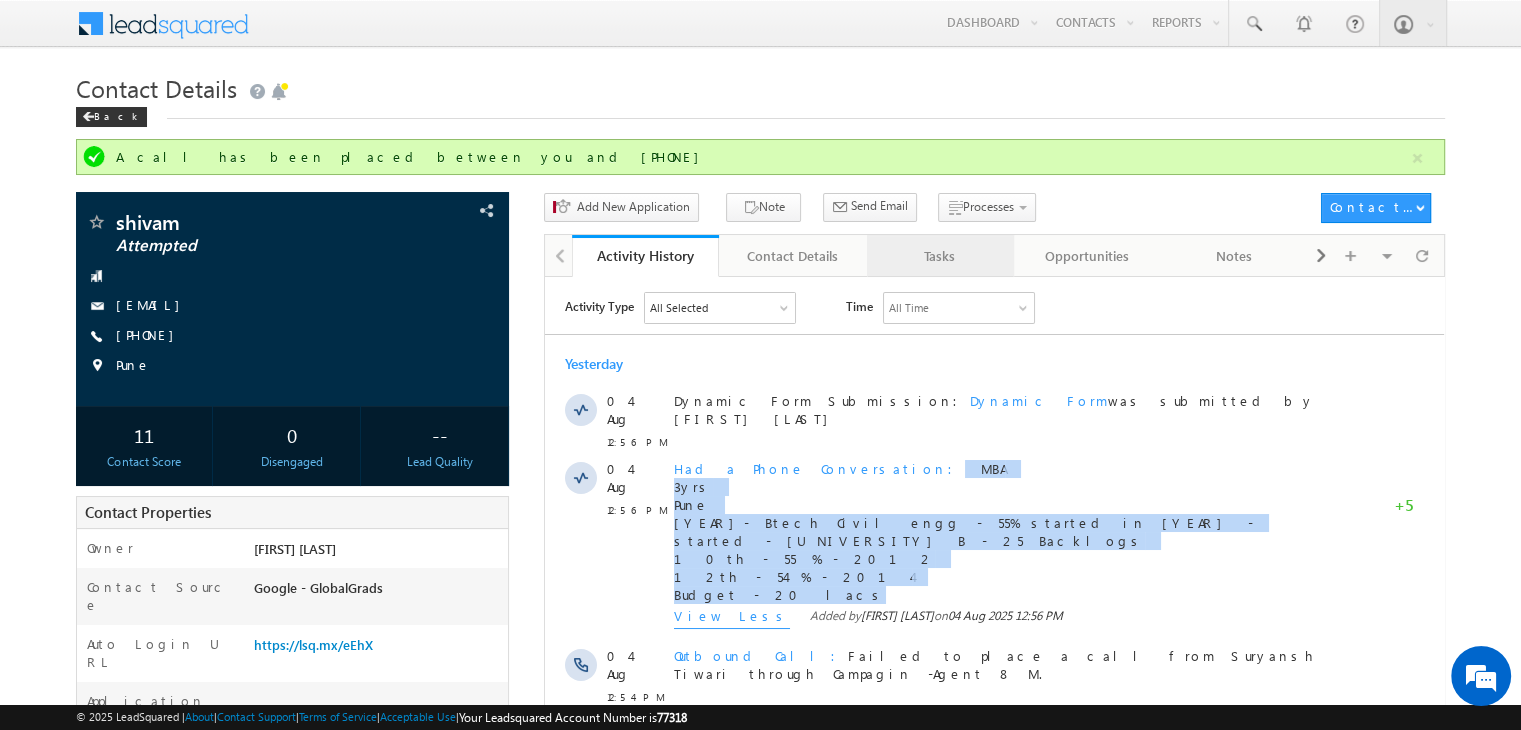 click on "Tasks" at bounding box center [939, 256] 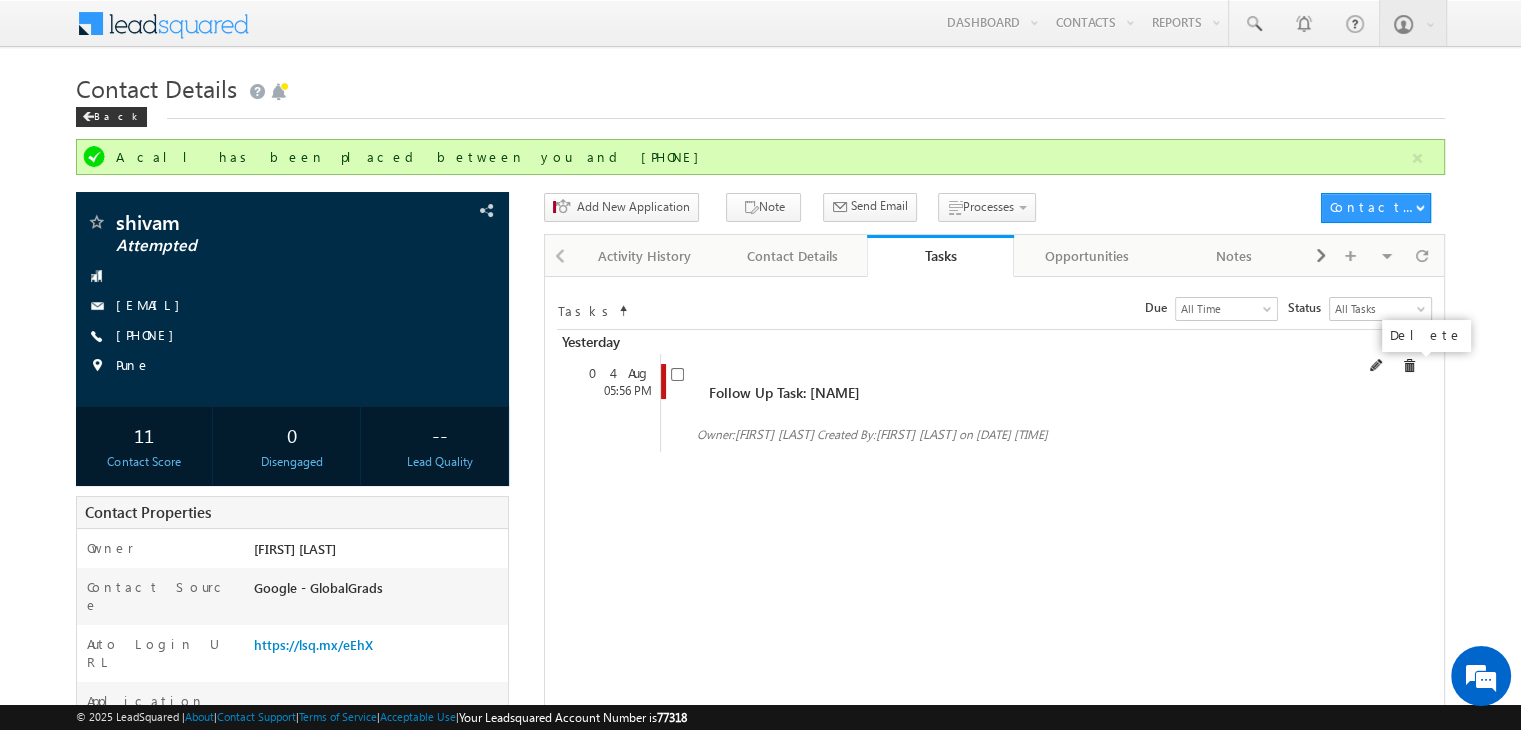 click at bounding box center [1409, 366] 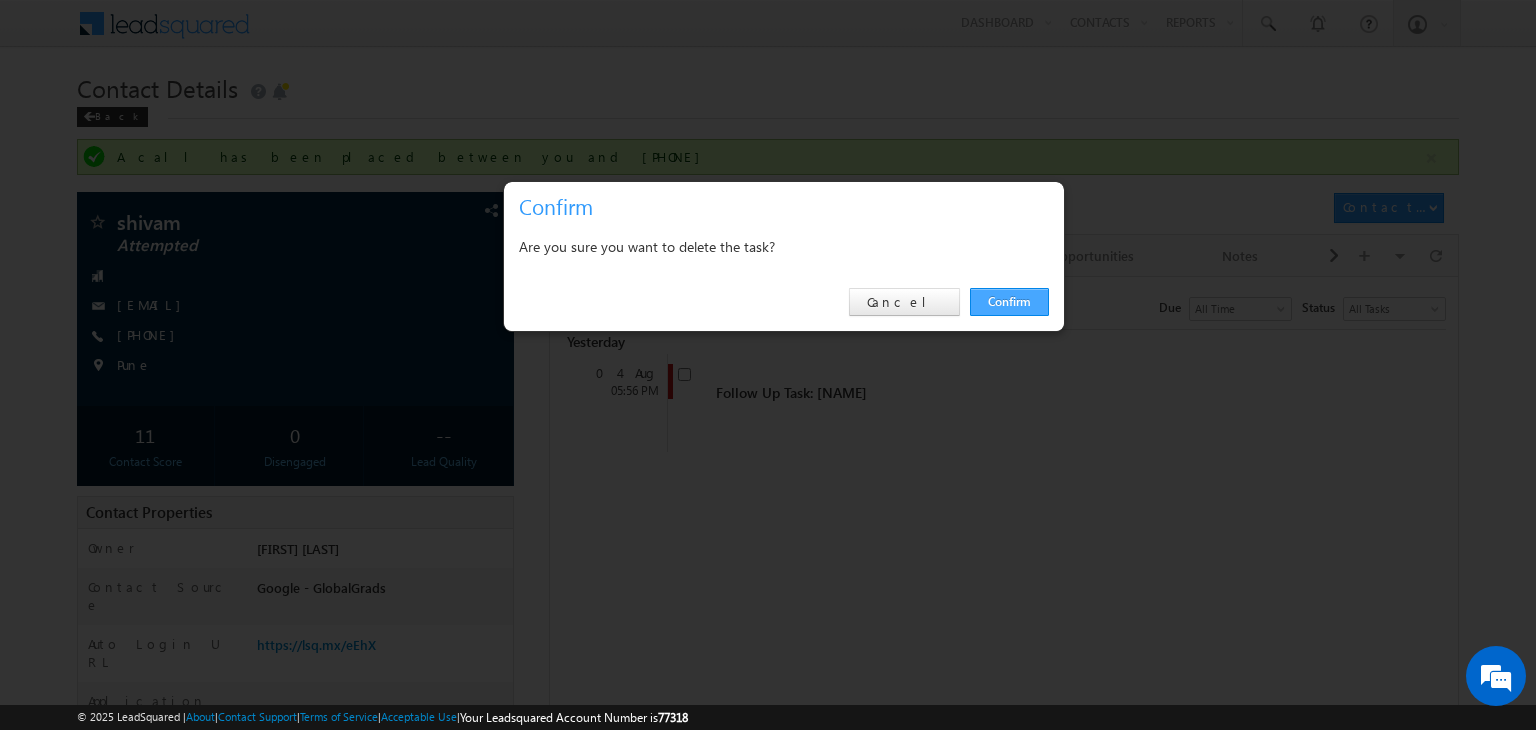 click on "Confirm" at bounding box center [1009, 302] 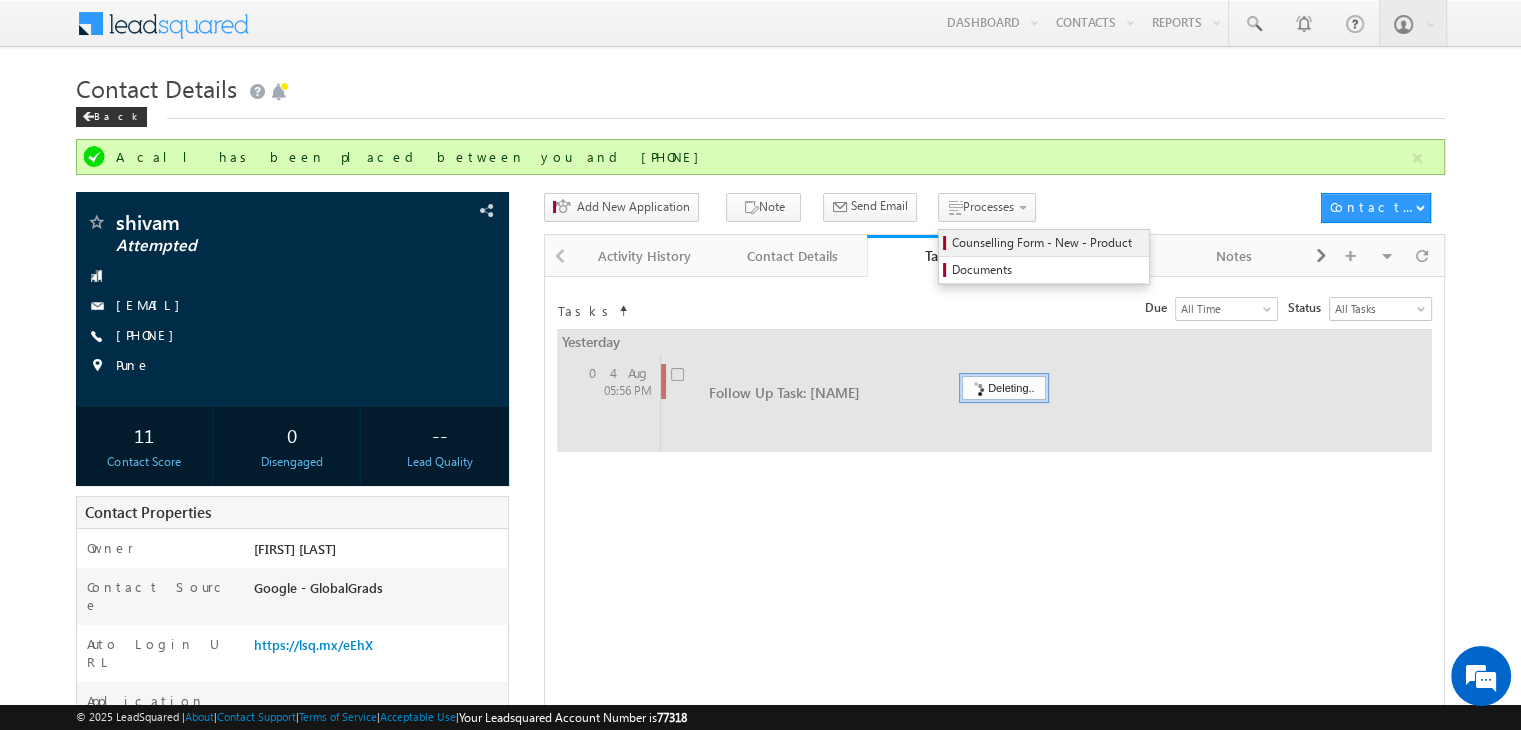 click on "Counselling Form - New - Product" at bounding box center (1047, 243) 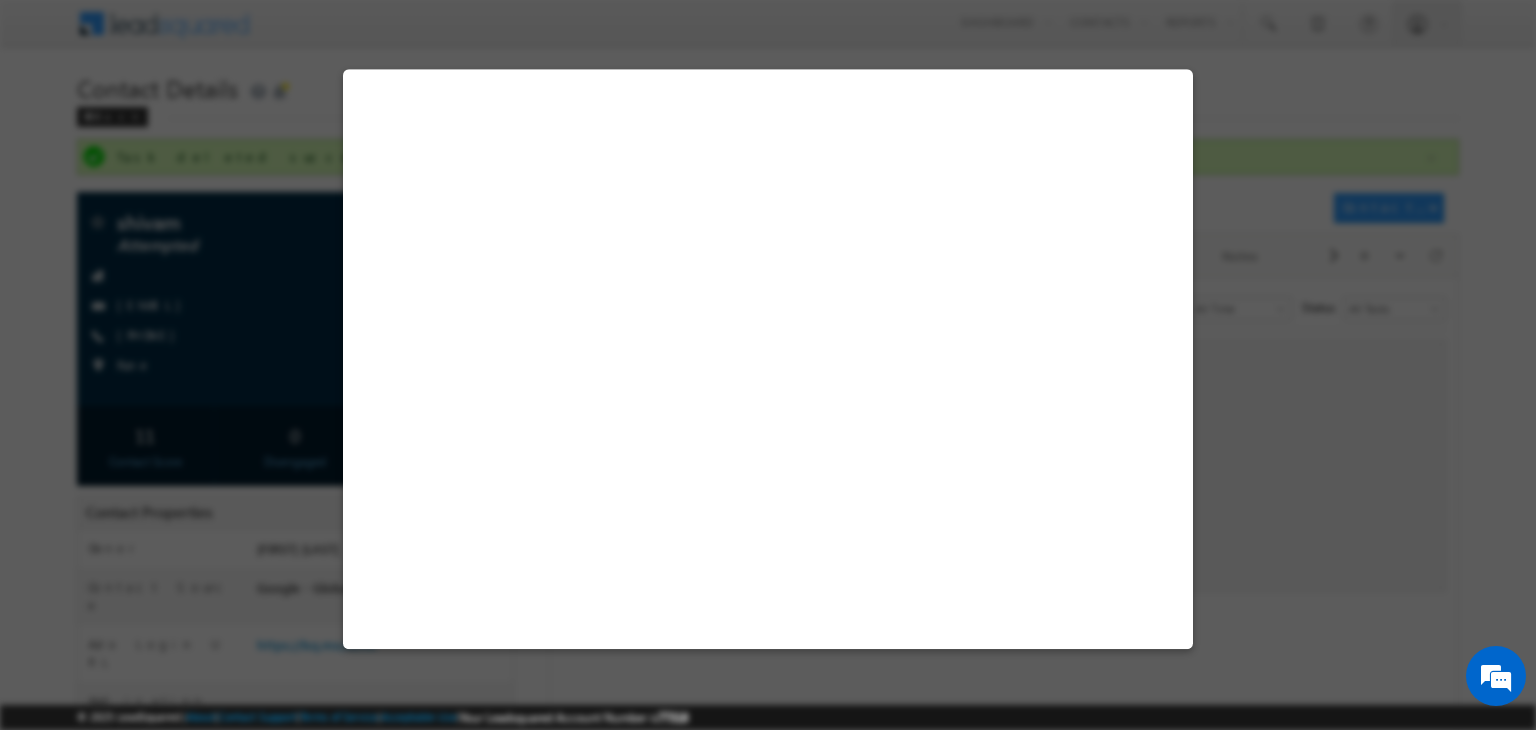 select on "Attempted" 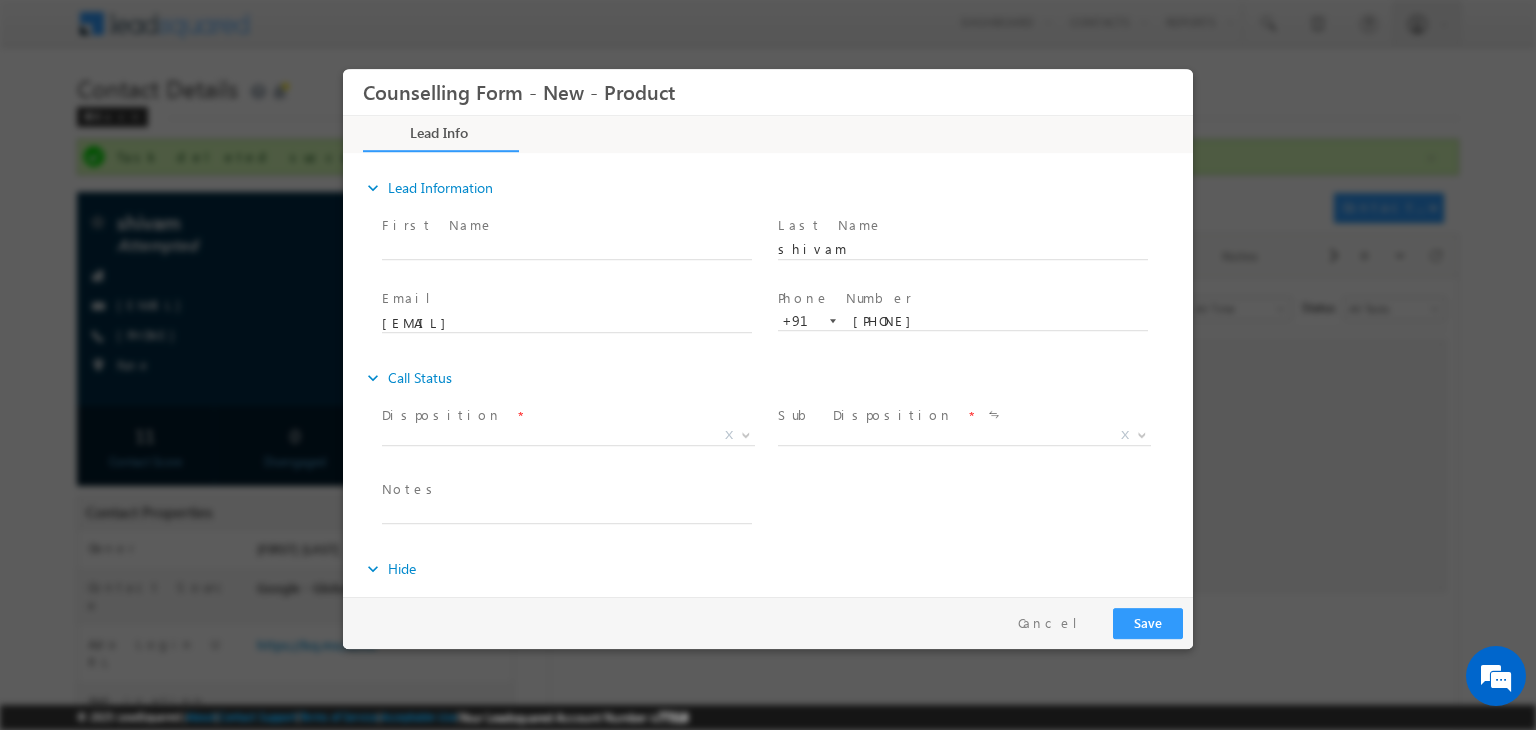 scroll, scrollTop: 0, scrollLeft: 0, axis: both 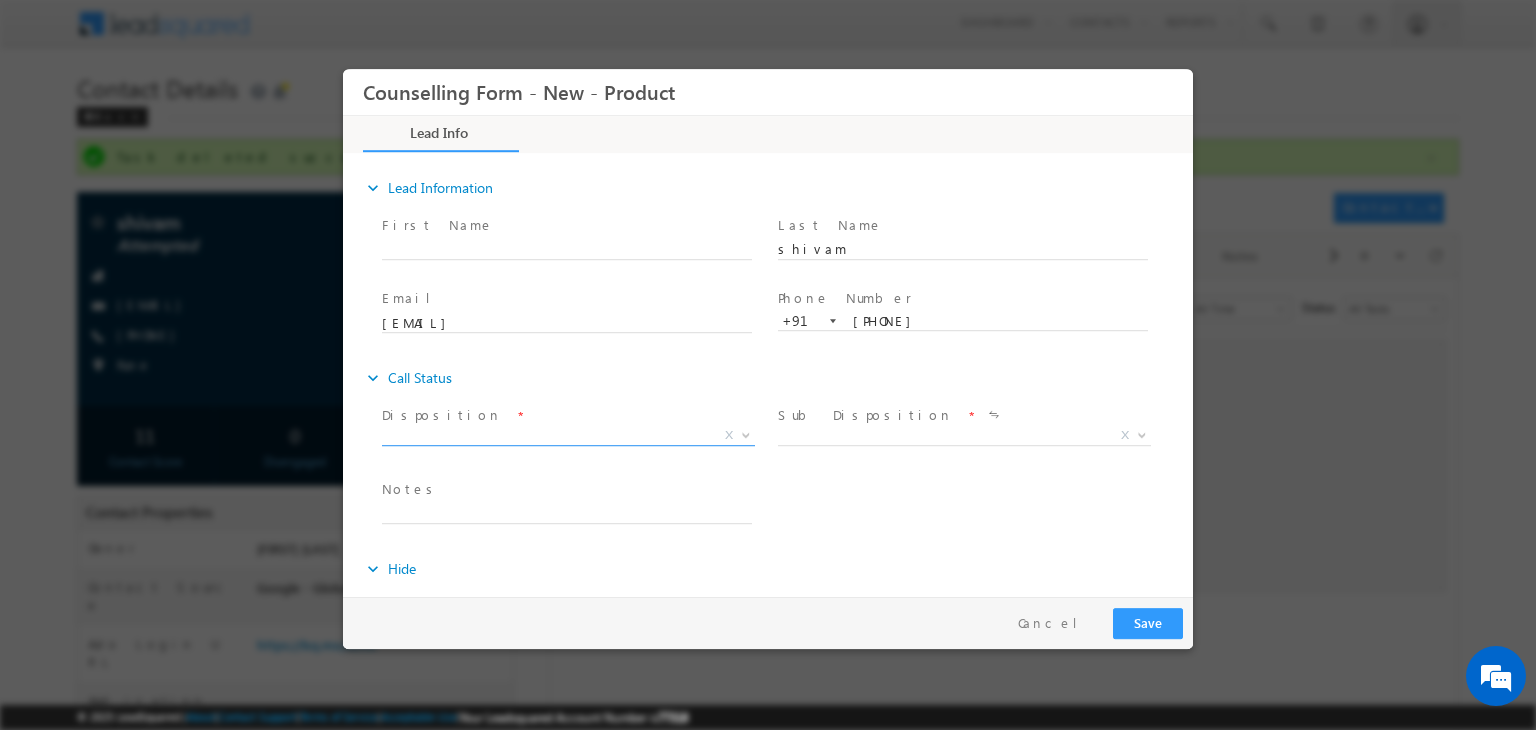 click on "X" at bounding box center [568, 436] 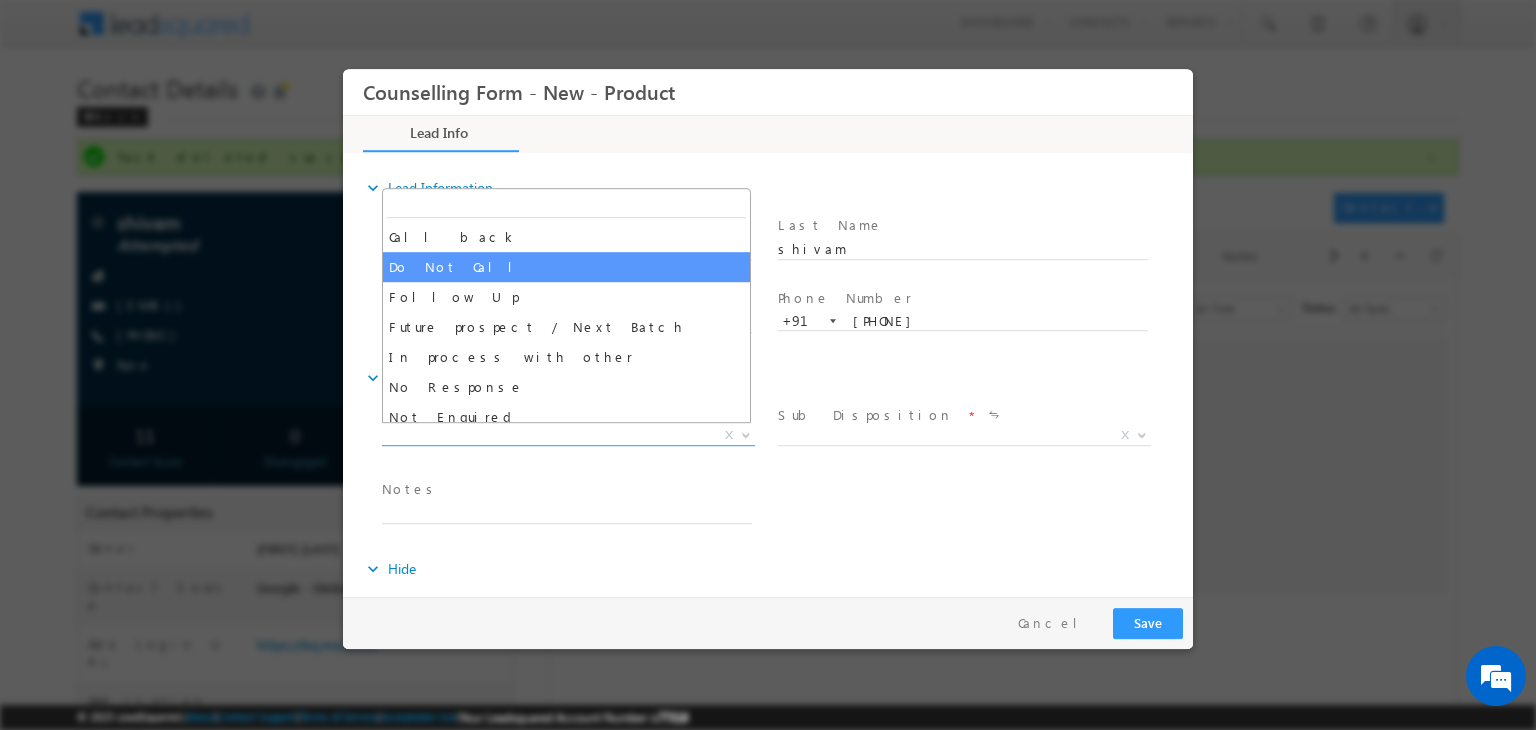 drag, startPoint x: 521, startPoint y: 252, endPoint x: 504, endPoint y: 244, distance: 18.788294 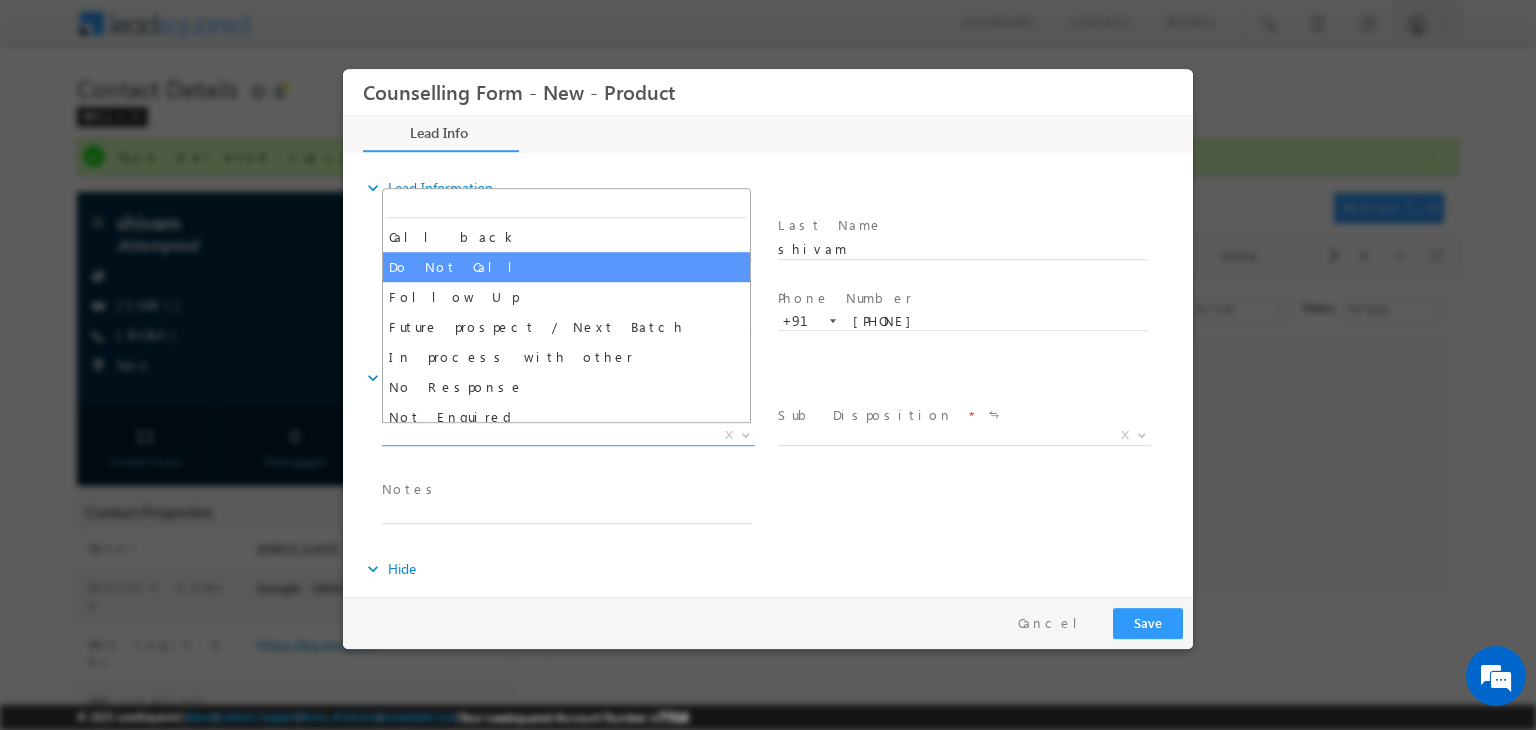 select on "Call back" 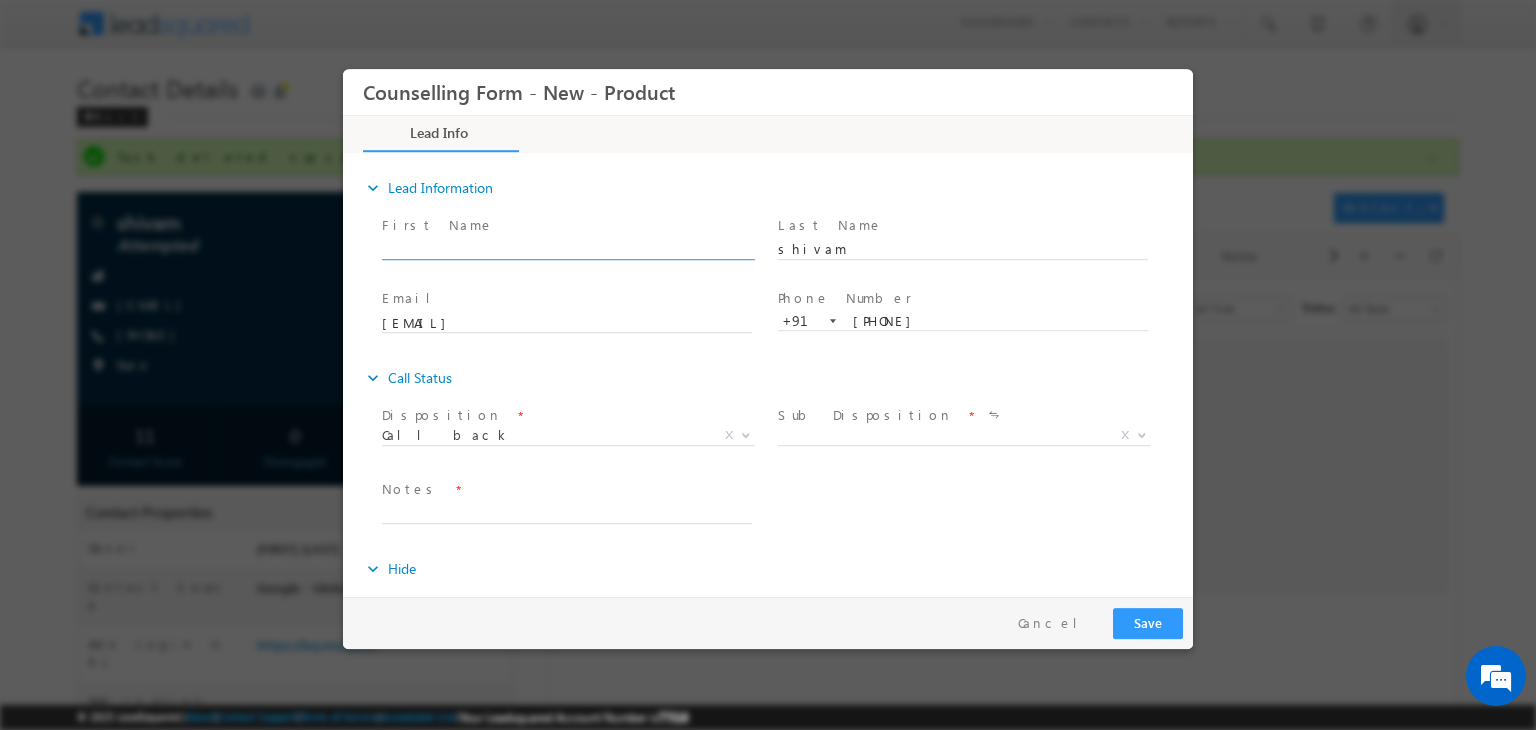 drag, startPoint x: 504, startPoint y: 244, endPoint x: 636, endPoint y: 522, distance: 307.74664 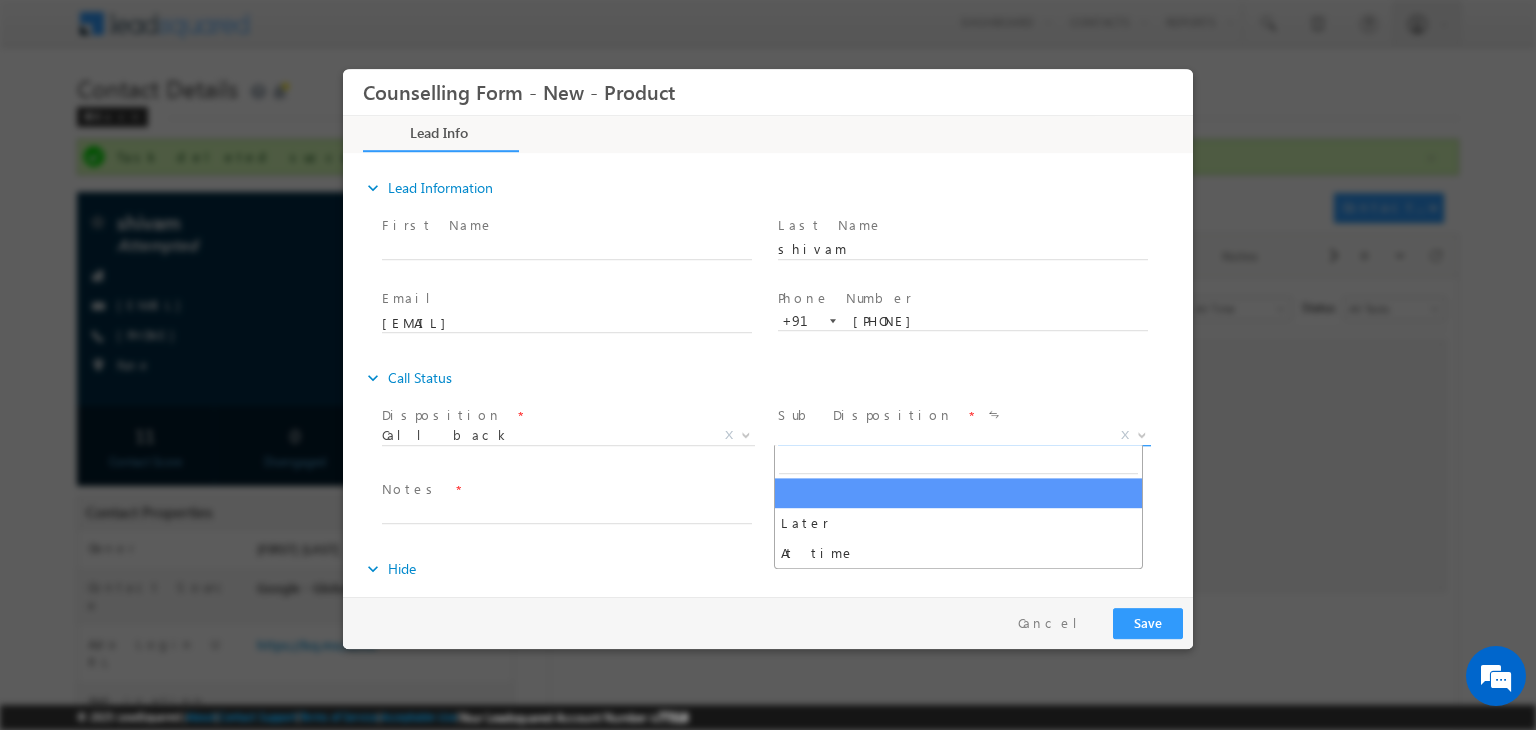 click on "X" at bounding box center [964, 436] 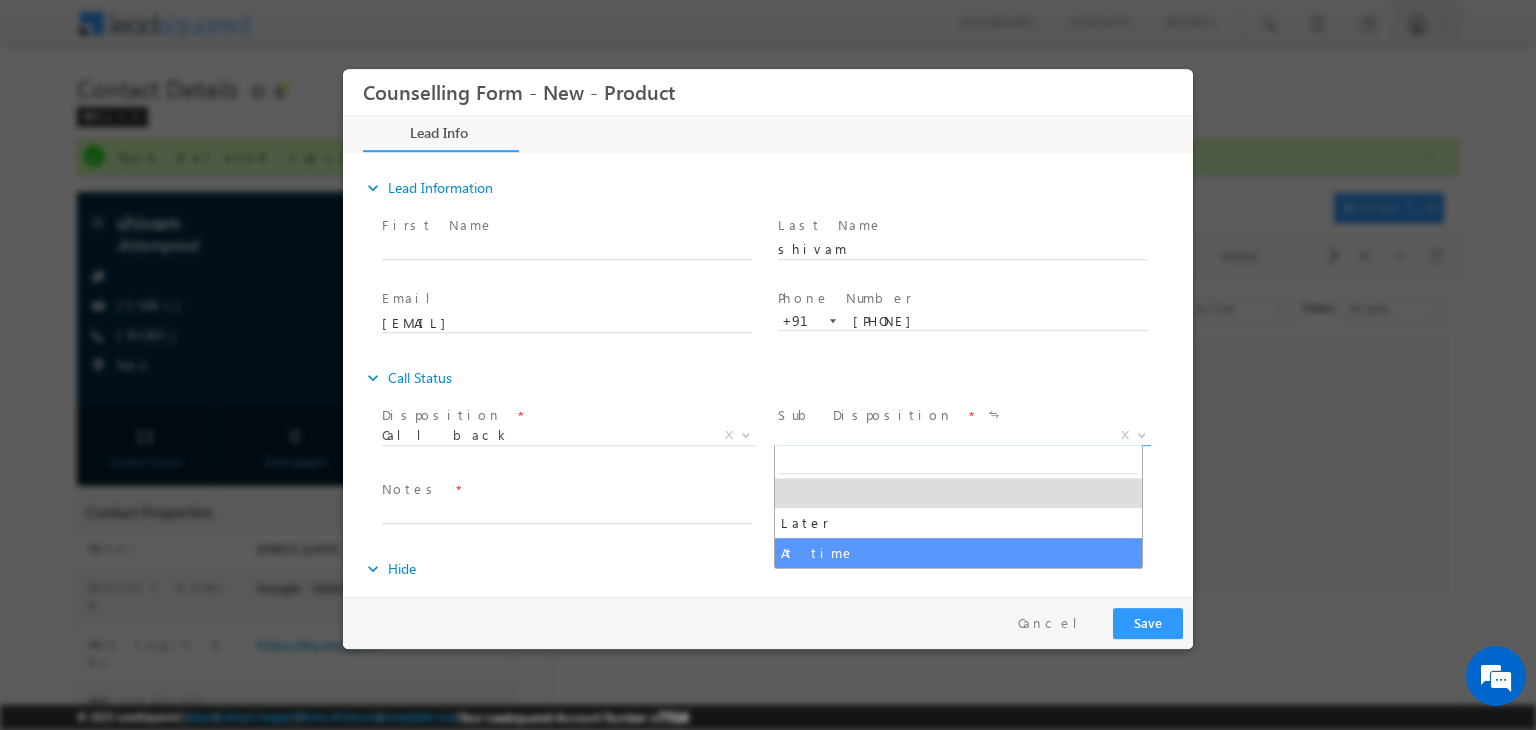 select on "At time" 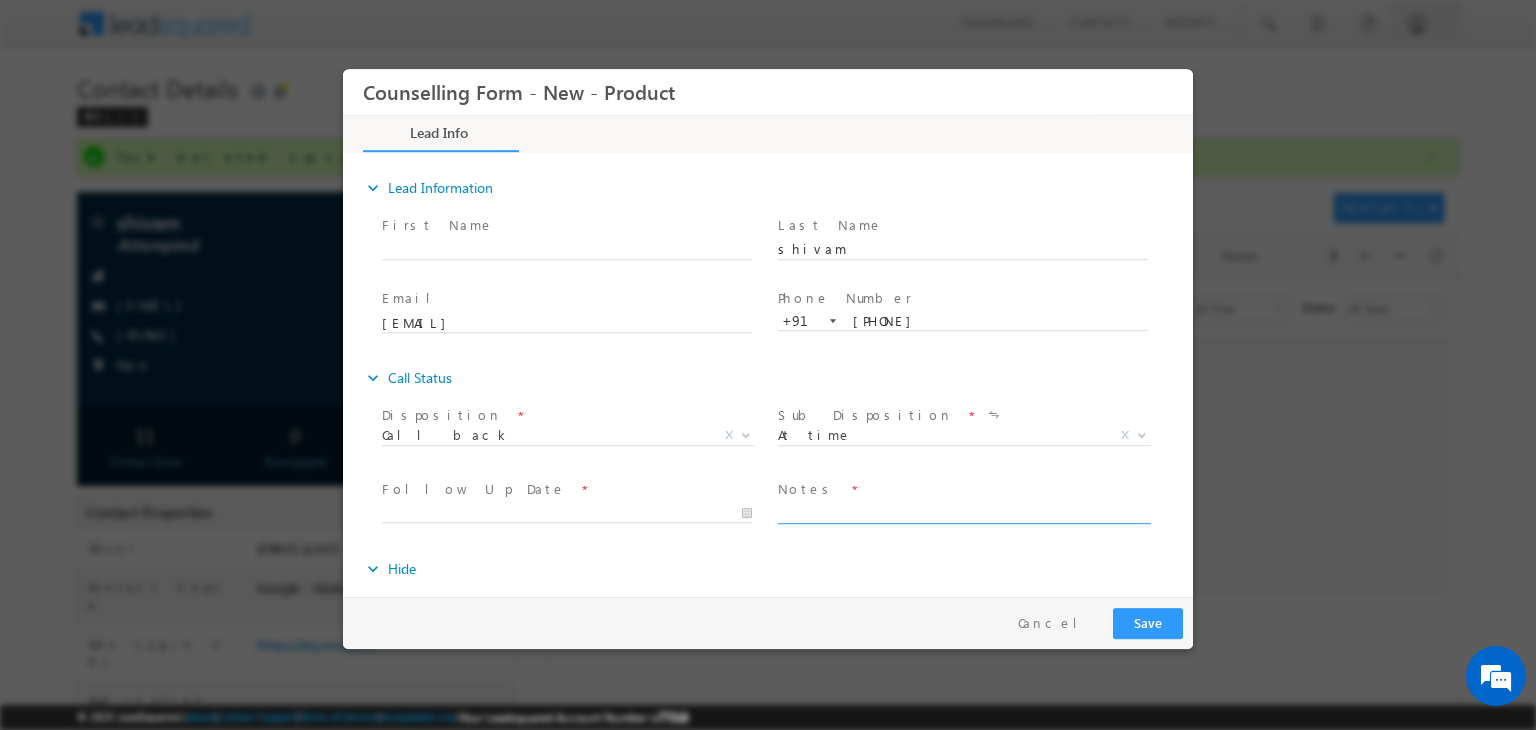click at bounding box center [963, 512] 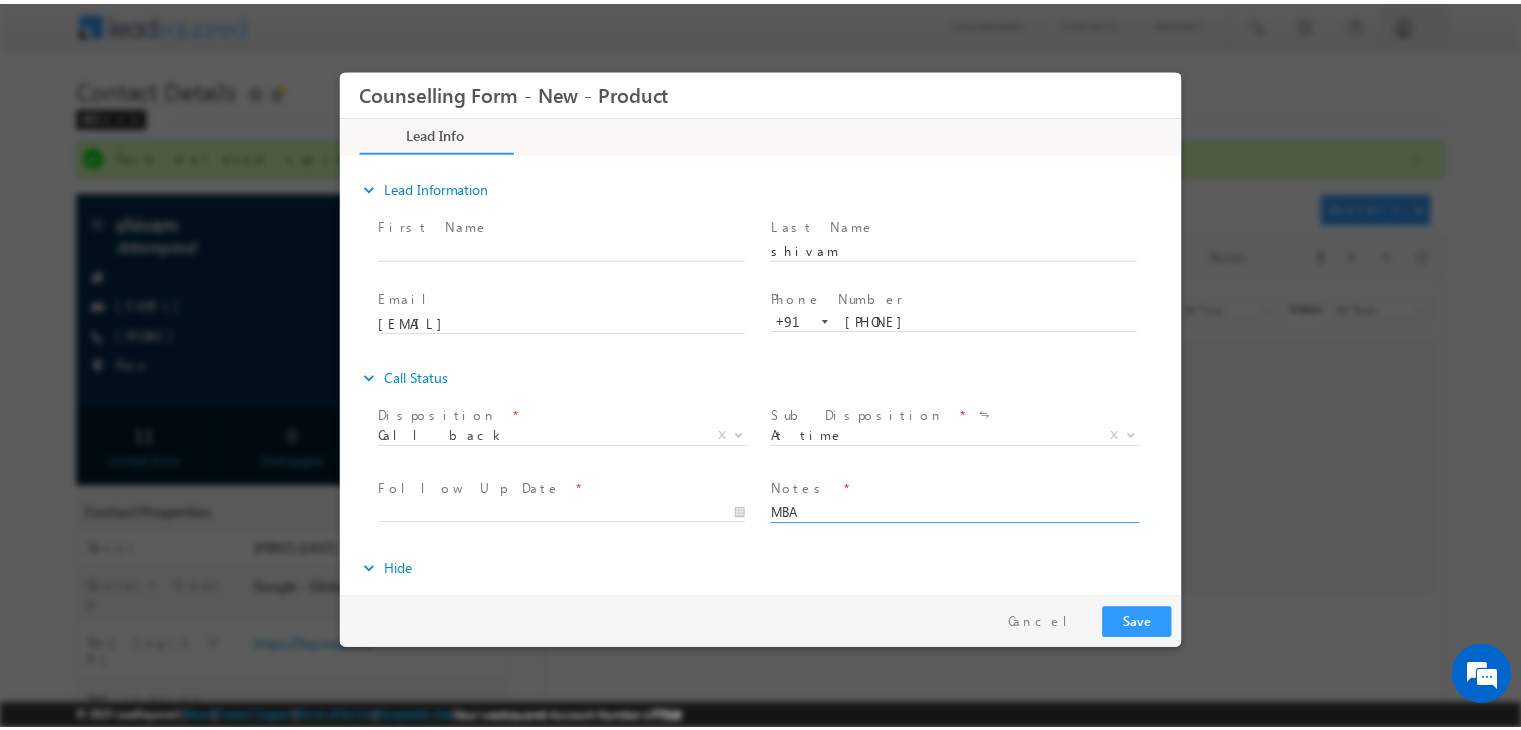 scroll, scrollTop: 52, scrollLeft: 0, axis: vertical 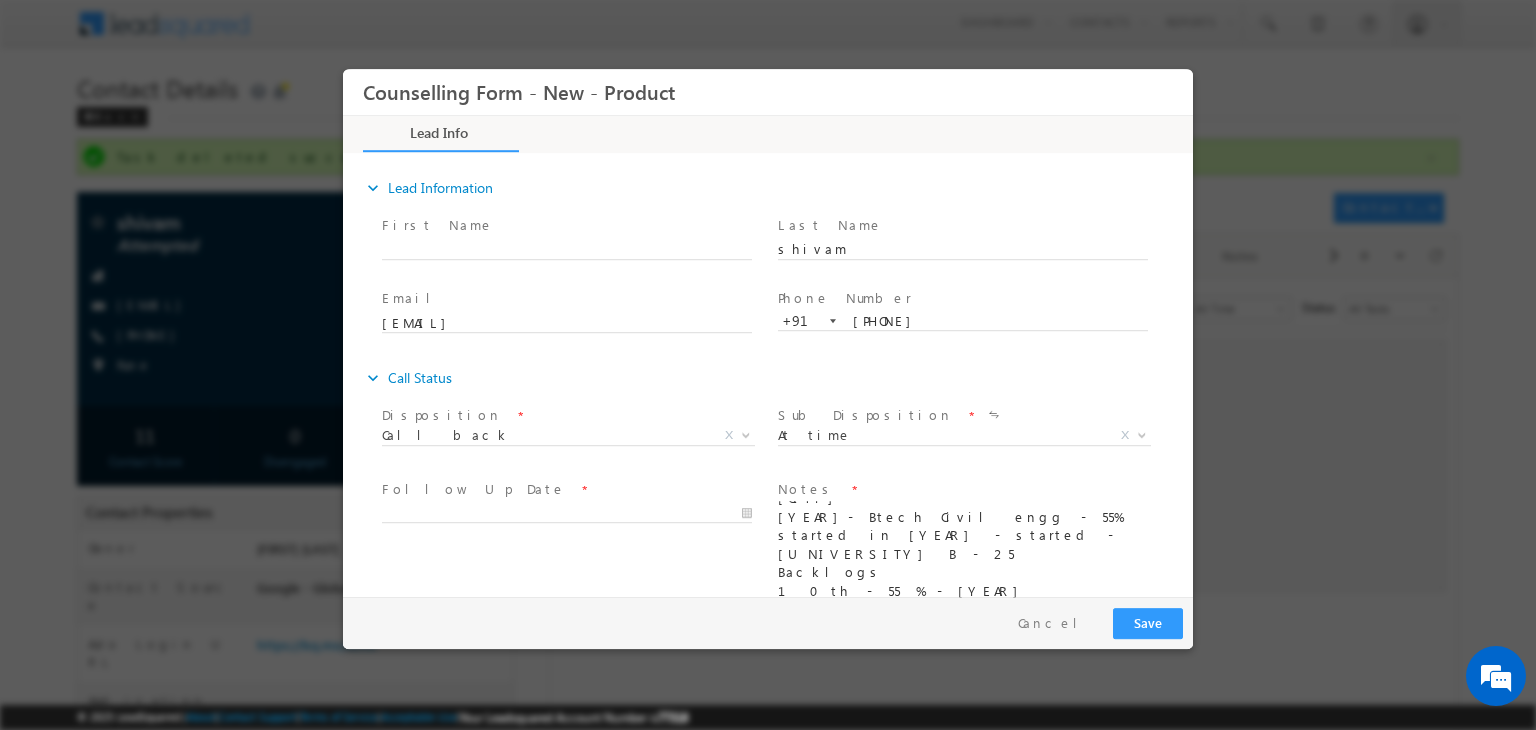 type on "MBA
3yrs
Pune
2020- Btech Civil engg - 55% started in 2014 - started - Pune university B - 25 Backlogs
10th - 55 % - 2012
12th - 54 % - 2014
Budget - 20 lacs" 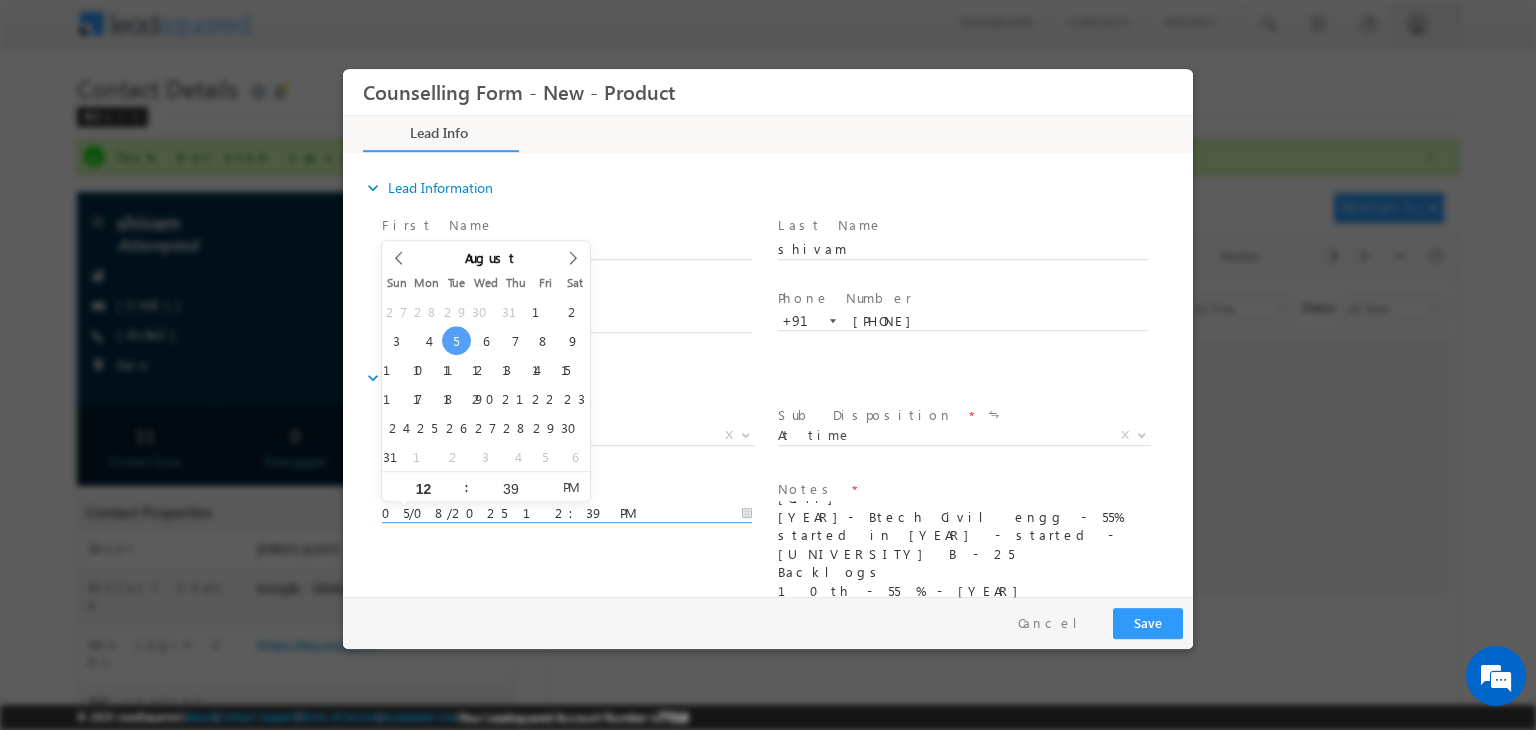 click on "05/08/2025 12:39 PM" at bounding box center (567, 514) 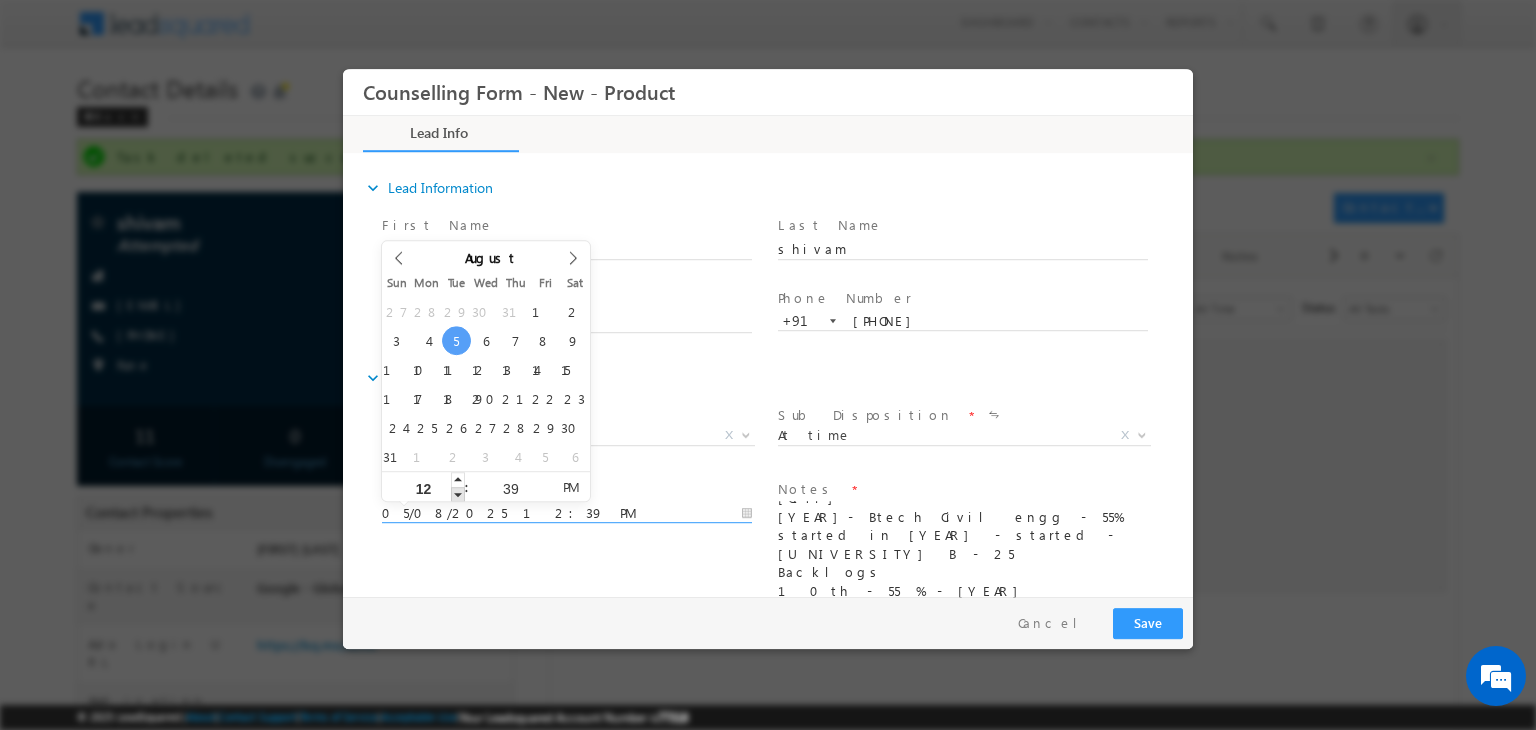 type on "05/08/2025 11:39 AM" 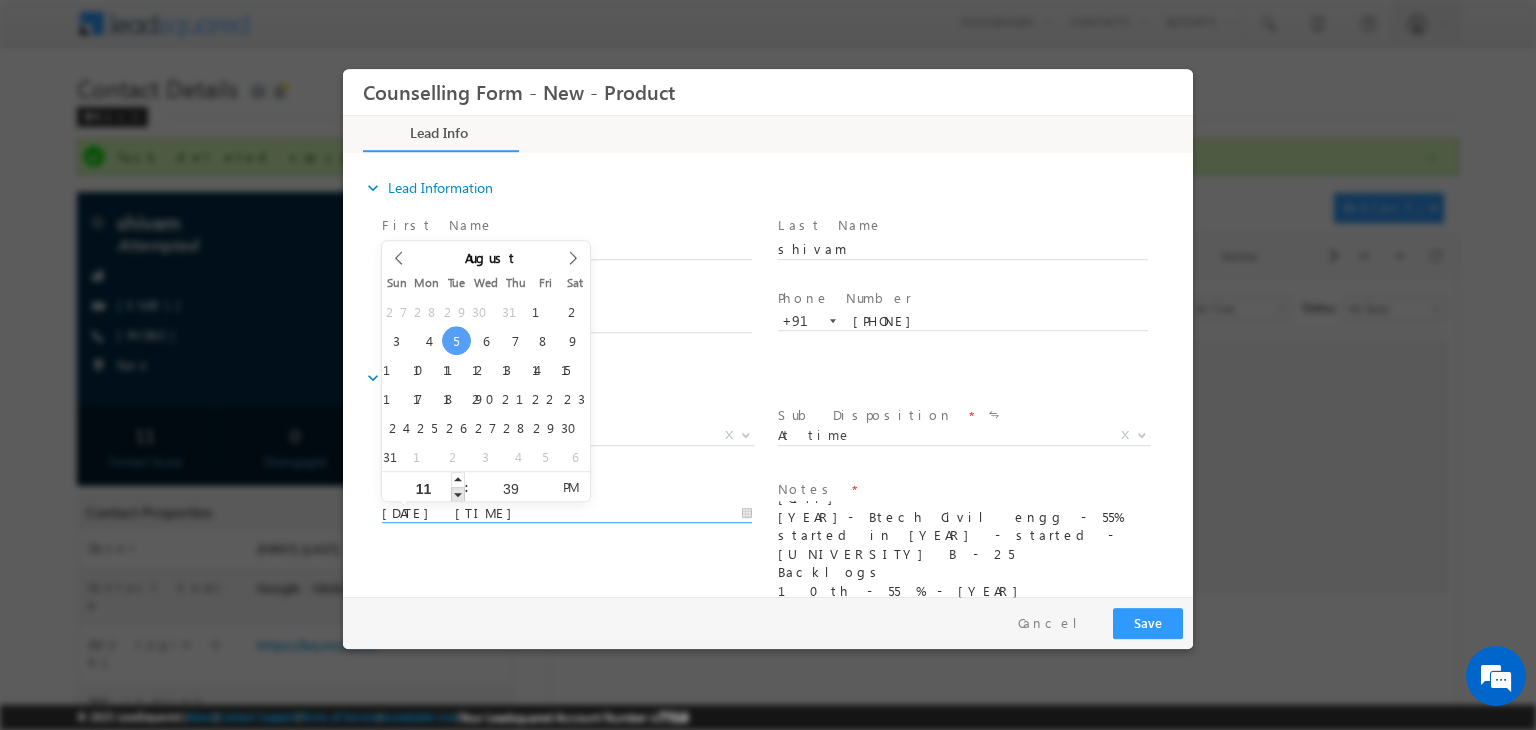 click at bounding box center (458, 494) 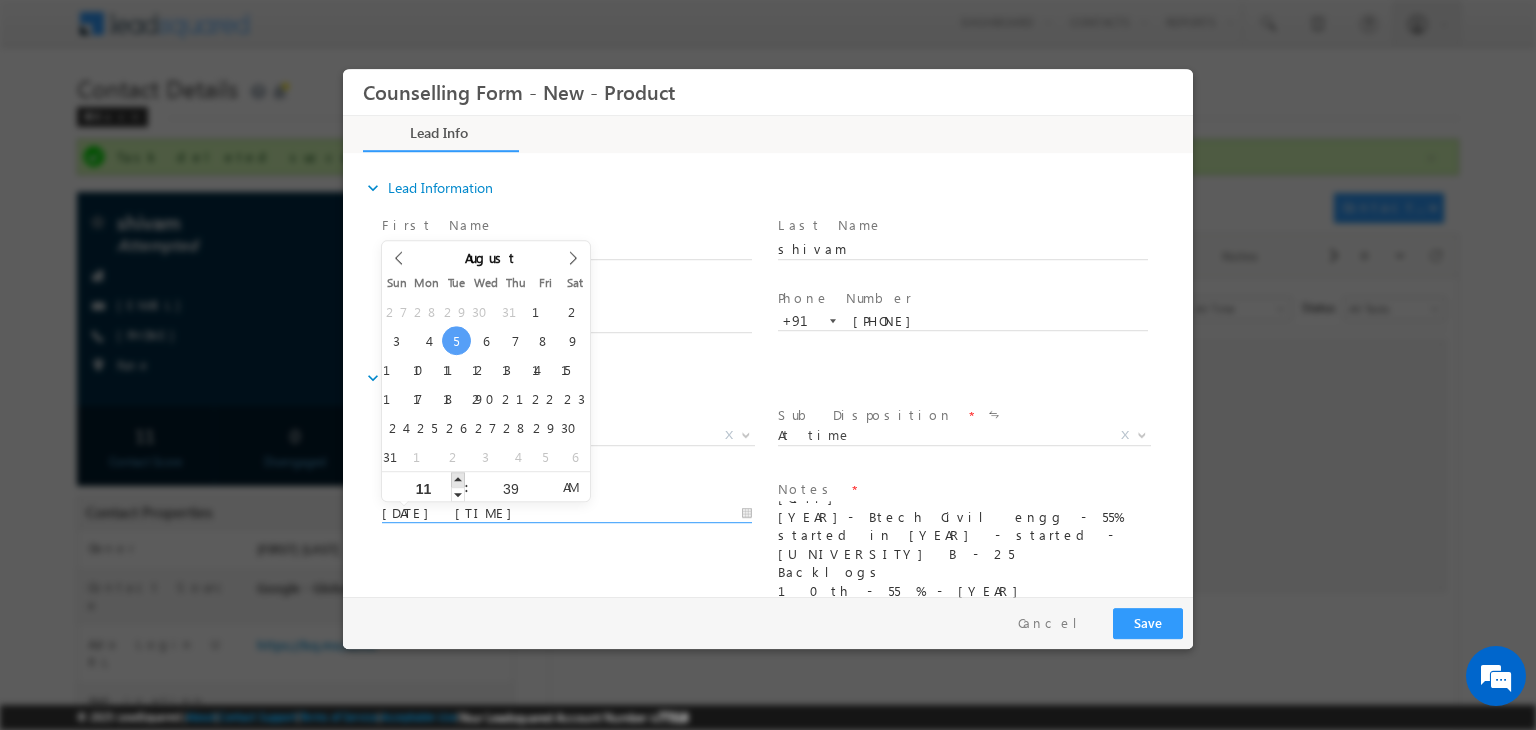 type on "05/08/2025 12:39 PM" 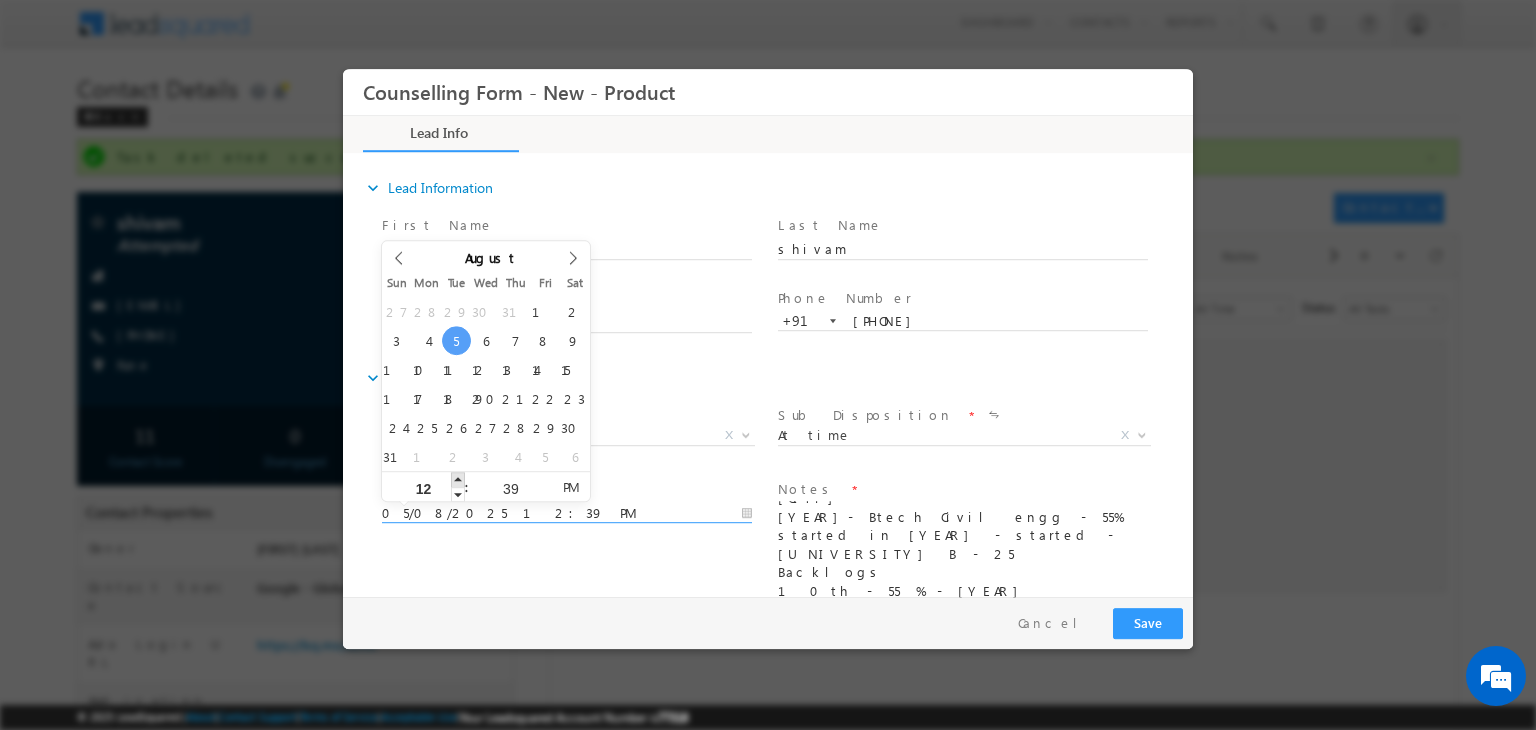 click at bounding box center (458, 479) 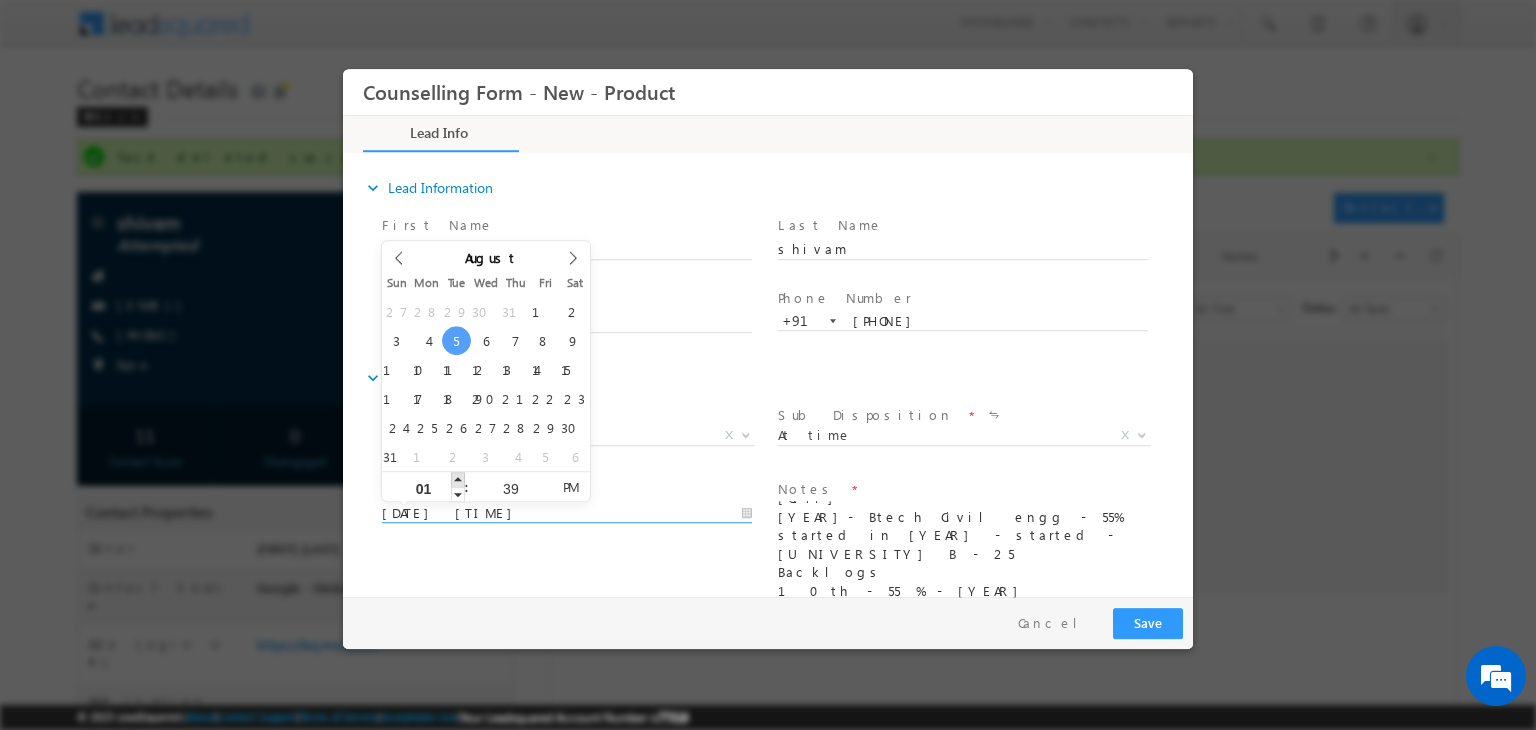 click at bounding box center [458, 479] 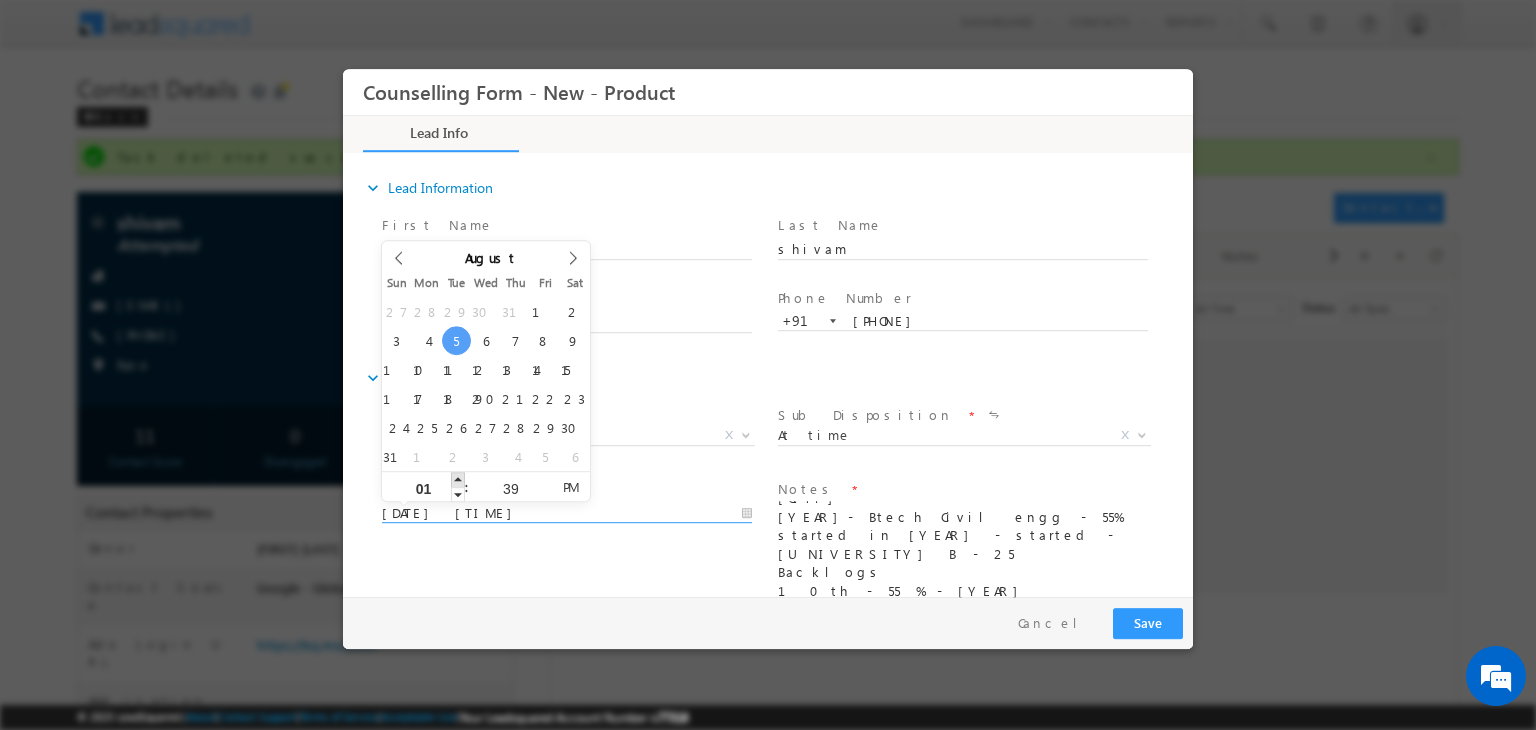 type on "05/08/2025 2:39 PM" 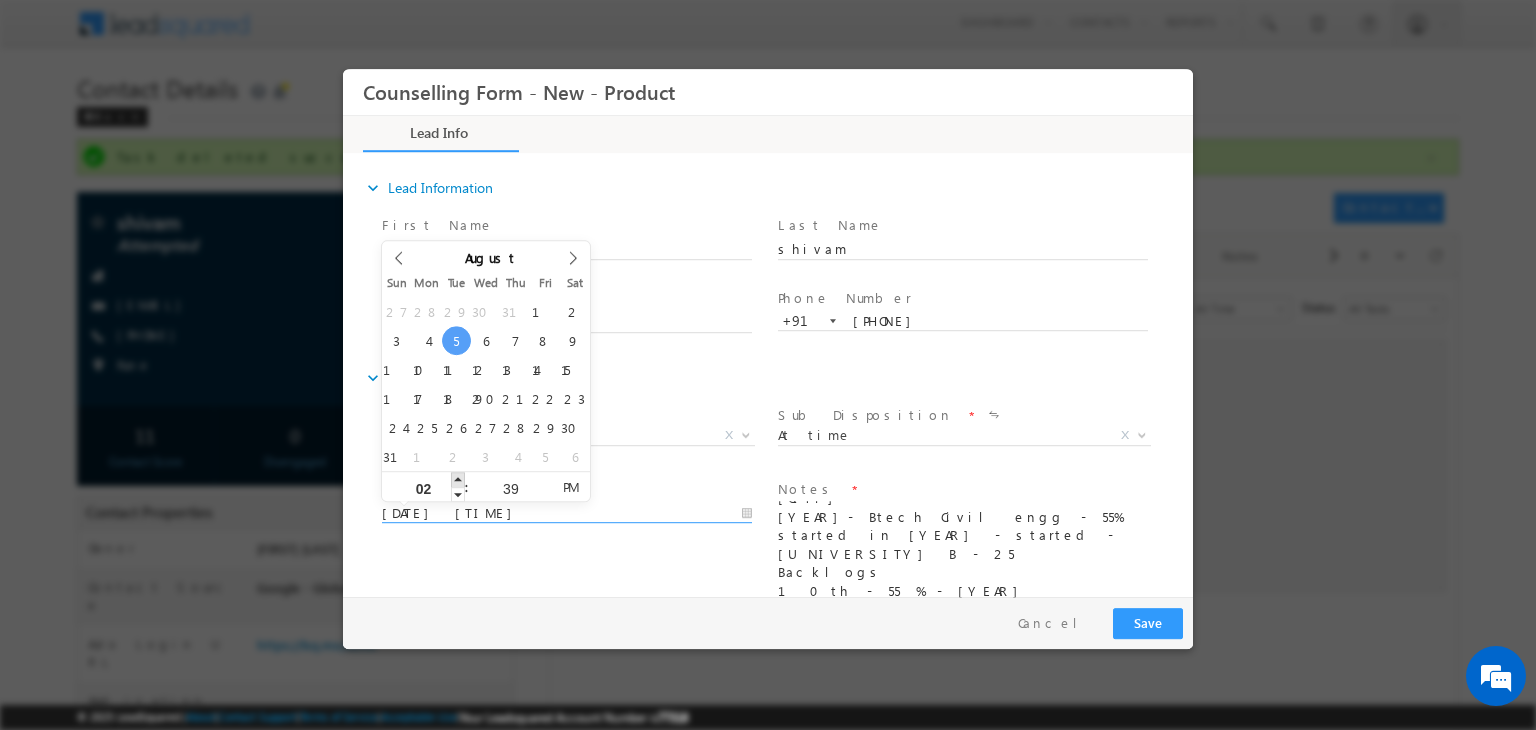 click at bounding box center [458, 479] 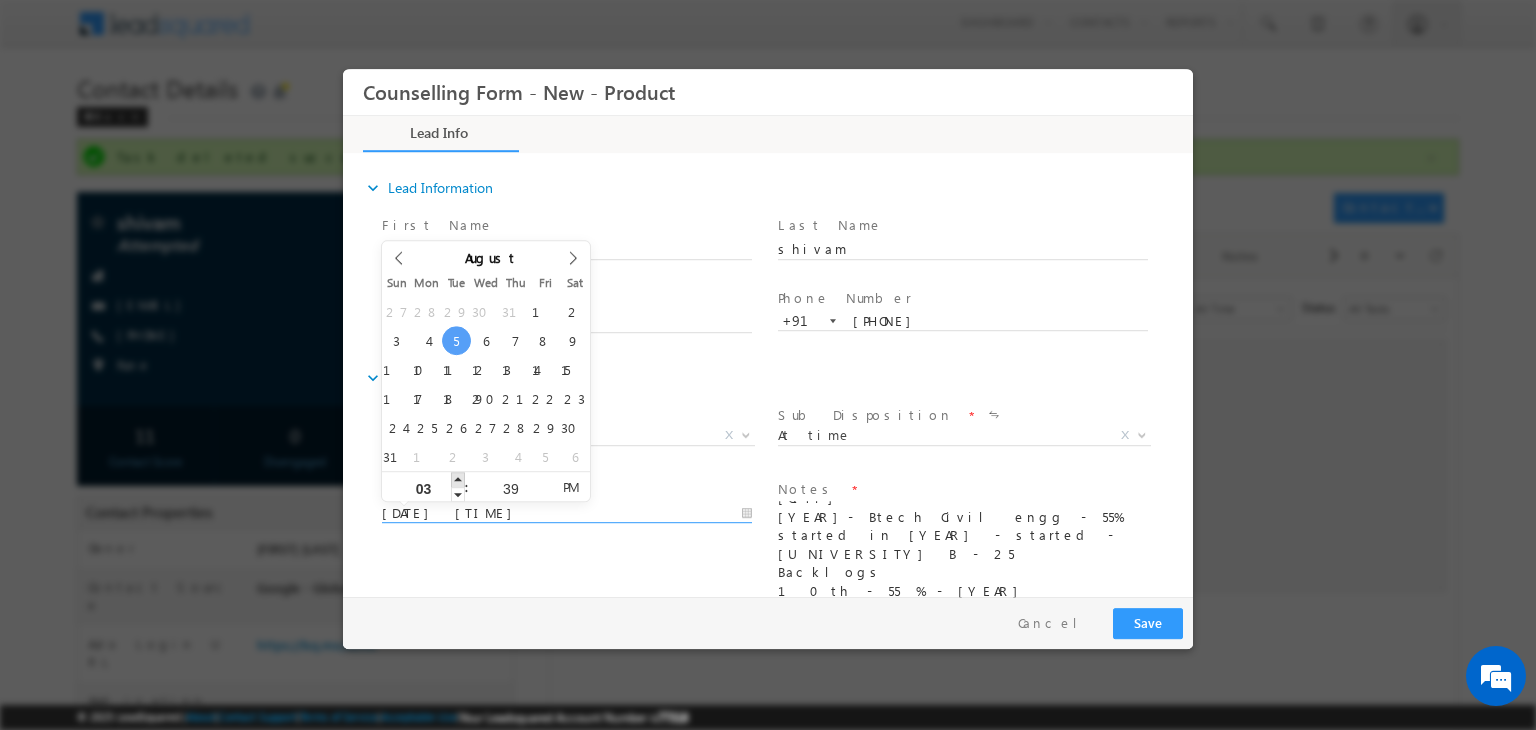 click at bounding box center (458, 479) 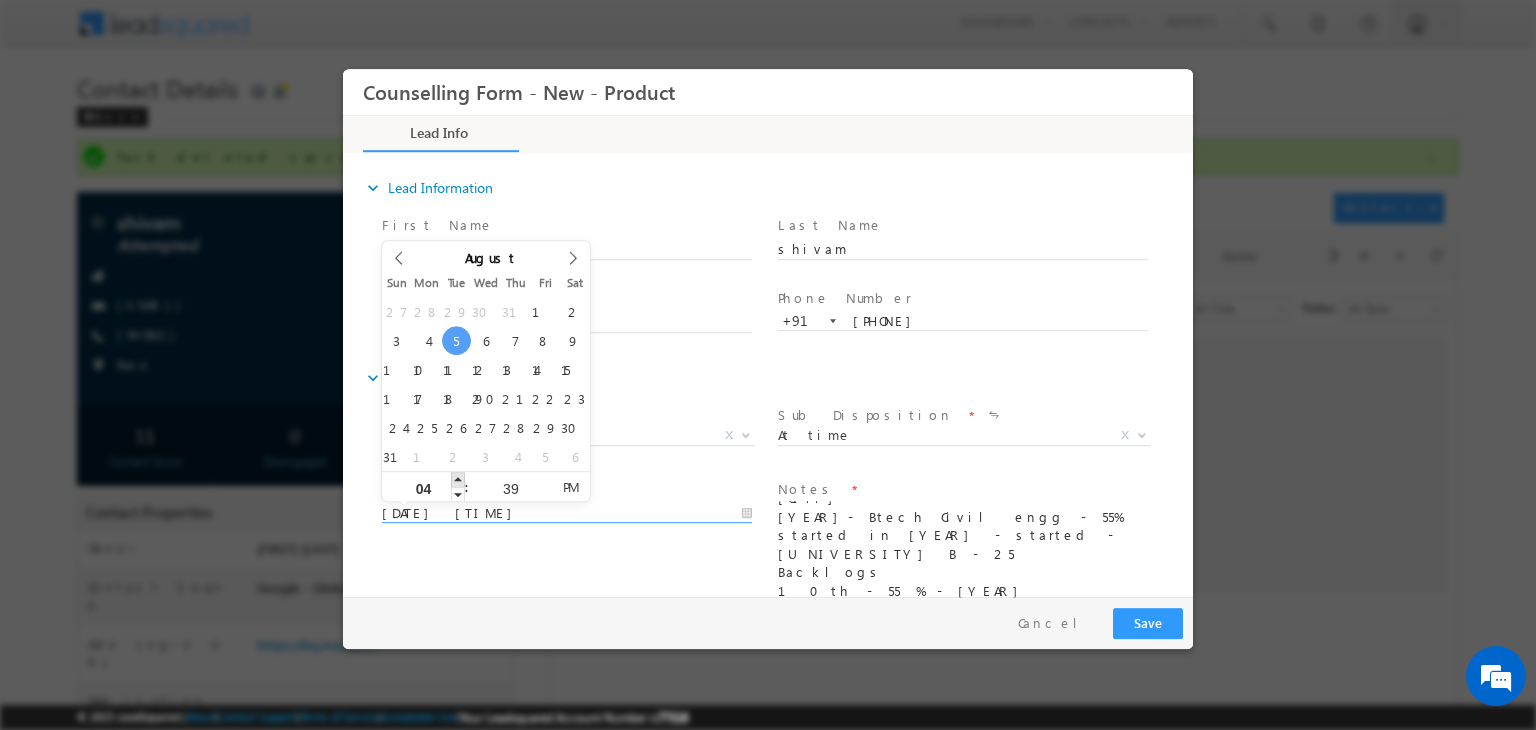 click at bounding box center (458, 479) 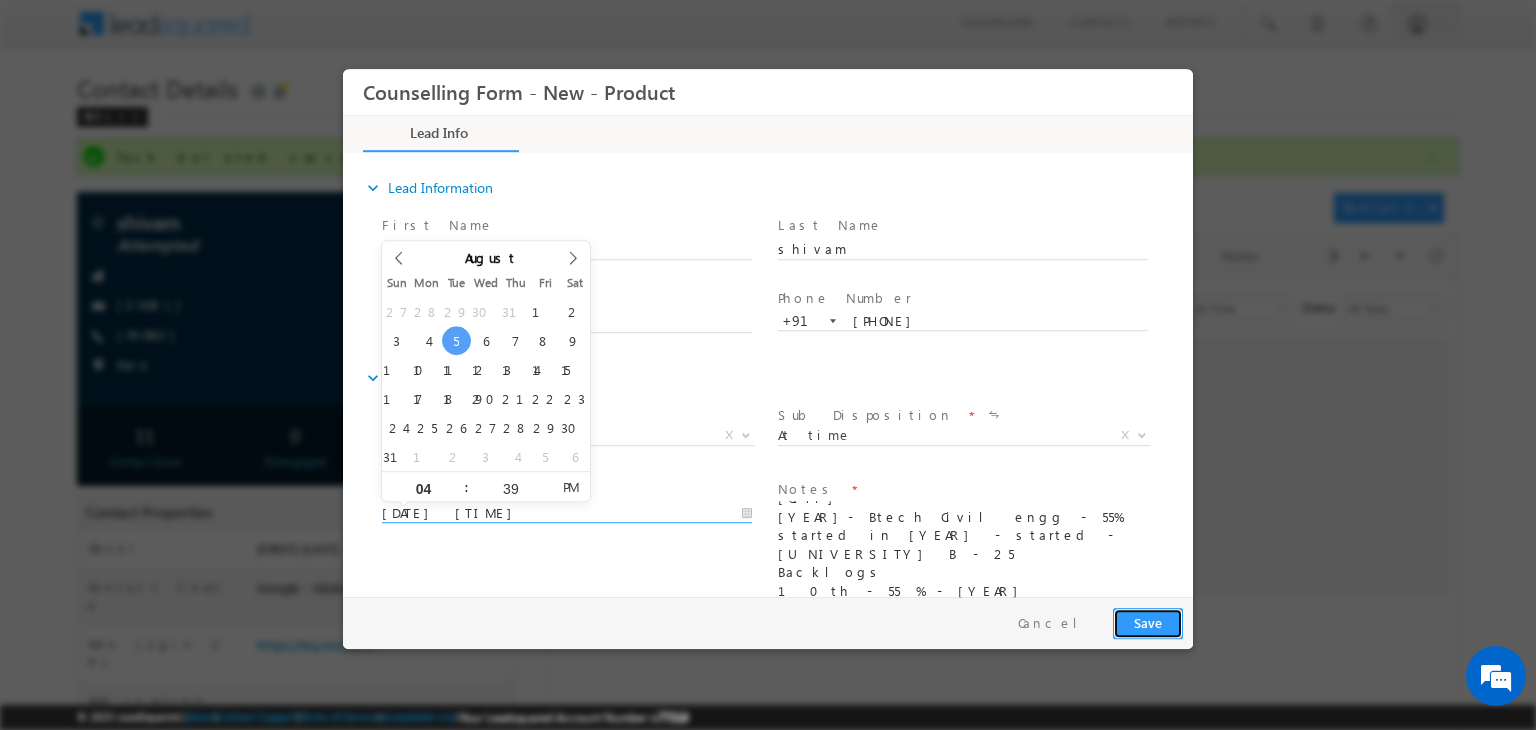 type on "05/08/2025 4:39 PM" 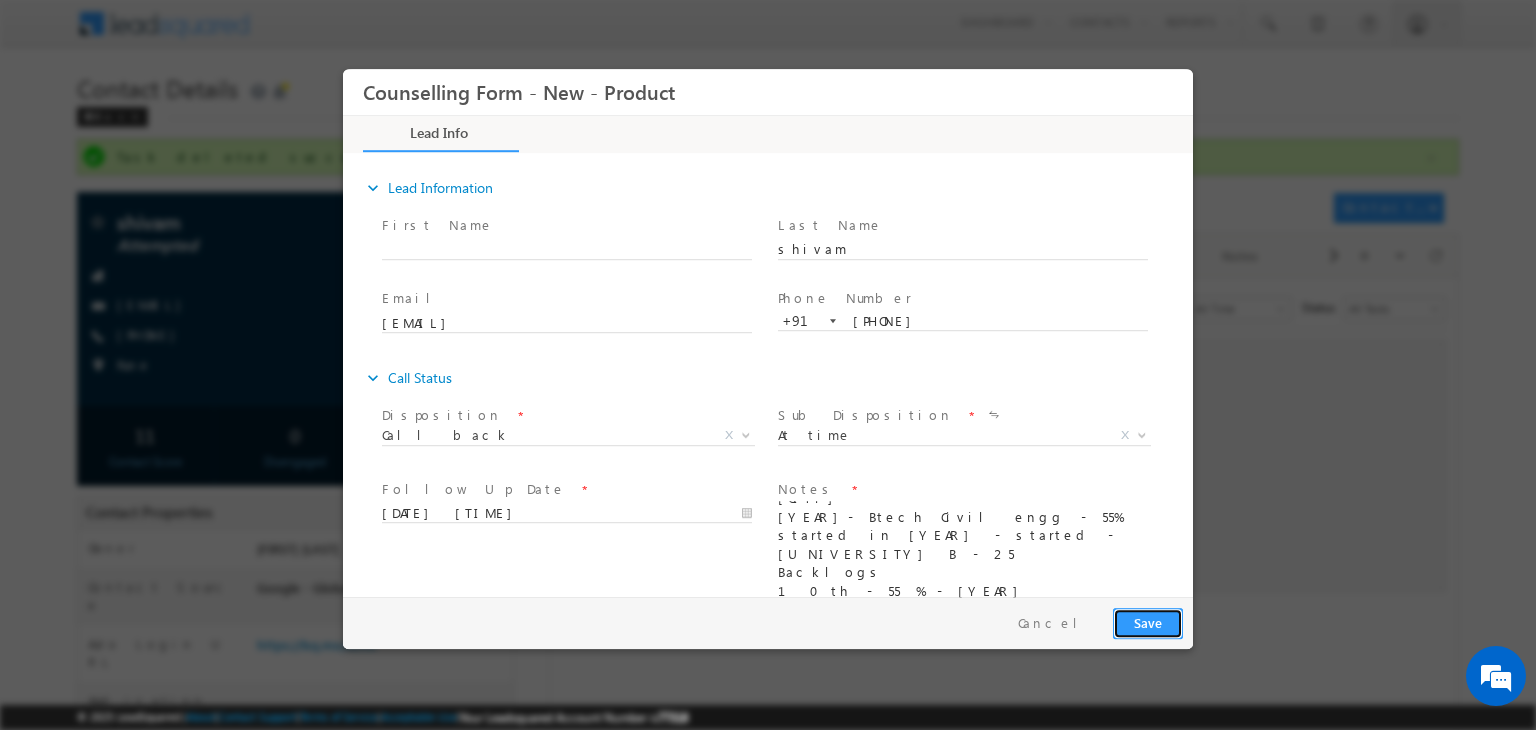 click on "Save" at bounding box center [1148, 623] 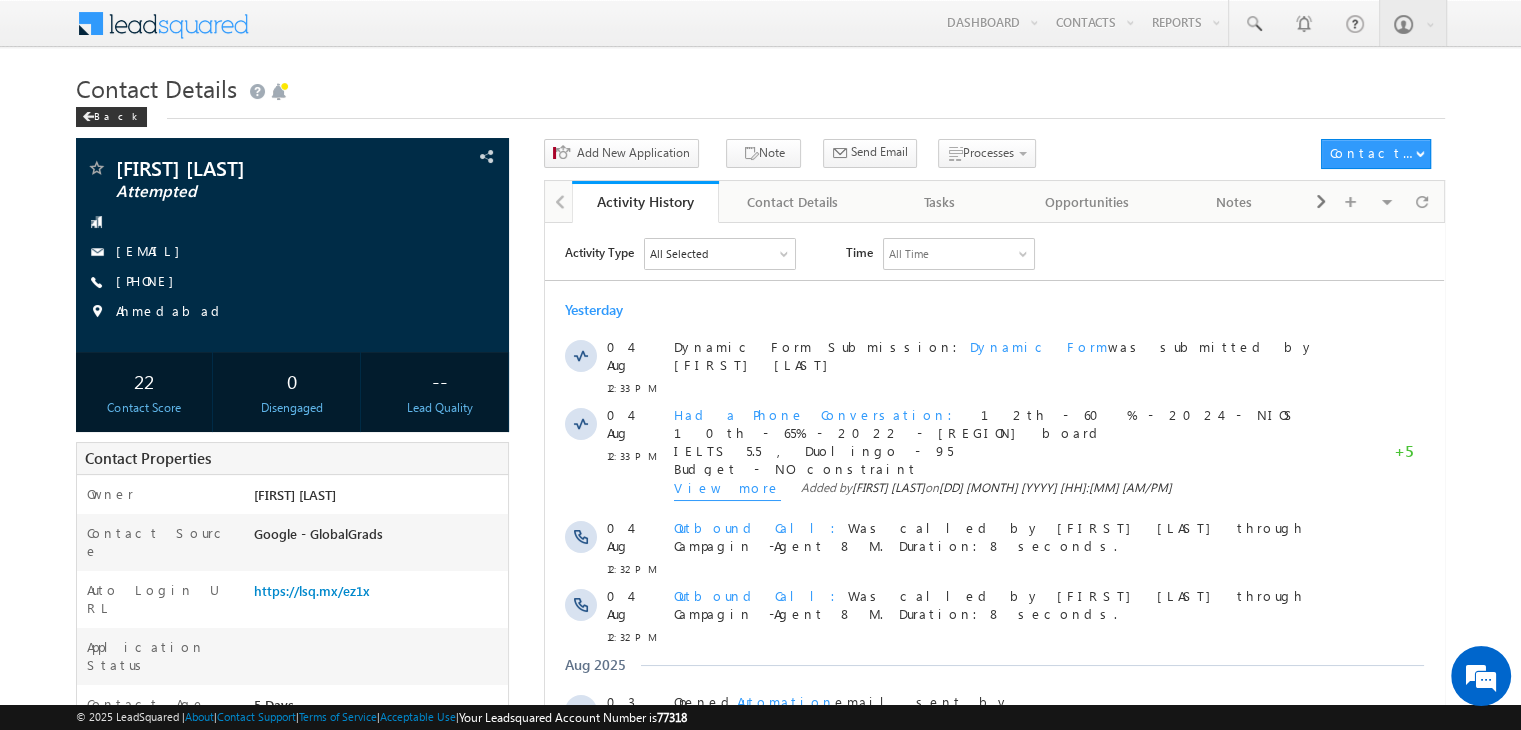scroll, scrollTop: 0, scrollLeft: 0, axis: both 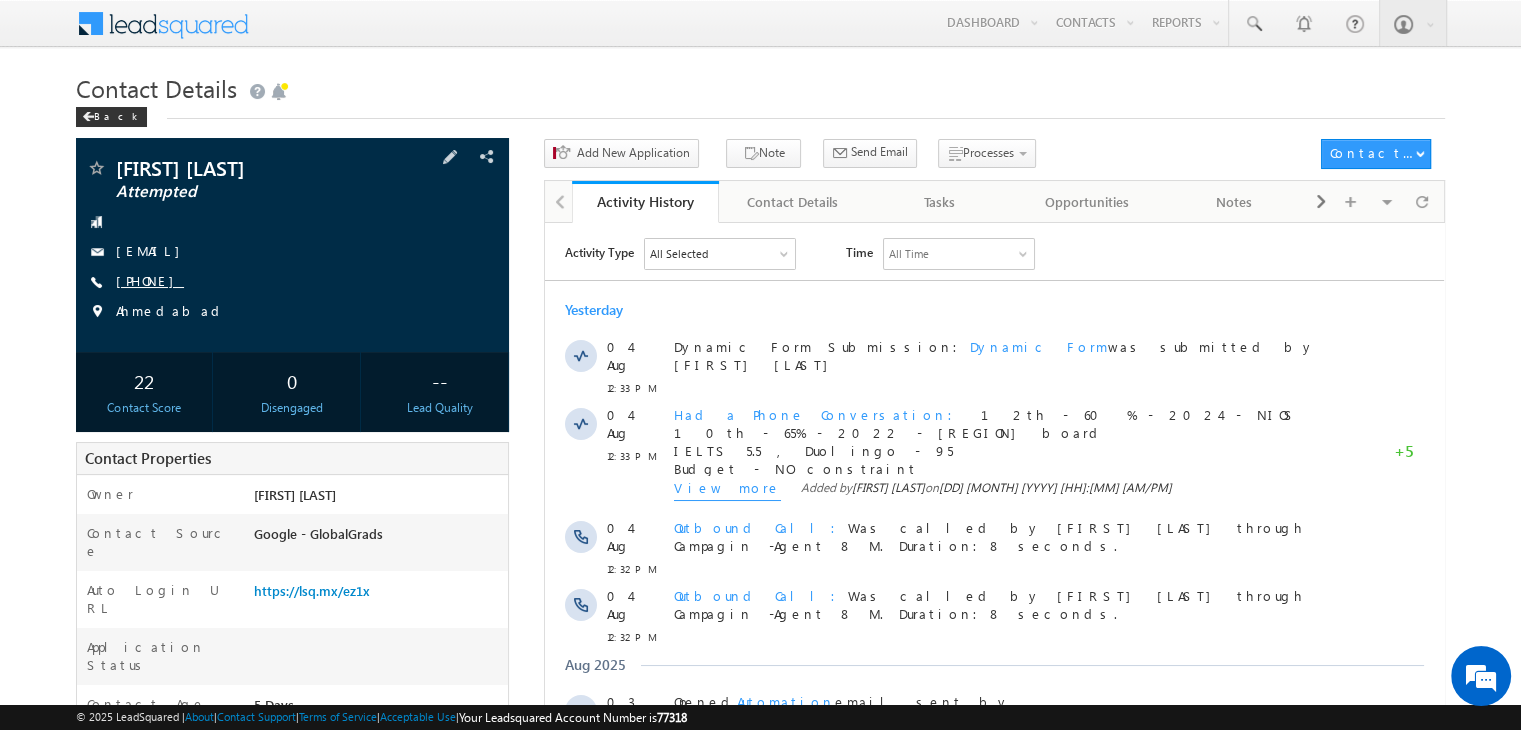 click on "[PHONE]" at bounding box center (150, 280) 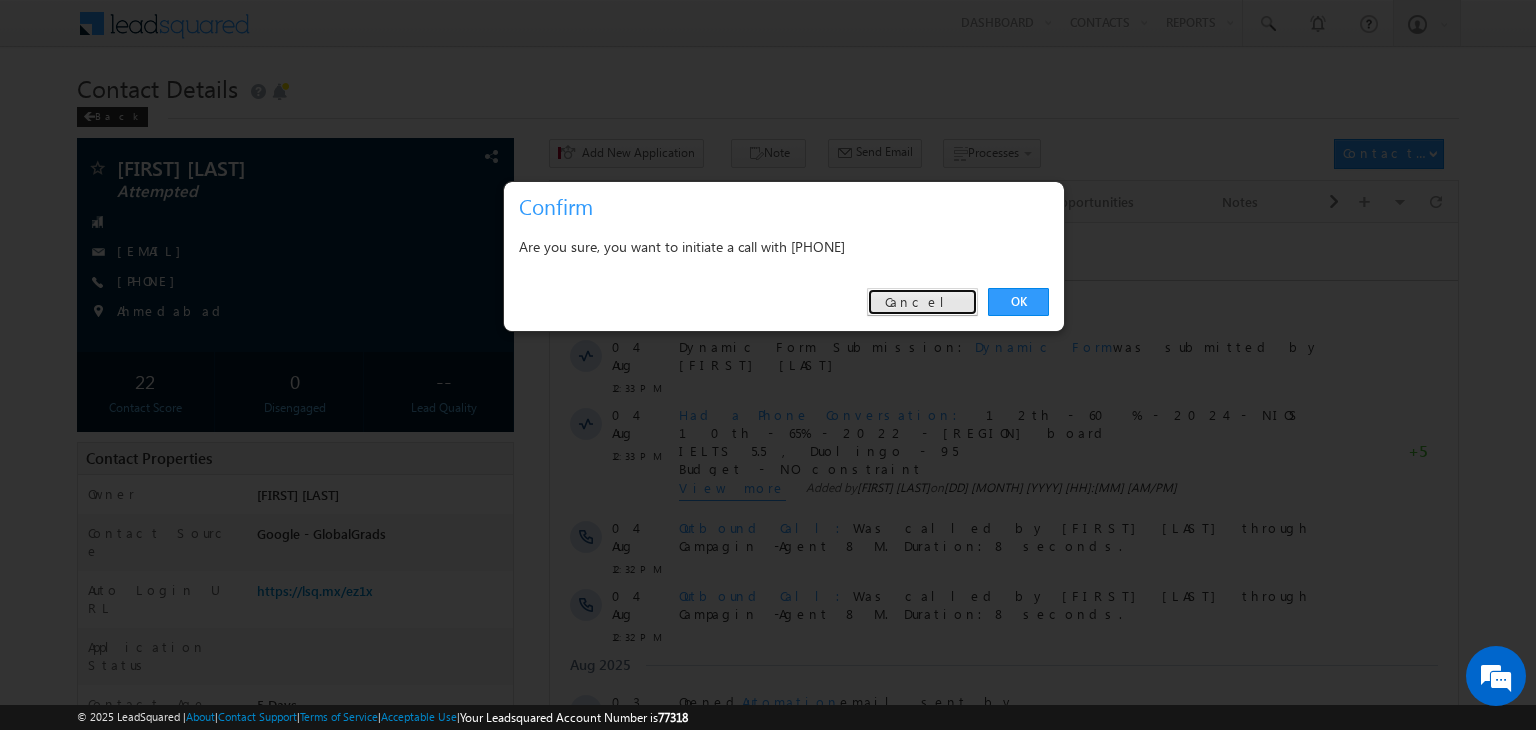 click on "Cancel" at bounding box center (922, 302) 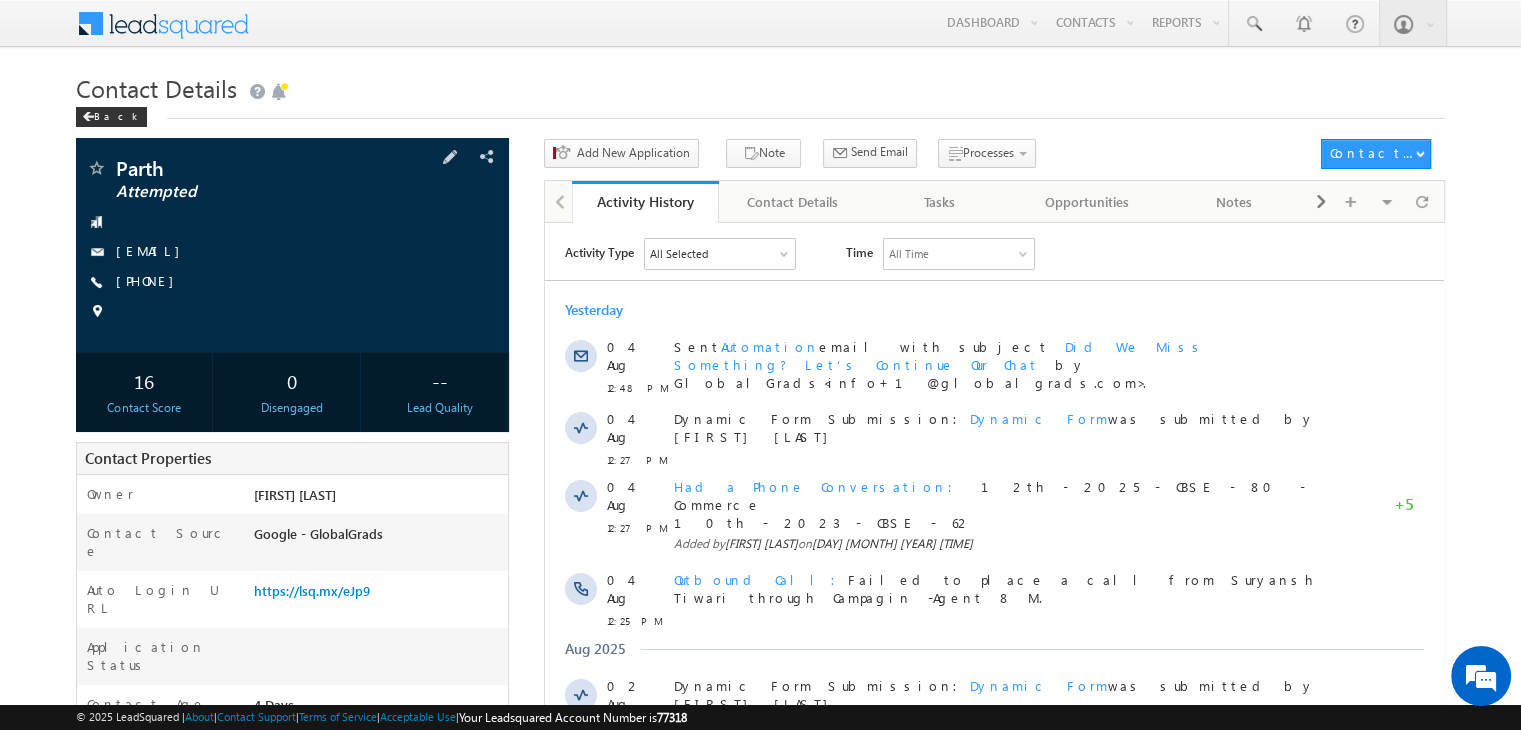 scroll, scrollTop: 0, scrollLeft: 0, axis: both 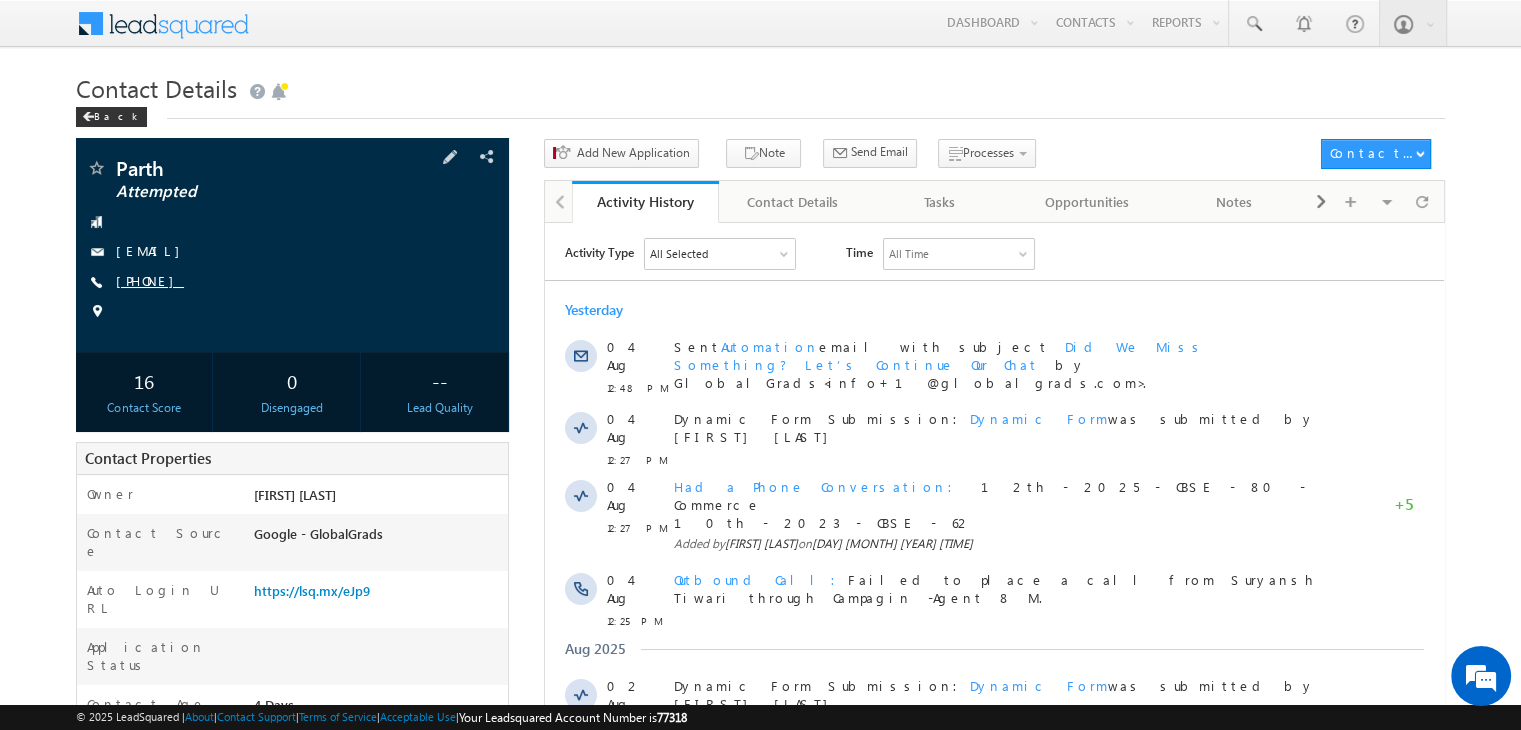 drag, startPoint x: 182, startPoint y: 270, endPoint x: 184, endPoint y: 281, distance: 11.18034 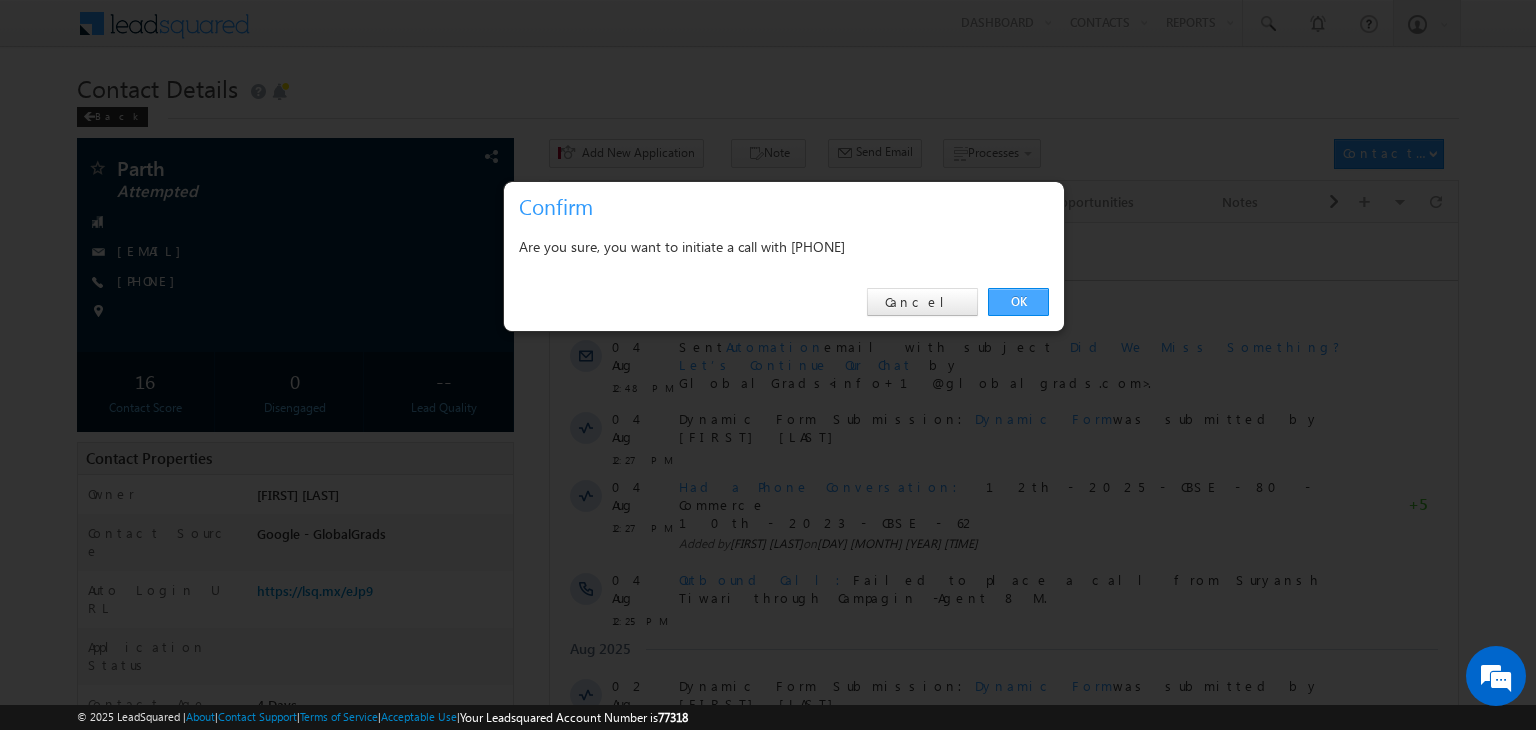 click on "OK" at bounding box center (1018, 302) 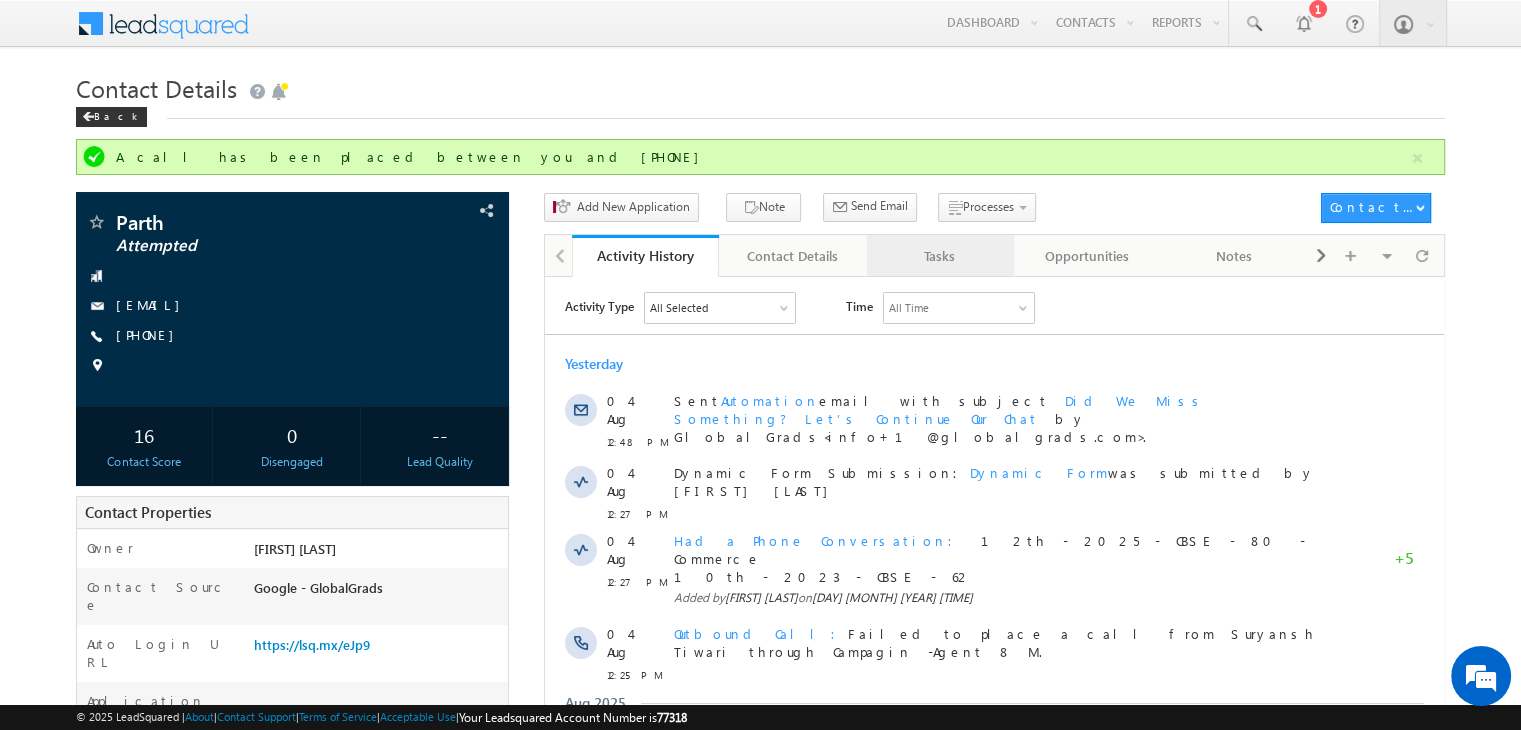 click on "Tasks" at bounding box center (939, 256) 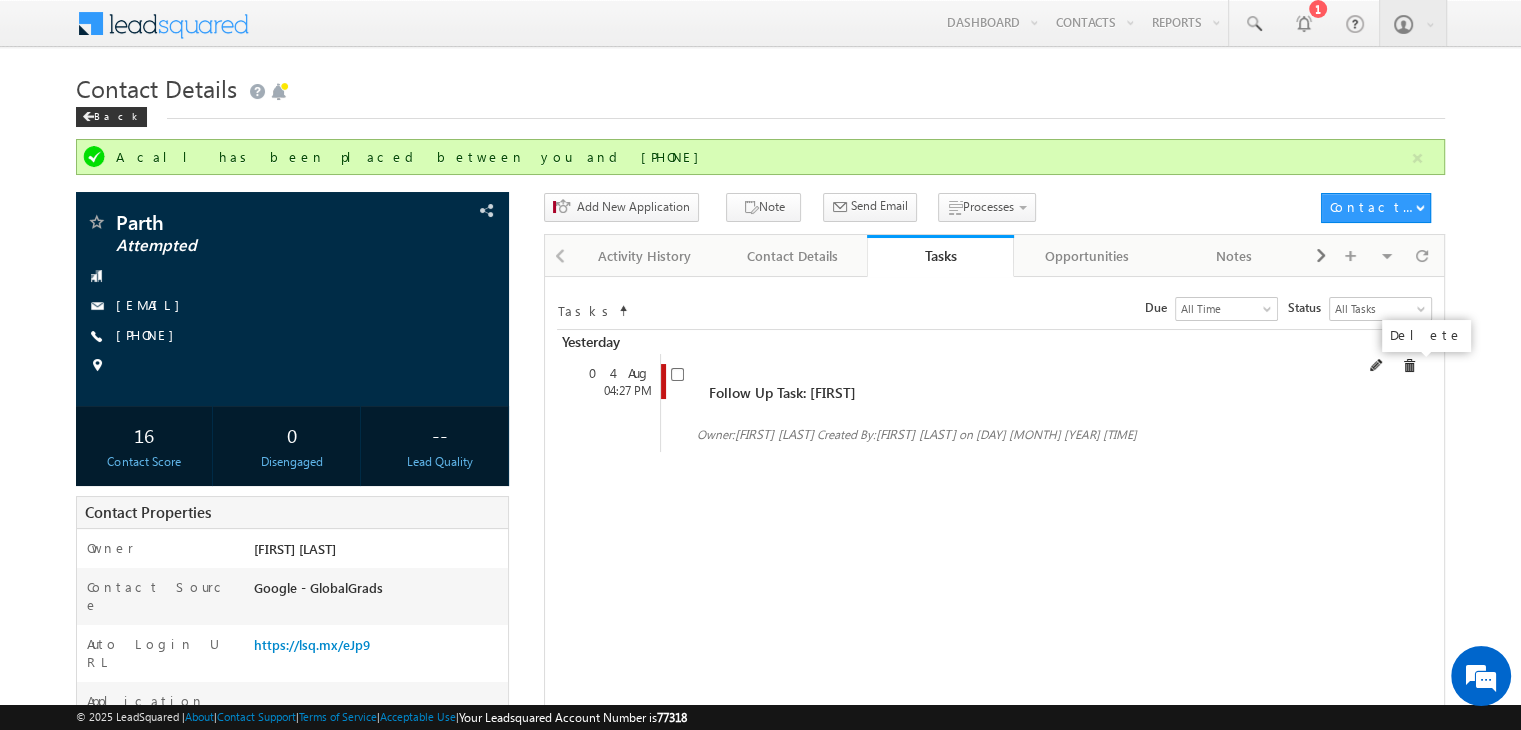 click at bounding box center (1409, 366) 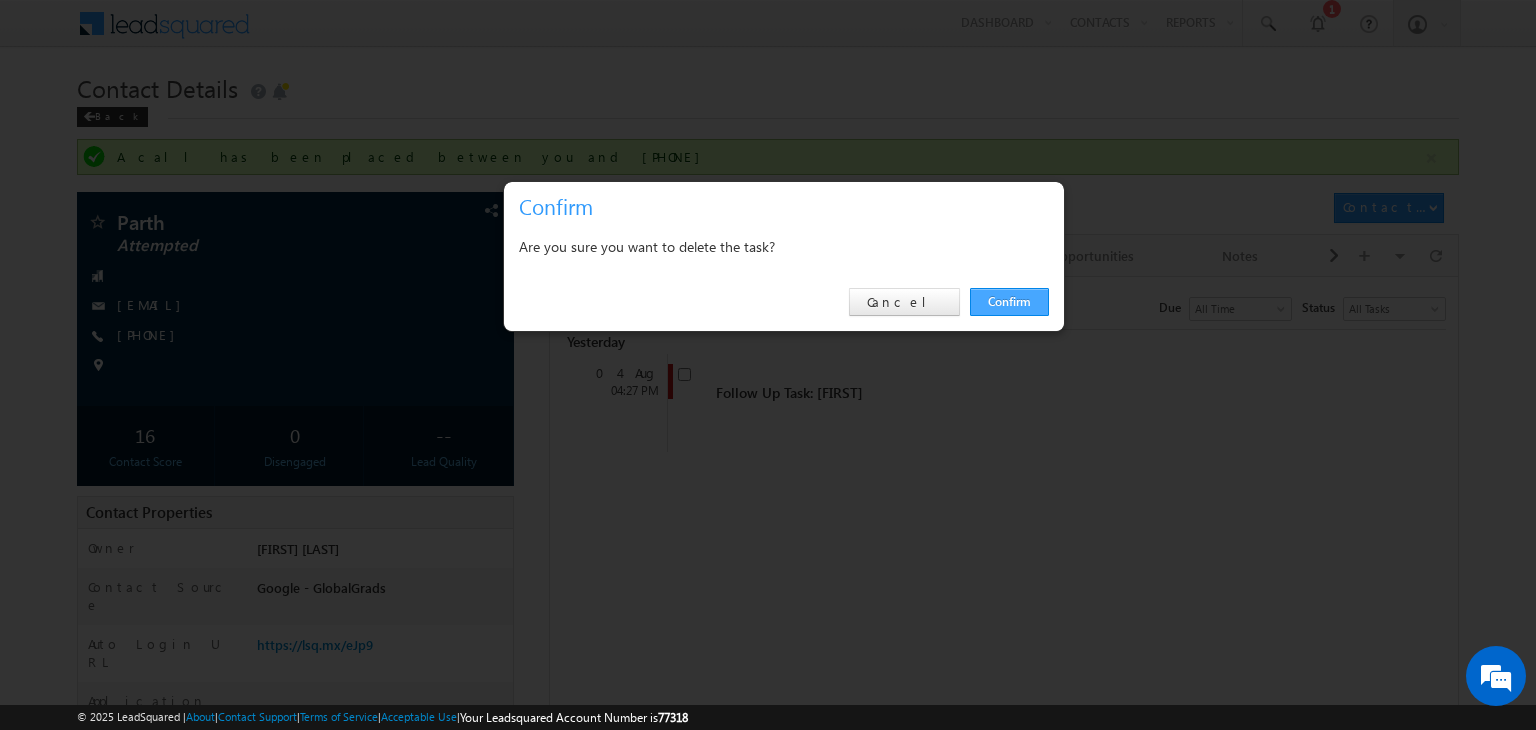 click on "Confirm" at bounding box center [1009, 302] 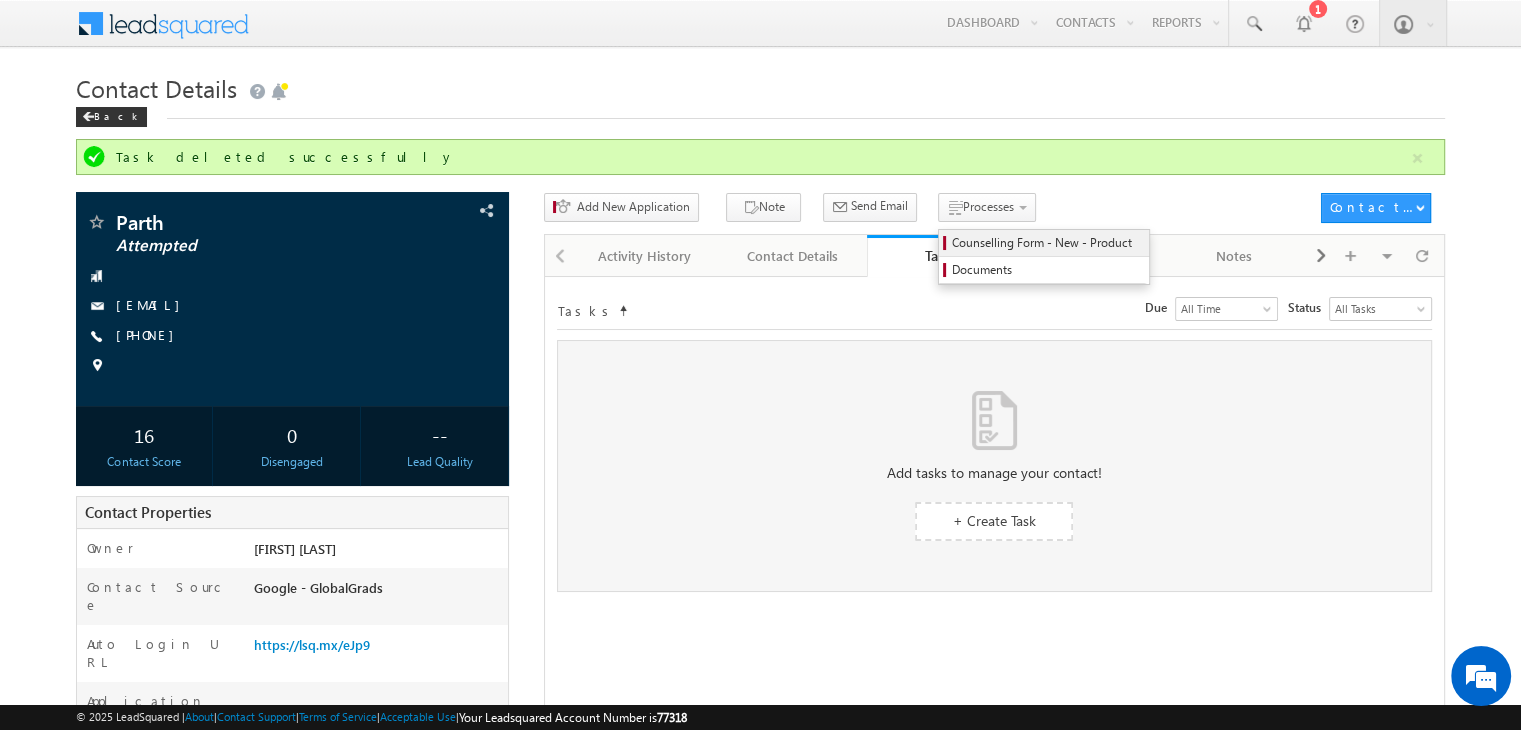 click on "Counselling Form - New - Product" at bounding box center [1047, 243] 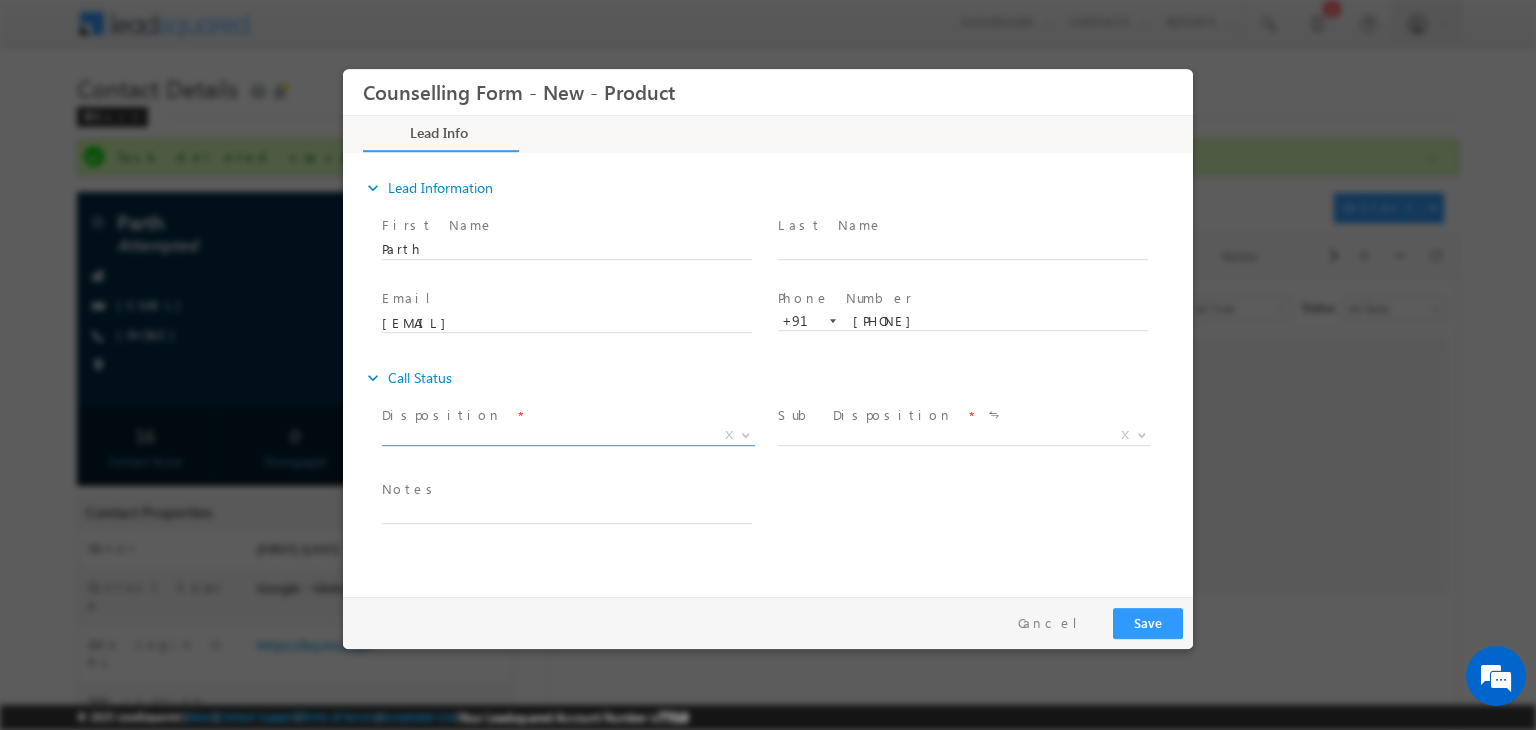scroll, scrollTop: 0, scrollLeft: 0, axis: both 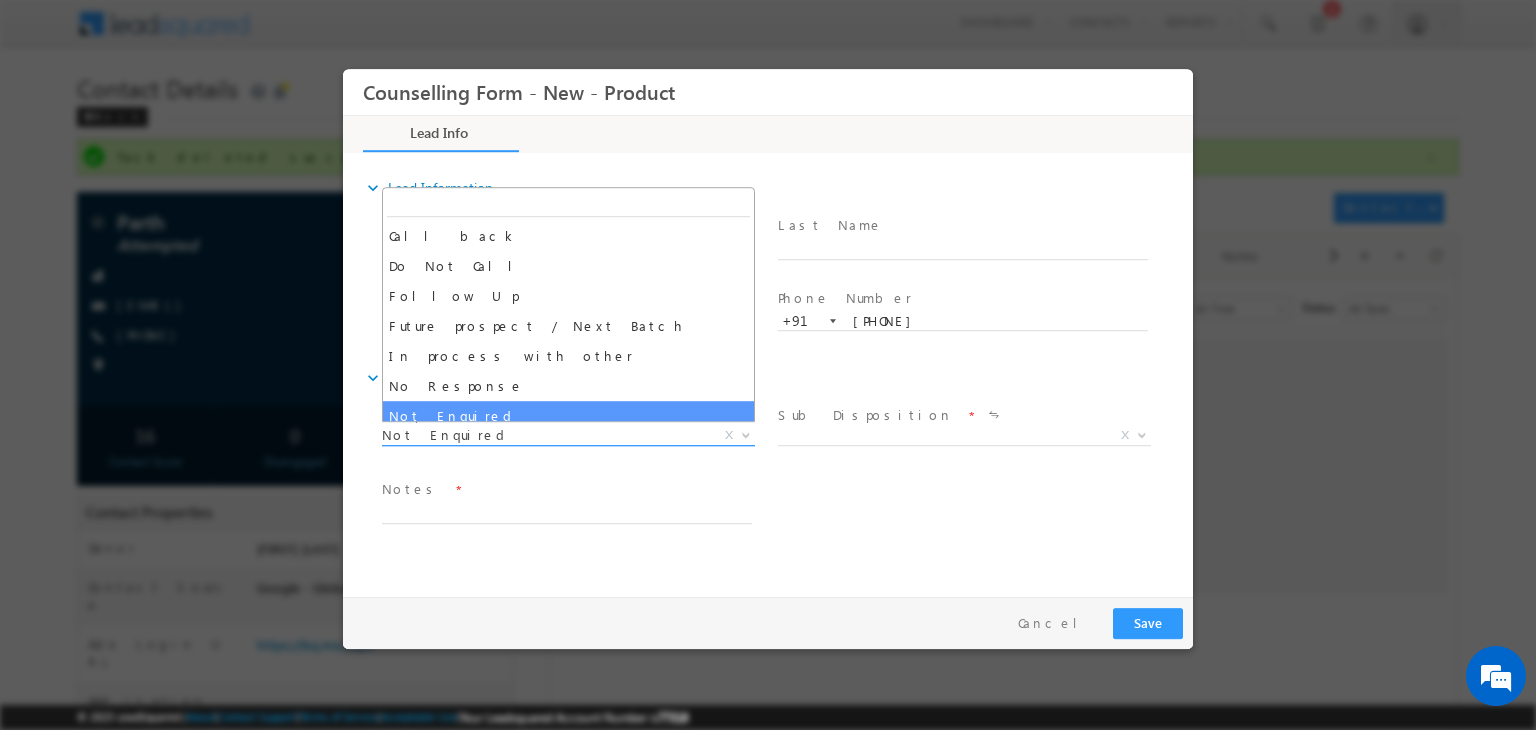 click on "Not Enquired" at bounding box center (544, 435) 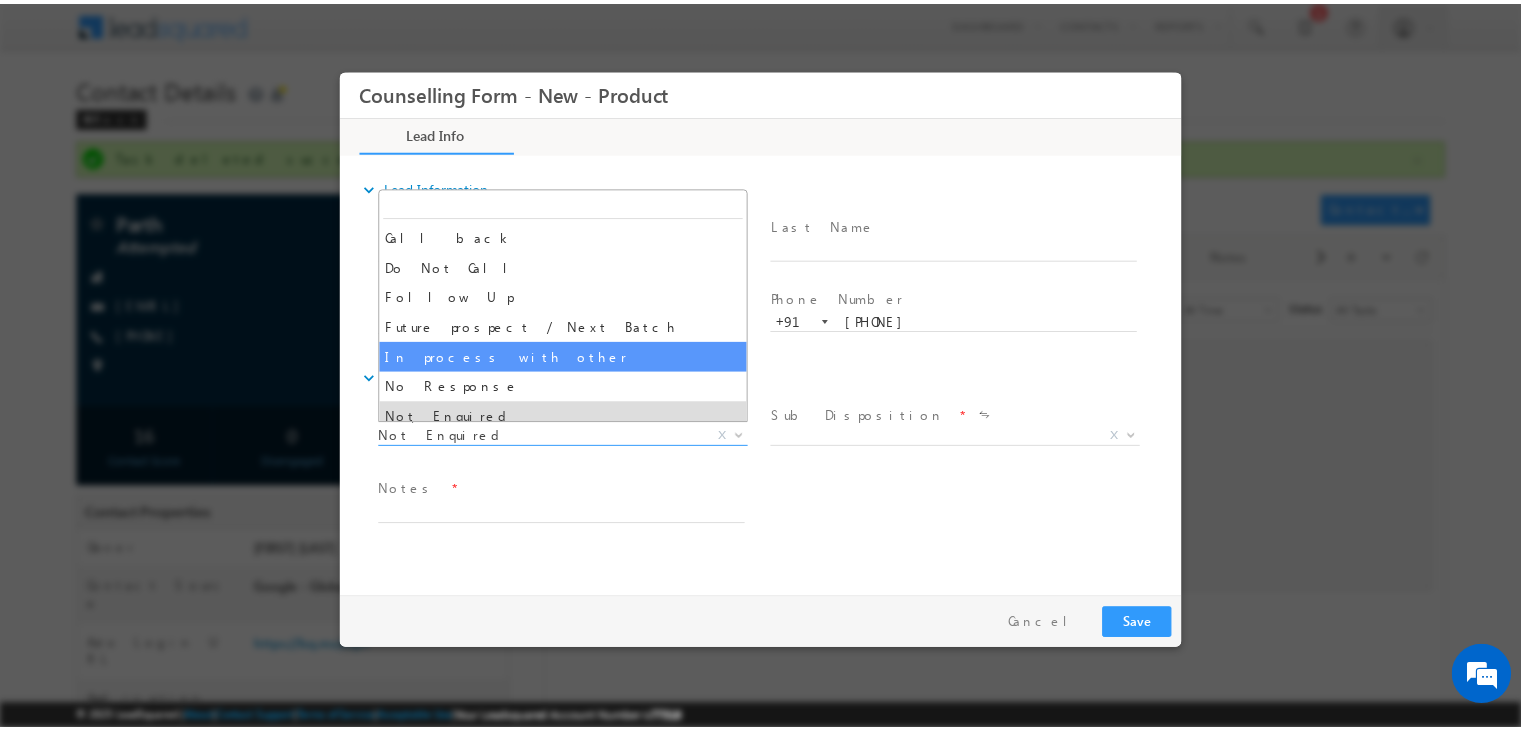 scroll, scrollTop: 92, scrollLeft: 0, axis: vertical 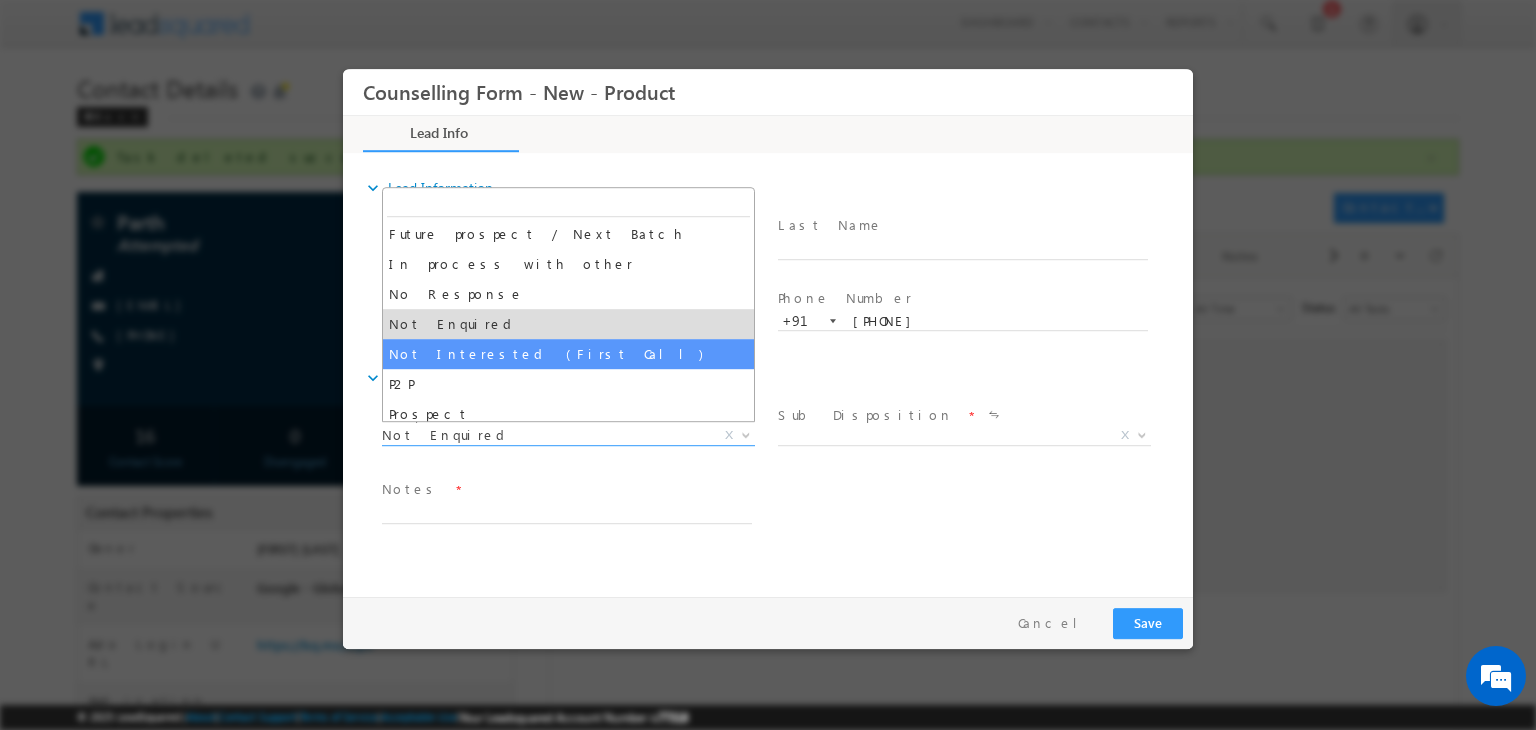 select on "Not Interested (First Call)" 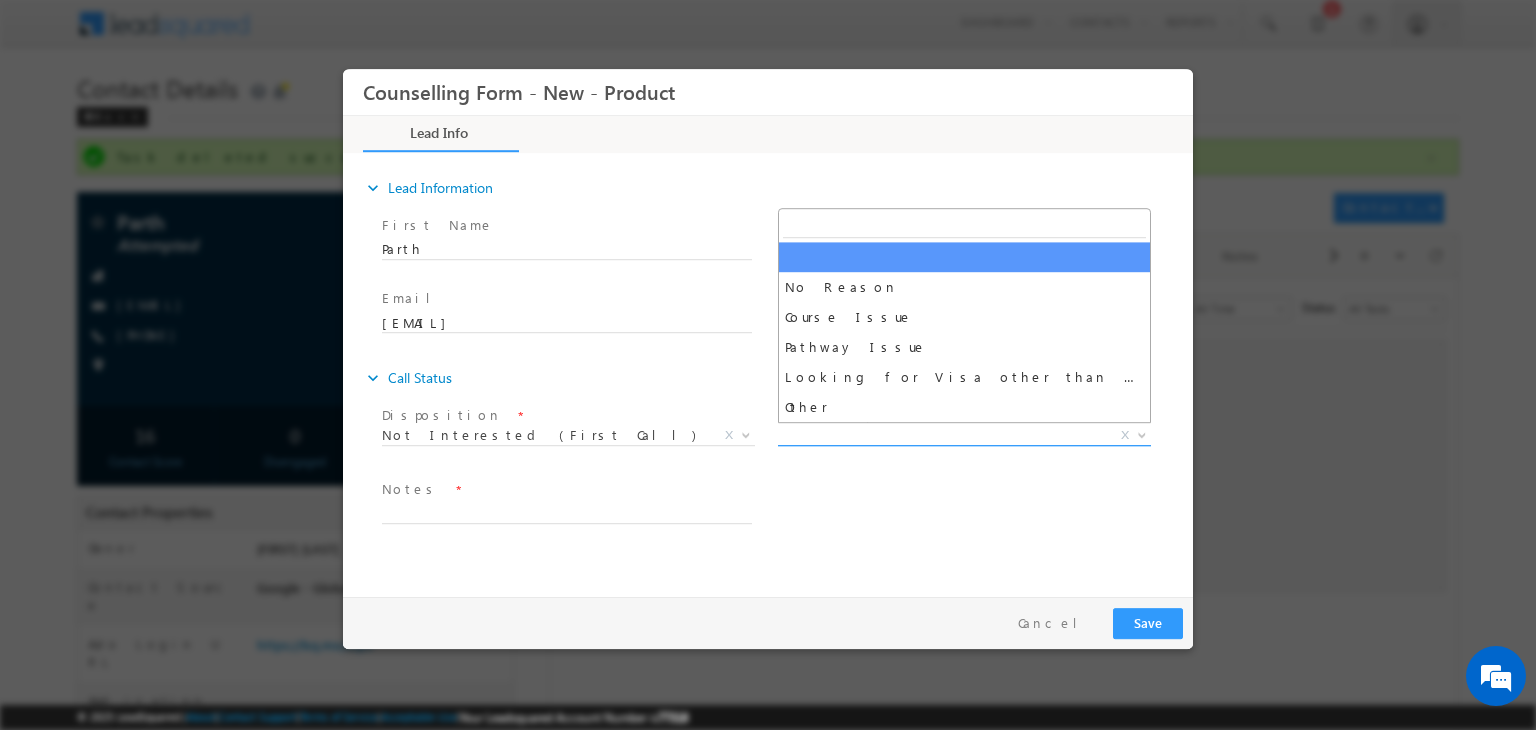 click on "X" at bounding box center [964, 436] 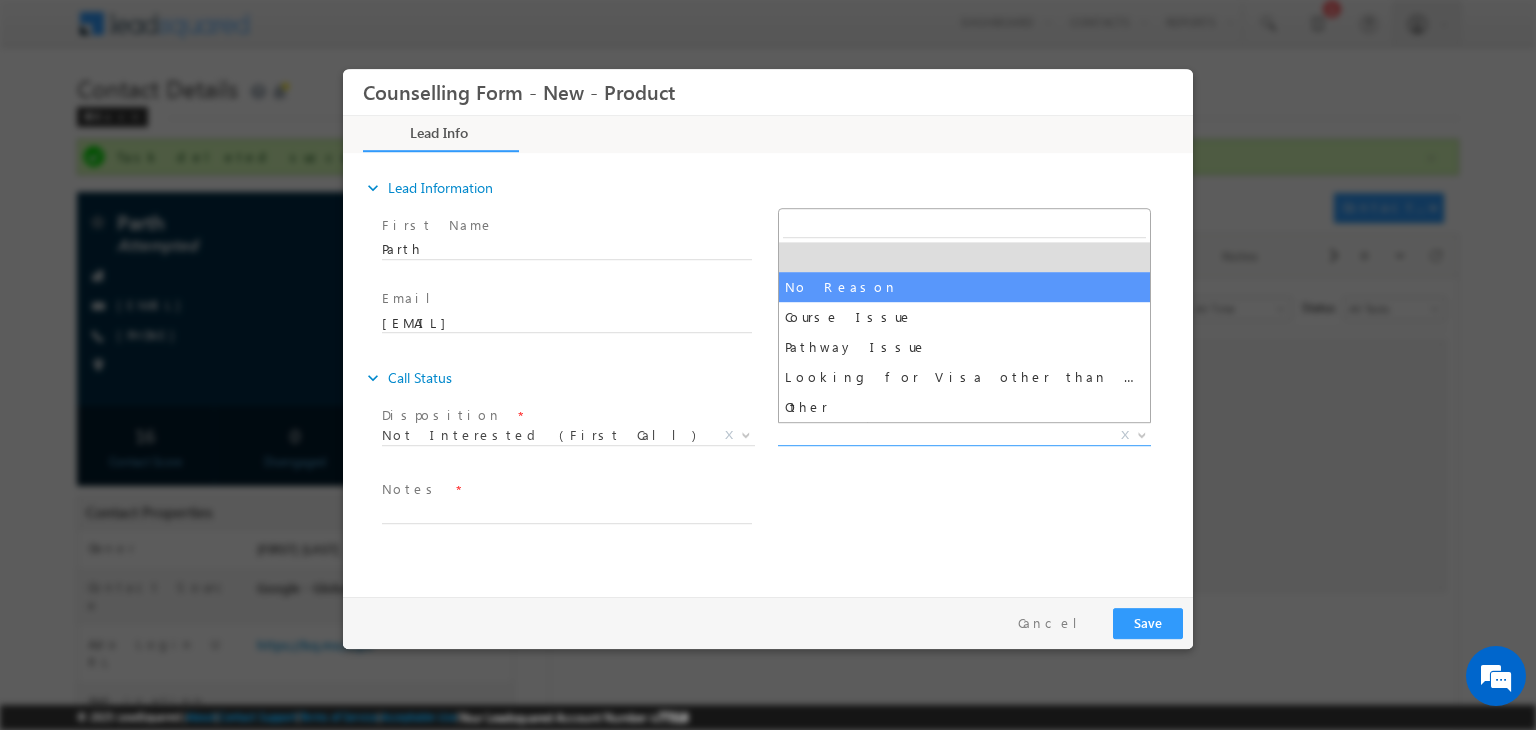 select on "No Reason" 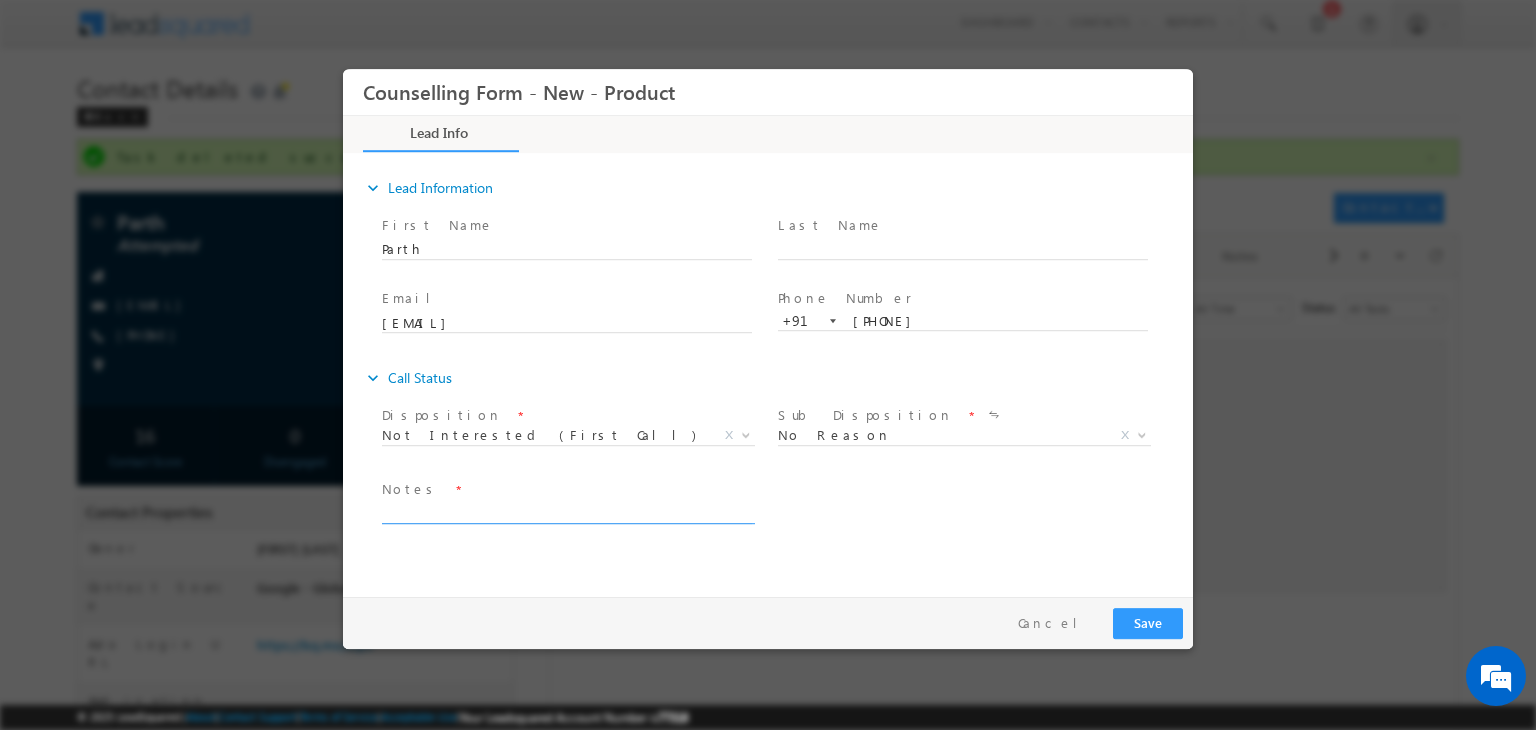 click at bounding box center (567, 512) 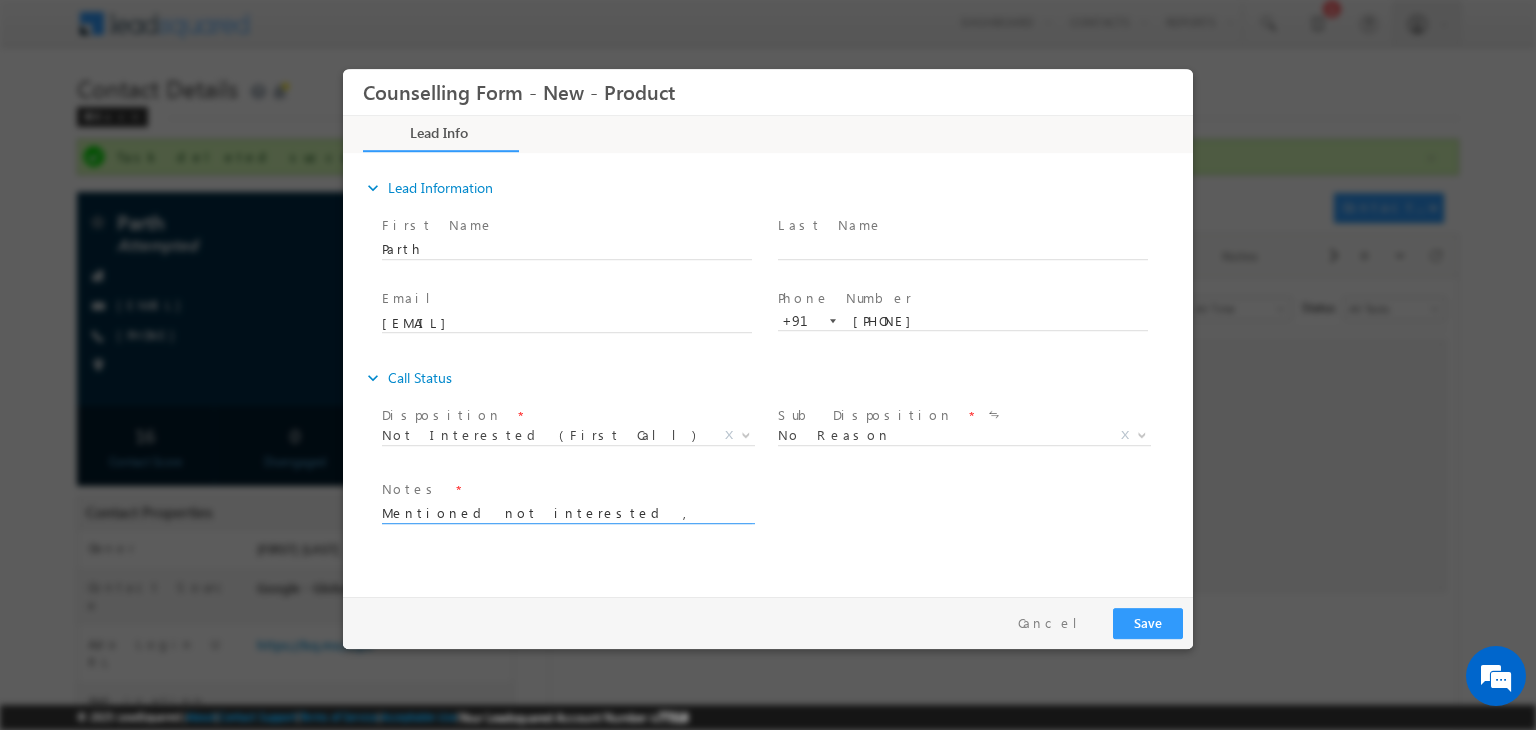 type on "Mentioned not interested , disconnected the call" 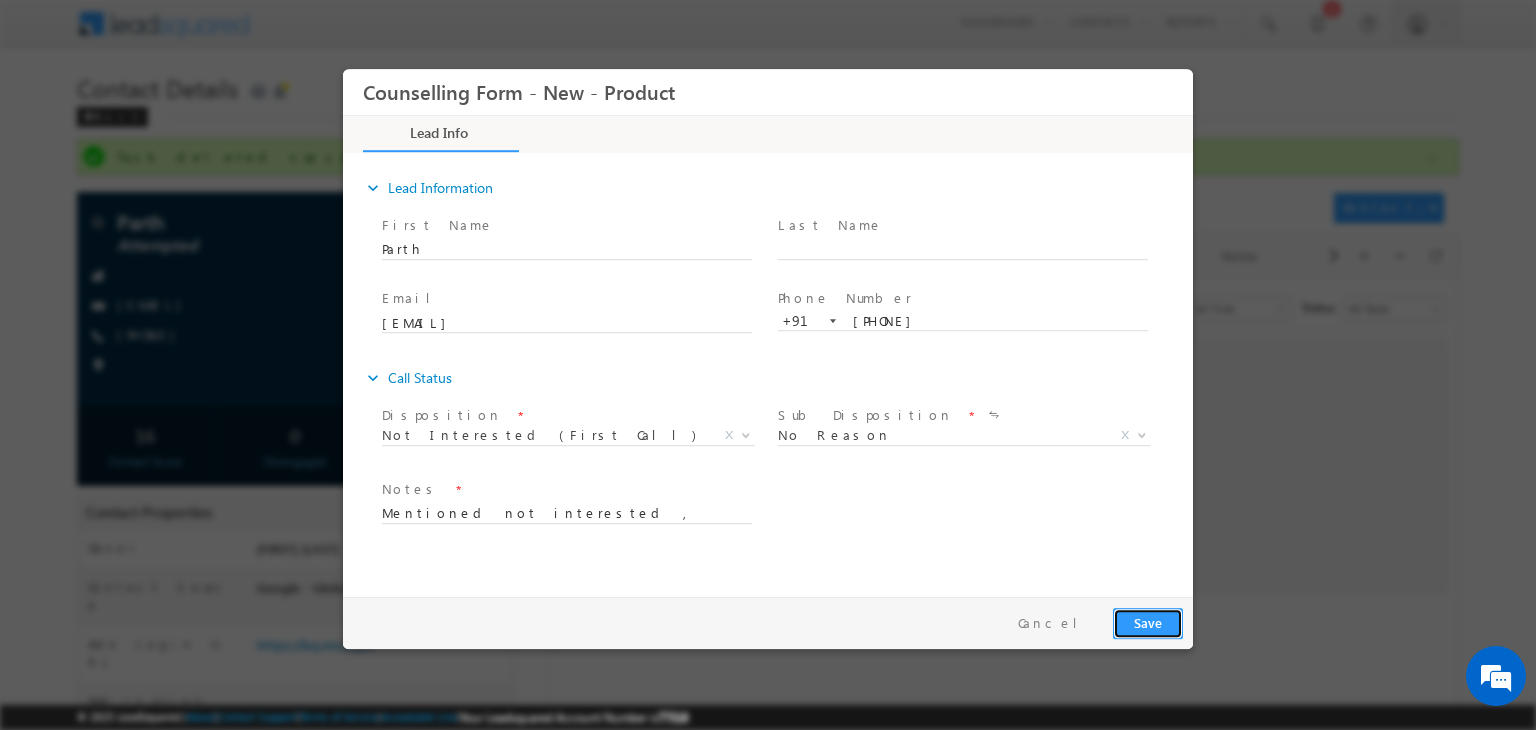 click on "Save" at bounding box center [1148, 623] 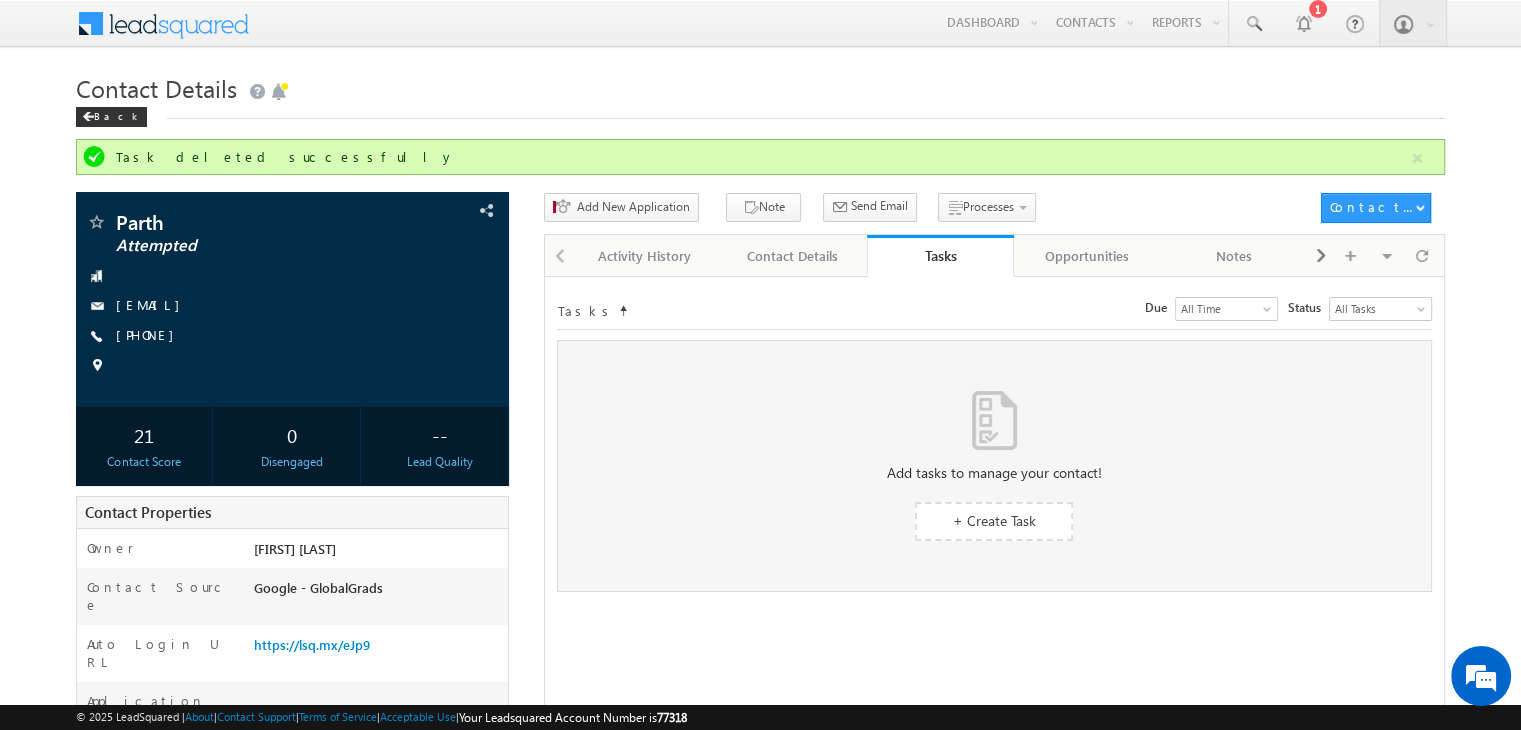 click on "Add tasks to manage your contact!
+ Create Task
No tasks found!" at bounding box center (994, 466) 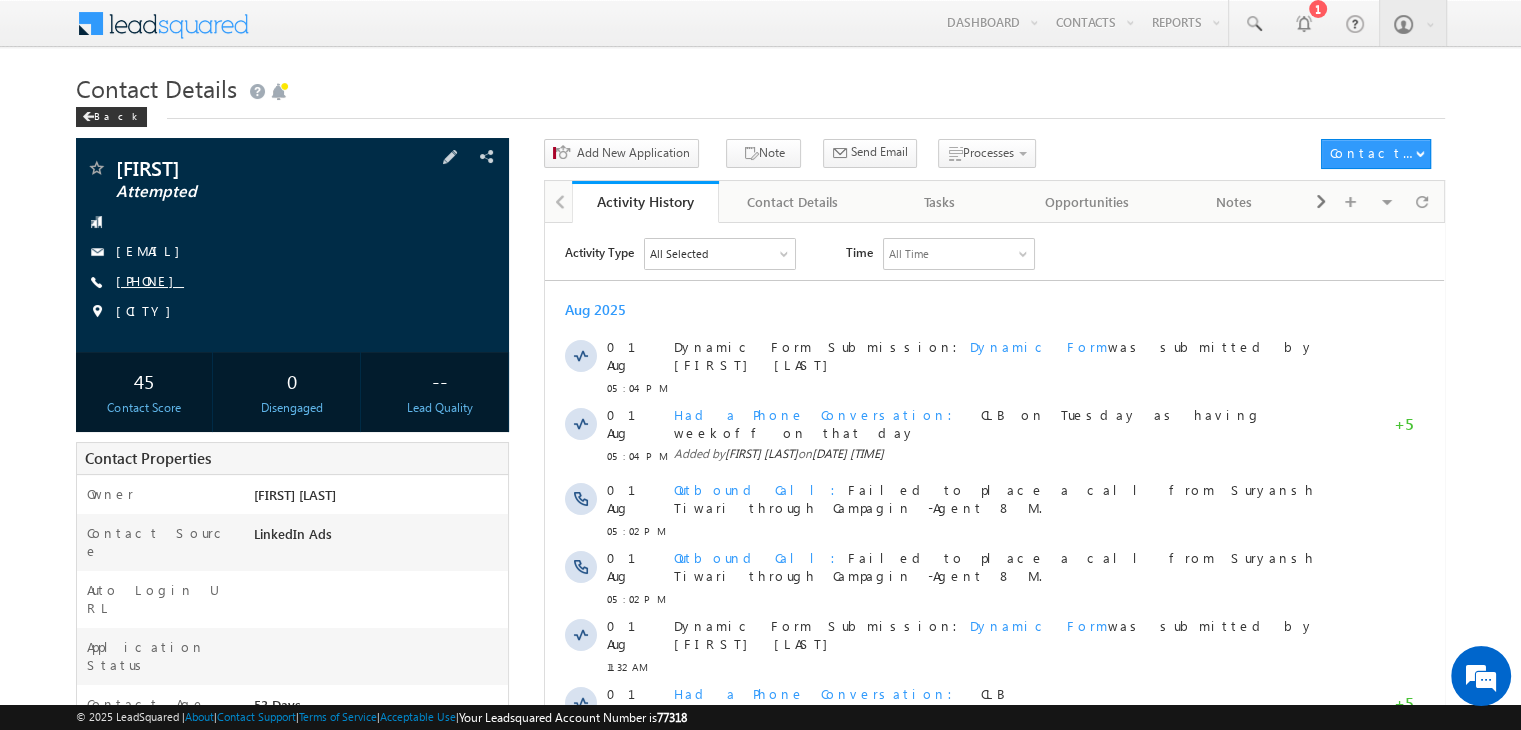 scroll, scrollTop: 0, scrollLeft: 0, axis: both 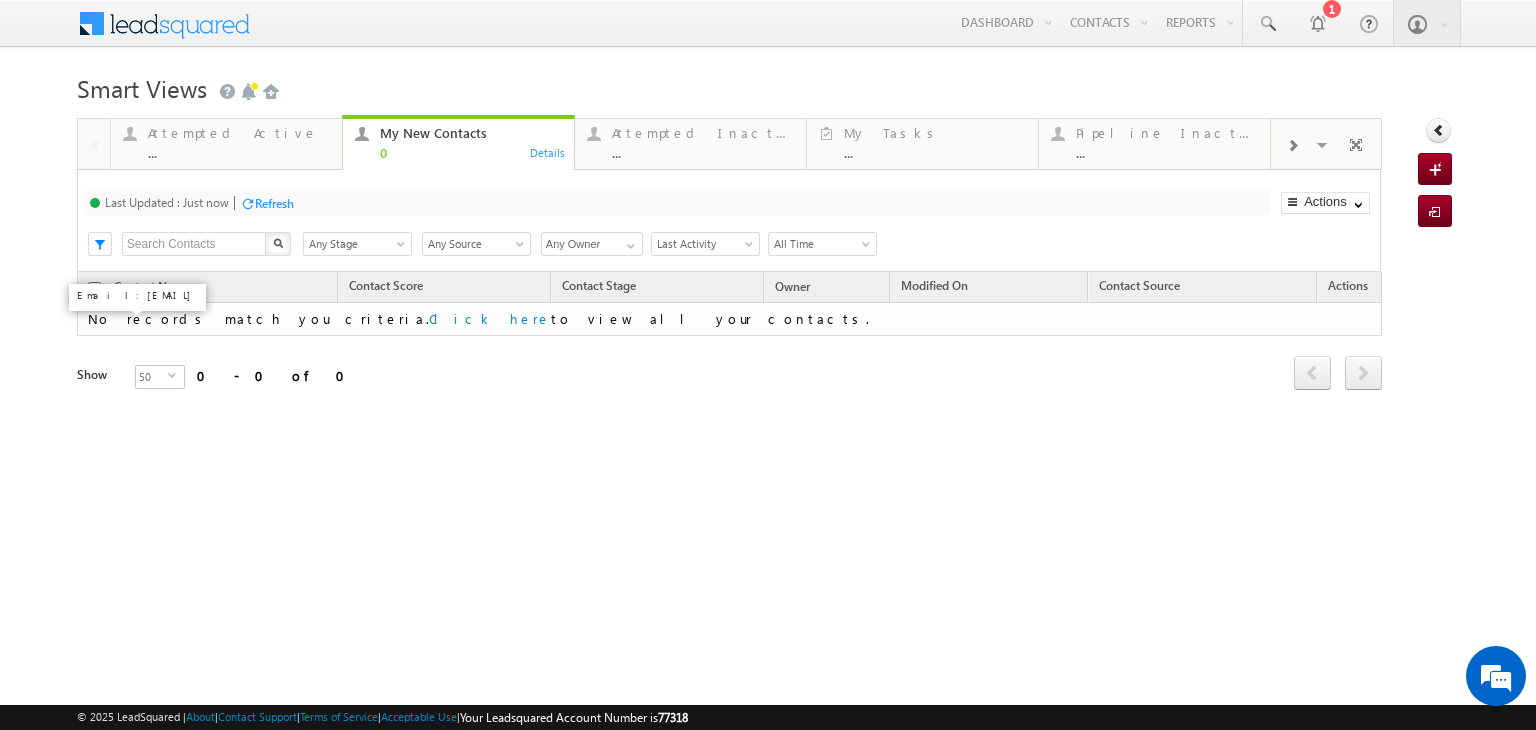 click on "Refresh" at bounding box center (274, 203) 